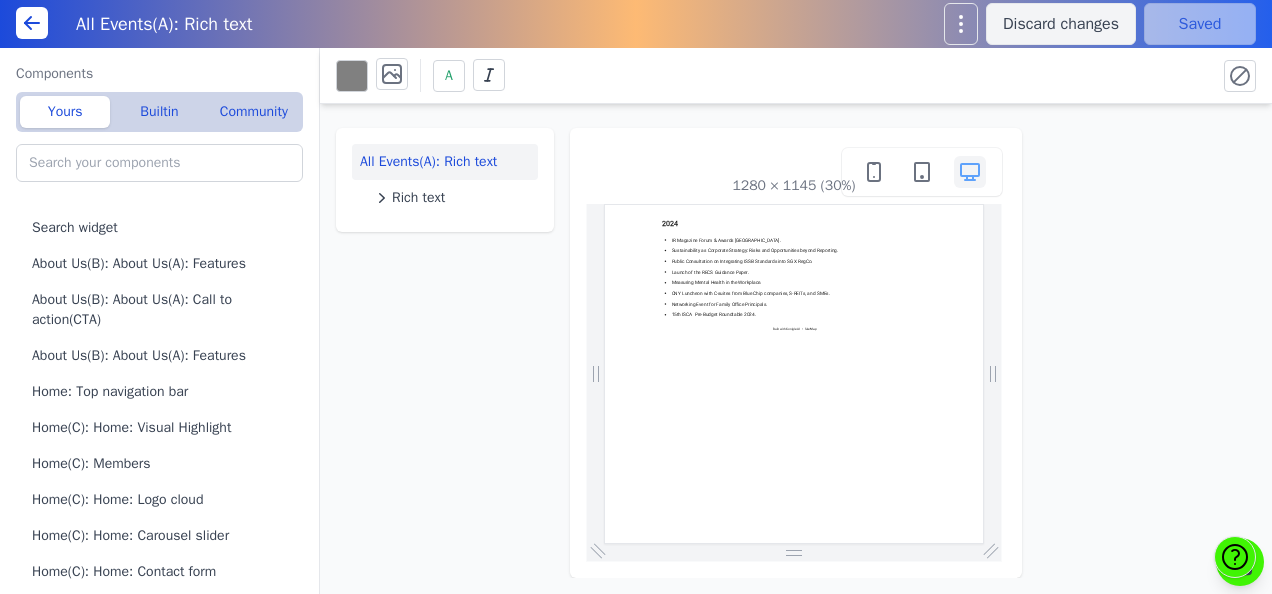 scroll, scrollTop: 0, scrollLeft: 0, axis: both 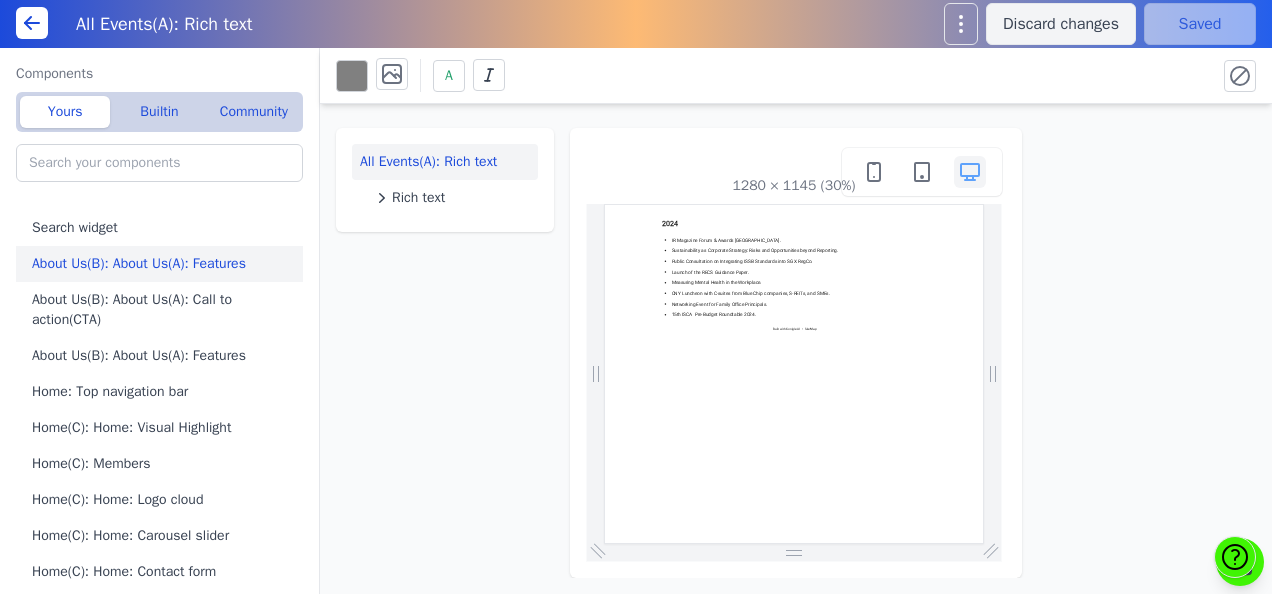 click on "About Us(B): About Us(A): Features" at bounding box center (163, 264) 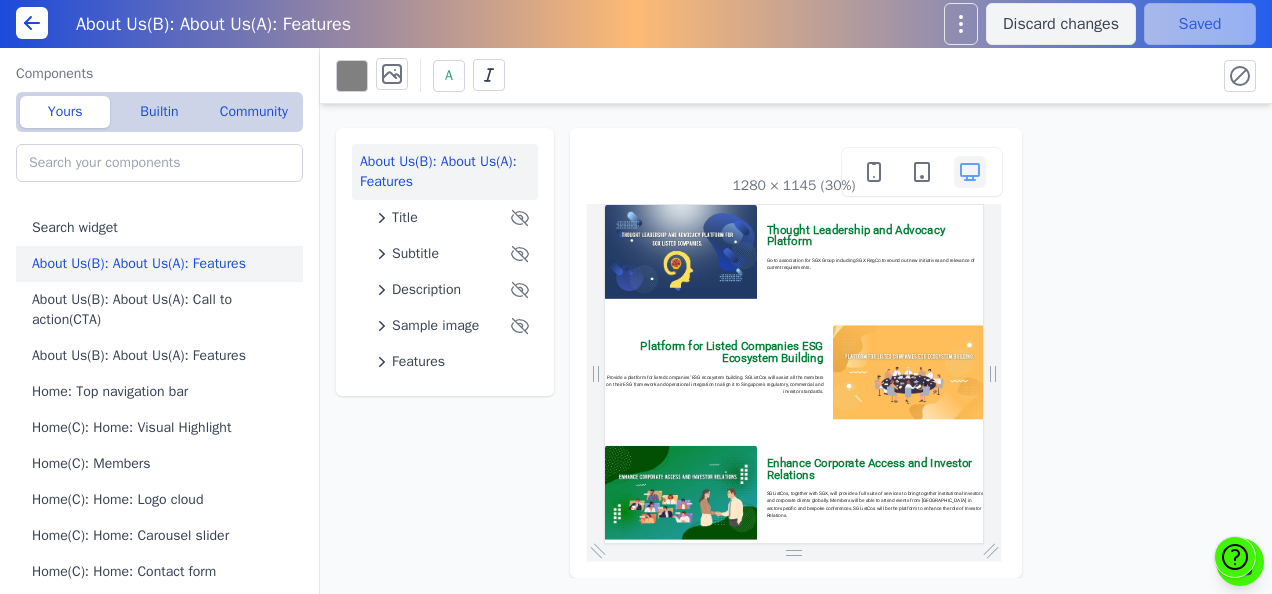 scroll, scrollTop: 0, scrollLeft: 0, axis: both 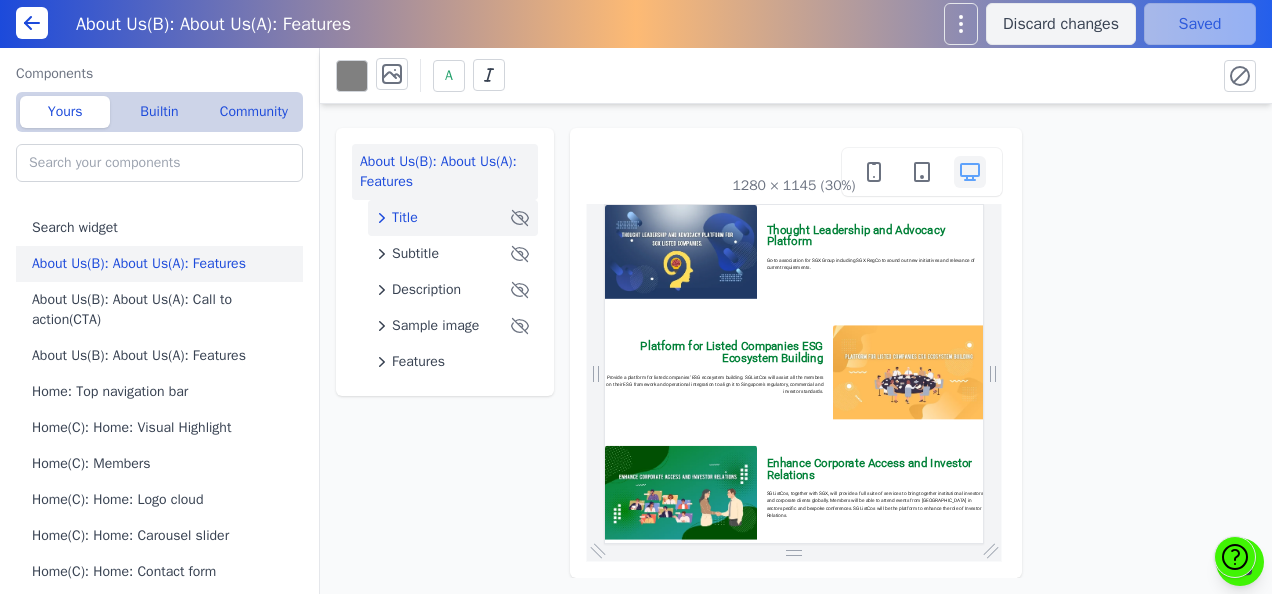 click on "Title" at bounding box center (405, 218) 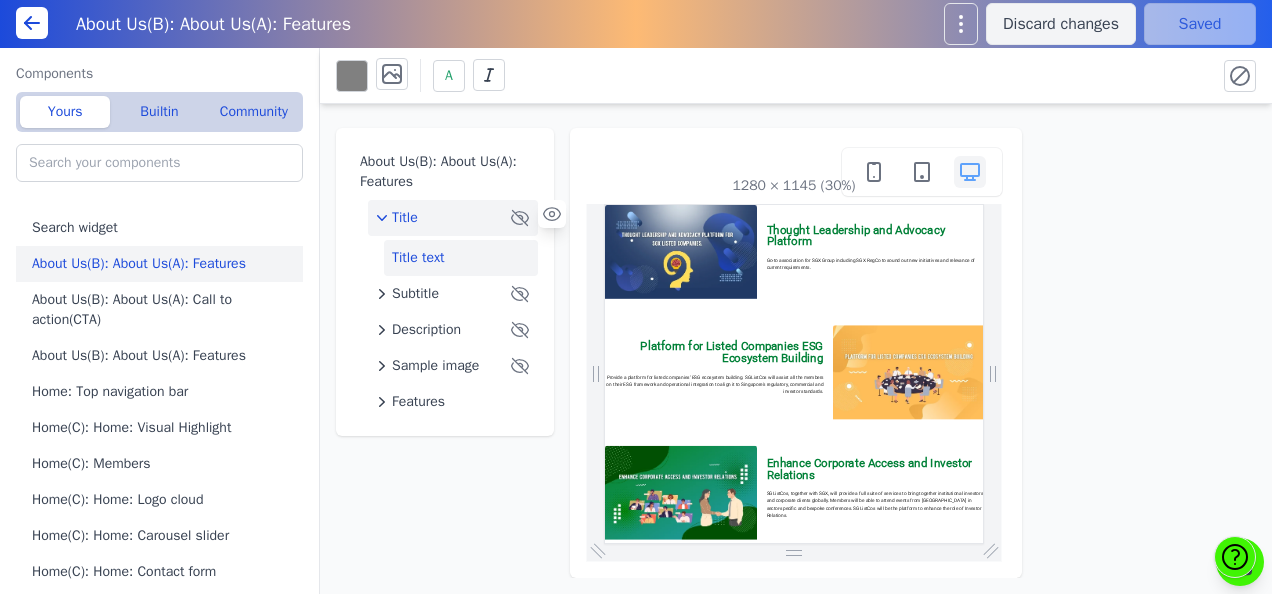 click on "Title text" at bounding box center [461, 258] 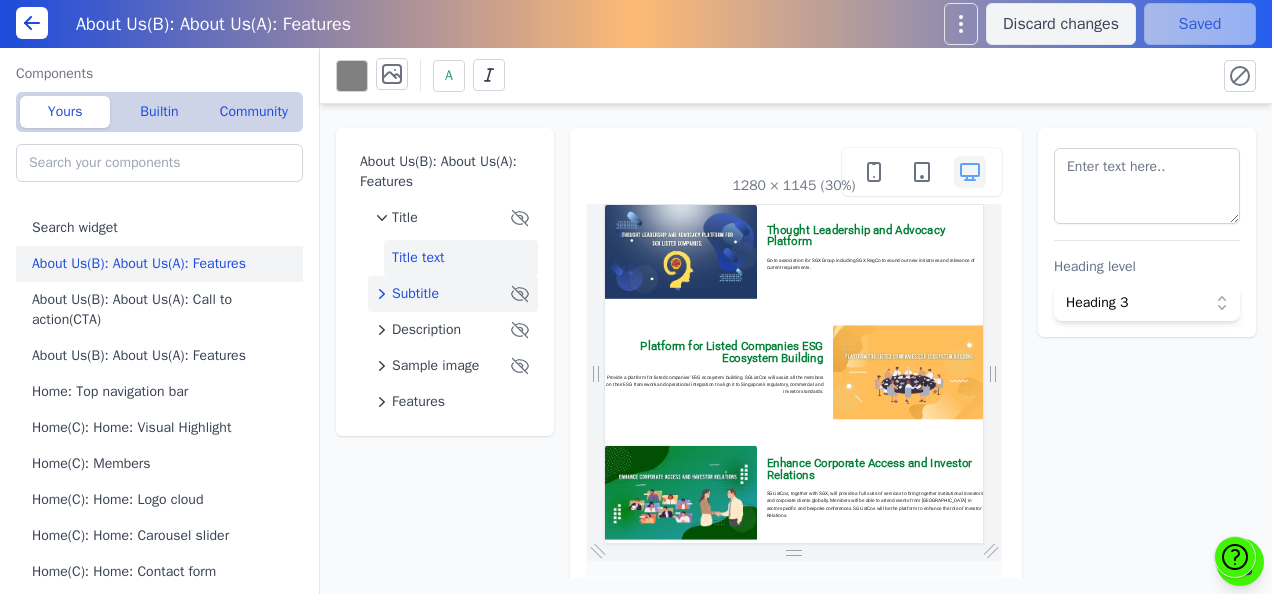 click on "Subtitle" at bounding box center (415, 294) 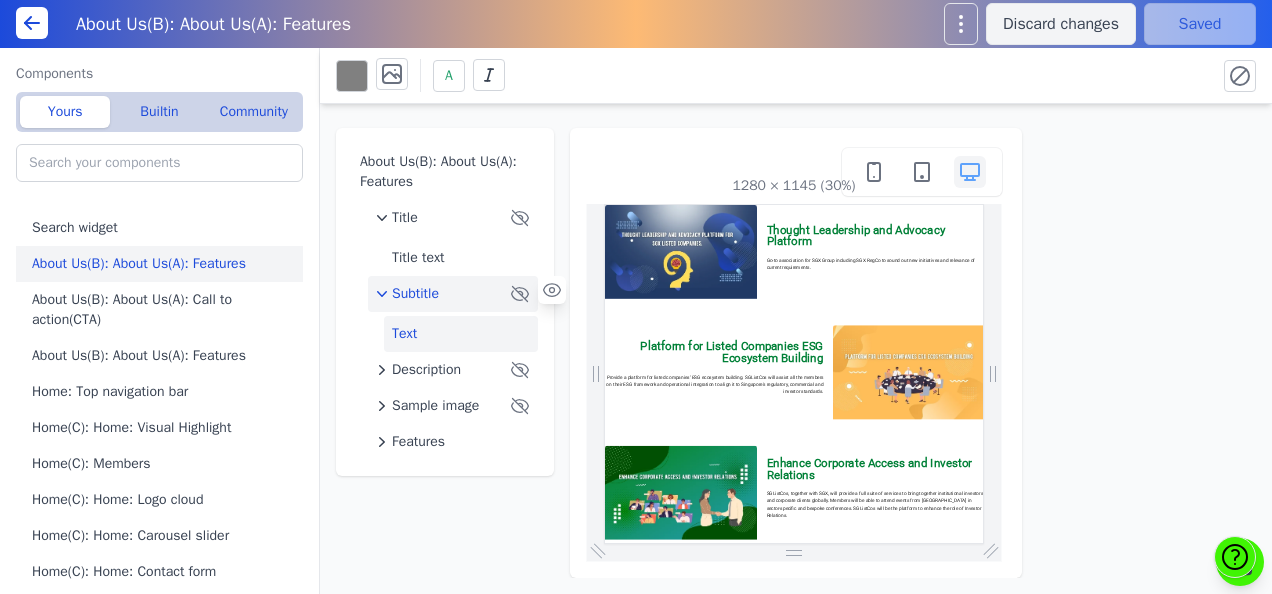 click on "Text" at bounding box center (461, 334) 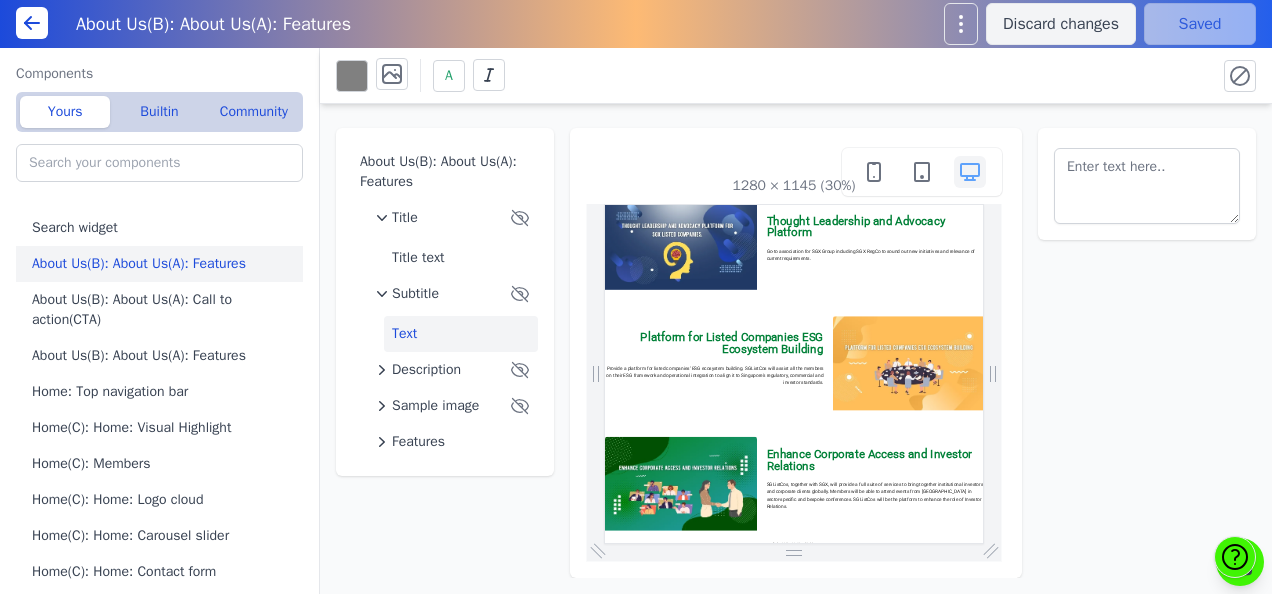 scroll, scrollTop: 0, scrollLeft: 0, axis: both 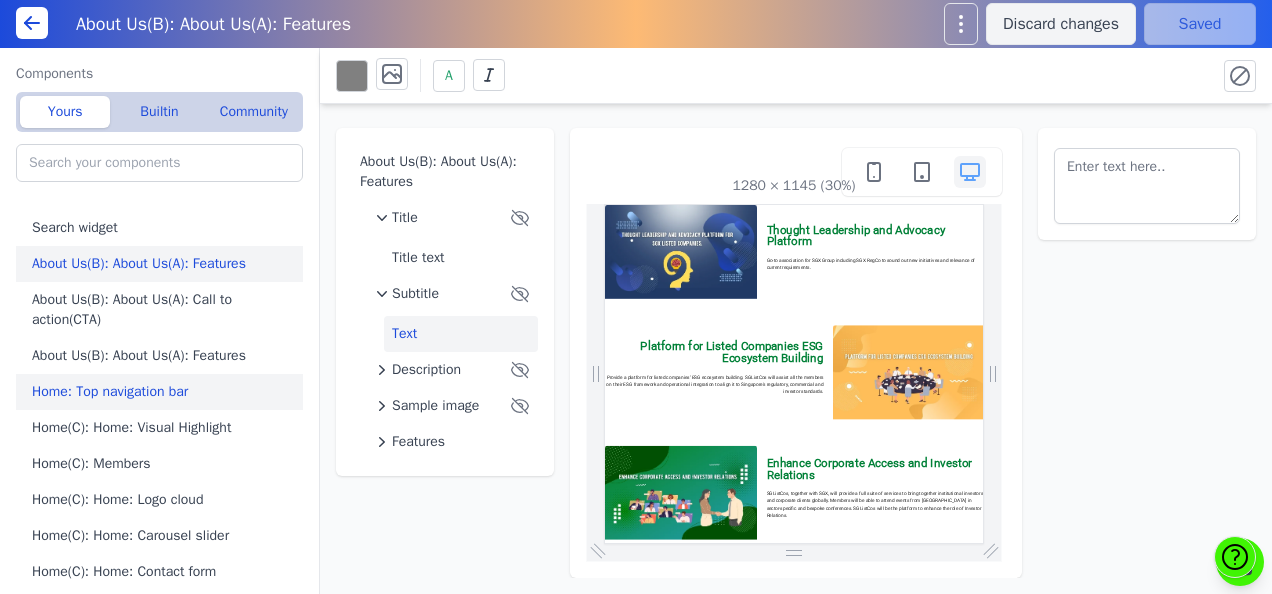 click on "Home: Top navigation bar" at bounding box center (163, 392) 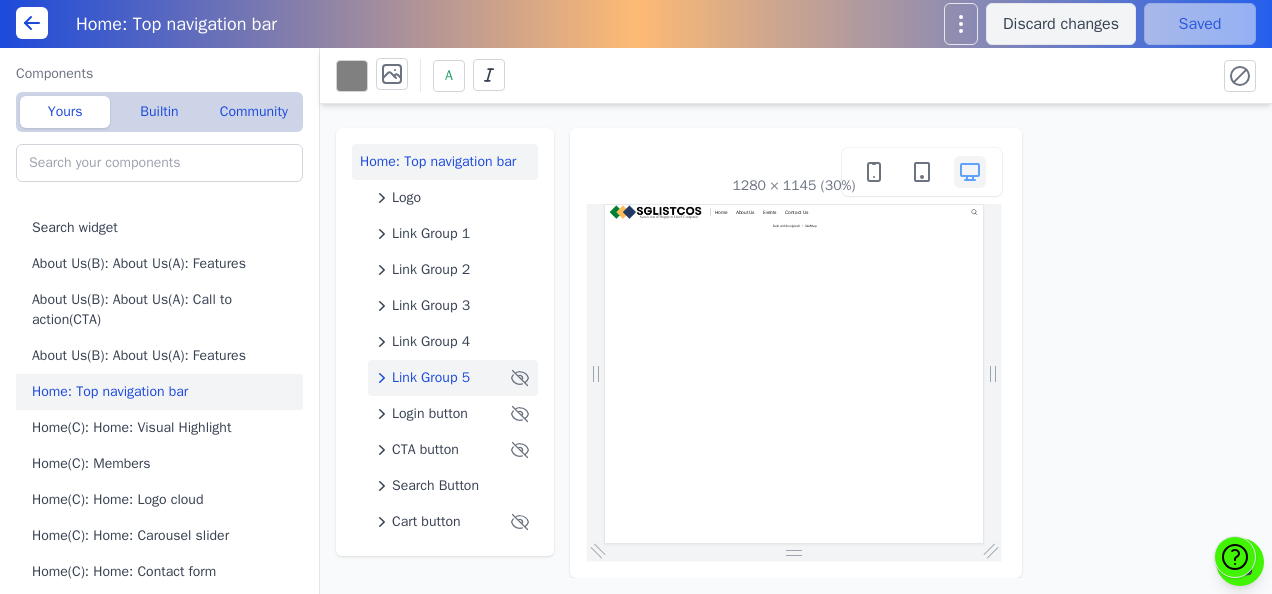 scroll, scrollTop: 0, scrollLeft: 0, axis: both 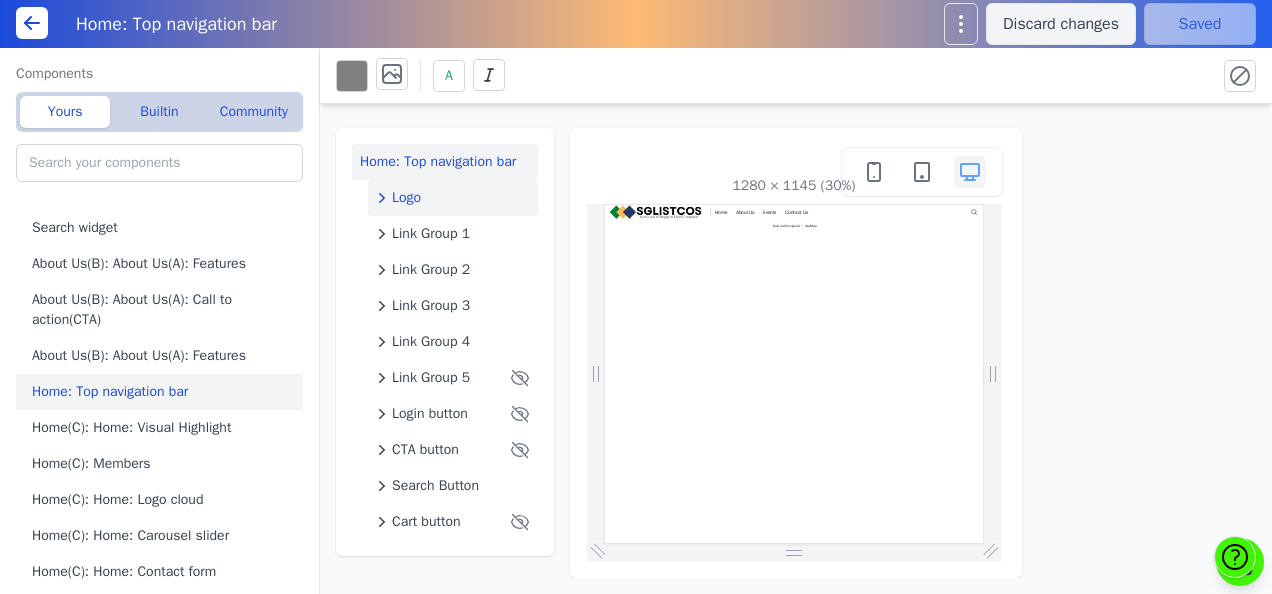 click on "Logo" at bounding box center (453, 198) 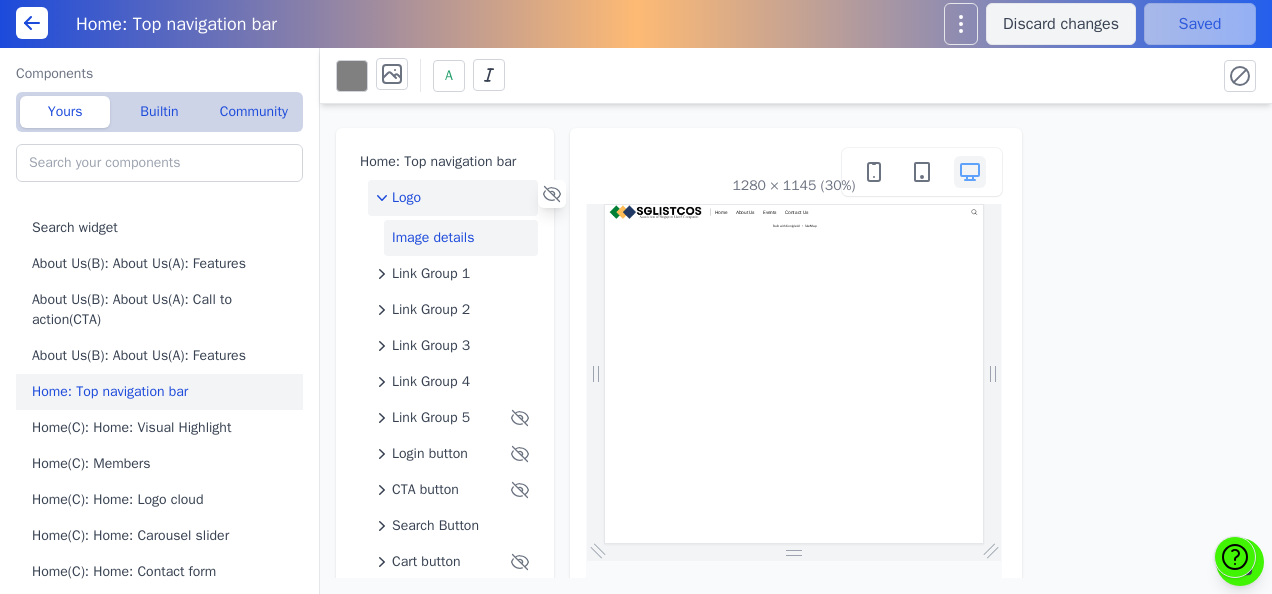 click on "Image details" at bounding box center [461, 238] 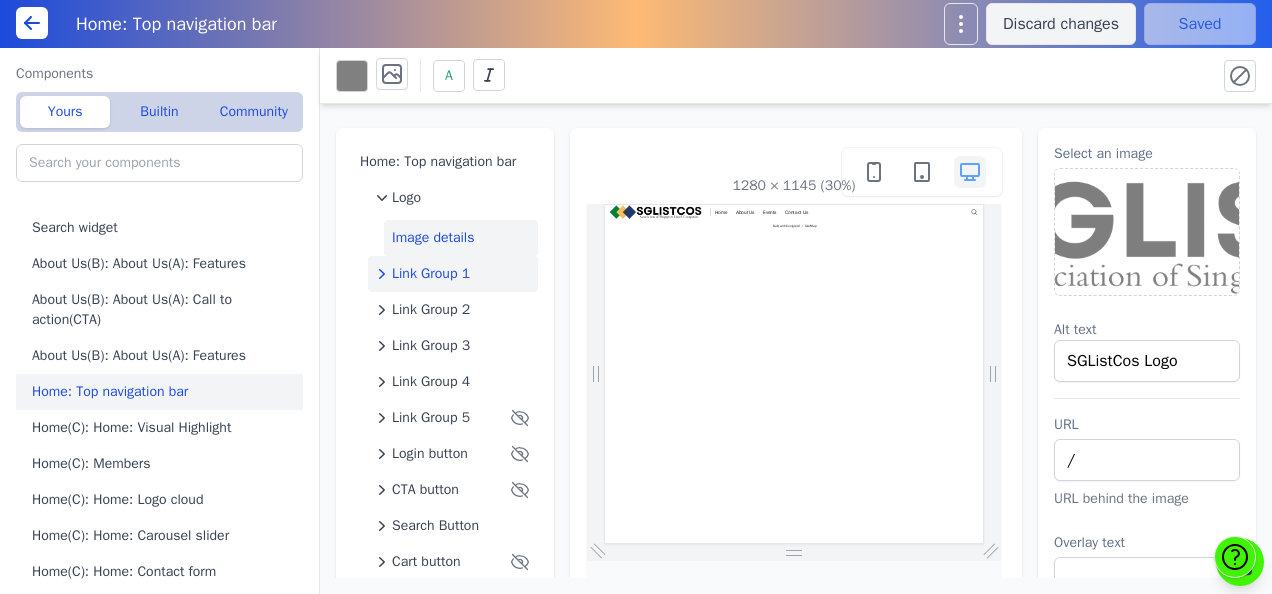 click on "Link Group 1" at bounding box center [431, 274] 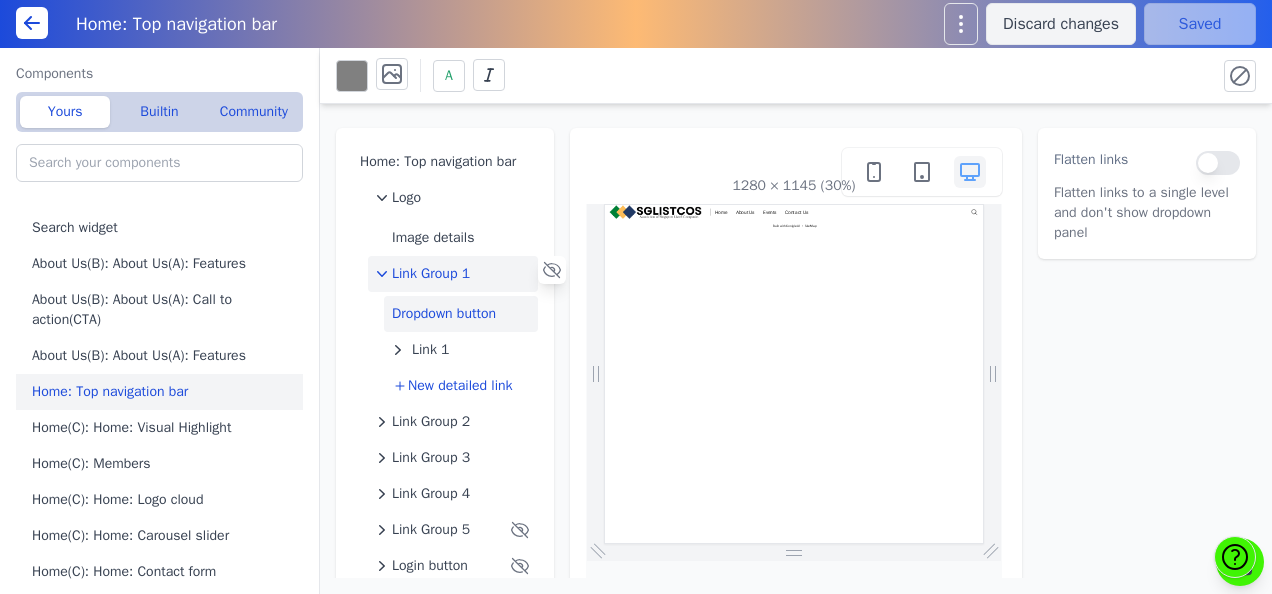click on "Dropdown button" at bounding box center (461, 314) 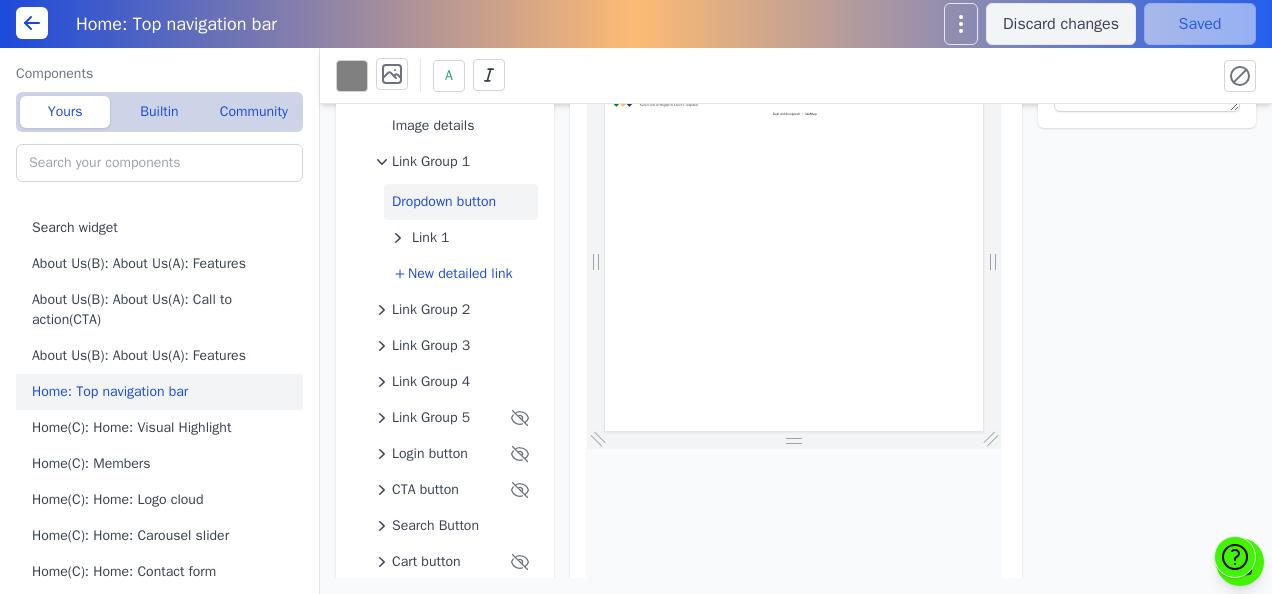 scroll, scrollTop: 116, scrollLeft: 0, axis: vertical 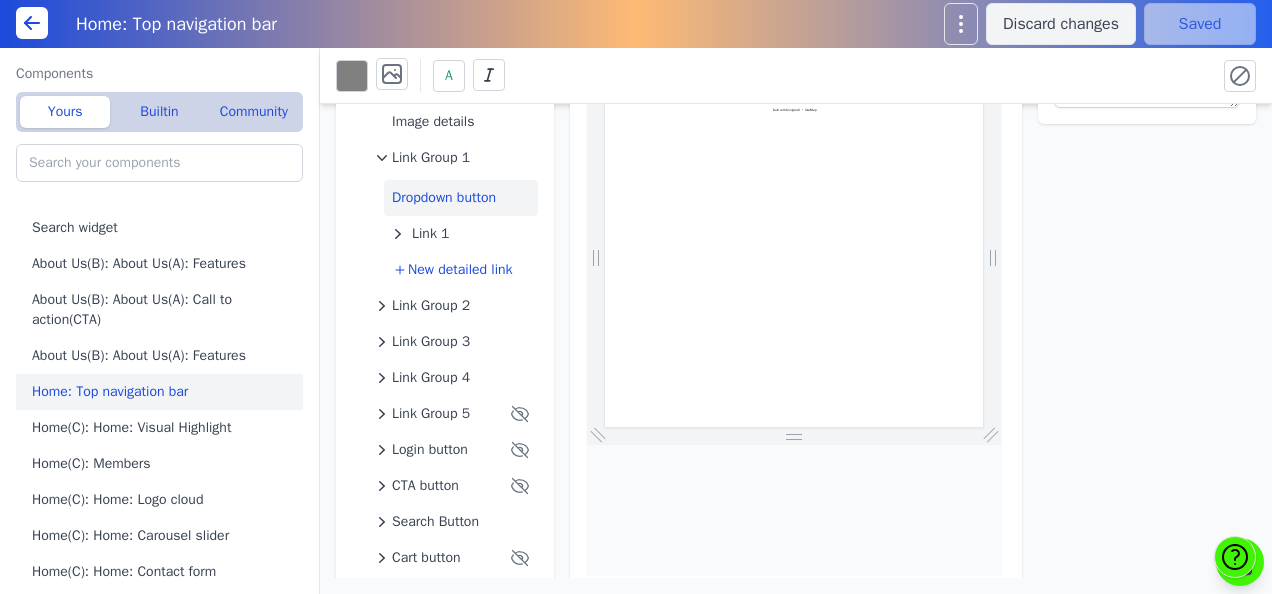 click on "Link Group 3" 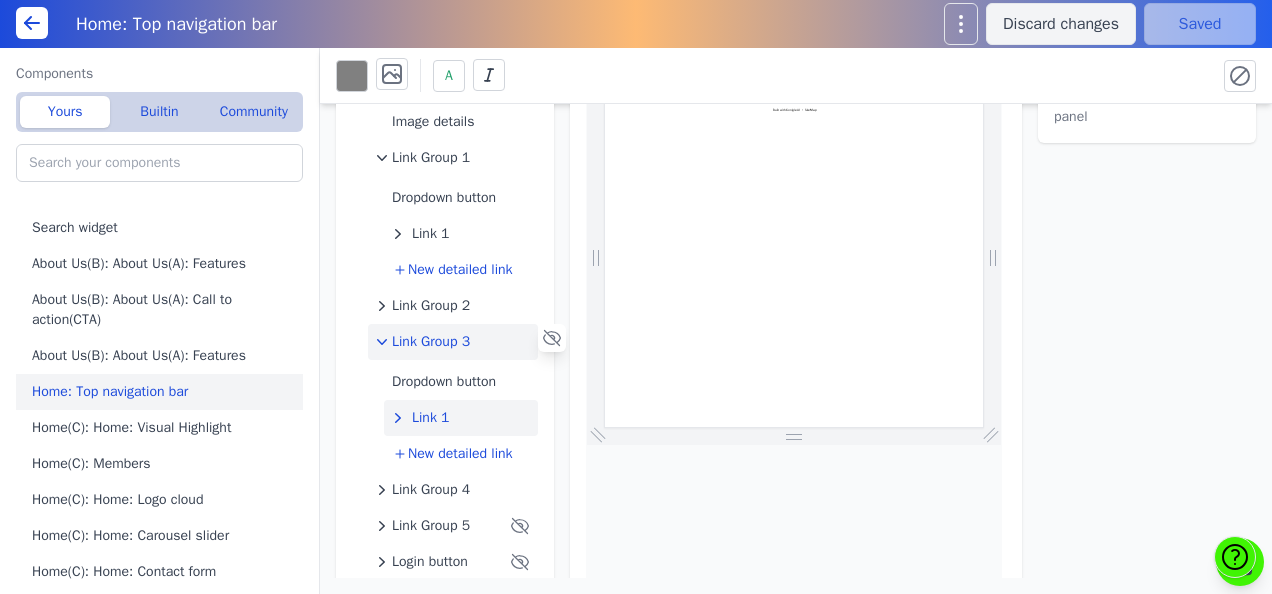 click on "Link 1" at bounding box center [431, 418] 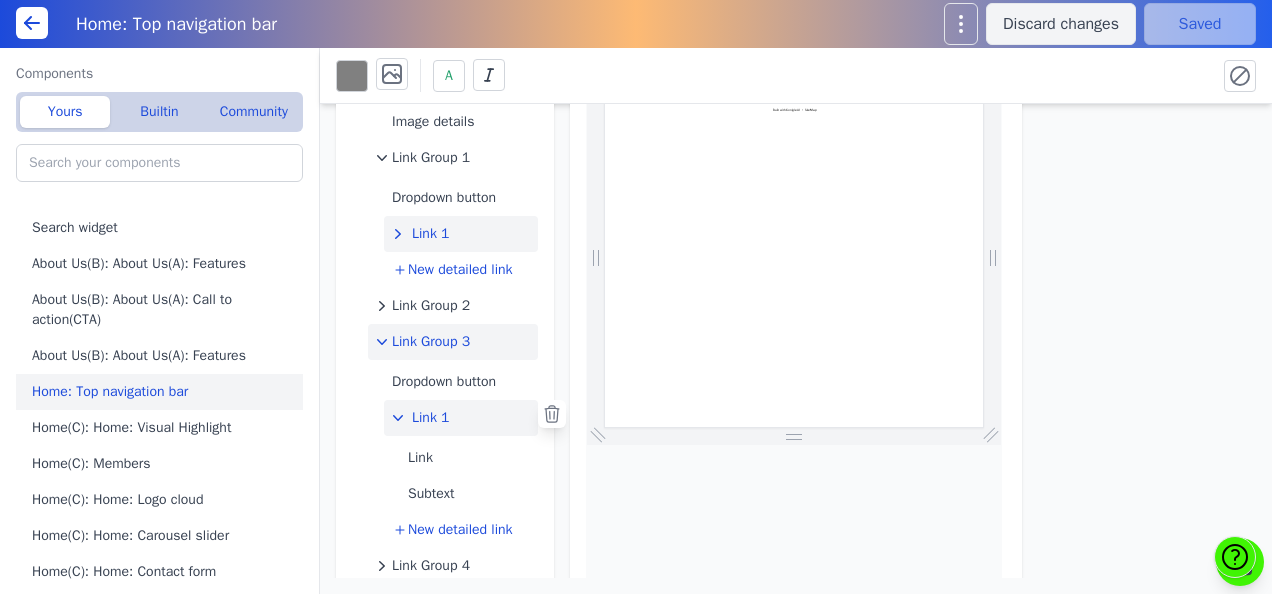 click on "Link Group 3" 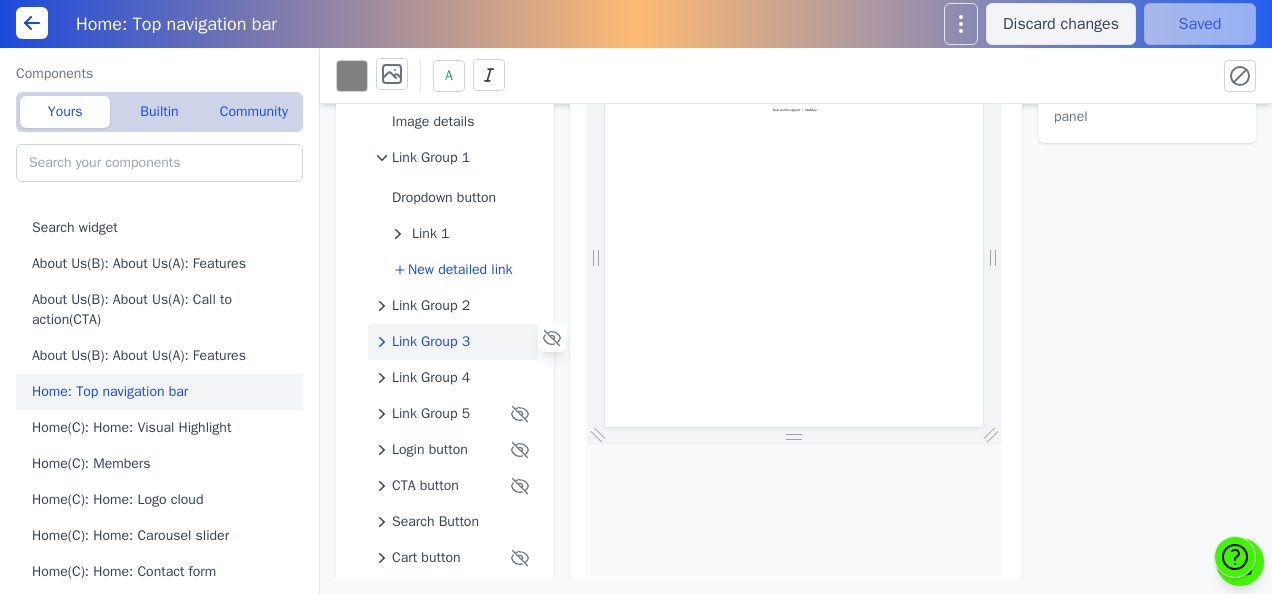 scroll, scrollTop: 130, scrollLeft: 0, axis: vertical 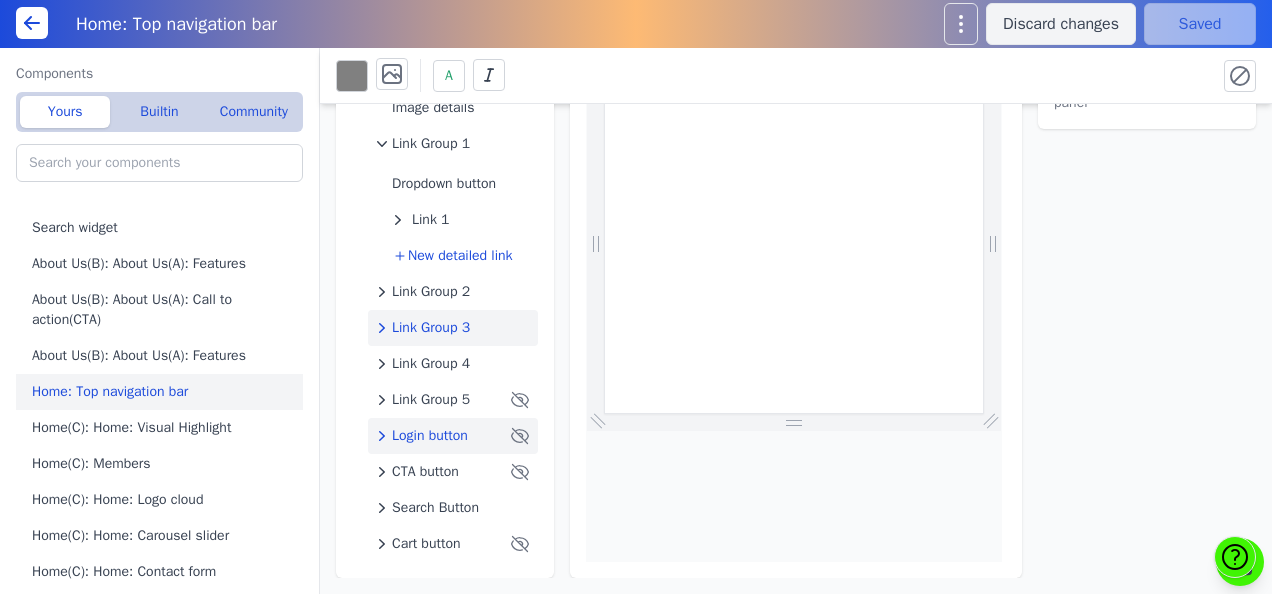 click on "Login button" at bounding box center [430, 436] 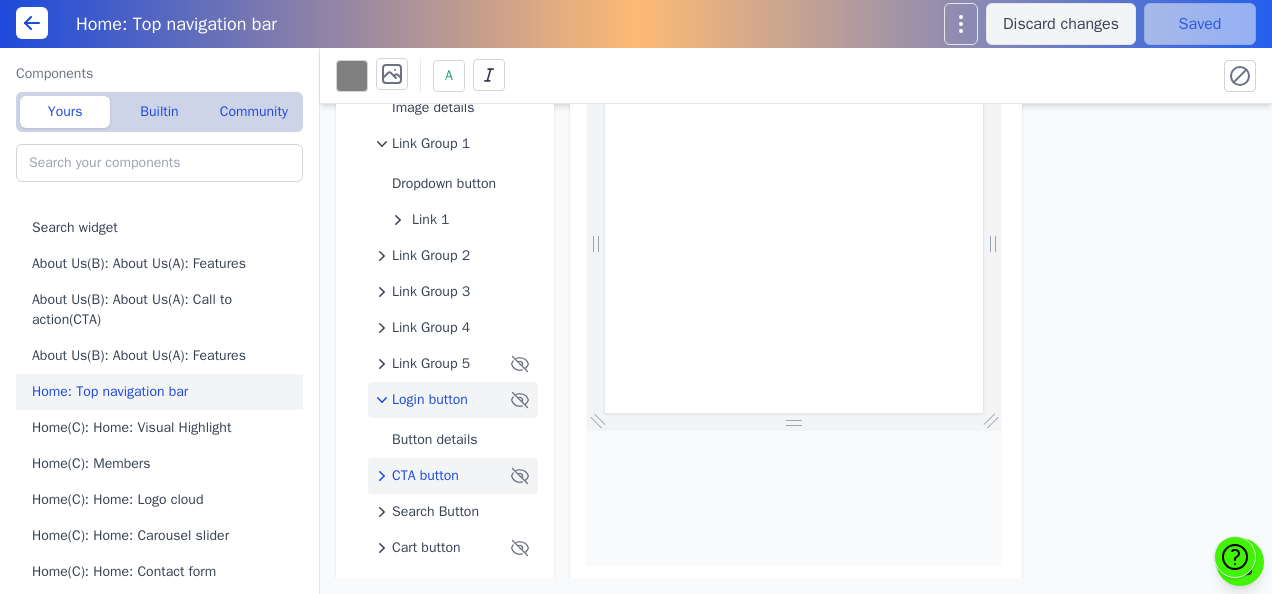click on "CTA button" at bounding box center [425, 476] 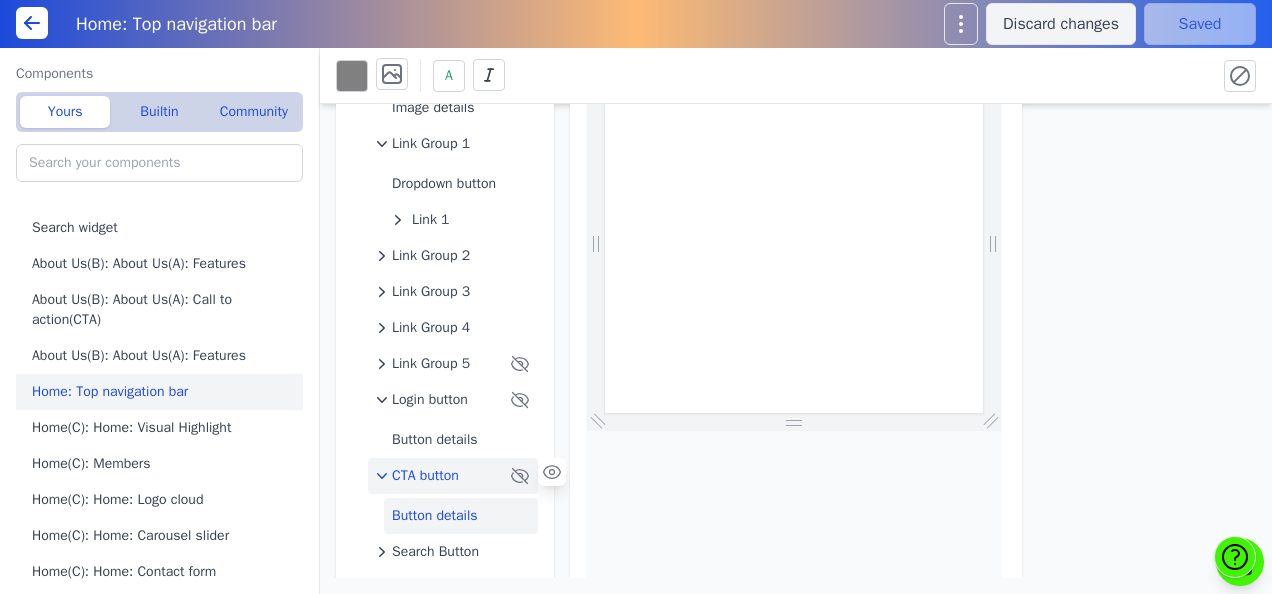 click on "Button details" at bounding box center [461, 516] 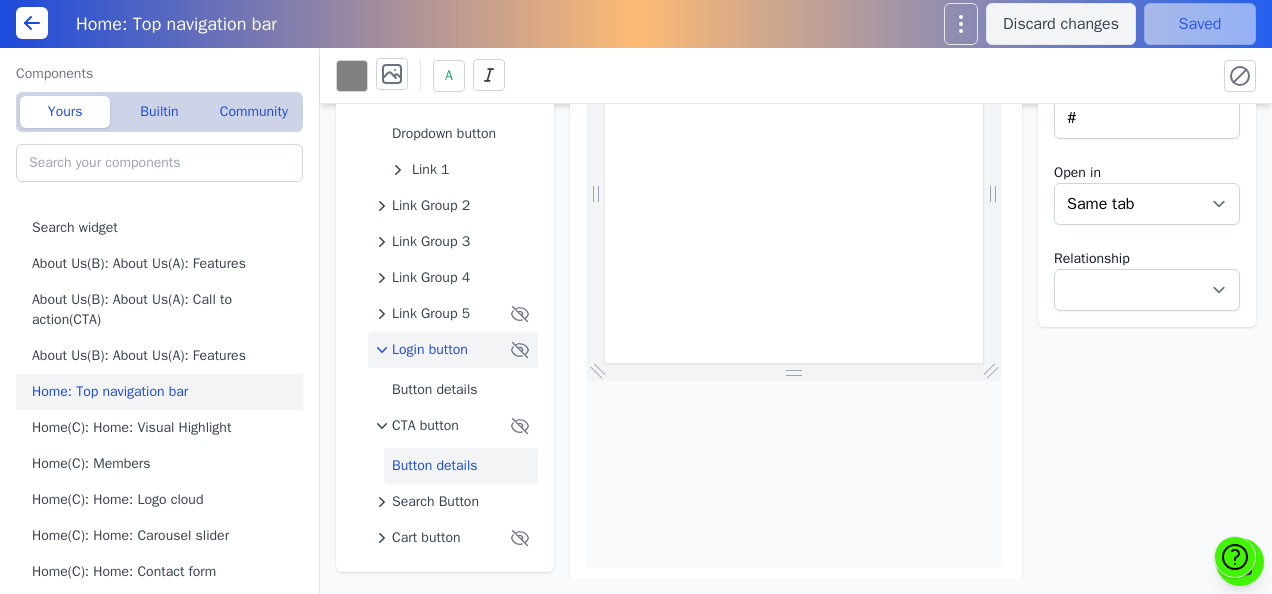 scroll, scrollTop: 182, scrollLeft: 0, axis: vertical 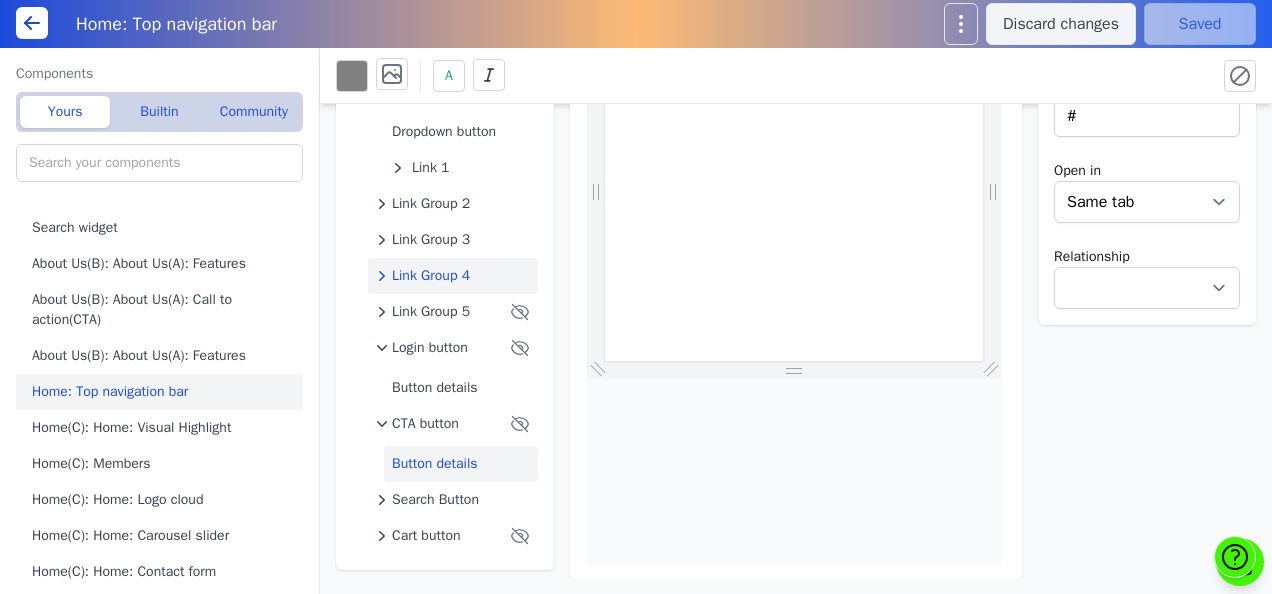 click on "Link Group 4" 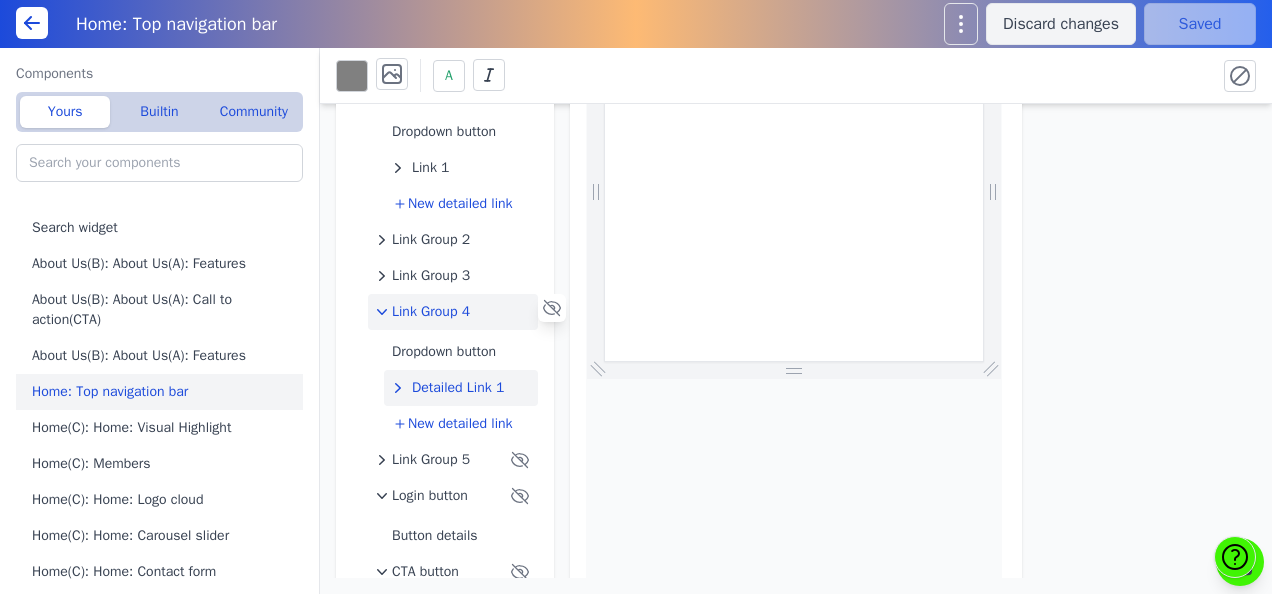 click on "Detailed Link 1" 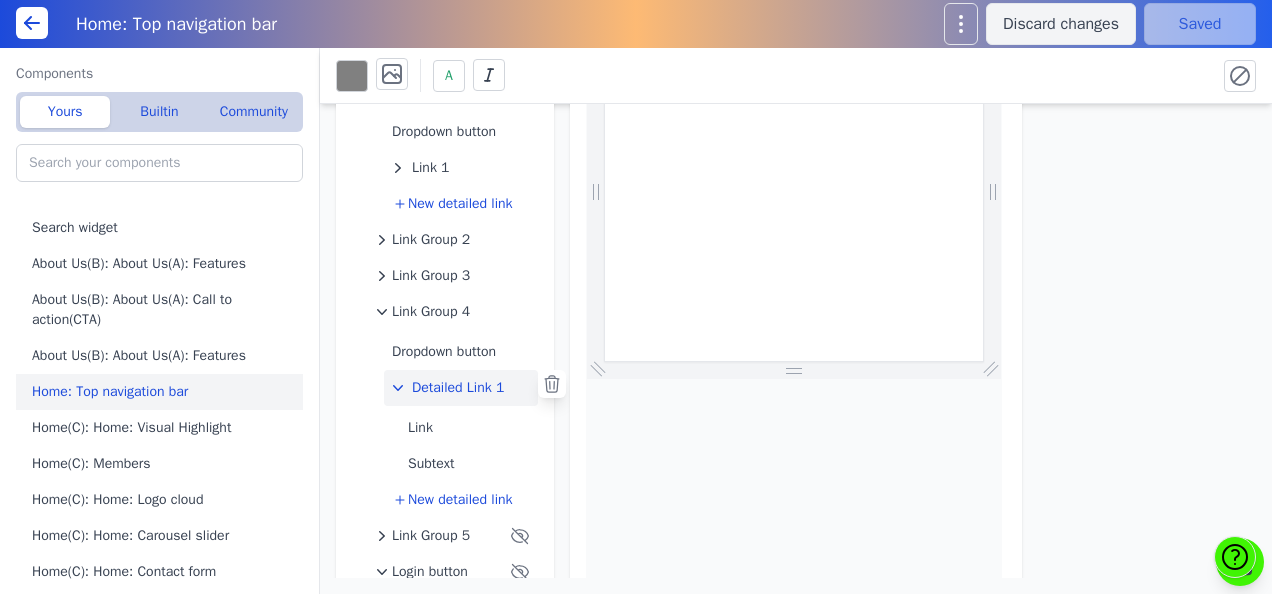 scroll, scrollTop: 0, scrollLeft: 0, axis: both 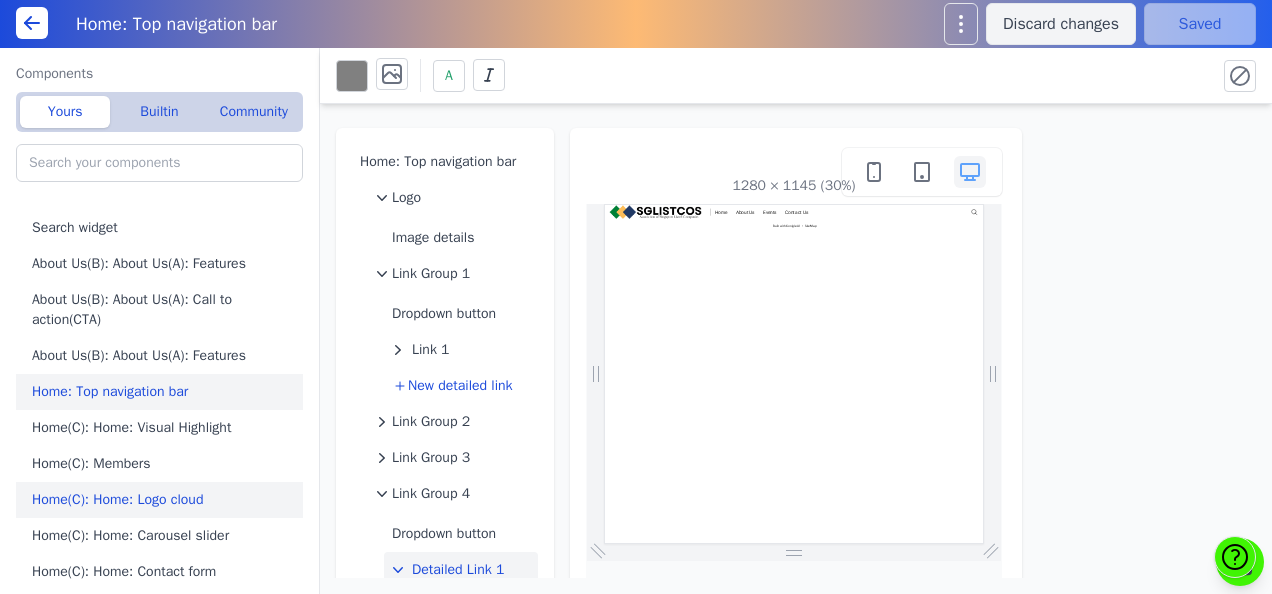 click on "Home(C): Home: Logo cloud" at bounding box center [163, 500] 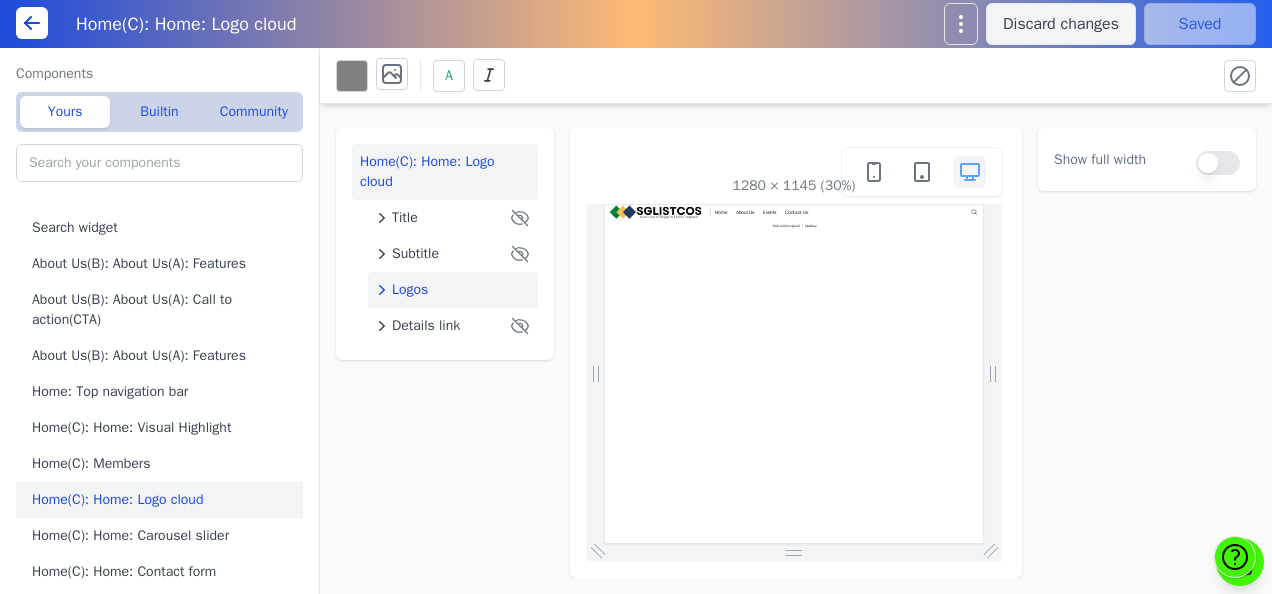 click on "Logos" 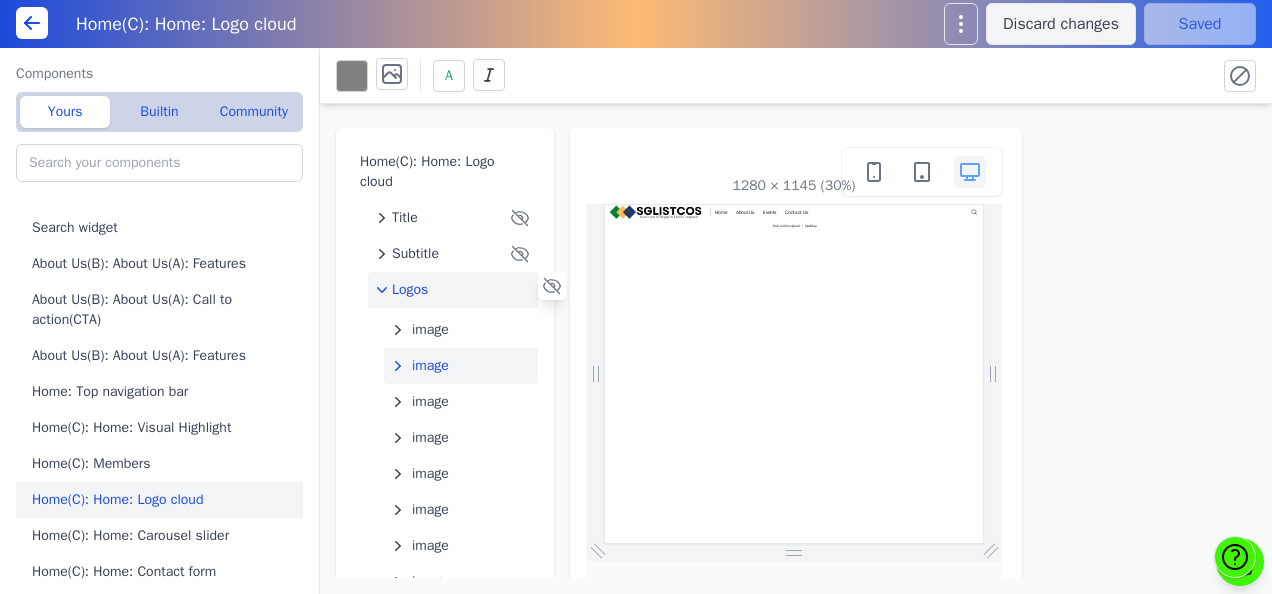 click on "image" 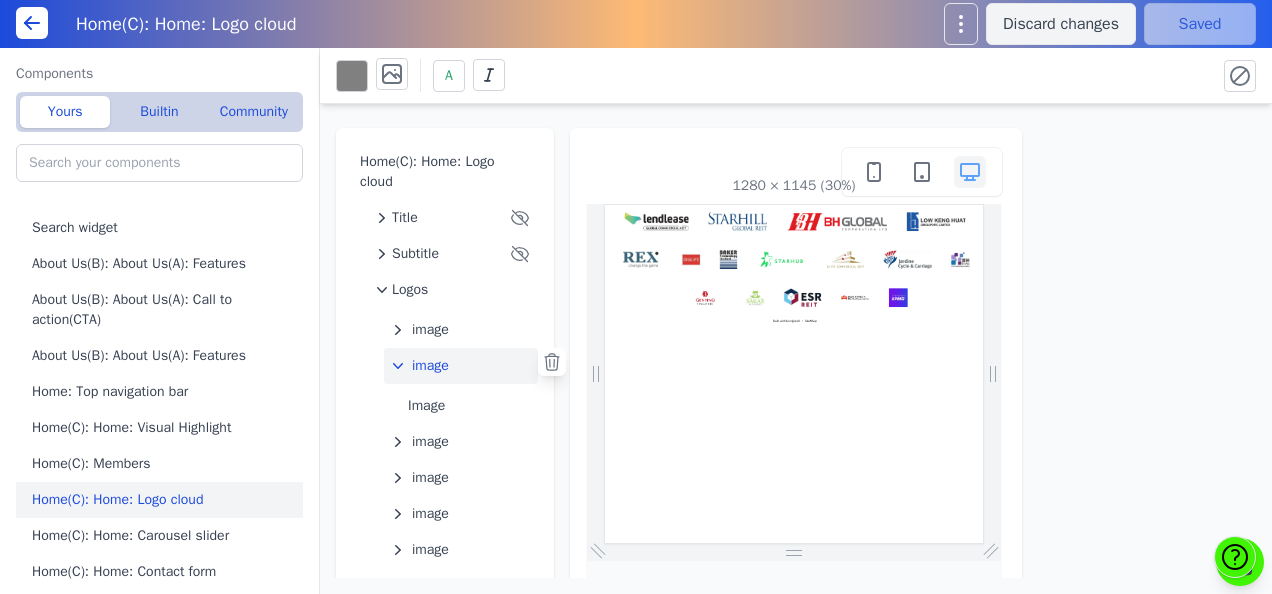 scroll, scrollTop: 0, scrollLeft: 0, axis: both 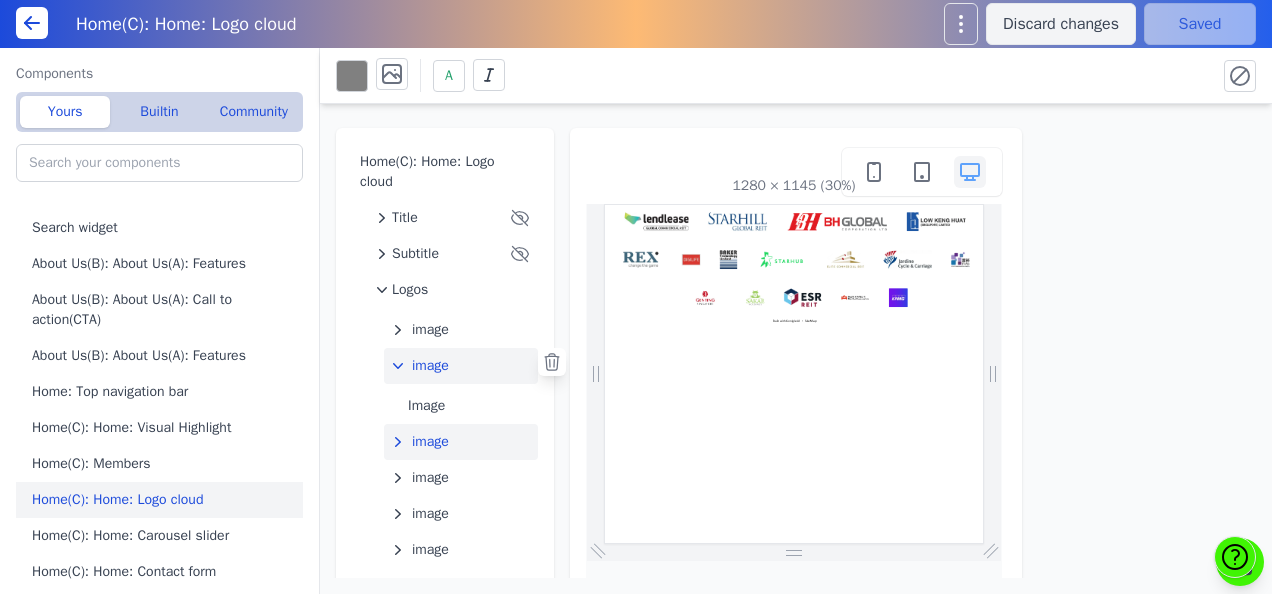 click on "image" 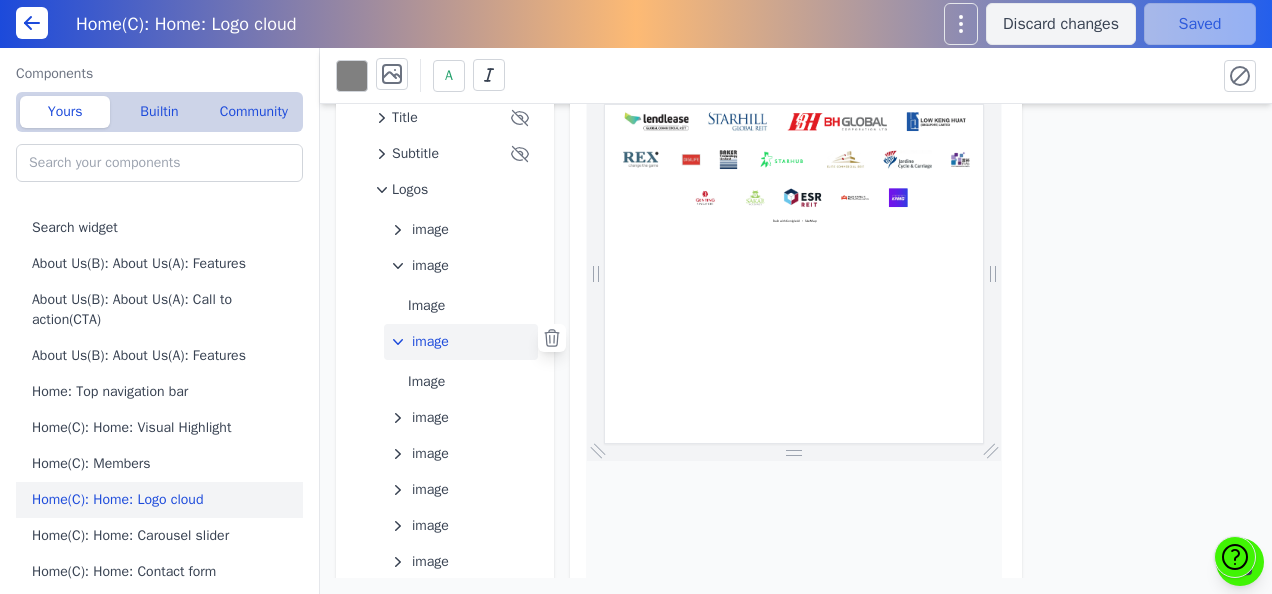 scroll, scrollTop: 354, scrollLeft: 0, axis: vertical 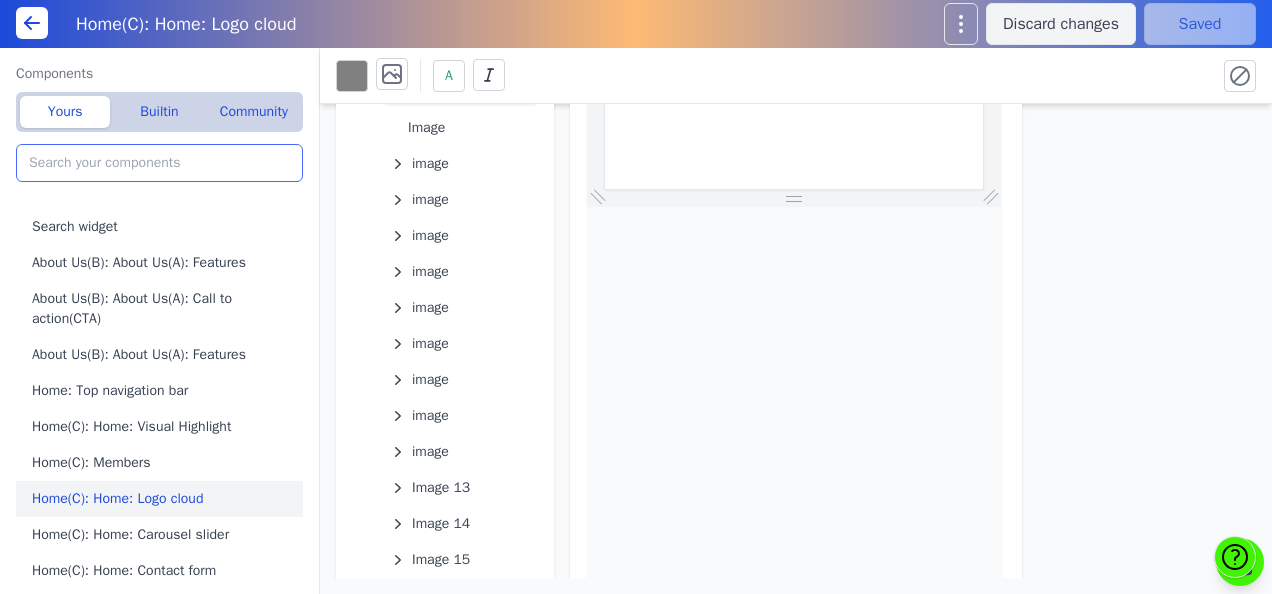 click at bounding box center [159, 163] 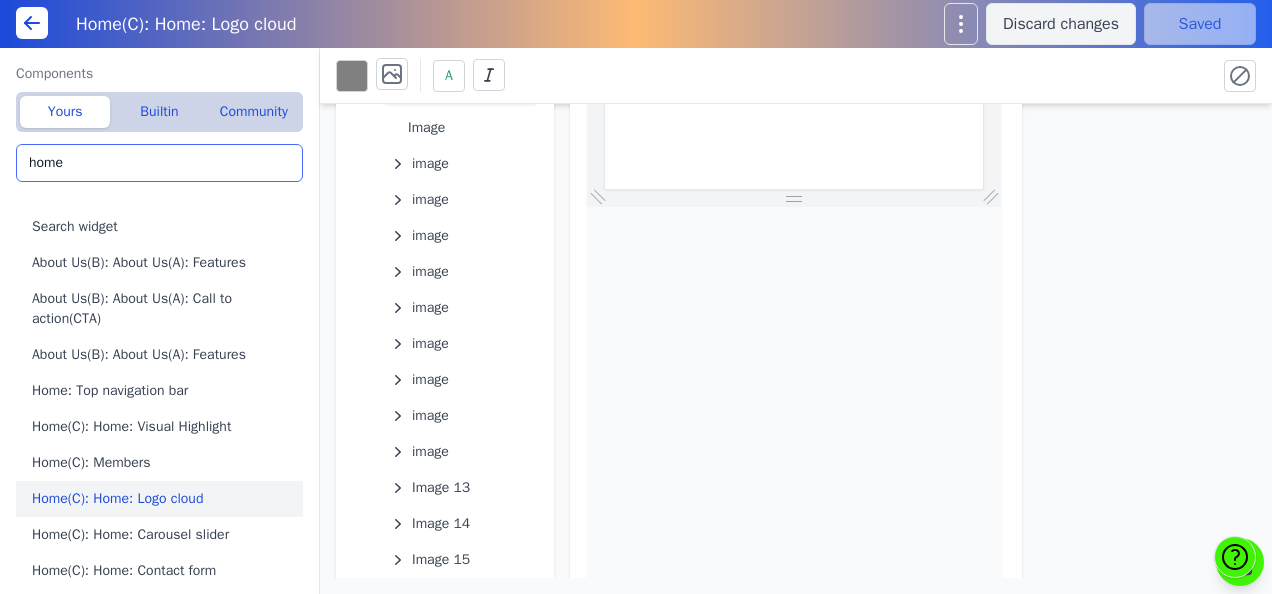 type on "home" 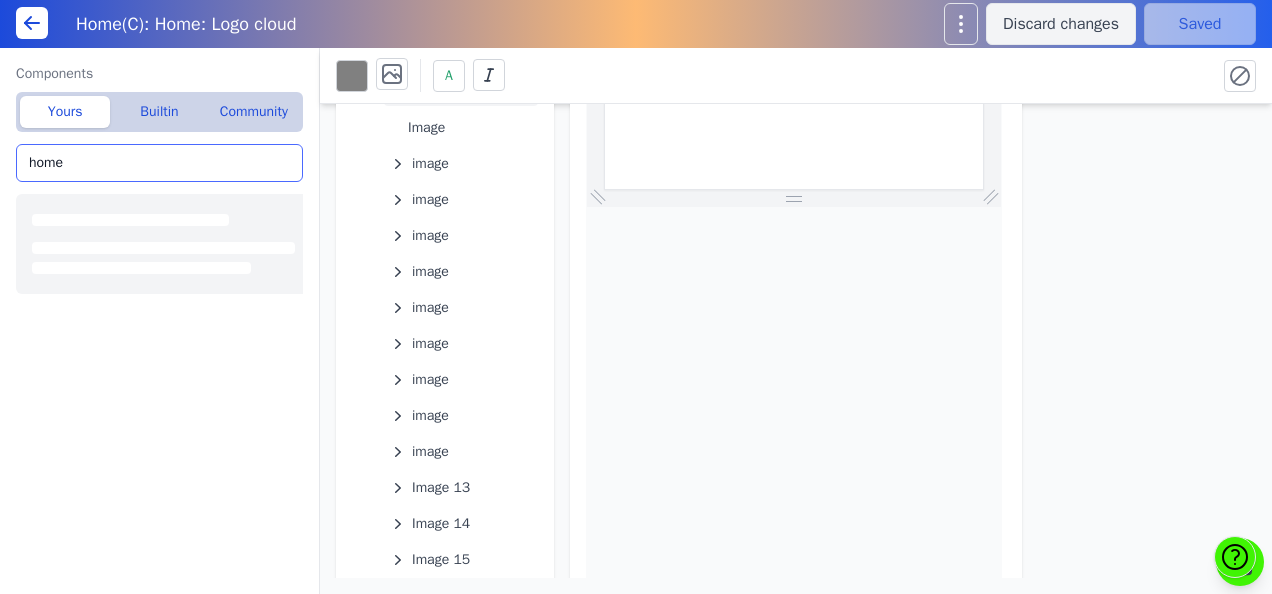scroll, scrollTop: 0, scrollLeft: 0, axis: both 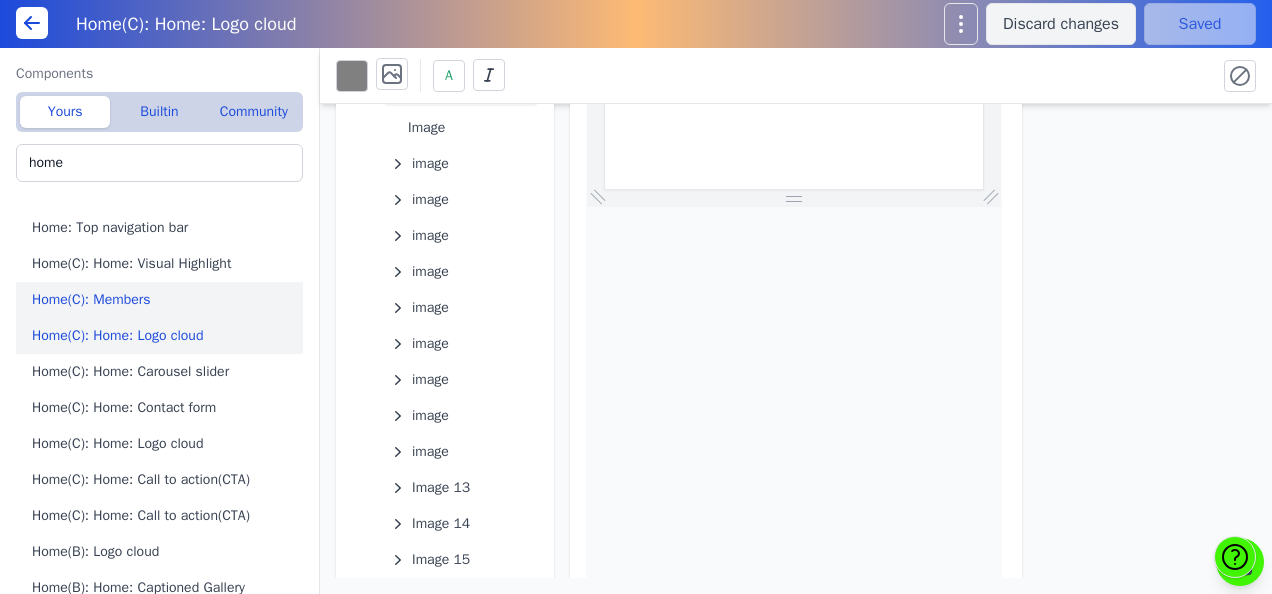 click on "Home(C): Members" at bounding box center [163, 300] 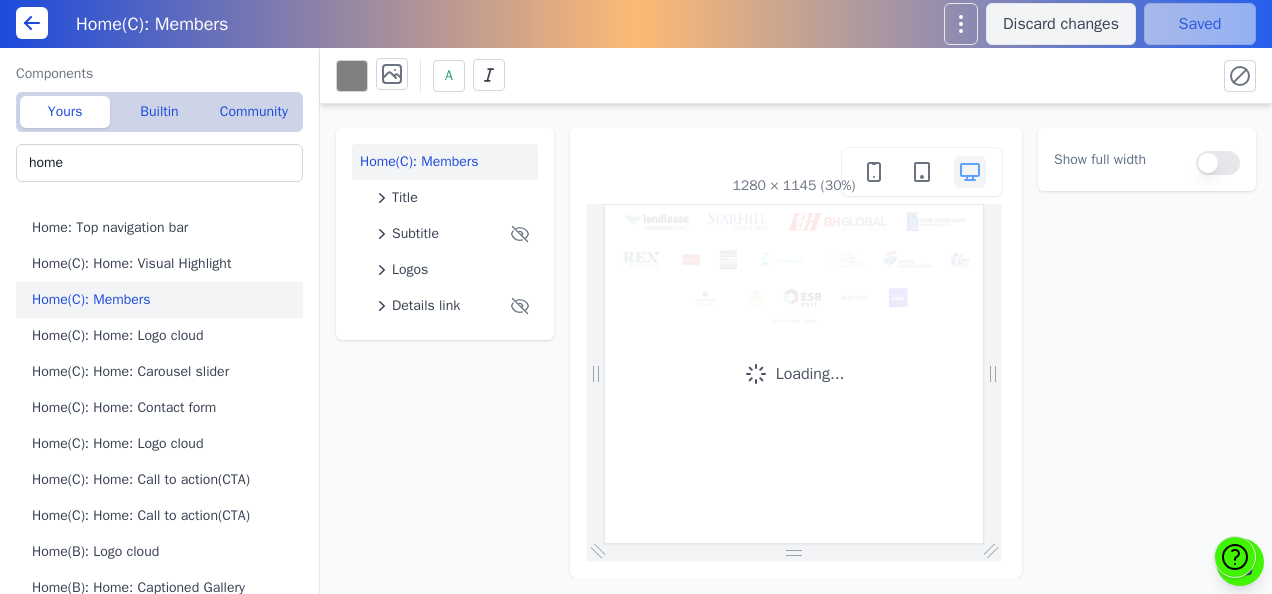 scroll, scrollTop: 0, scrollLeft: 0, axis: both 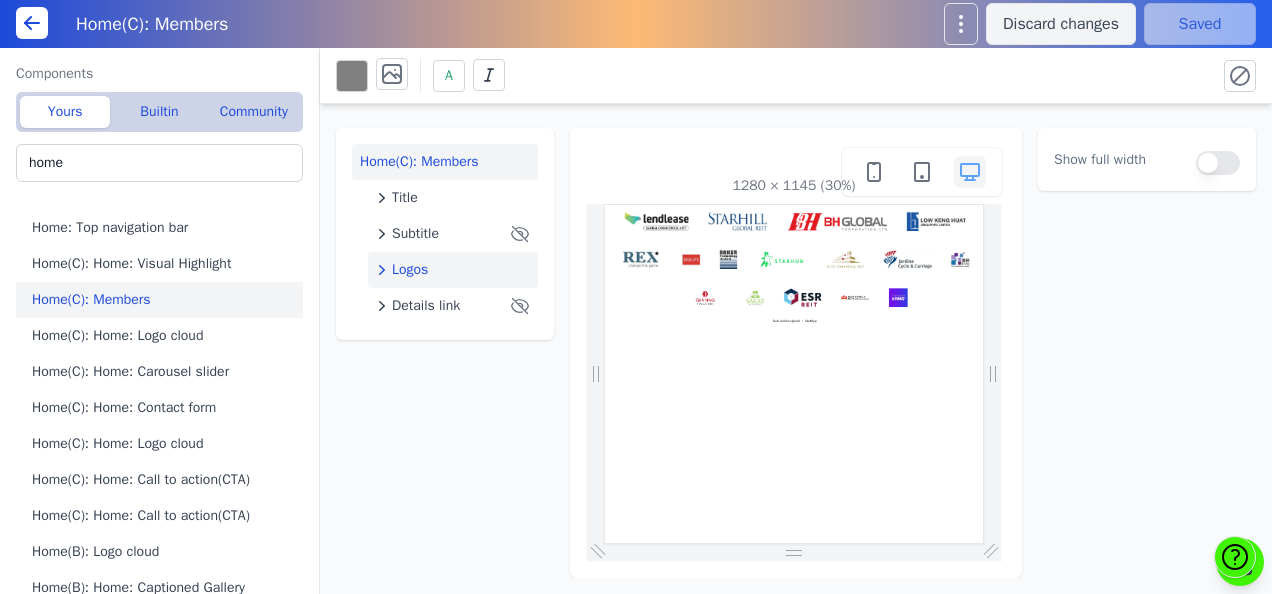 click on "Details link" 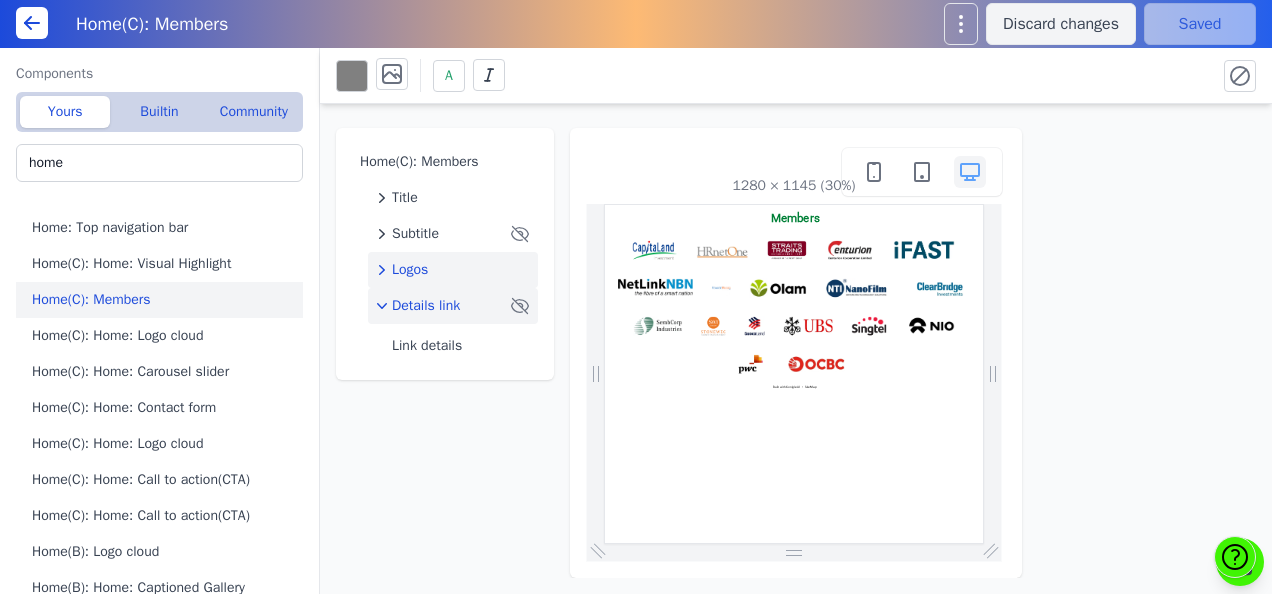 scroll, scrollTop: 0, scrollLeft: 0, axis: both 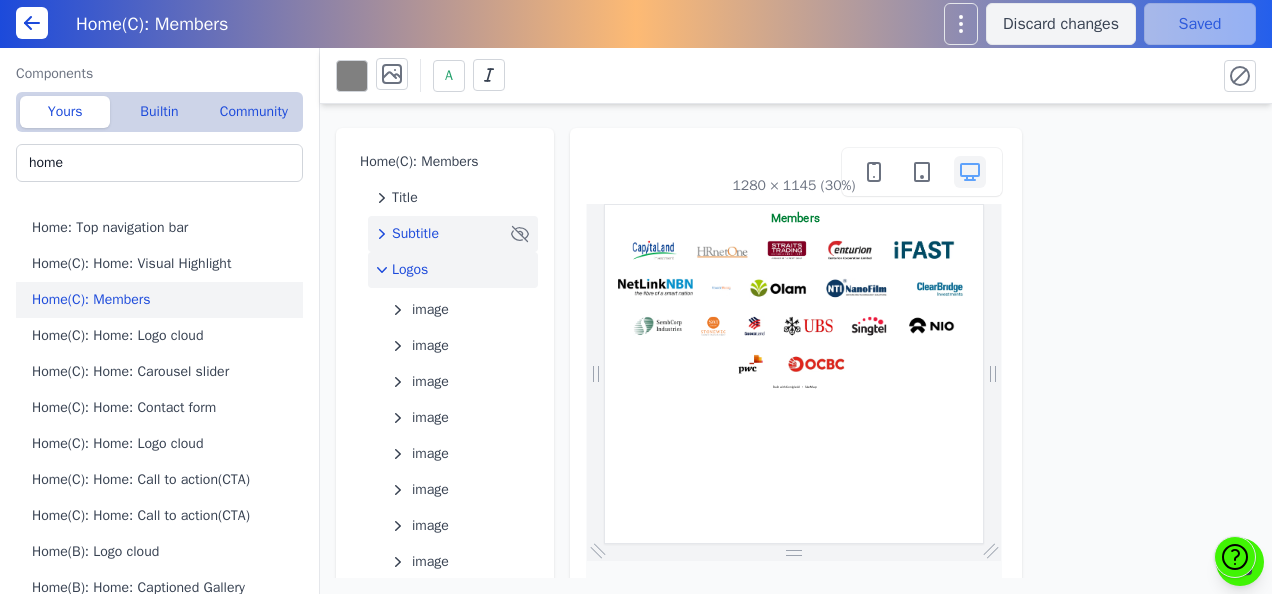 click on "Subtitle" 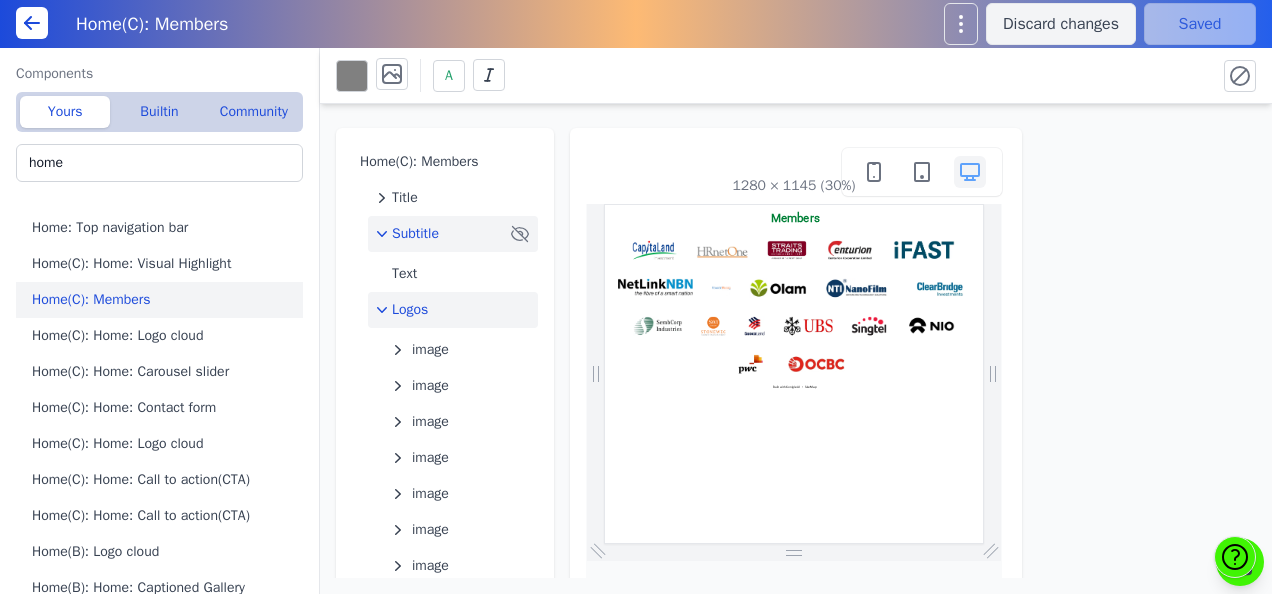 click on "Logos" 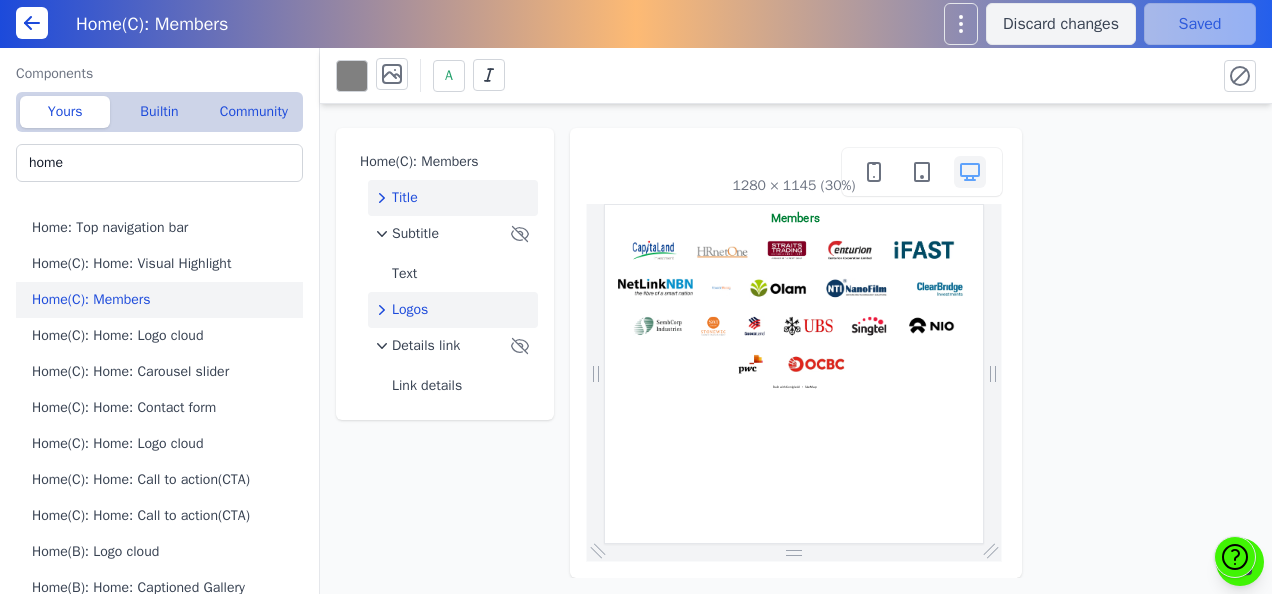 click on "Title" at bounding box center (453, 198) 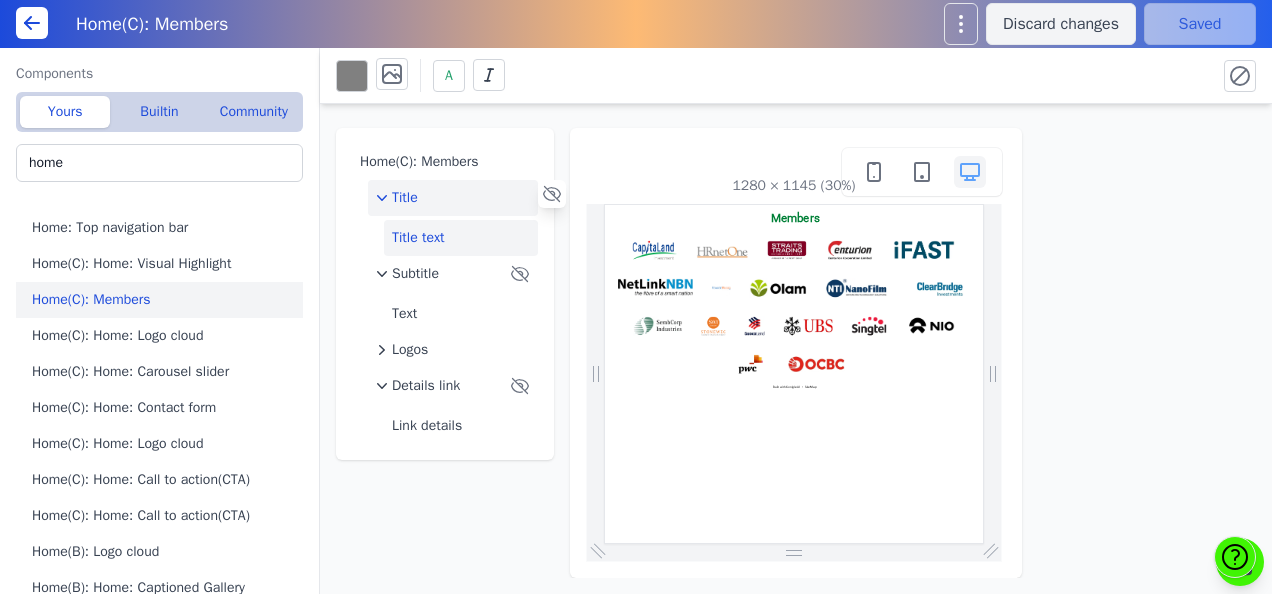 click on "Title text" at bounding box center (461, 238) 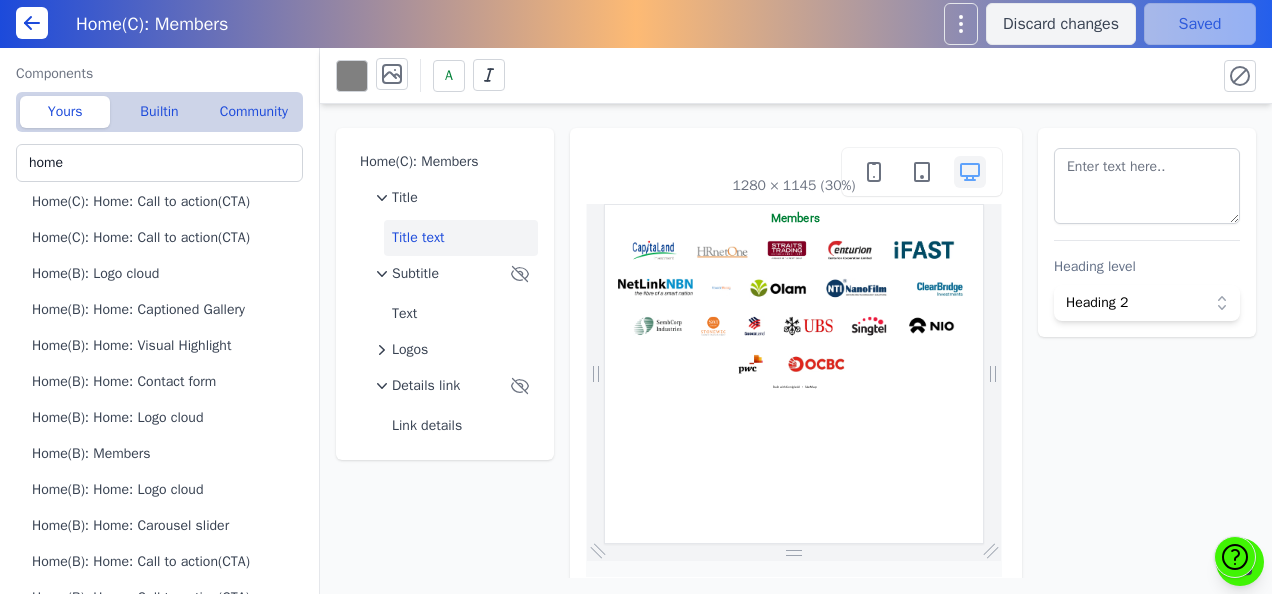 scroll, scrollTop: 284, scrollLeft: 0, axis: vertical 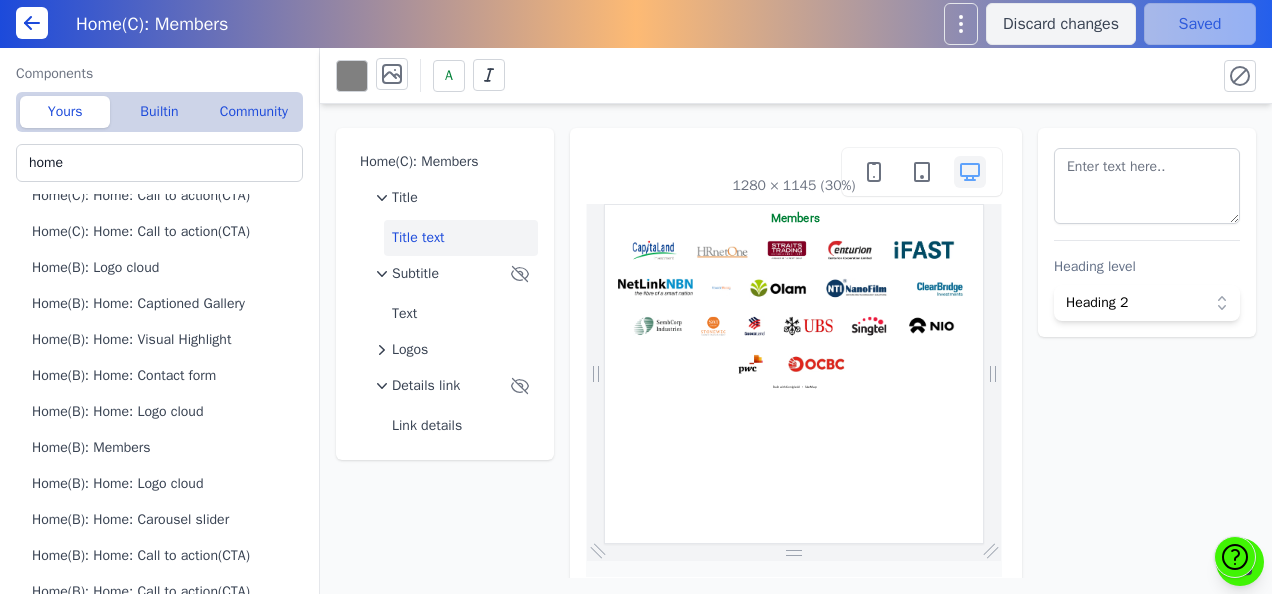 click on "Home(B): Home: Logo cloud" at bounding box center (163, 412) 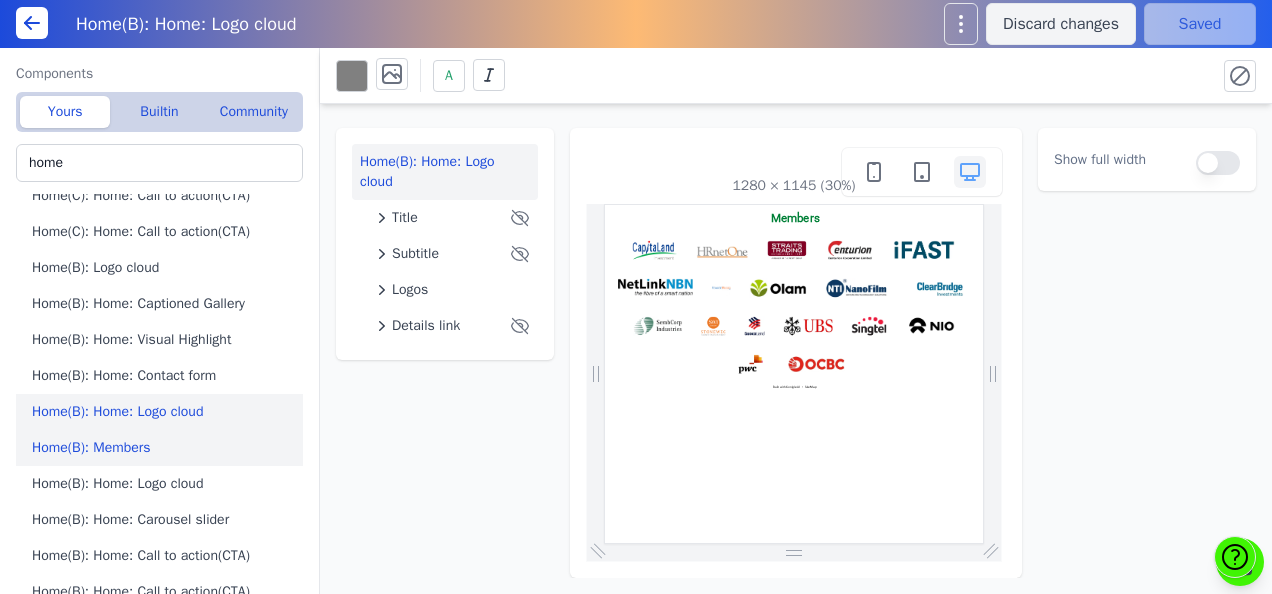 click on "Home(B): Members" at bounding box center (163, 448) 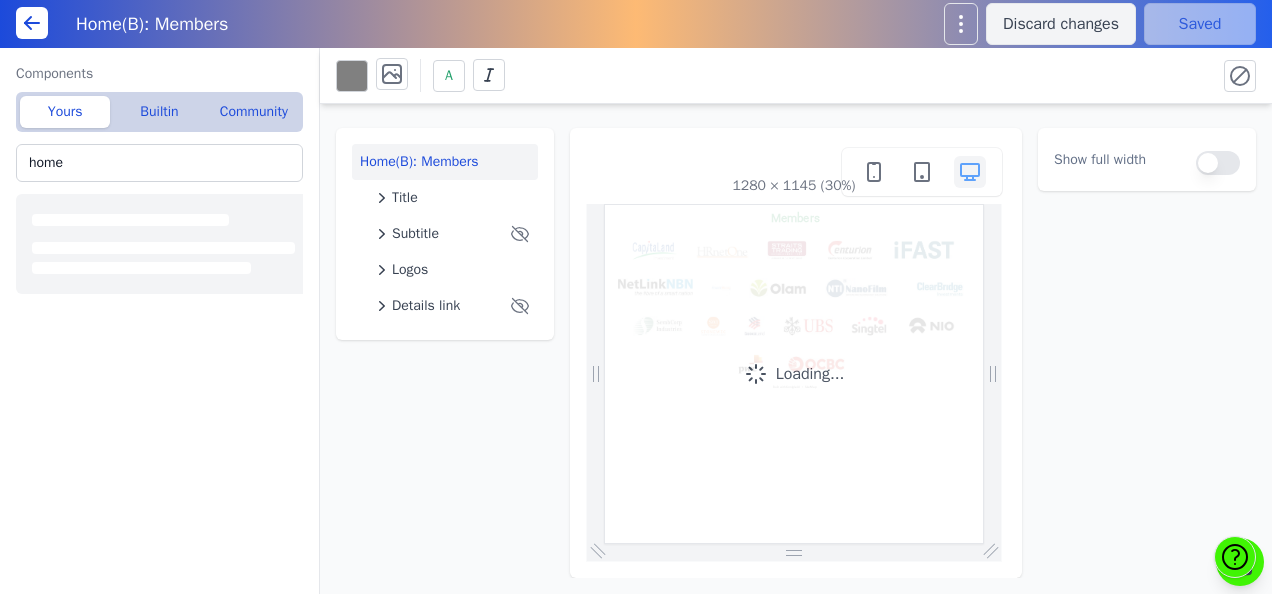 scroll, scrollTop: 0, scrollLeft: 0, axis: both 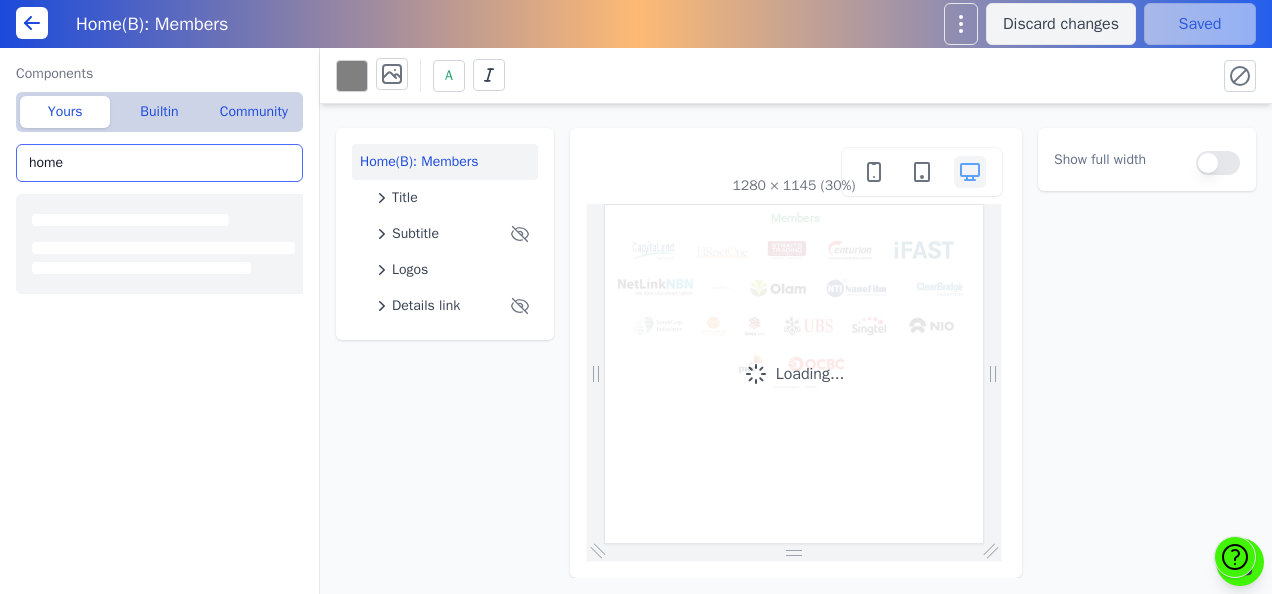 click on "home" at bounding box center [159, 163] 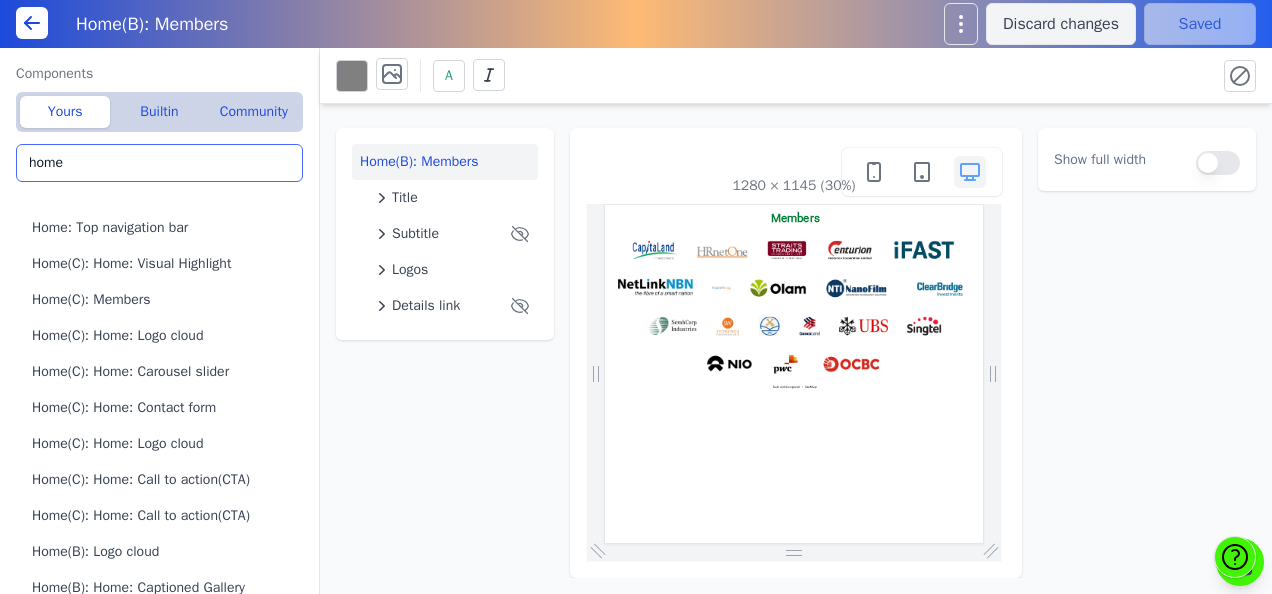 scroll, scrollTop: 0, scrollLeft: 0, axis: both 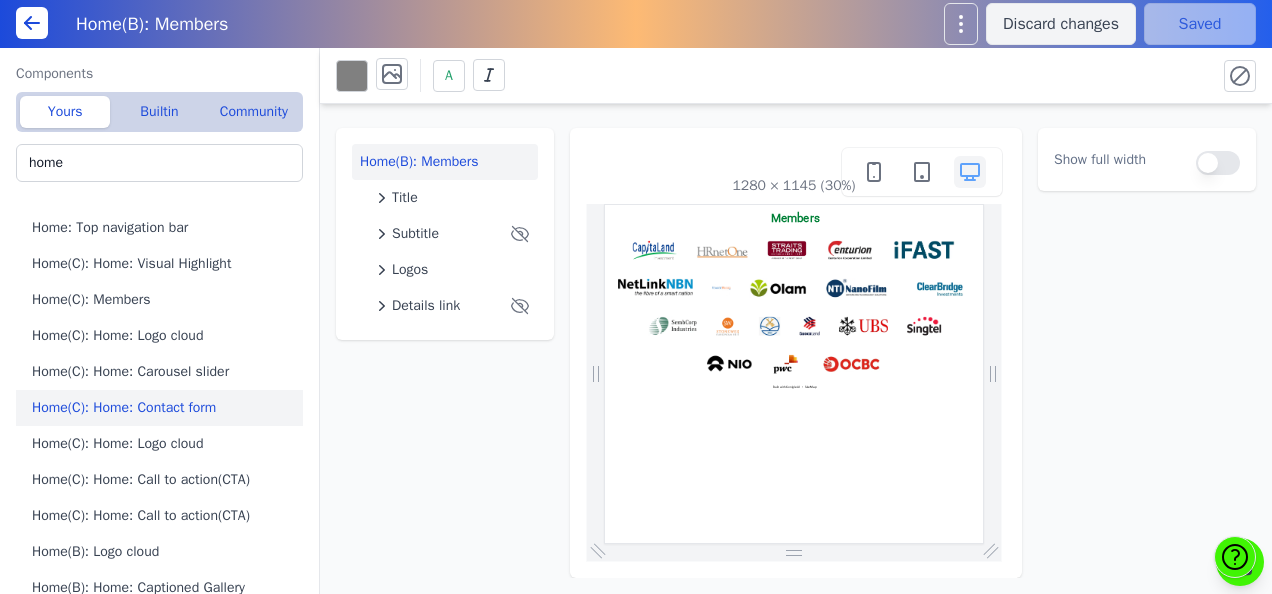 click on "Home(C): Home: Contact form" at bounding box center [163, 408] 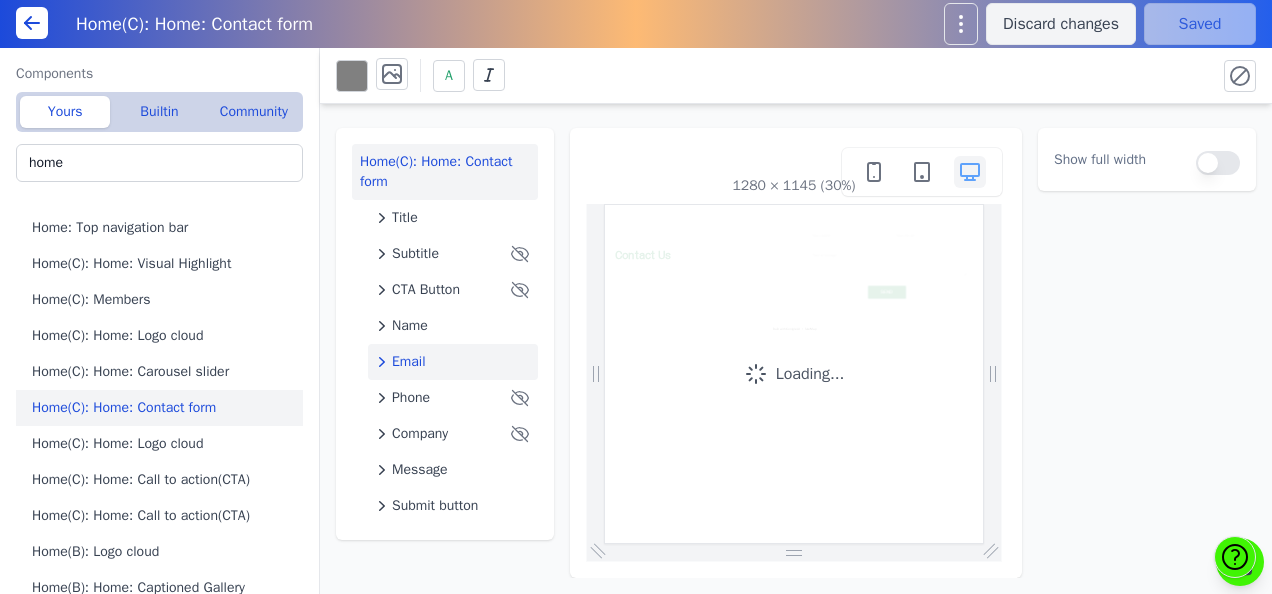 scroll, scrollTop: 0, scrollLeft: 0, axis: both 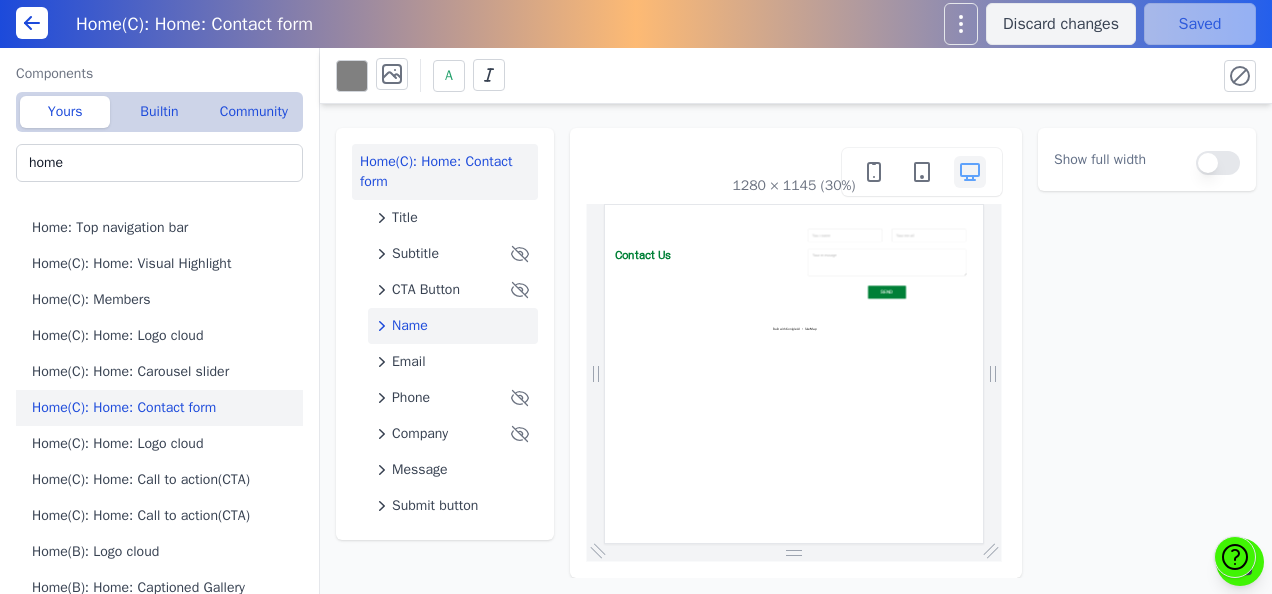 click on "Name" at bounding box center (453, 326) 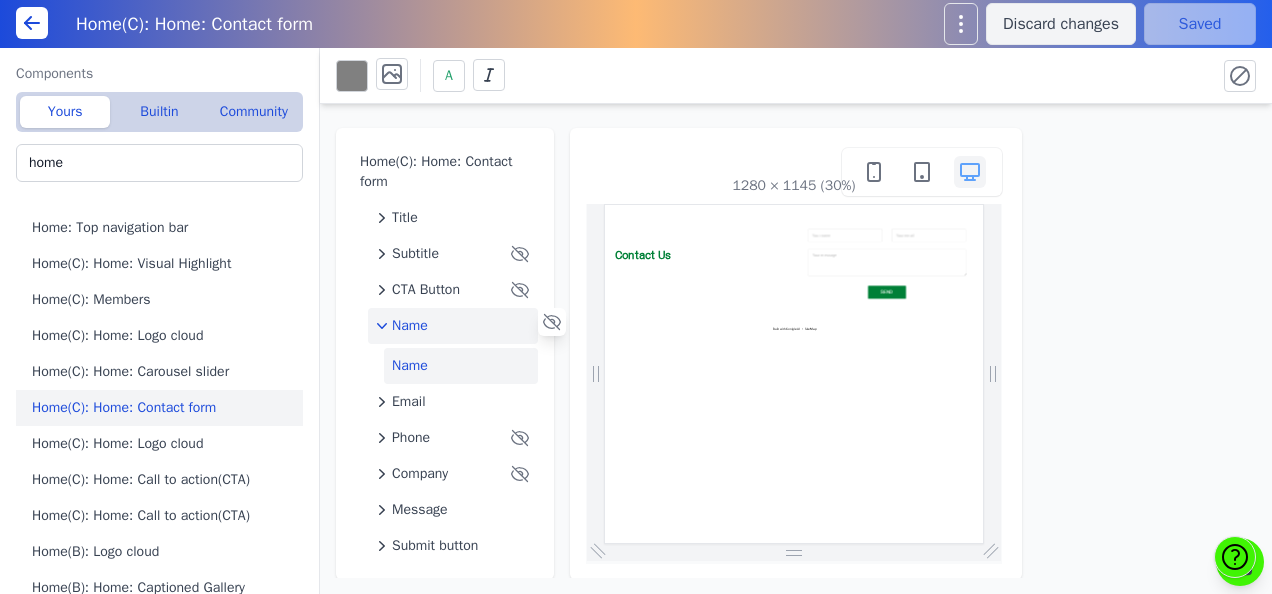click on "Name" at bounding box center [461, 366] 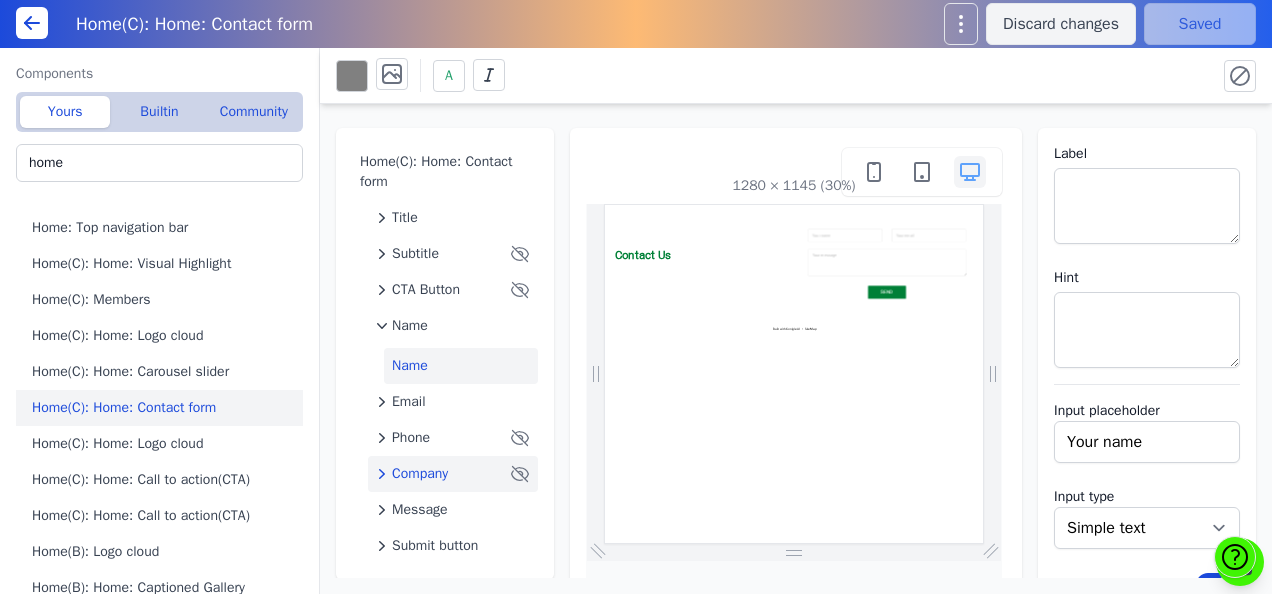 click on "Company" 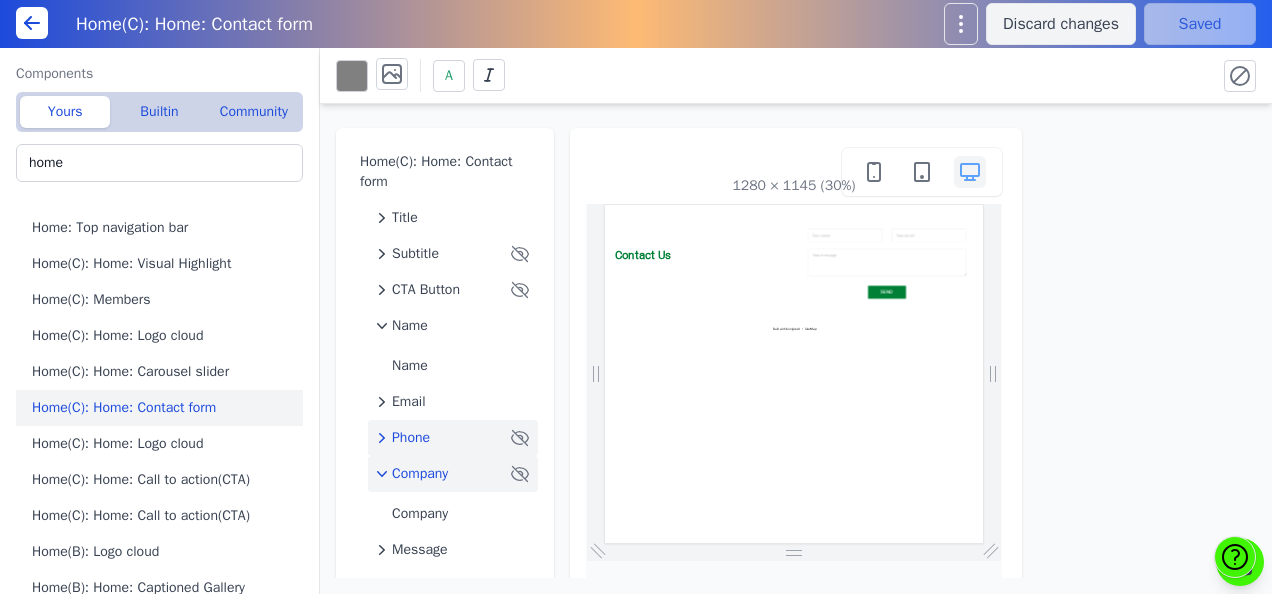 click on "Phone" at bounding box center [411, 438] 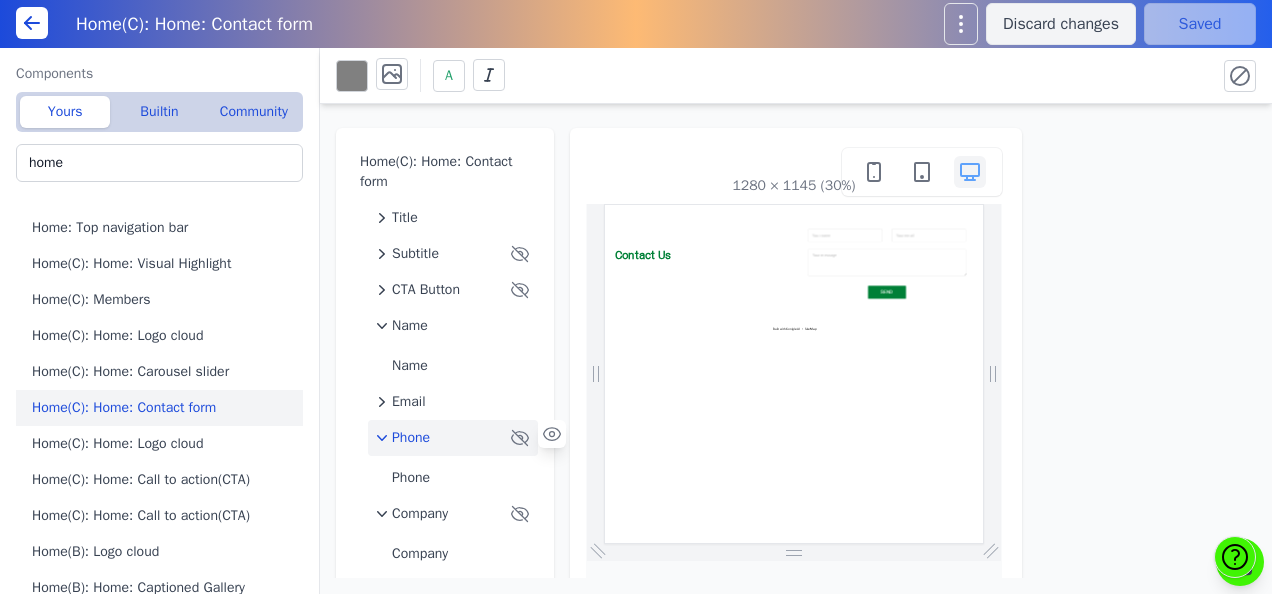 scroll, scrollTop: 82, scrollLeft: 0, axis: vertical 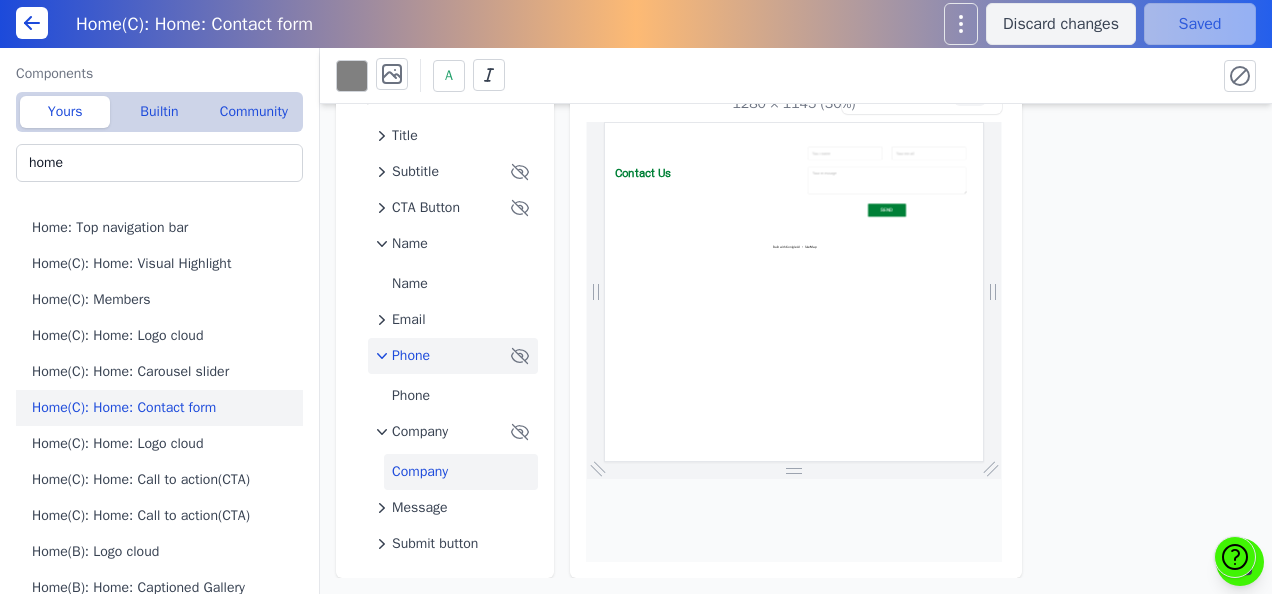 click on "Company" at bounding box center [461, 472] 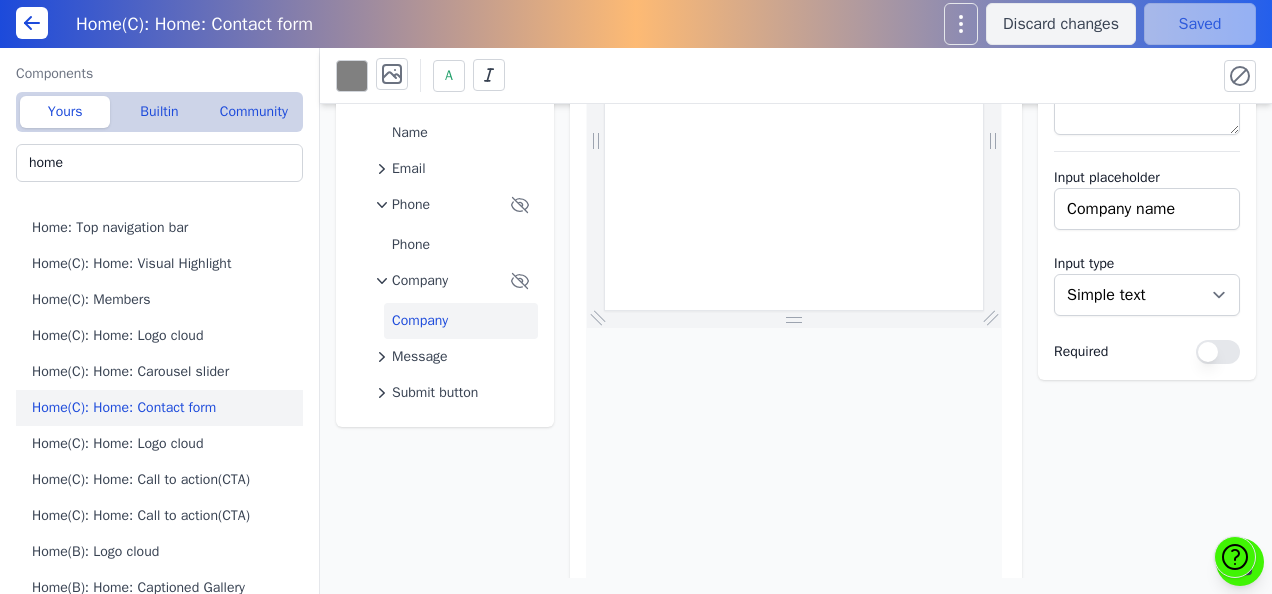 scroll, scrollTop: 0, scrollLeft: 0, axis: both 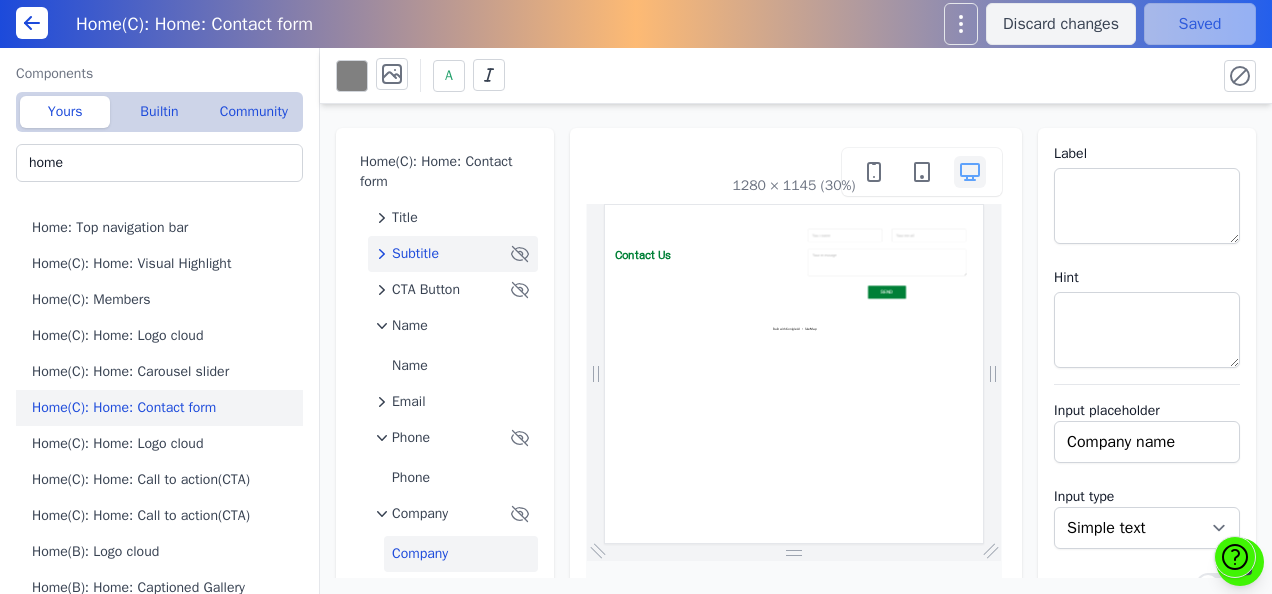 click on "Subtitle" at bounding box center (415, 254) 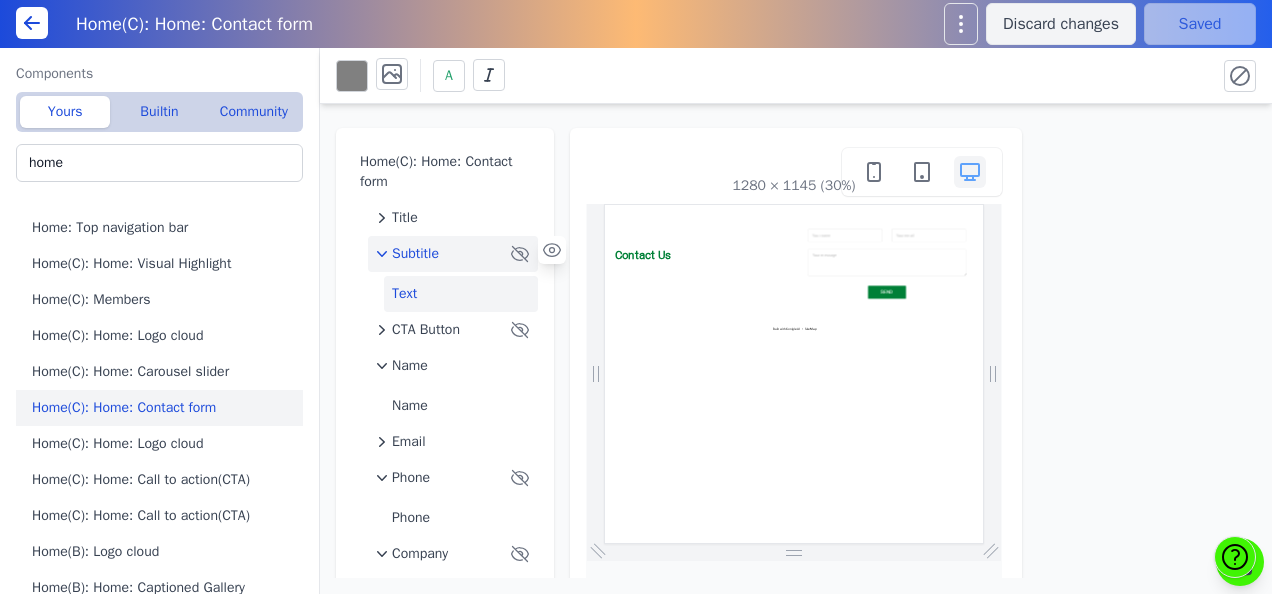 click on "Text" at bounding box center (461, 294) 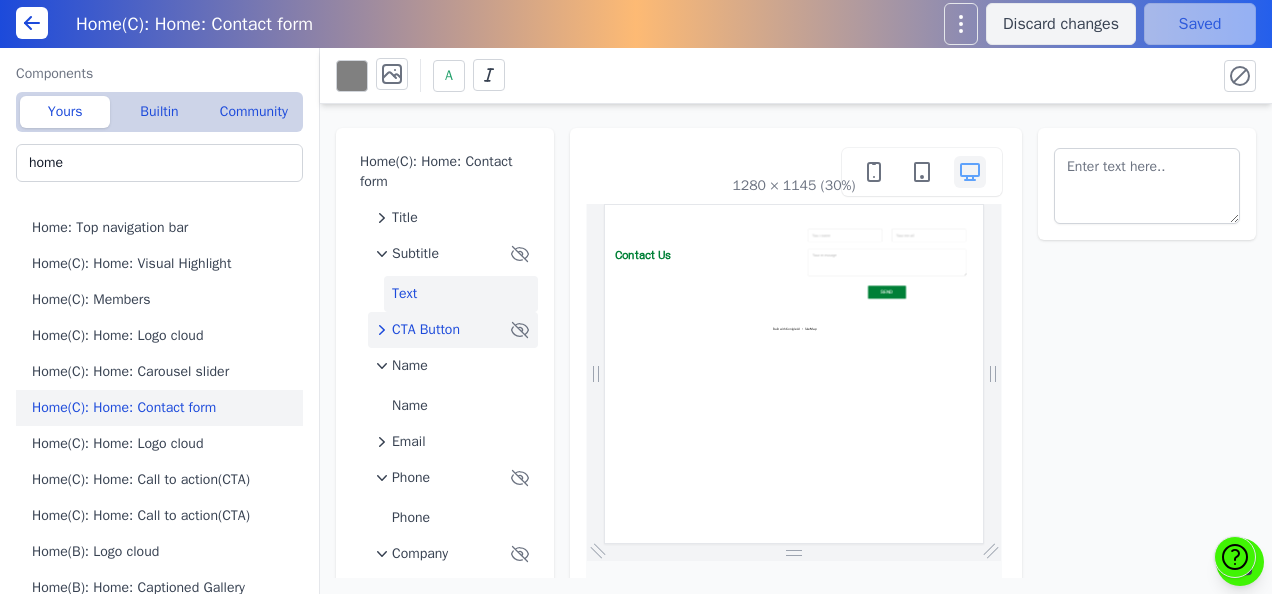 click on "CTA Button" at bounding box center [426, 330] 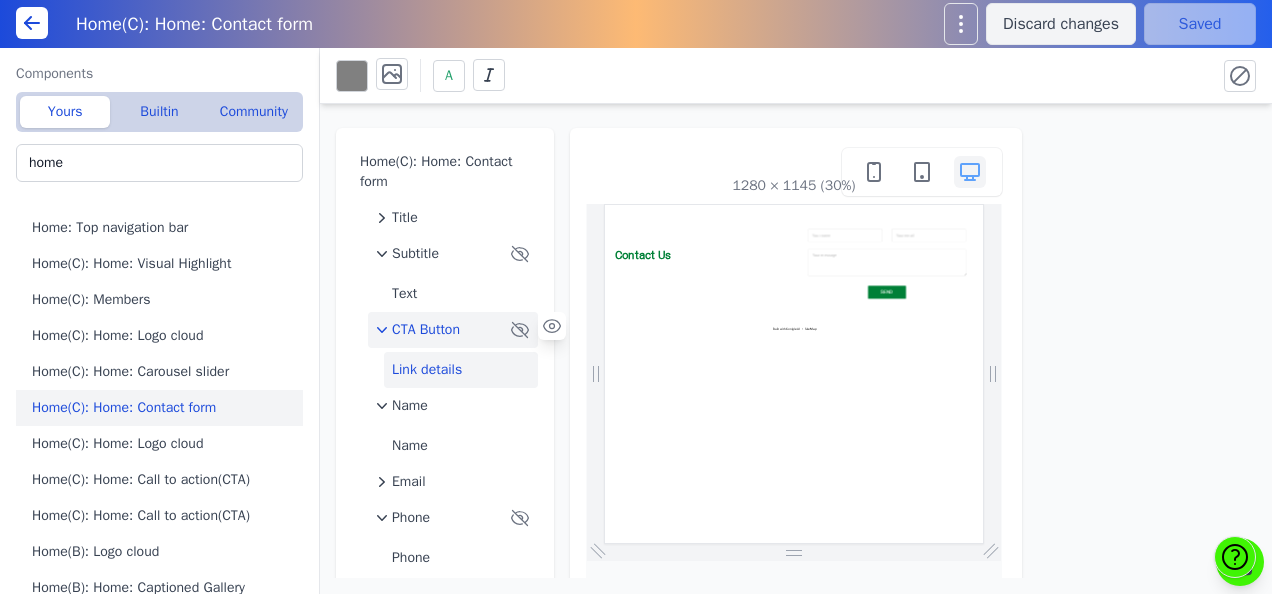 click on "Link details" at bounding box center (461, 370) 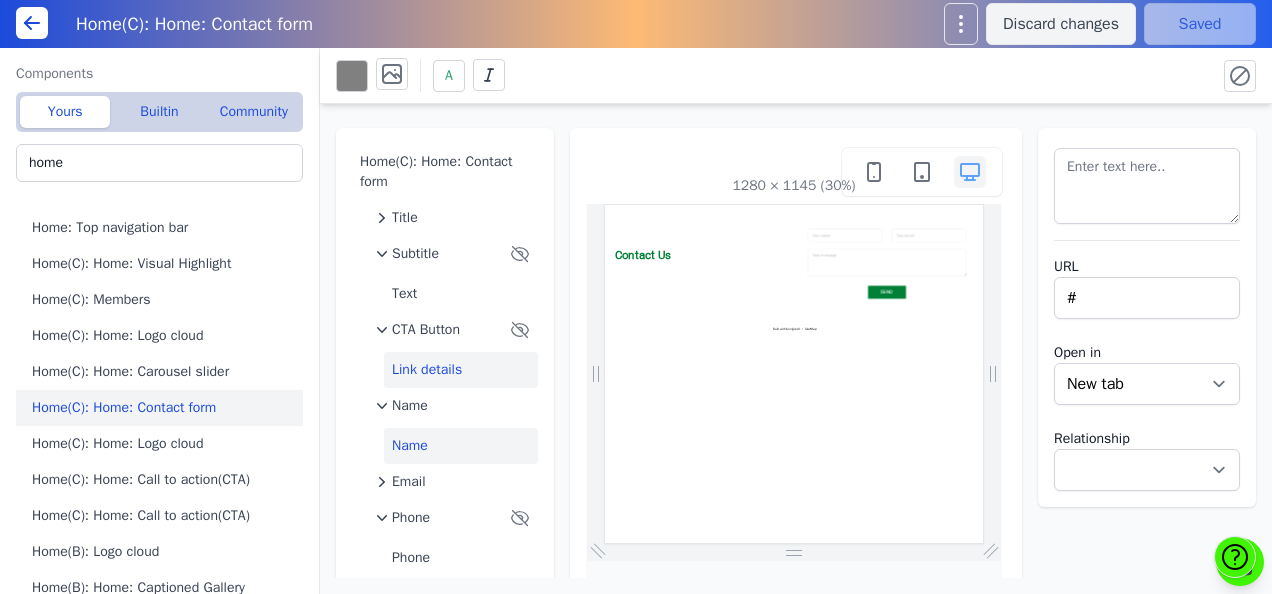scroll, scrollTop: 182, scrollLeft: 0, axis: vertical 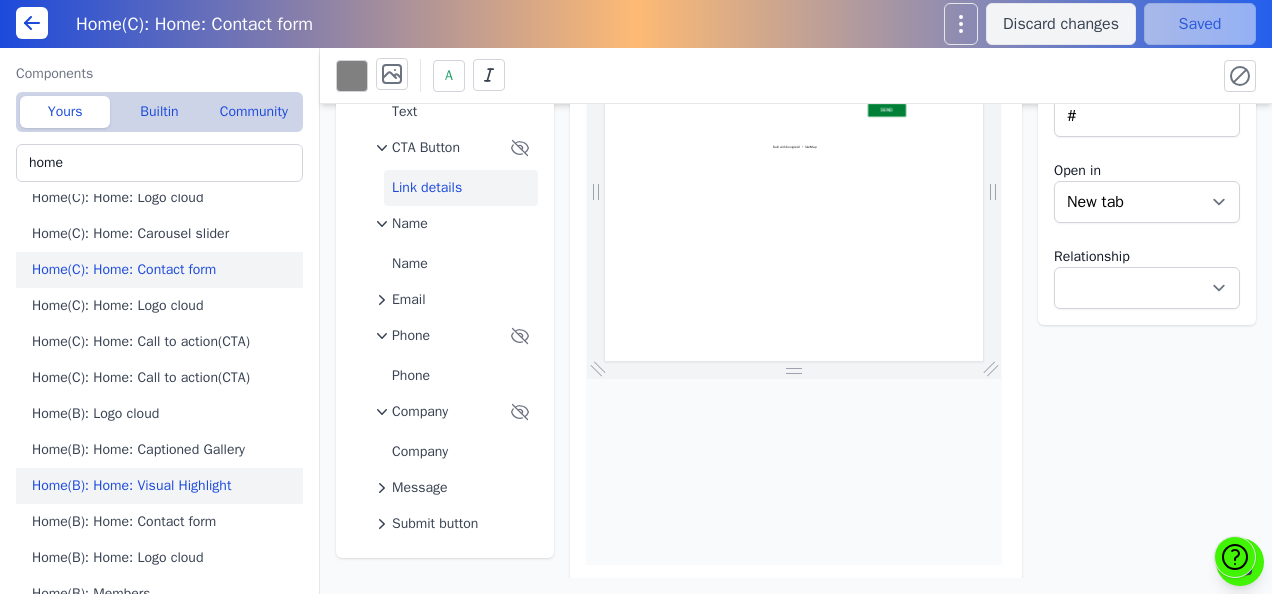 click on "Home(B): Home: Visual Highlight" at bounding box center (163, 486) 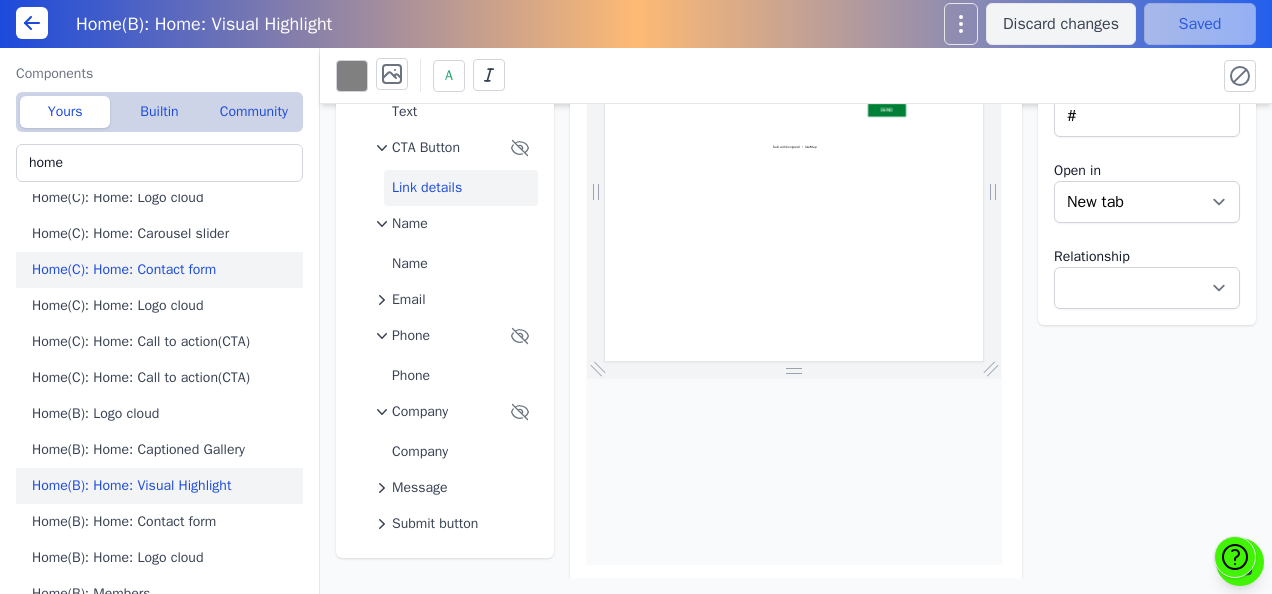 scroll, scrollTop: 0, scrollLeft: 0, axis: both 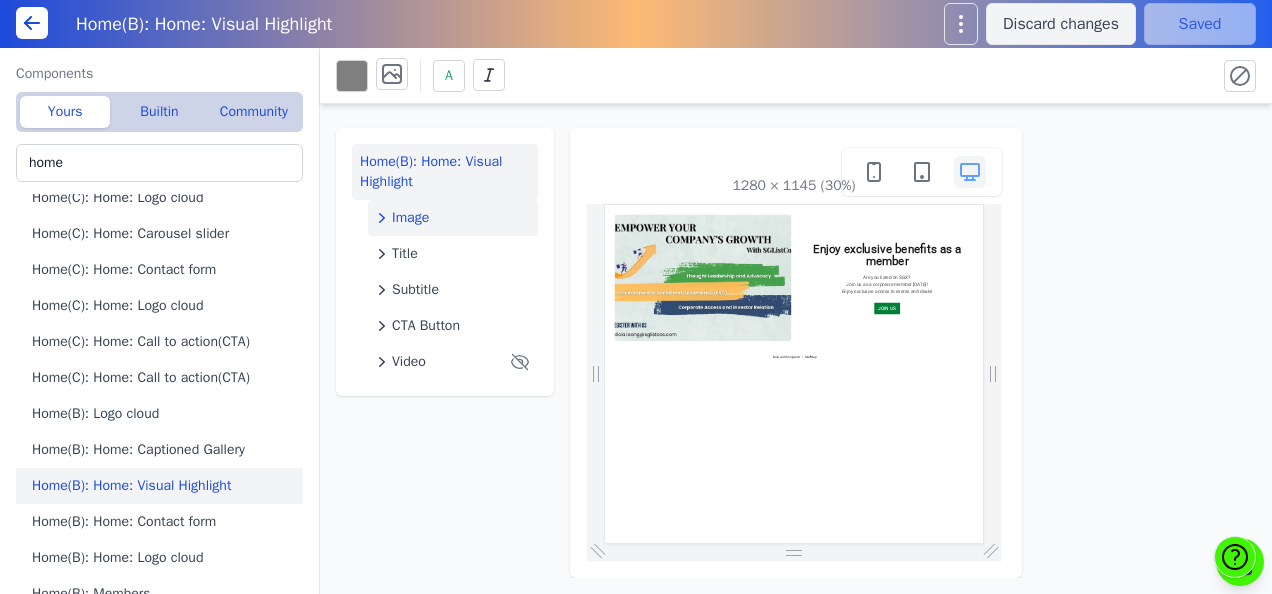 click on "Image" at bounding box center [453, 218] 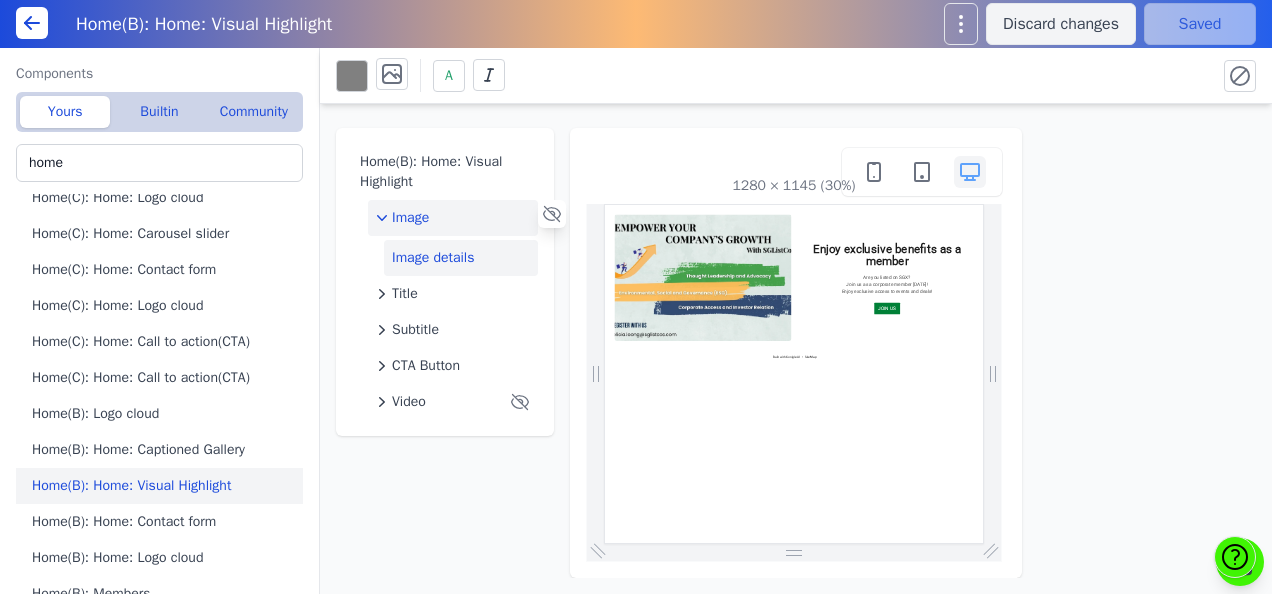 click on "Image details" at bounding box center [461, 258] 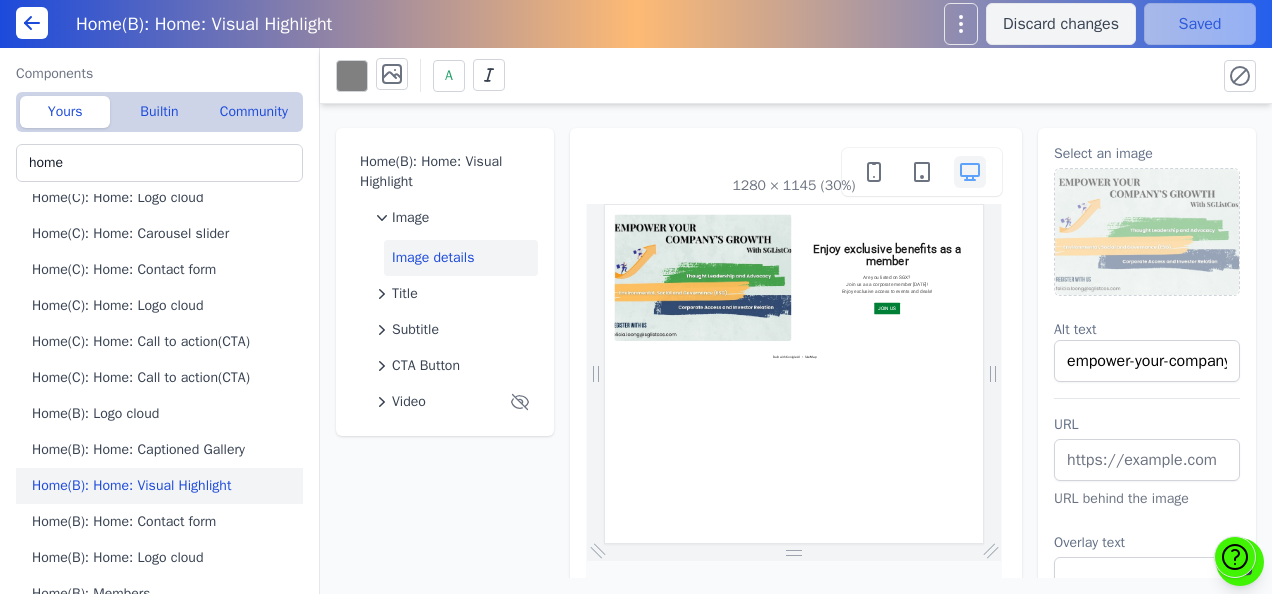 click at bounding box center [935, 450] 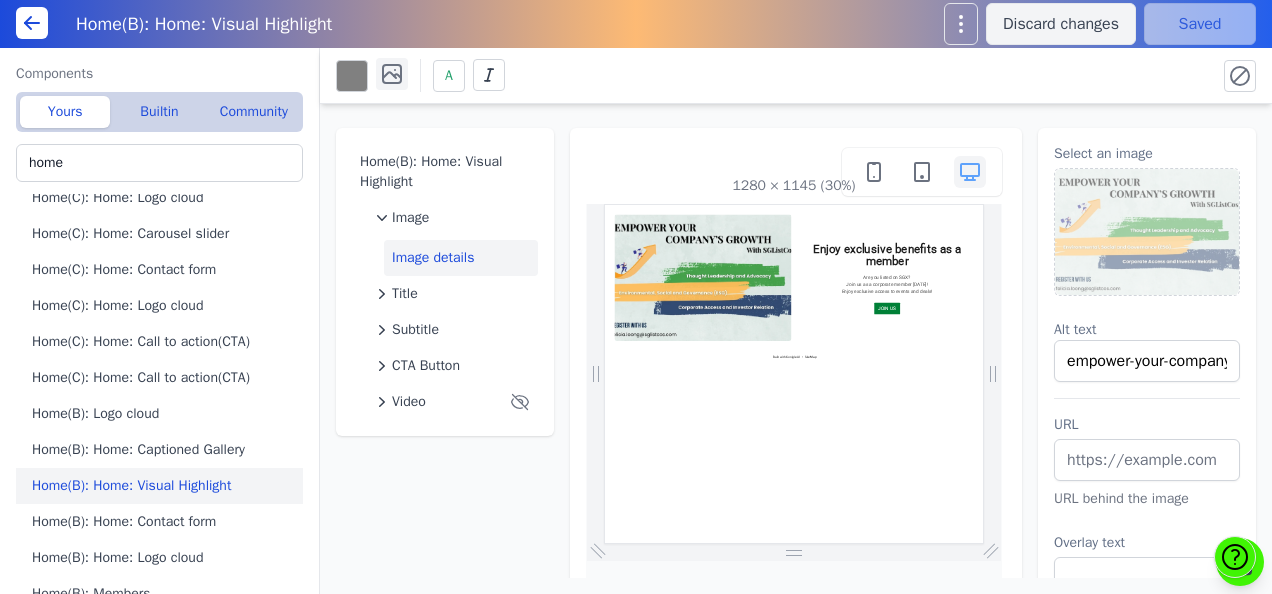 click 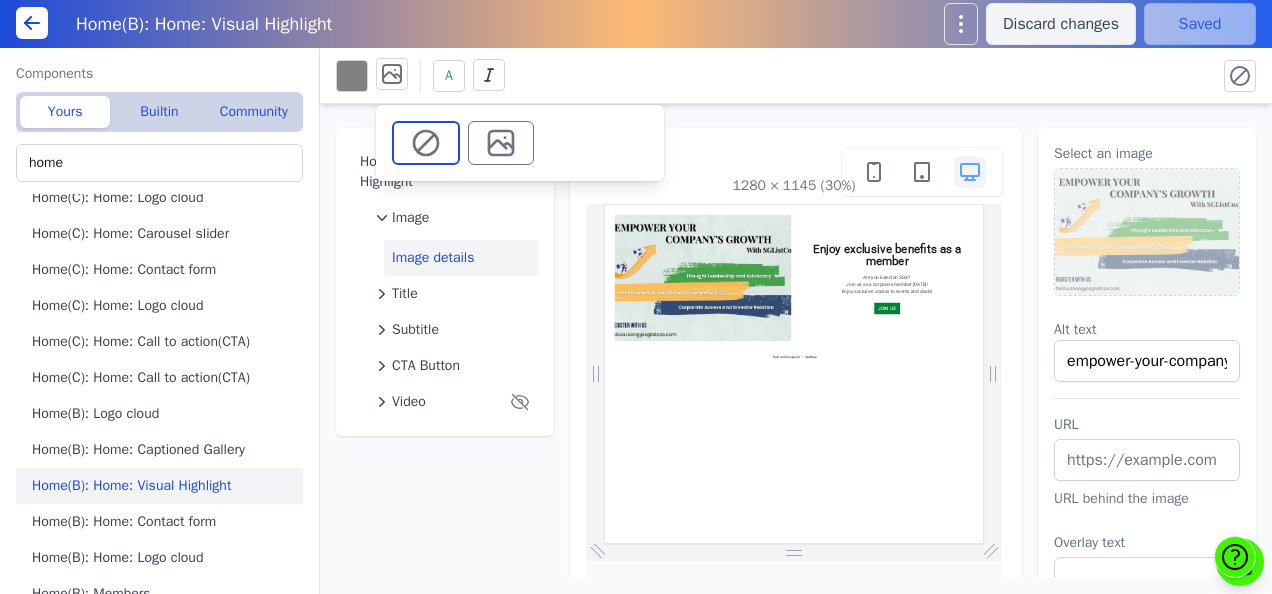 click 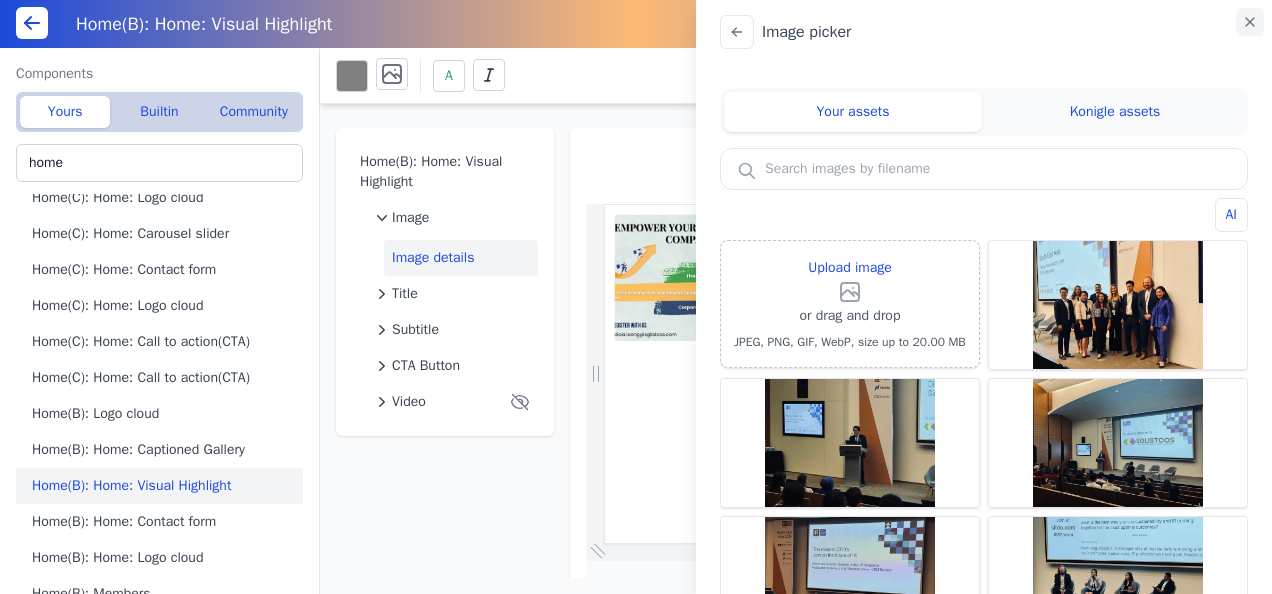 click 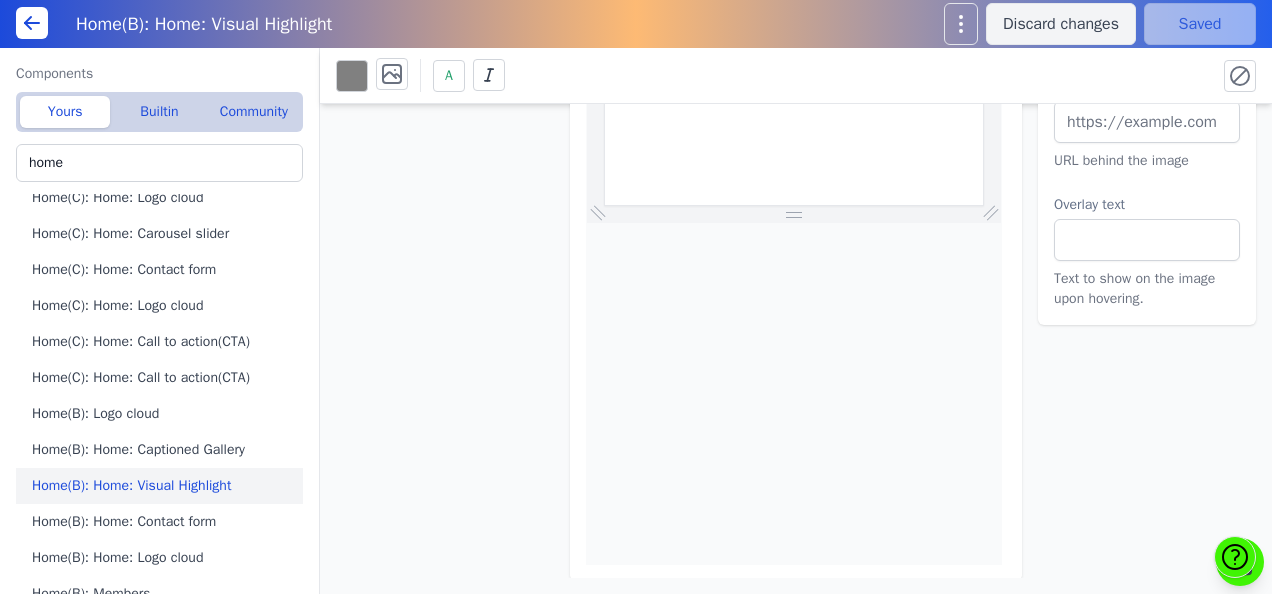 scroll, scrollTop: 0, scrollLeft: 0, axis: both 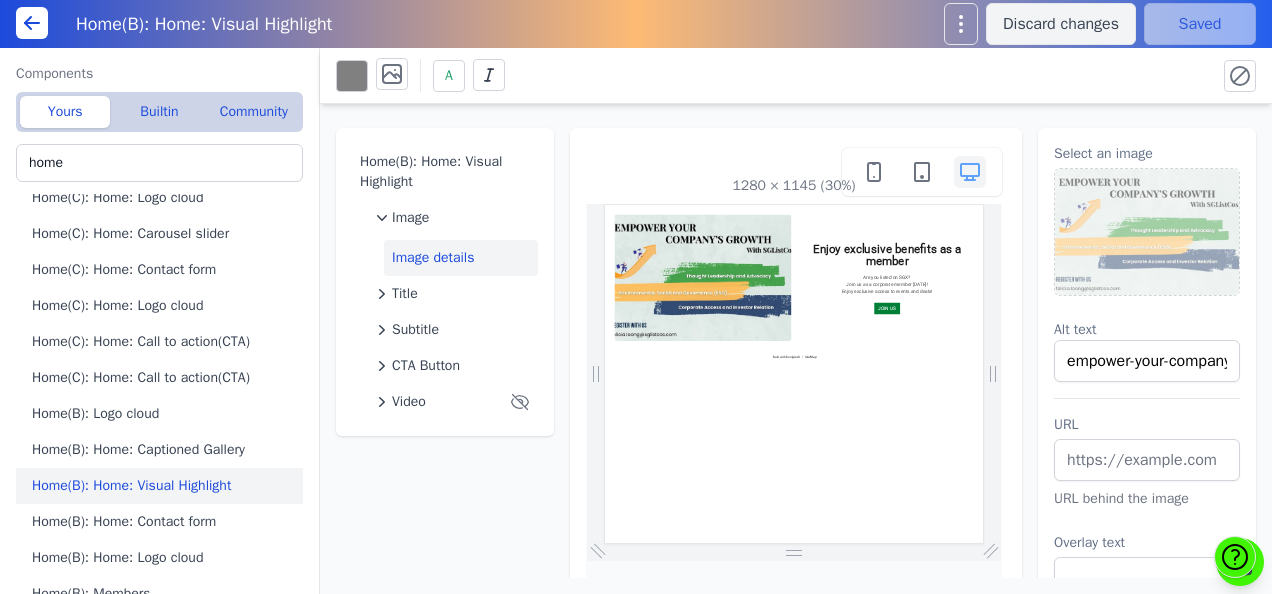 click at bounding box center (1147, 232) 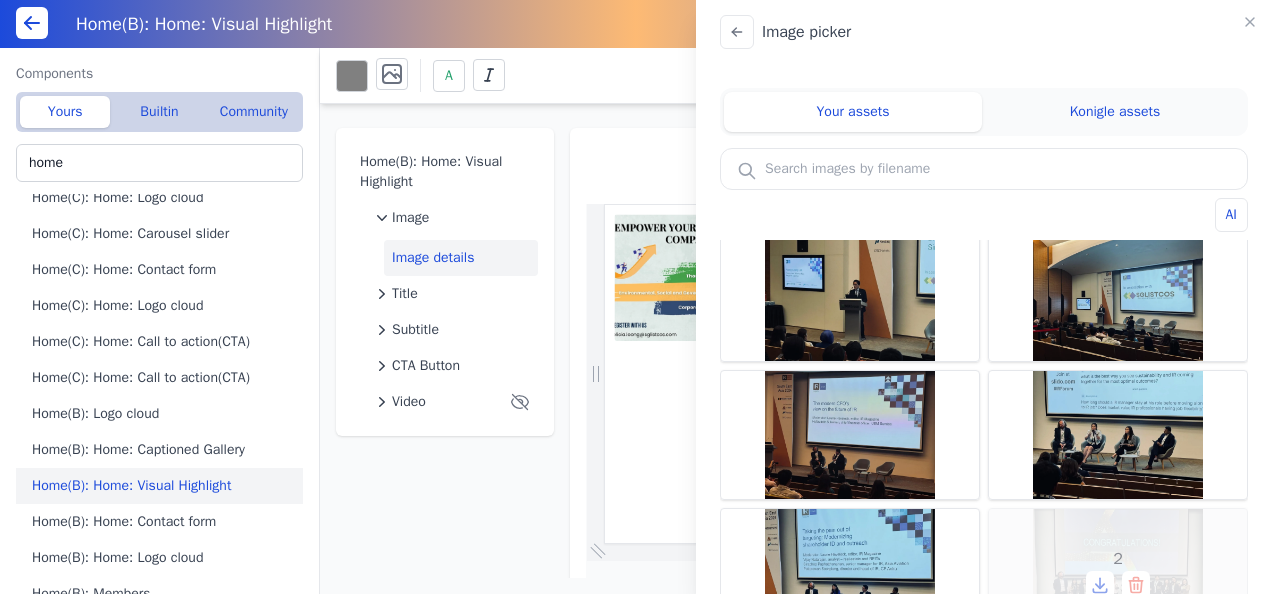scroll, scrollTop: 0, scrollLeft: 0, axis: both 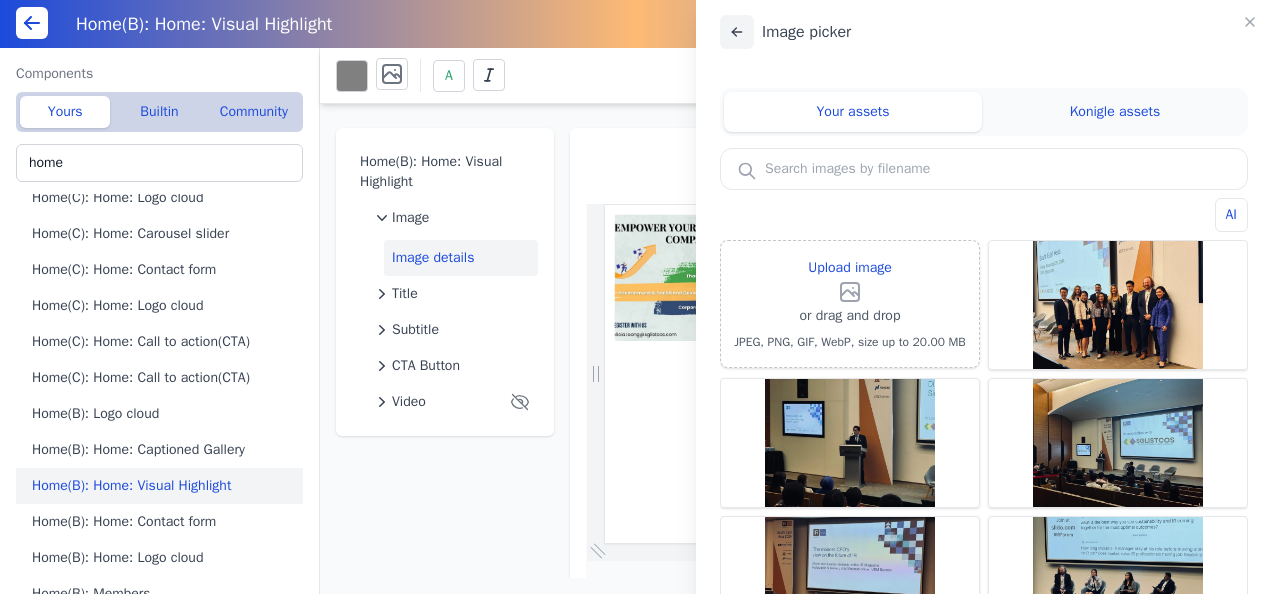 click 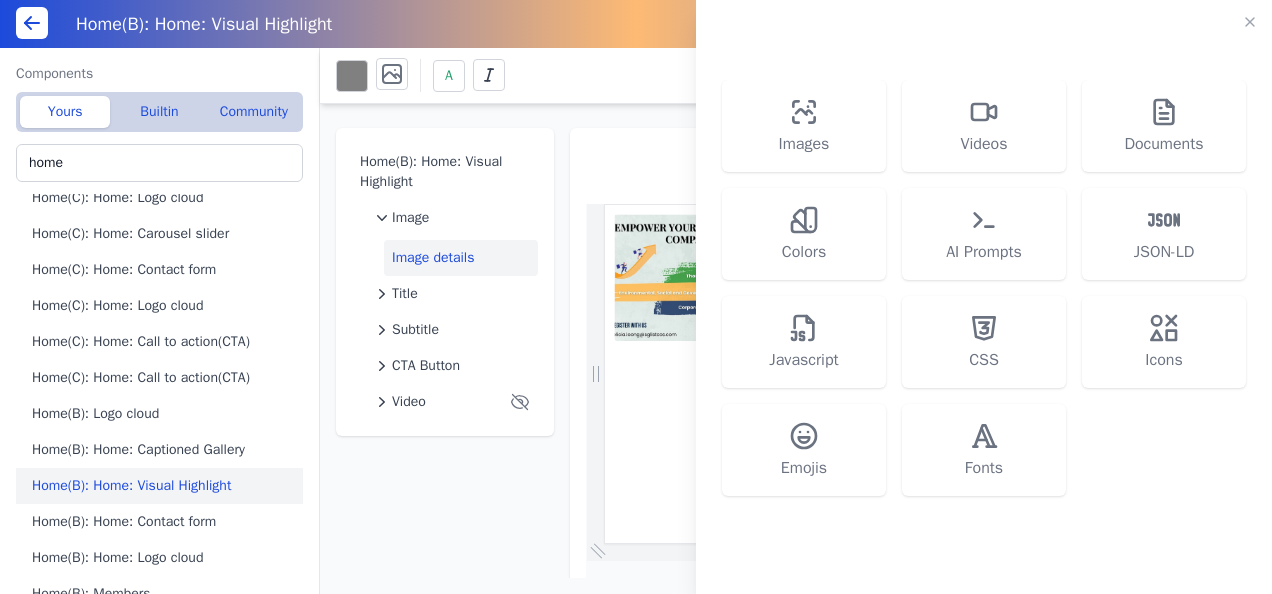 click on "Images Videos Documents Colors AI Prompts JSON-LD Javascript CSS Icons Emojis Fonts" at bounding box center [636, 297] 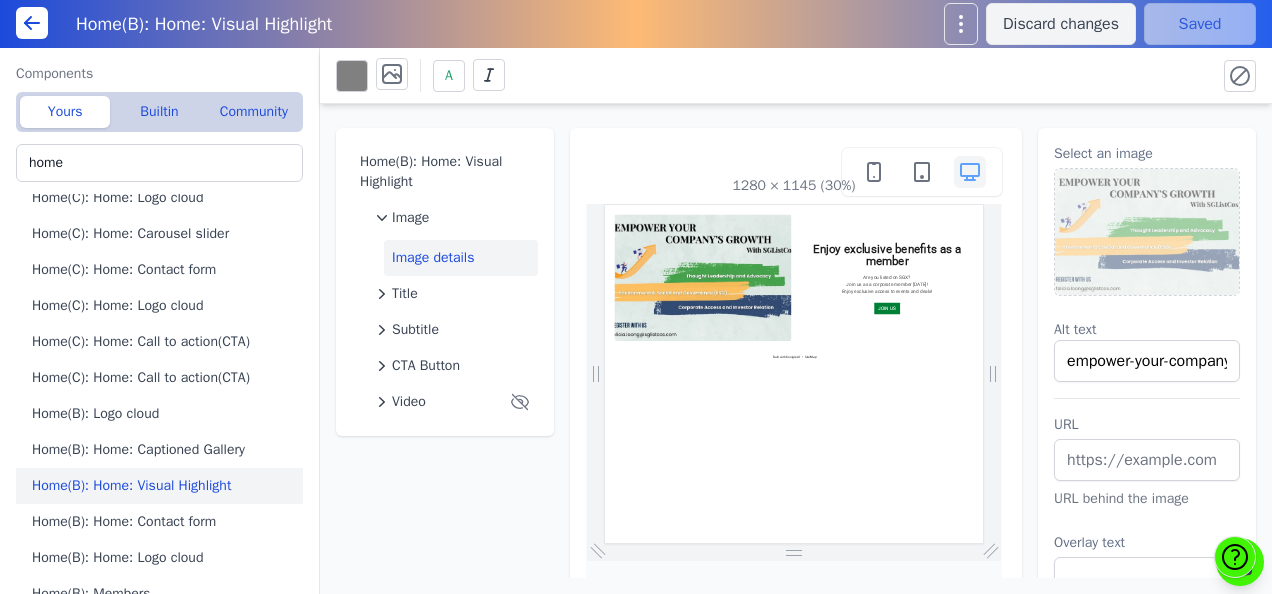 drag, startPoint x: 333, startPoint y: 325, endPoint x: 549, endPoint y: 456, distance: 252.62027 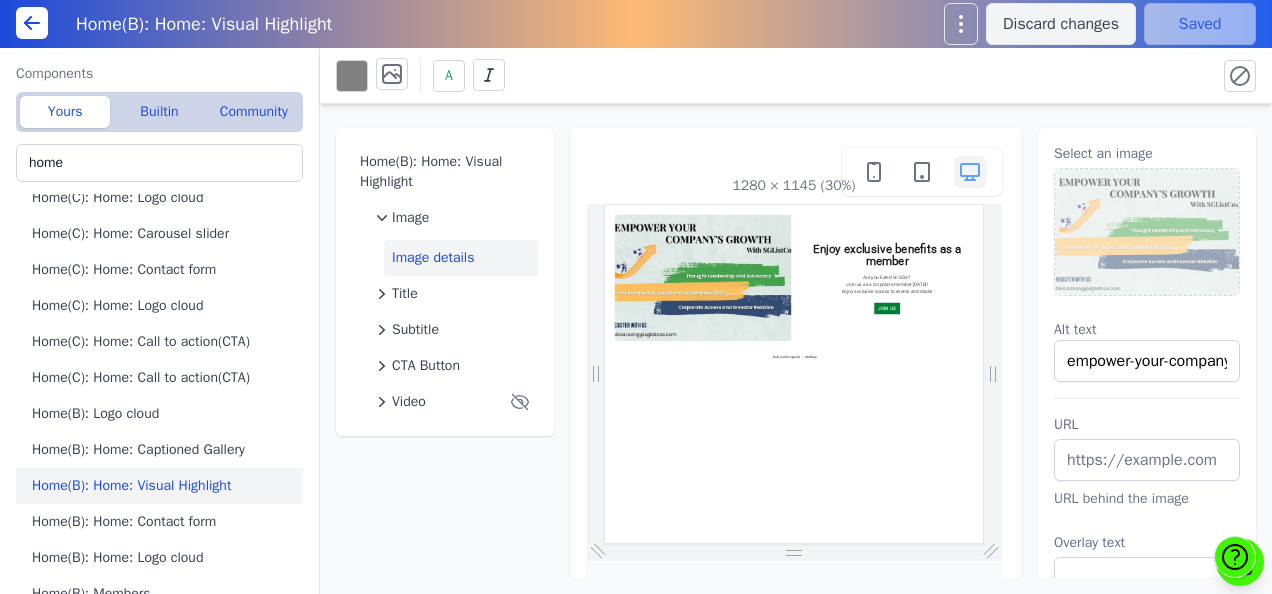 click on "Home(B): Home: Visual Highlight Image Image details Title Subtitle CTA Button Video 1280 × 1145 (30%)  Select an image Alt text empower-your-company-growth-with-sglistcos URL URL behind the image Overlay text Text to show on the image upon hovering." at bounding box center (796, 341) 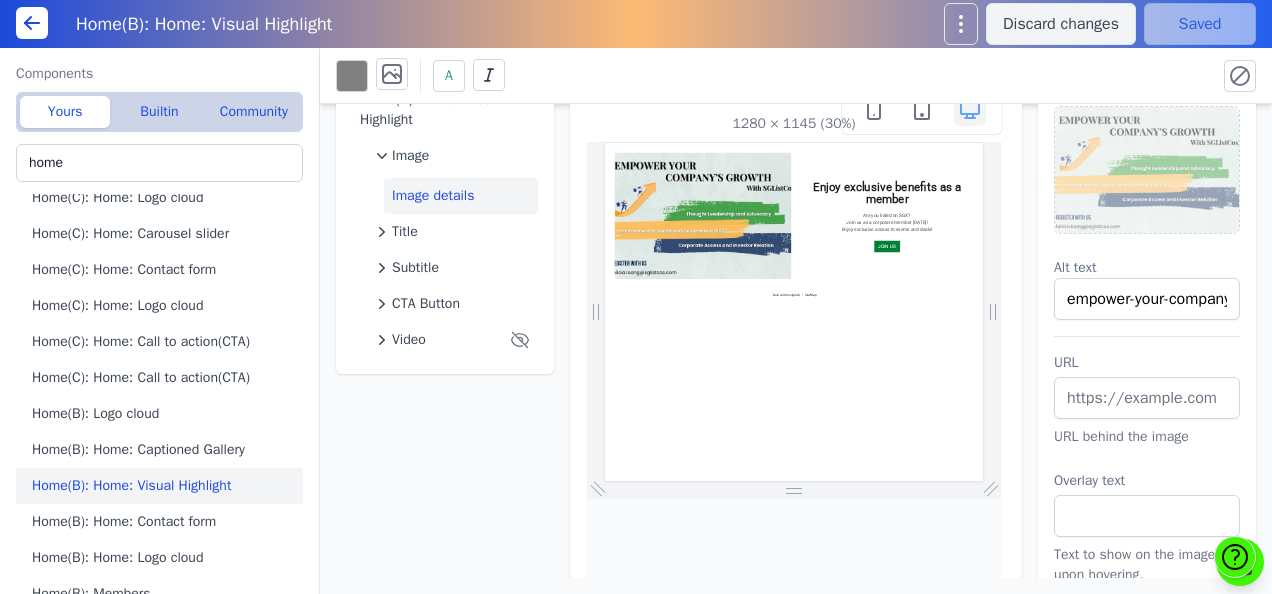 scroll, scrollTop: 0, scrollLeft: 0, axis: both 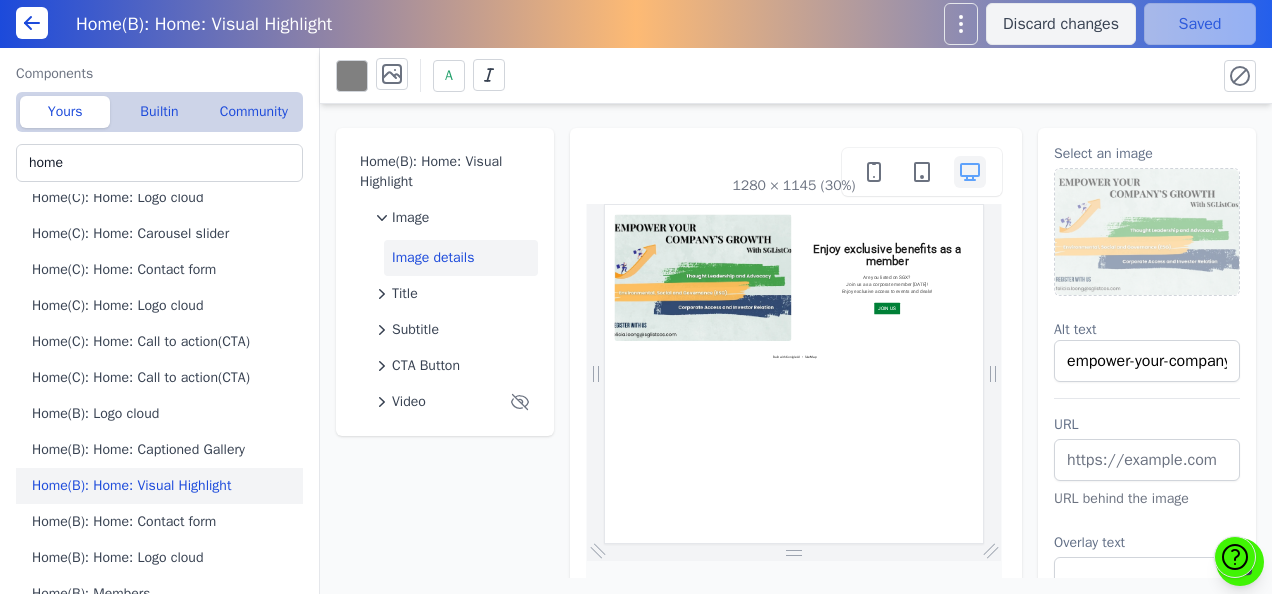 click on "Select an image" at bounding box center (1147, 154) 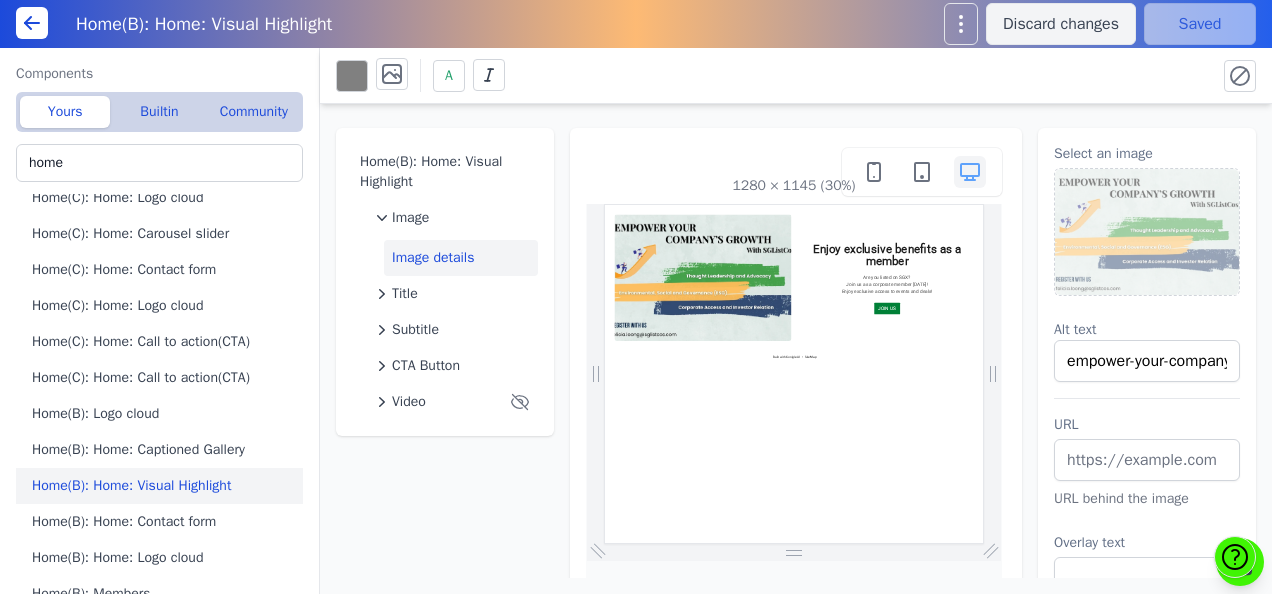click on "Select an image" at bounding box center (1147, 154) 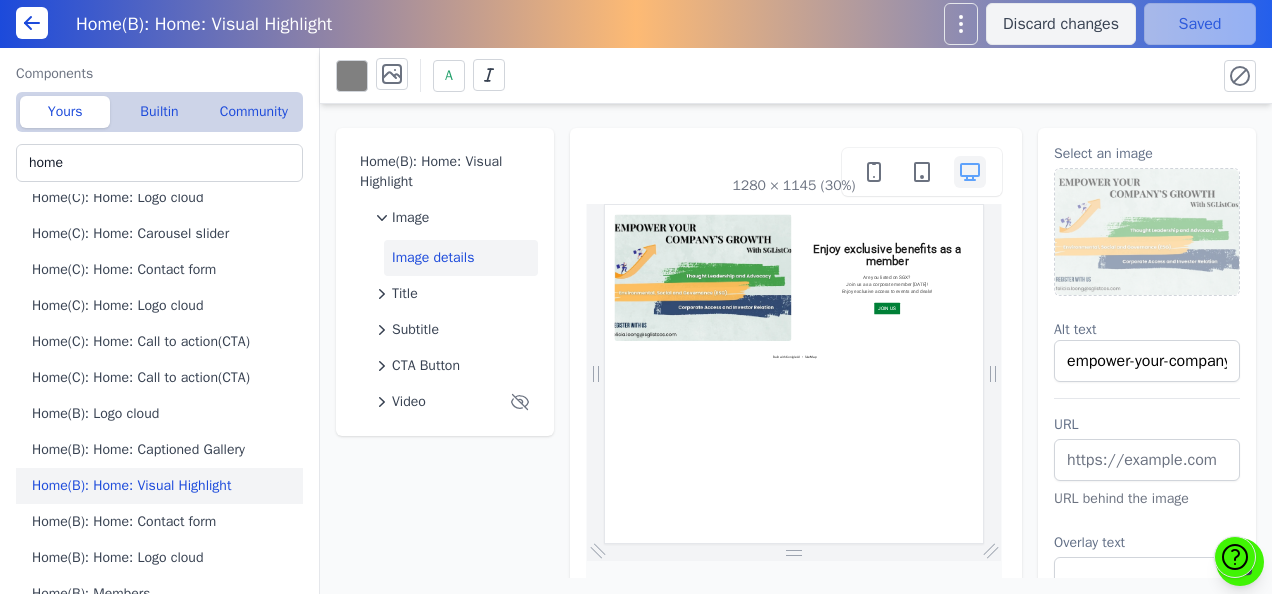 click at bounding box center [1147, 232] 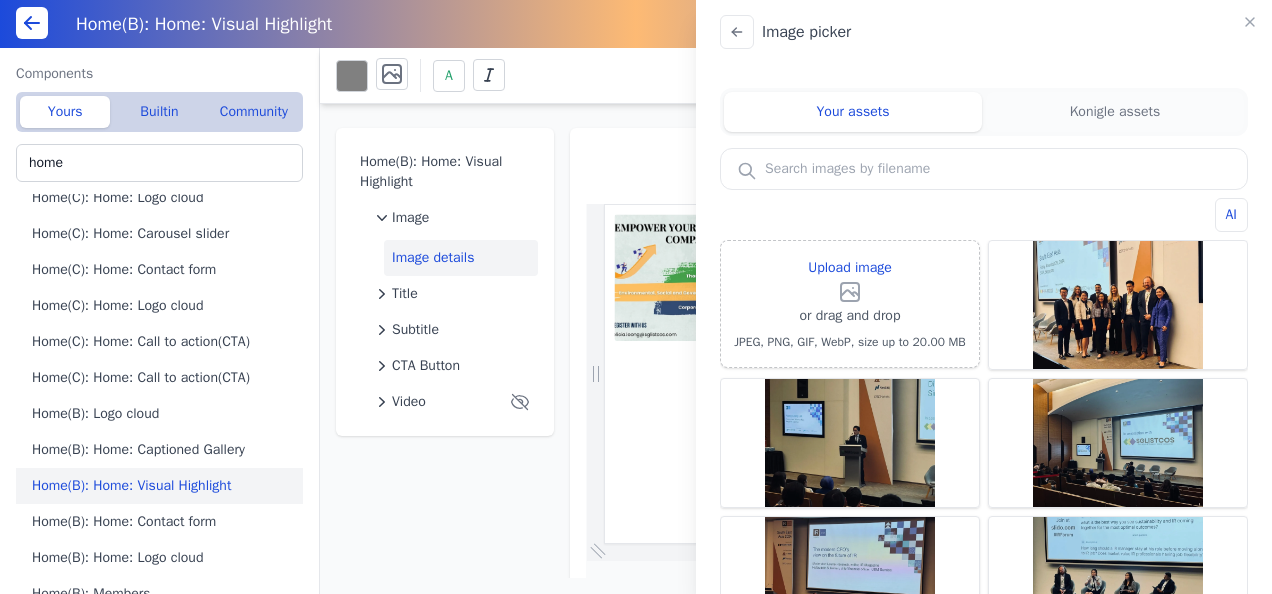 click on "Konigle assets" 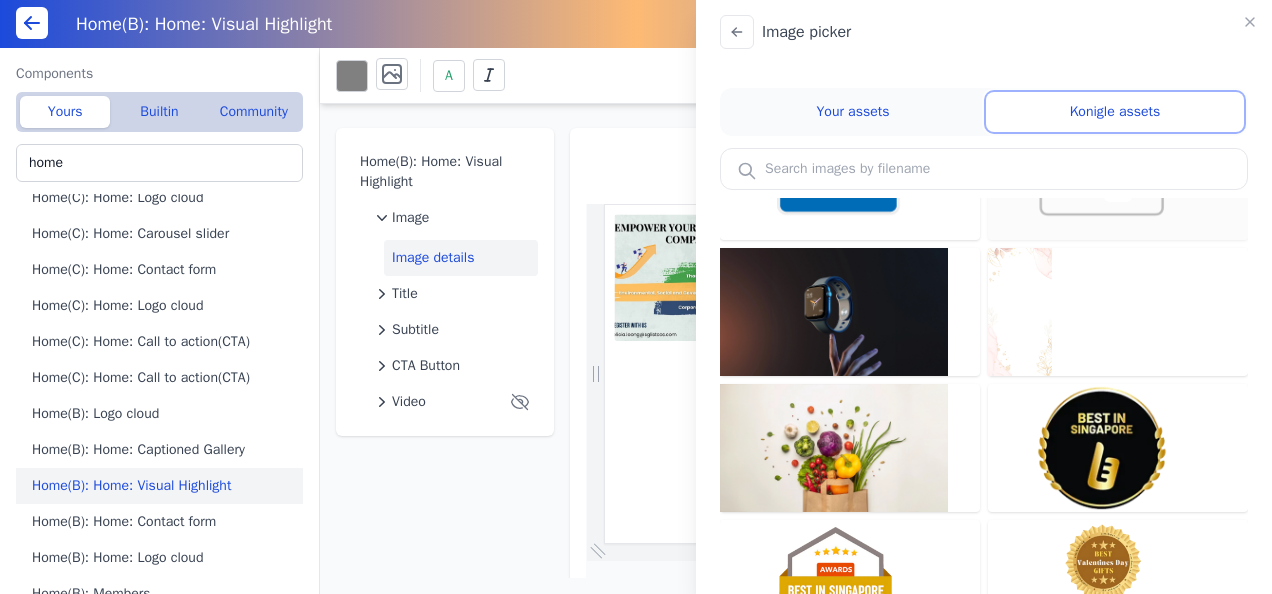scroll, scrollTop: 275, scrollLeft: 0, axis: vertical 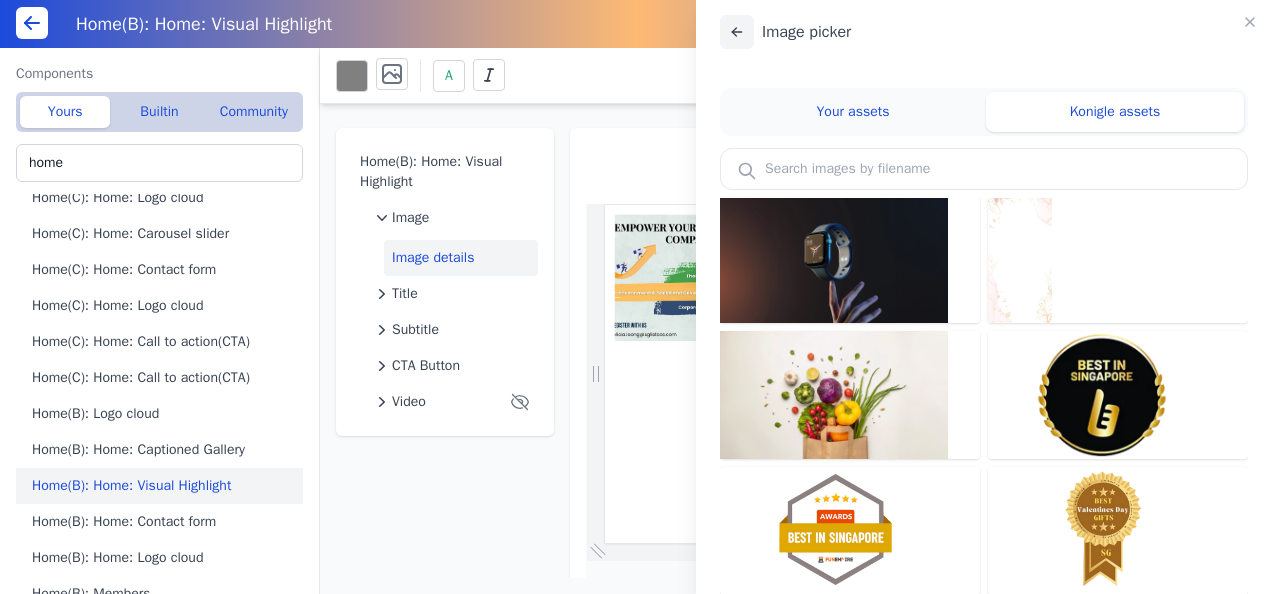 click 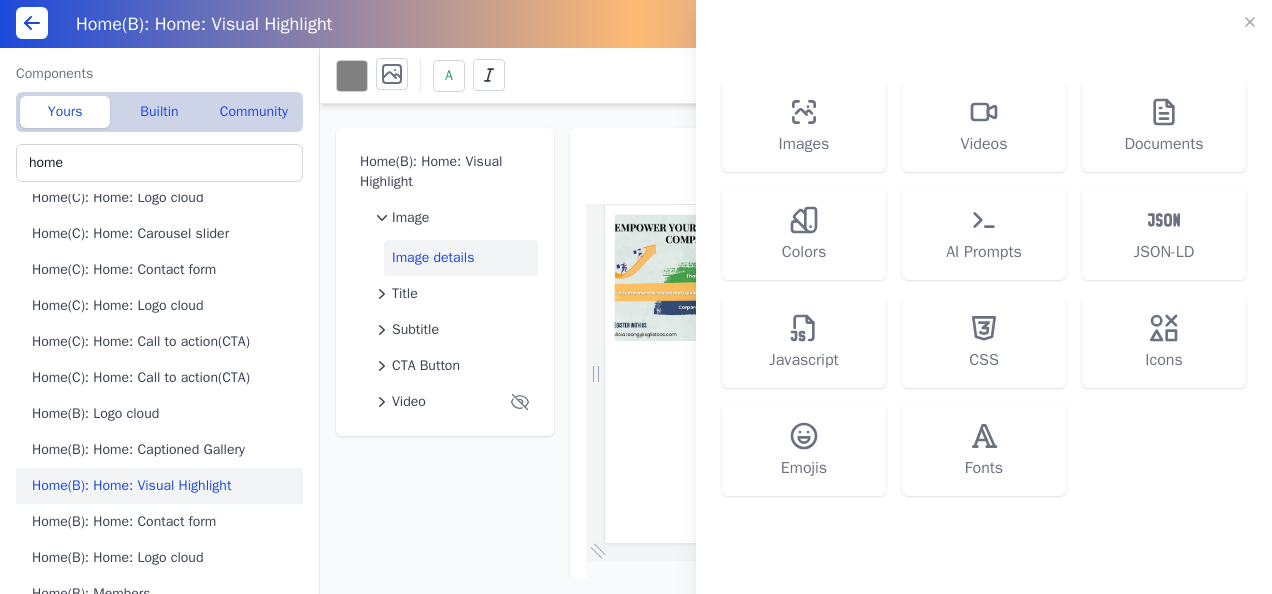 click on "Images Videos Documents Colors AI Prompts JSON-LD Javascript CSS Icons Emojis Fonts" at bounding box center (636, 297) 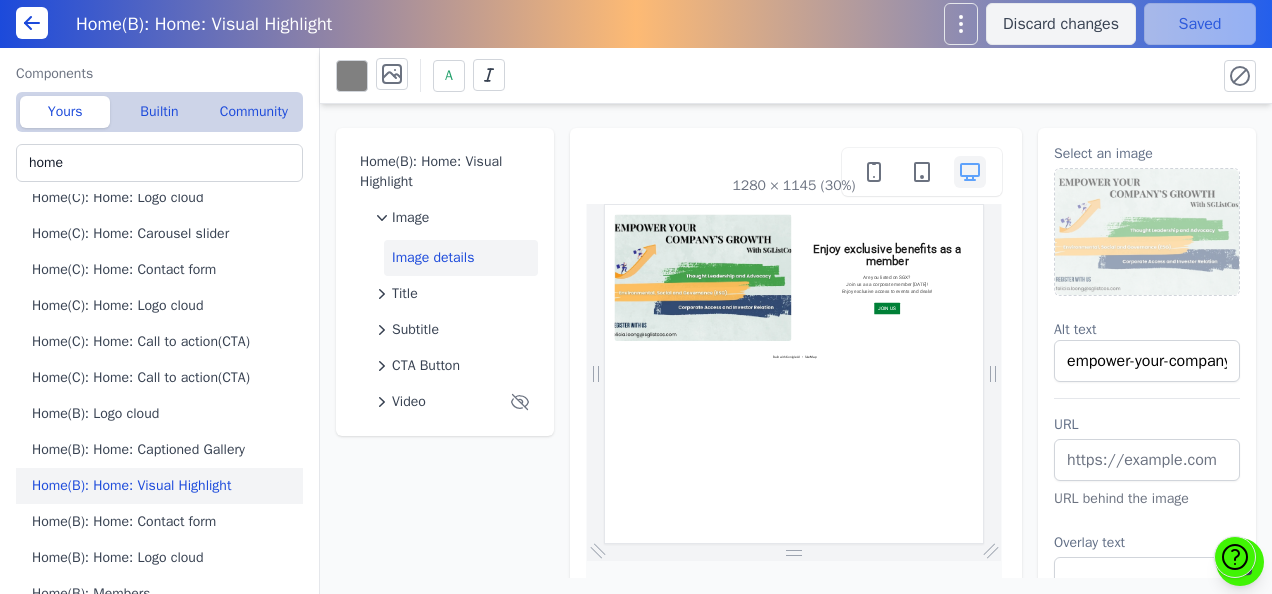 drag, startPoint x: 478, startPoint y: 256, endPoint x: 510, endPoint y: 256, distance: 32 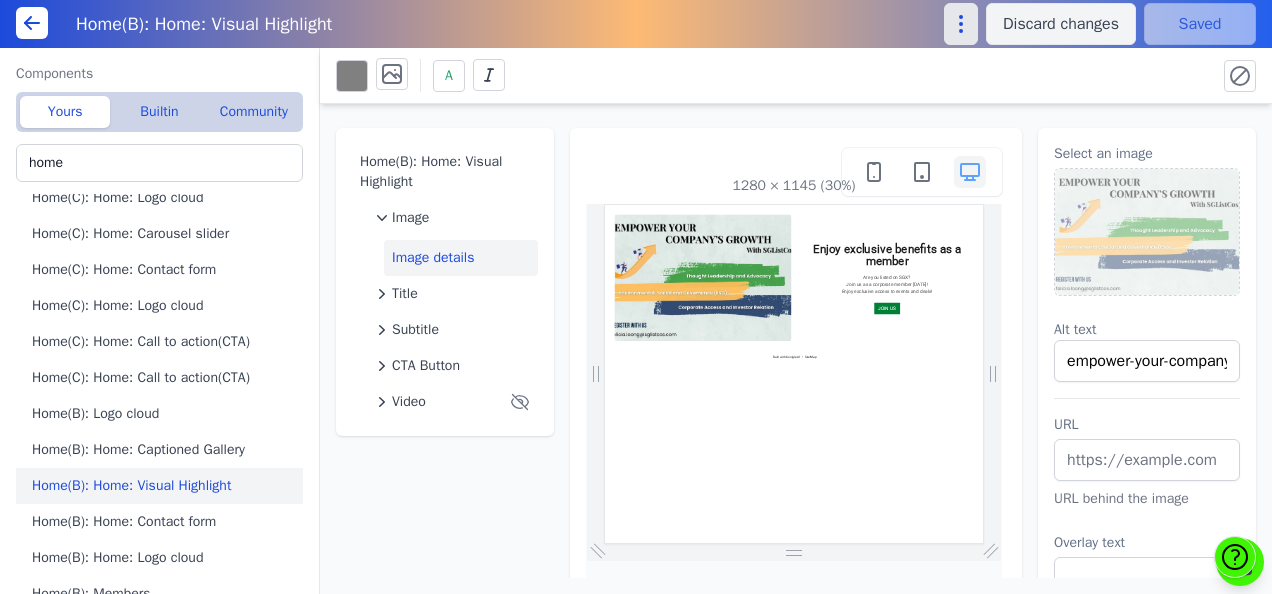 click 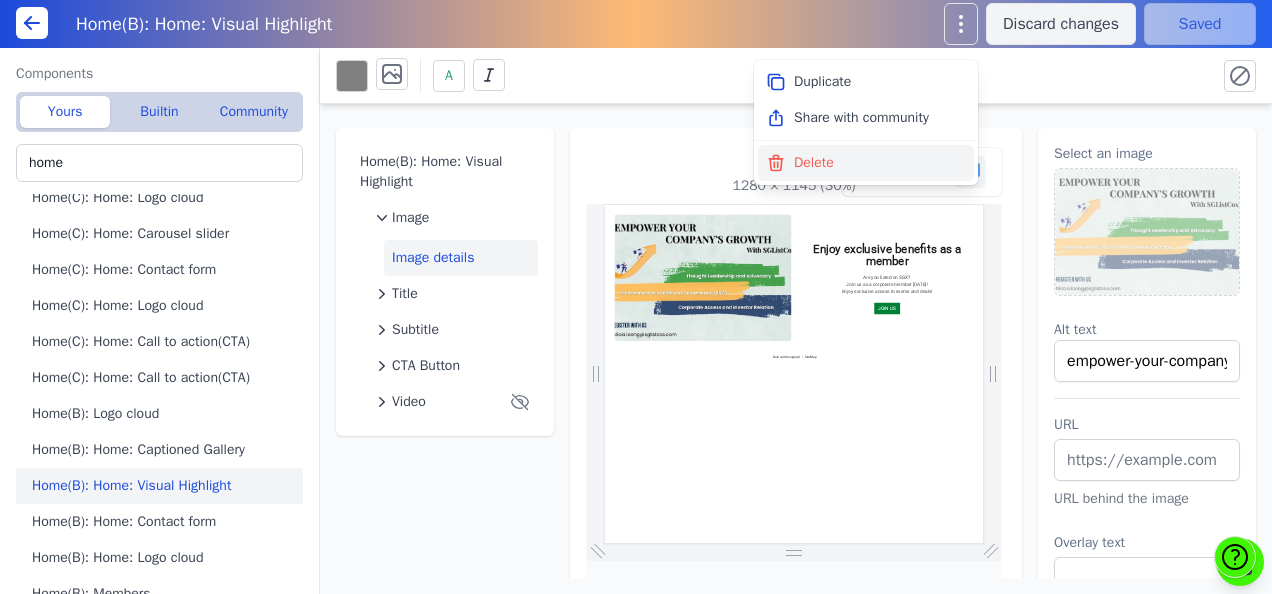 click on "Delete" at bounding box center (866, 163) 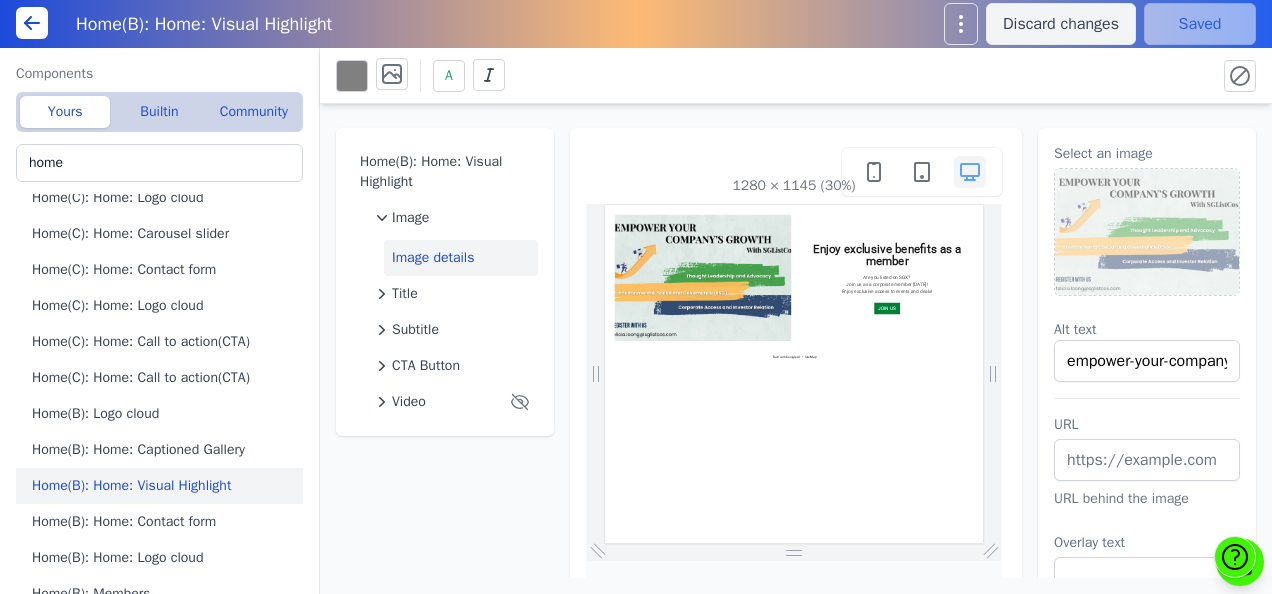 type on "Home: Top navigation bar" 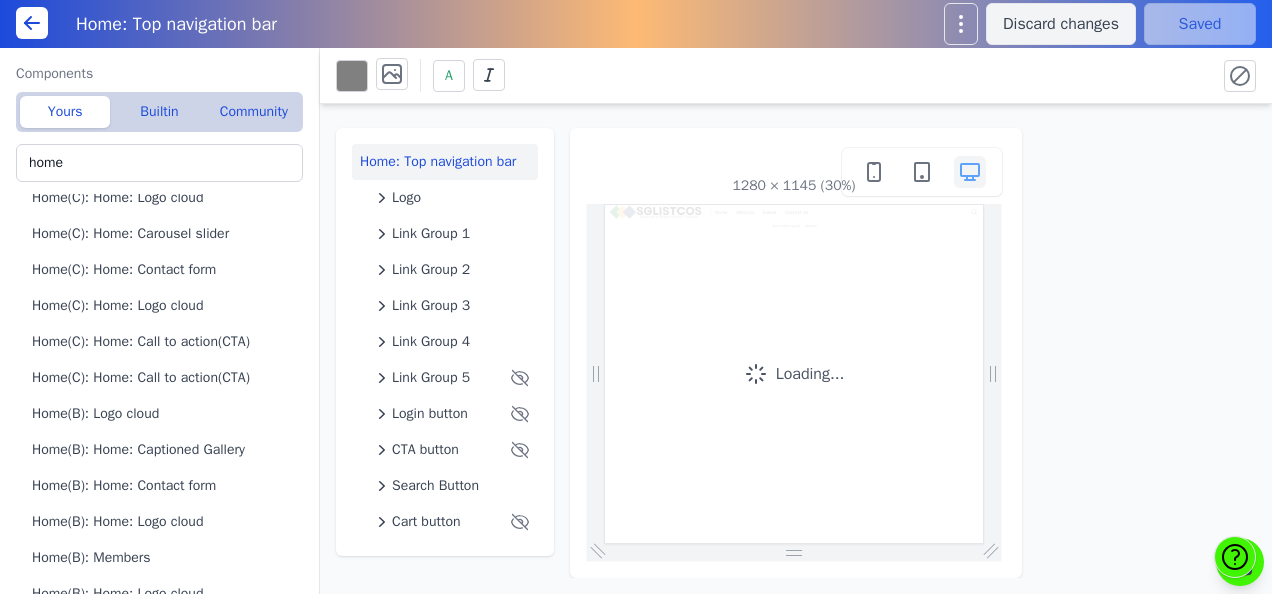 scroll, scrollTop: 0, scrollLeft: 0, axis: both 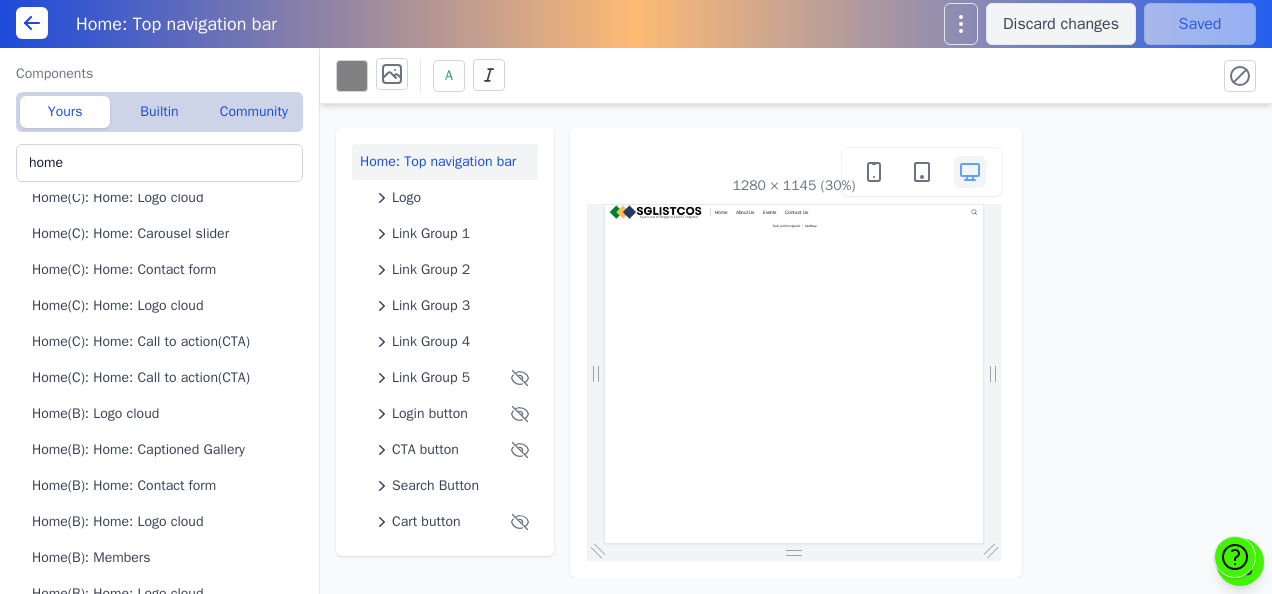 click on "Home" at bounding box center [1245, 247] 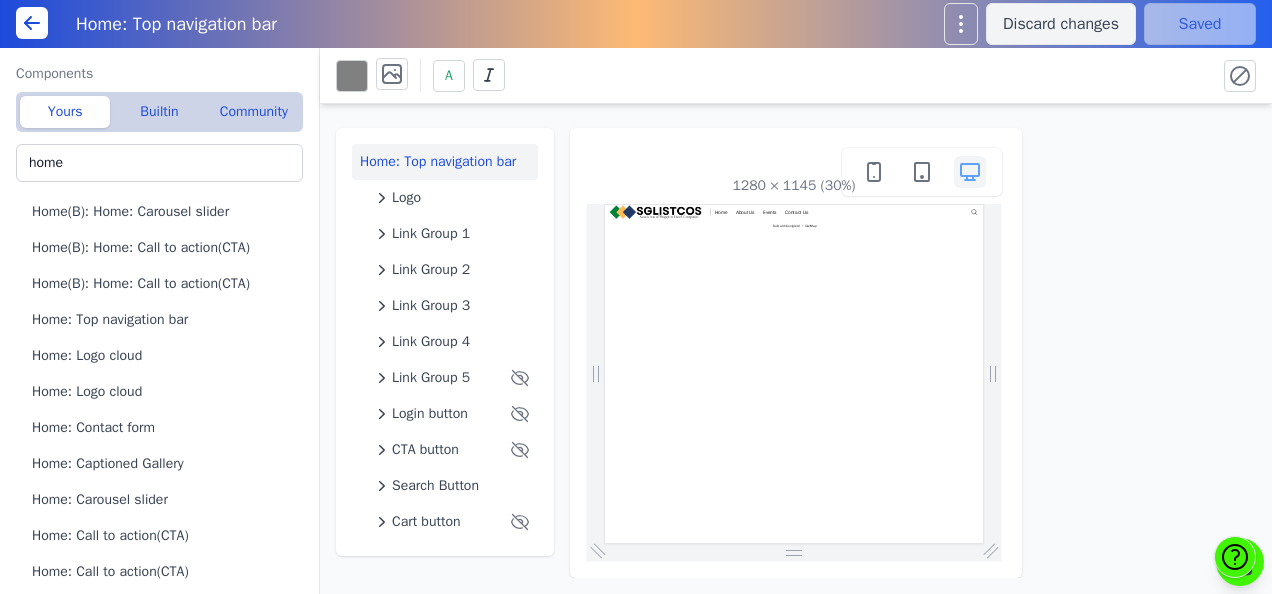 scroll, scrollTop: 711, scrollLeft: 0, axis: vertical 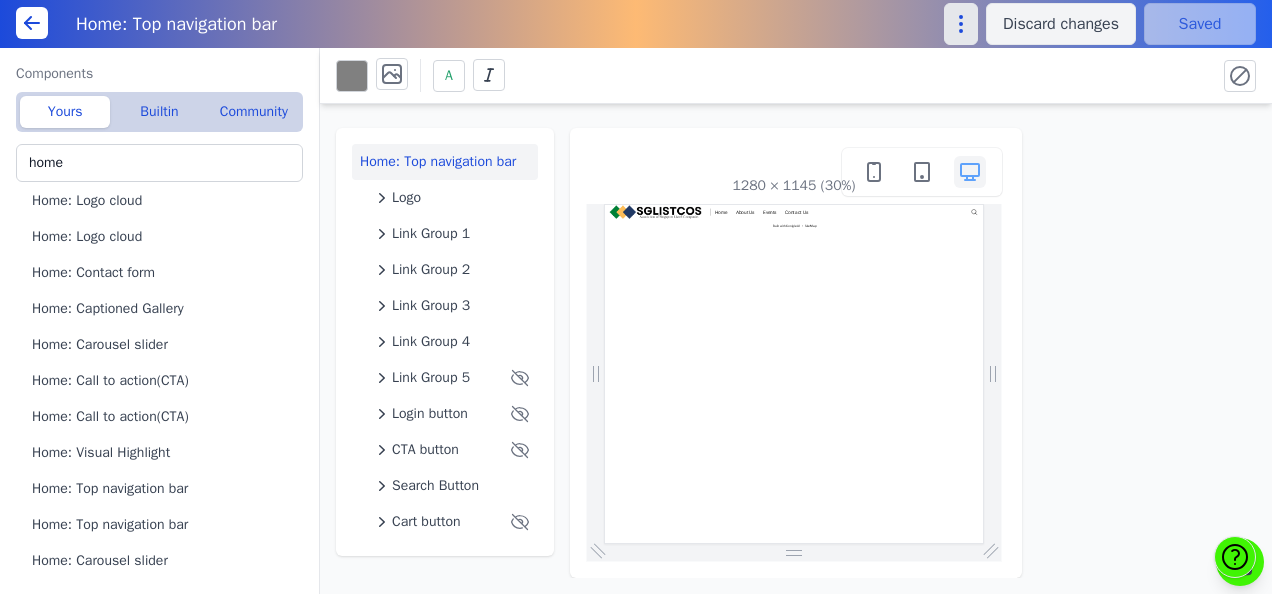 click 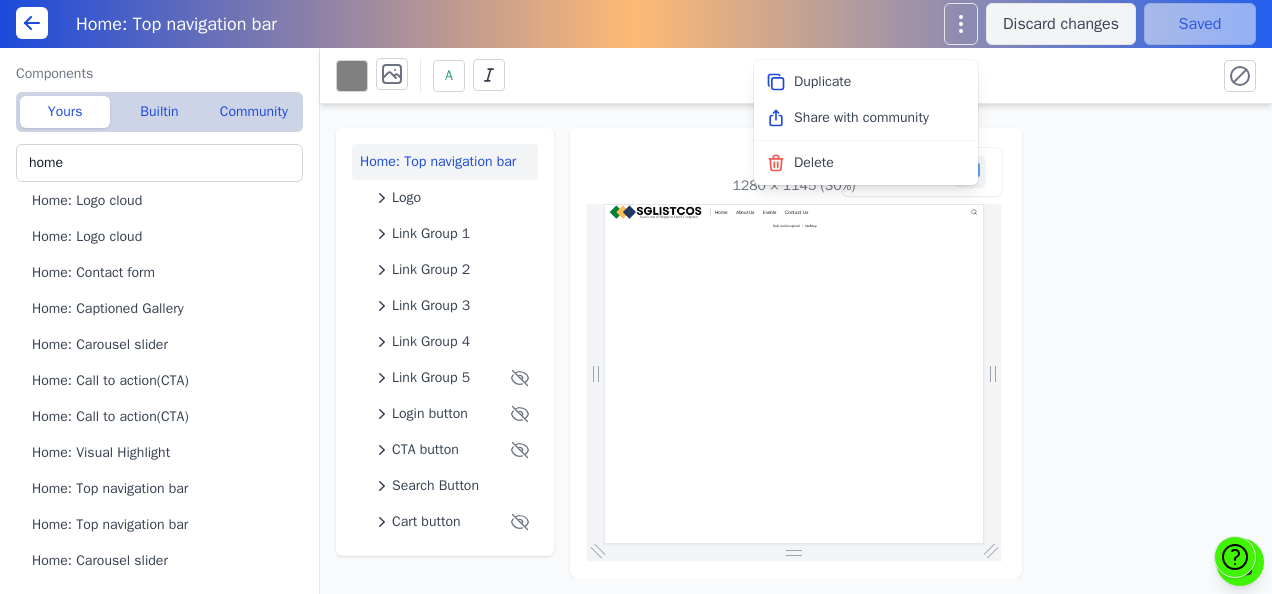 click at bounding box center (32, 23) 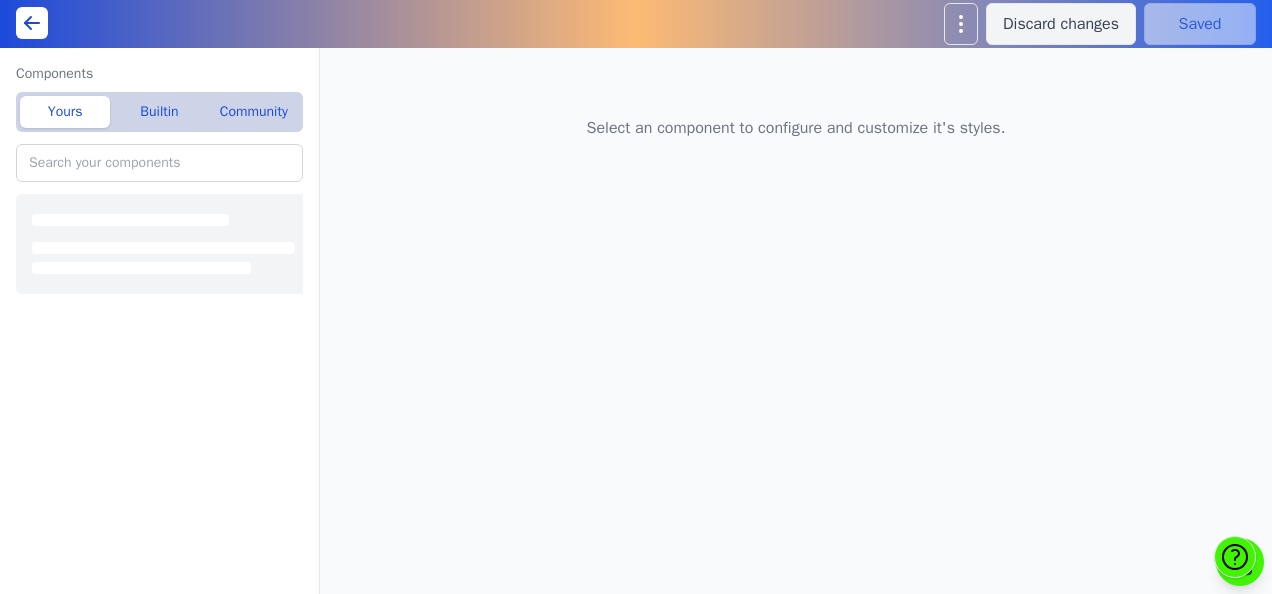 scroll, scrollTop: 0, scrollLeft: 0, axis: both 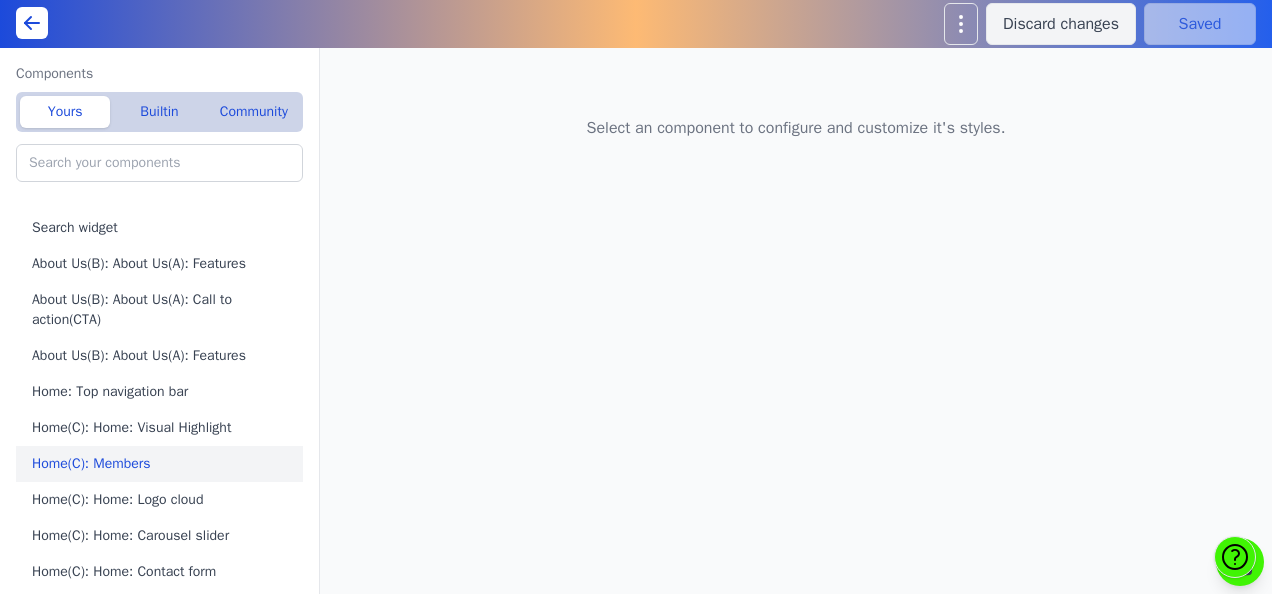 click on "Home(C): Members" at bounding box center (163, 464) 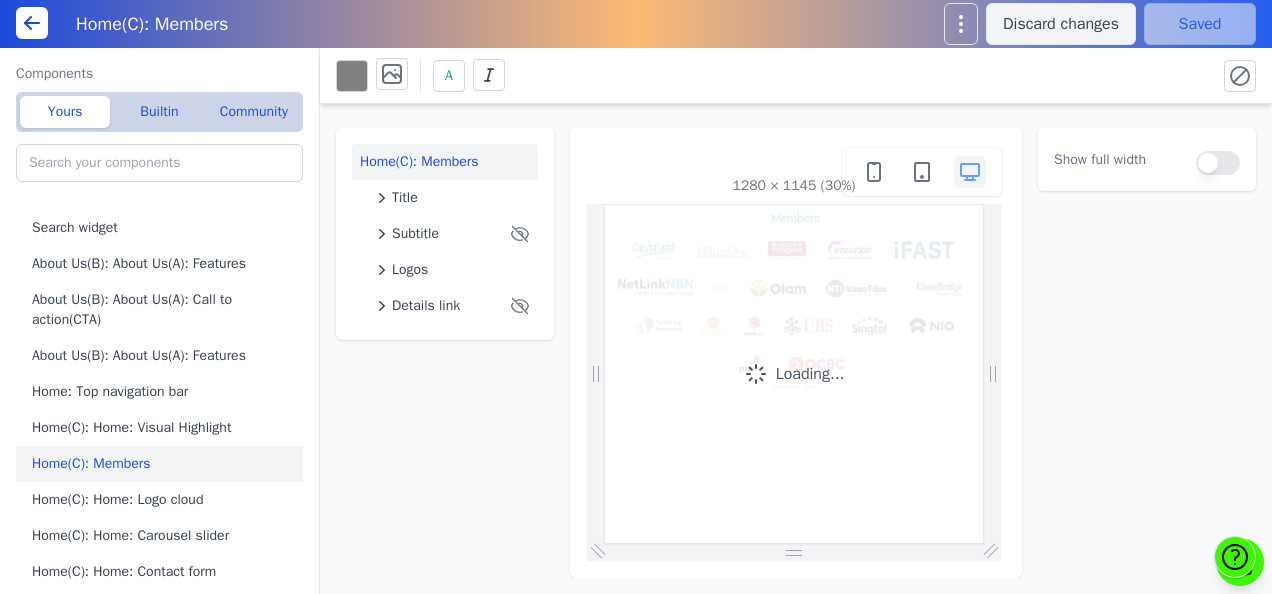 scroll, scrollTop: 0, scrollLeft: 0, axis: both 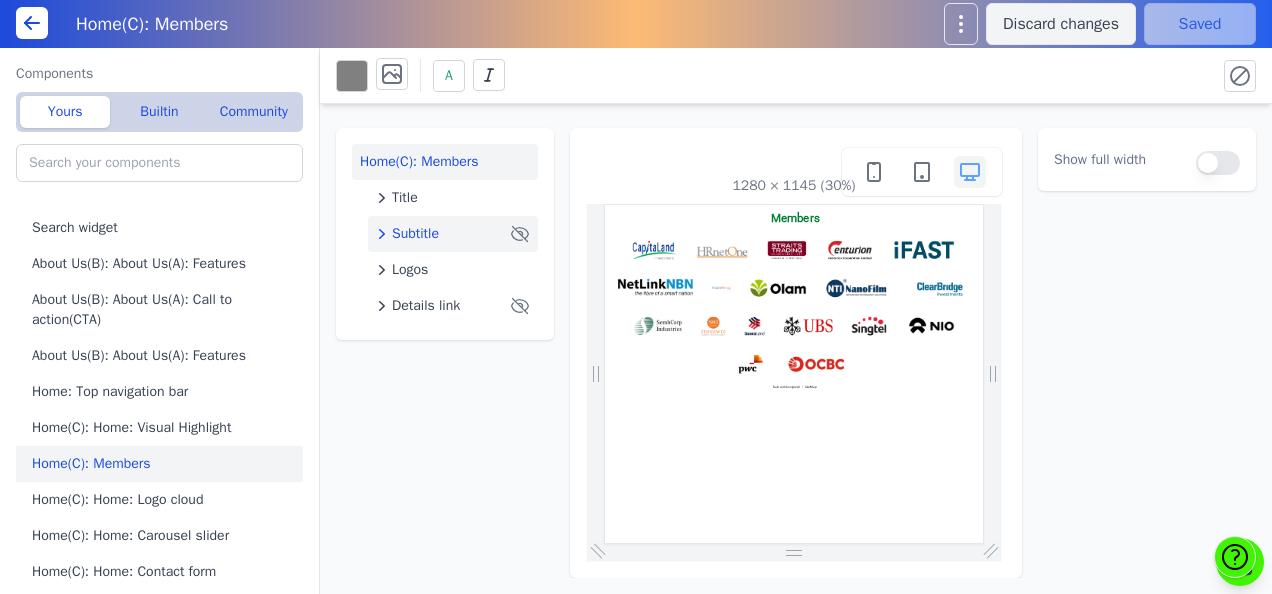 click on "Subtitle" 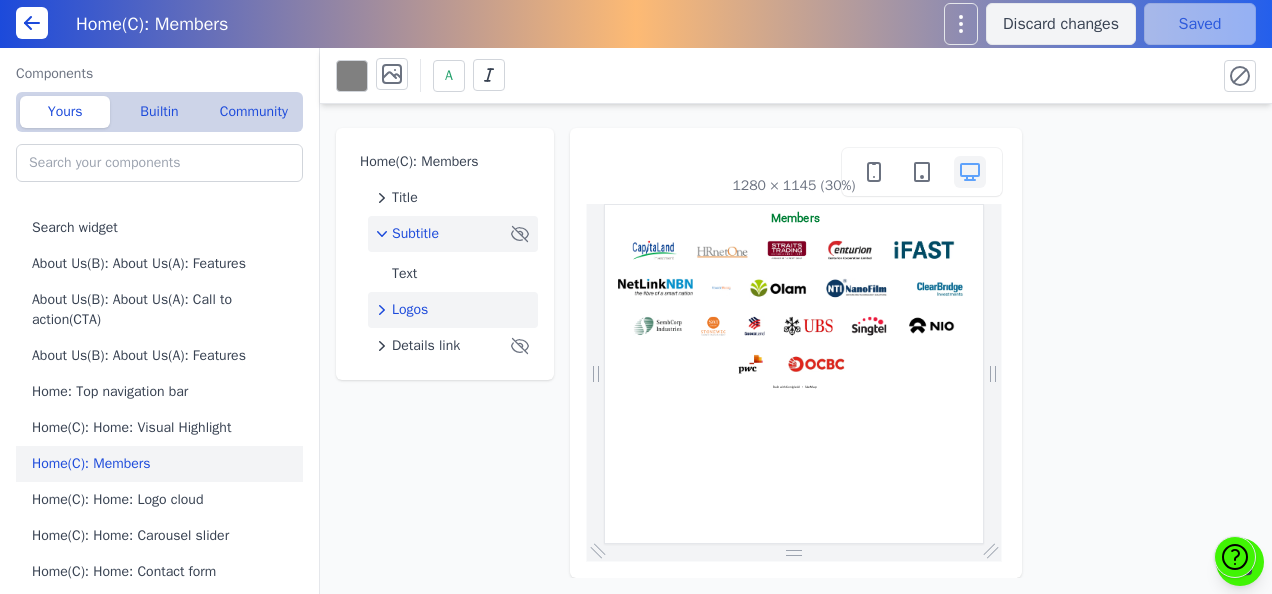 click on "Logos" at bounding box center (410, 310) 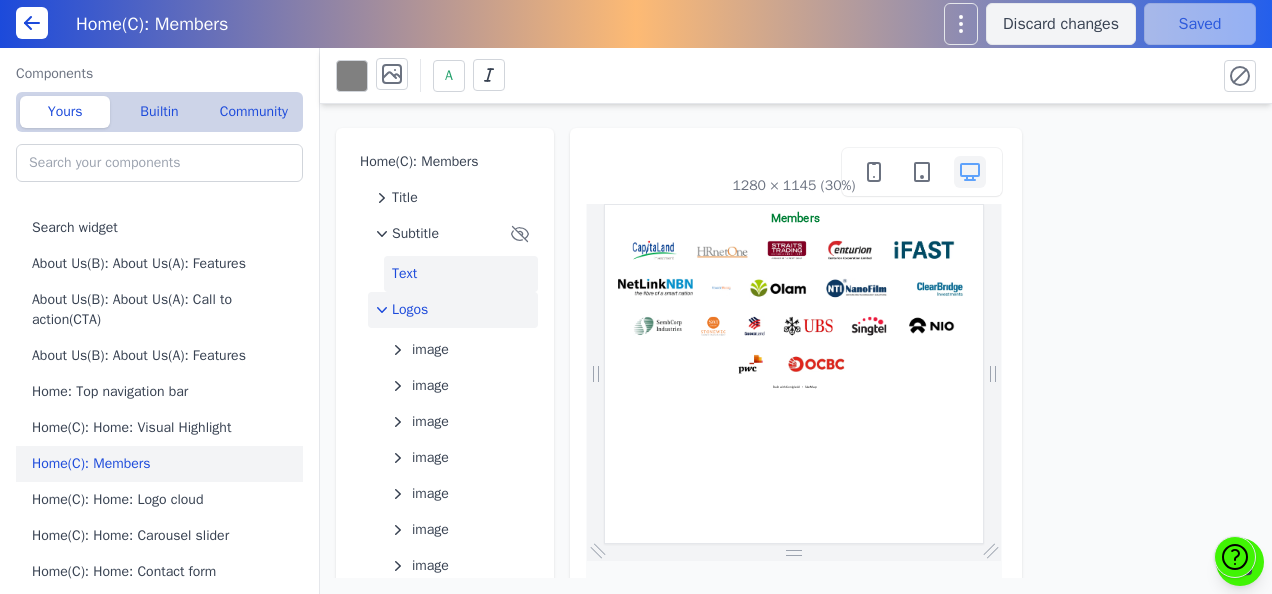 click on "Text" at bounding box center (461, 274) 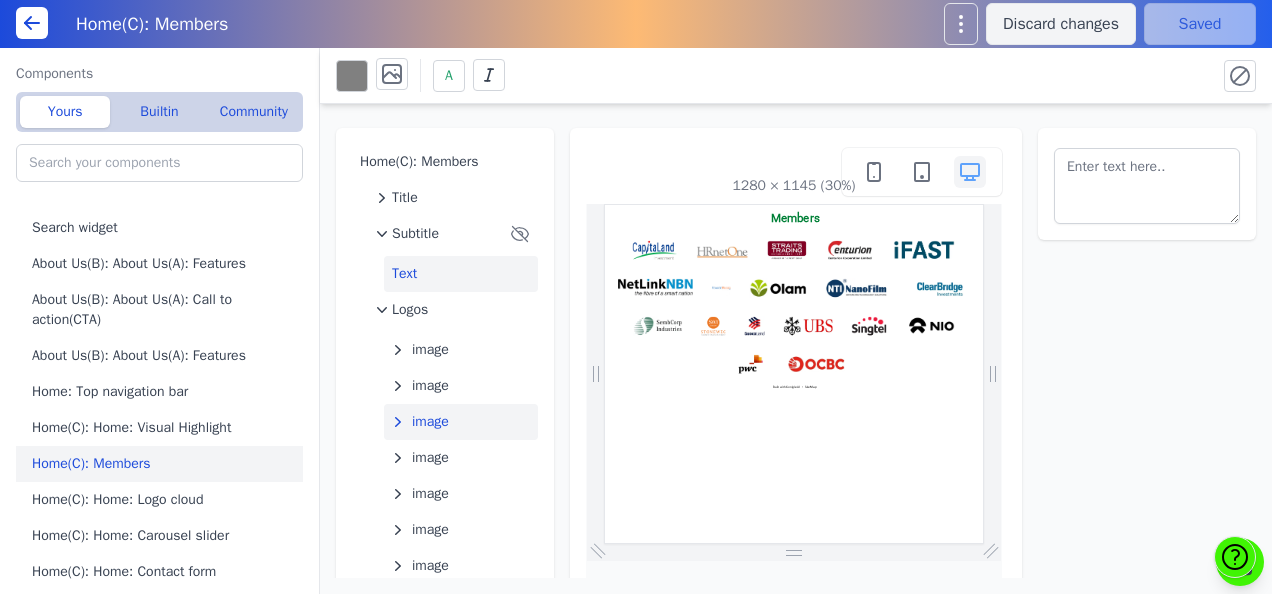 scroll, scrollTop: 454, scrollLeft: 0, axis: vertical 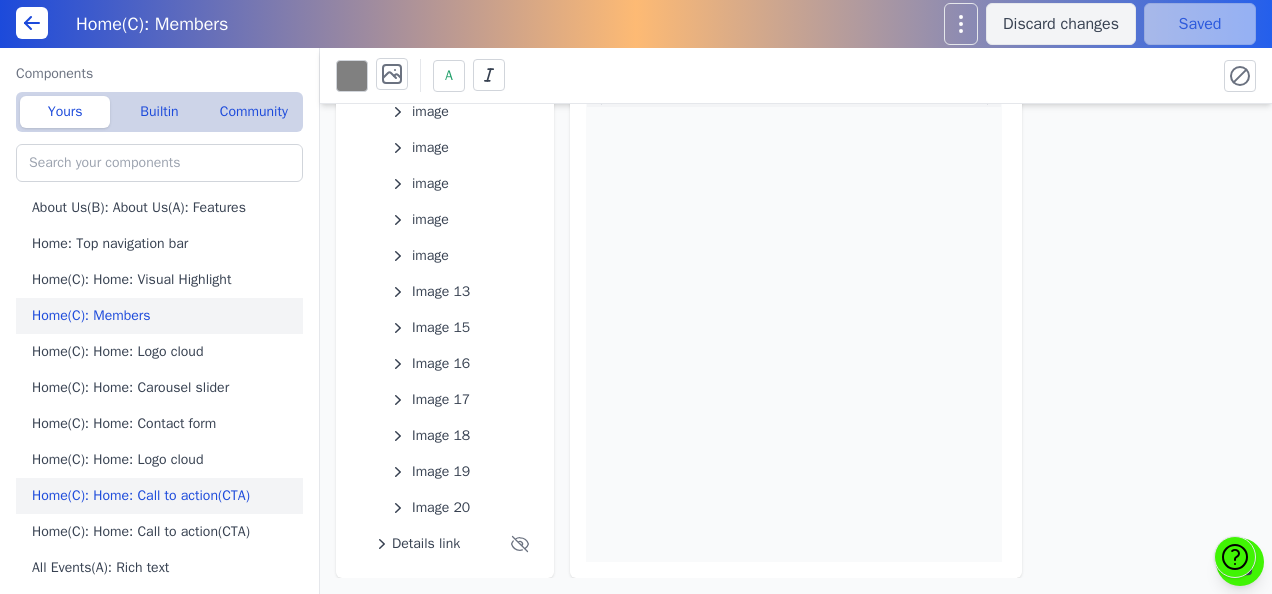 click on "Home(C): Home: Call to action(CTA)" at bounding box center [163, 496] 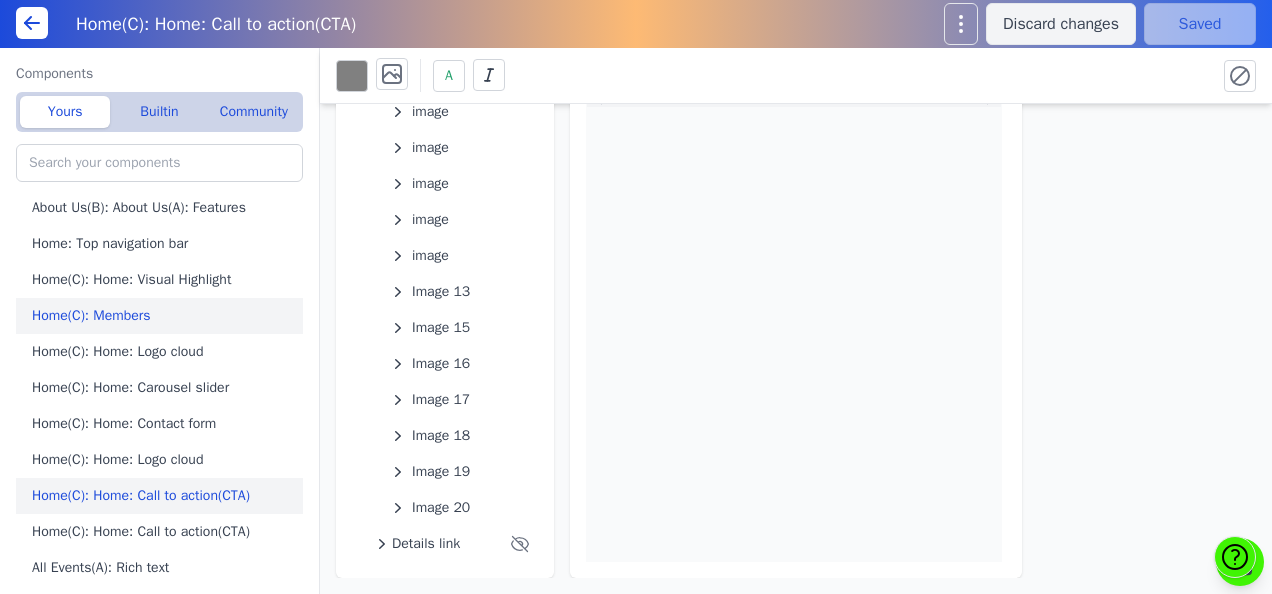 scroll, scrollTop: 0, scrollLeft: 0, axis: both 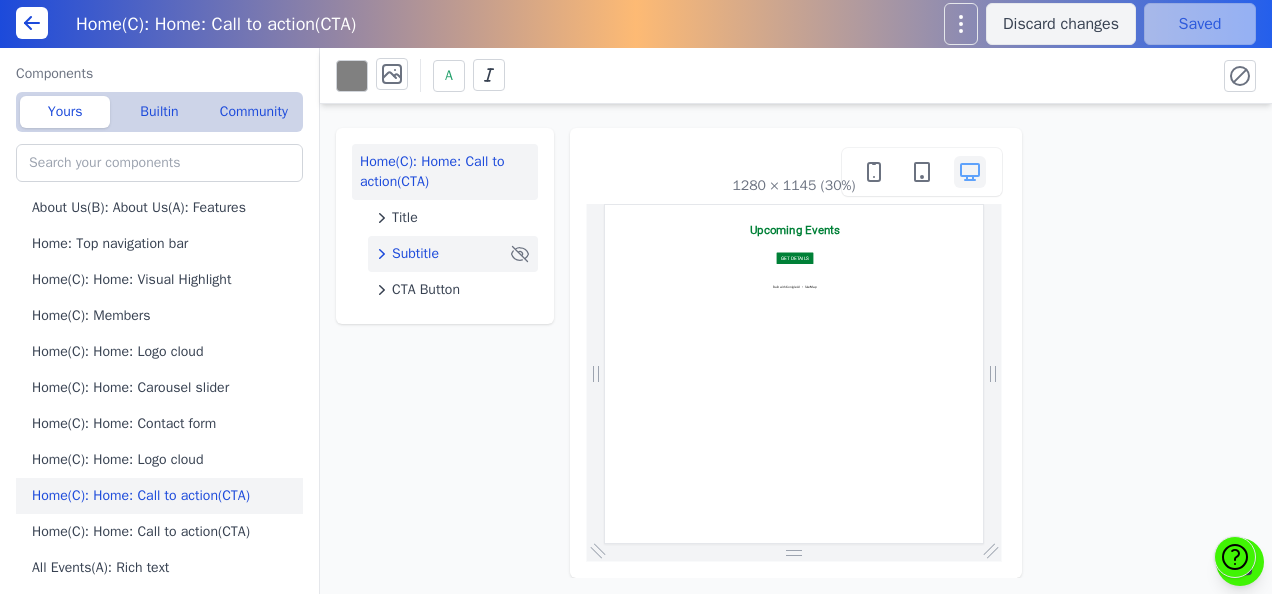 click on "Subtitle" at bounding box center (415, 254) 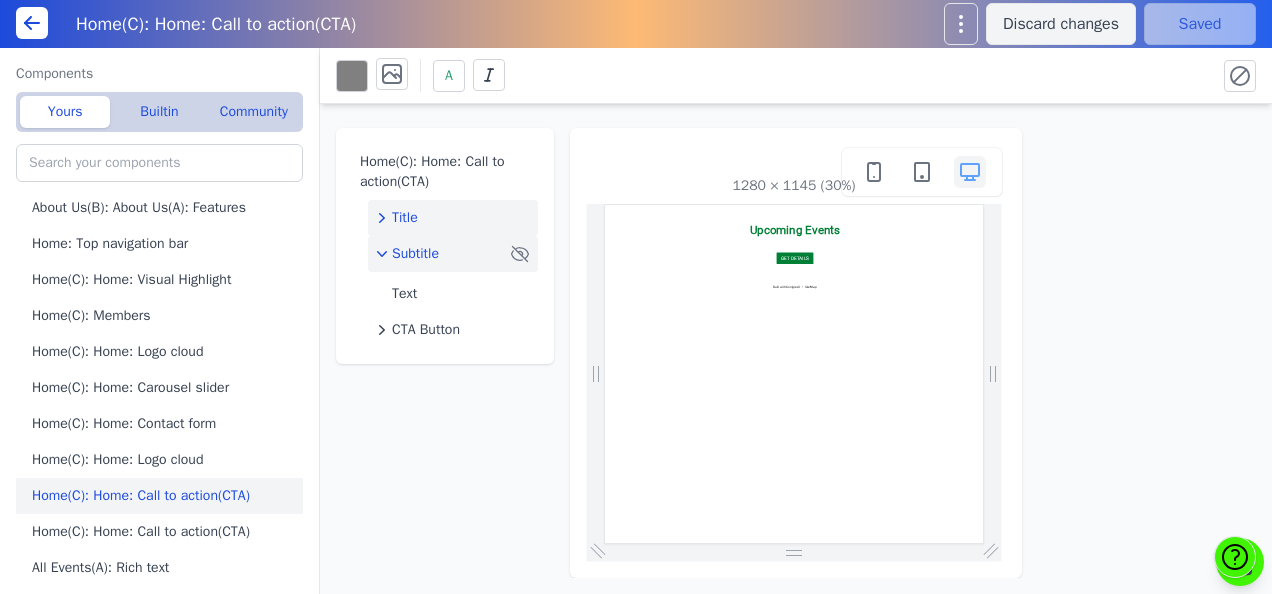 click on "Title" at bounding box center [405, 218] 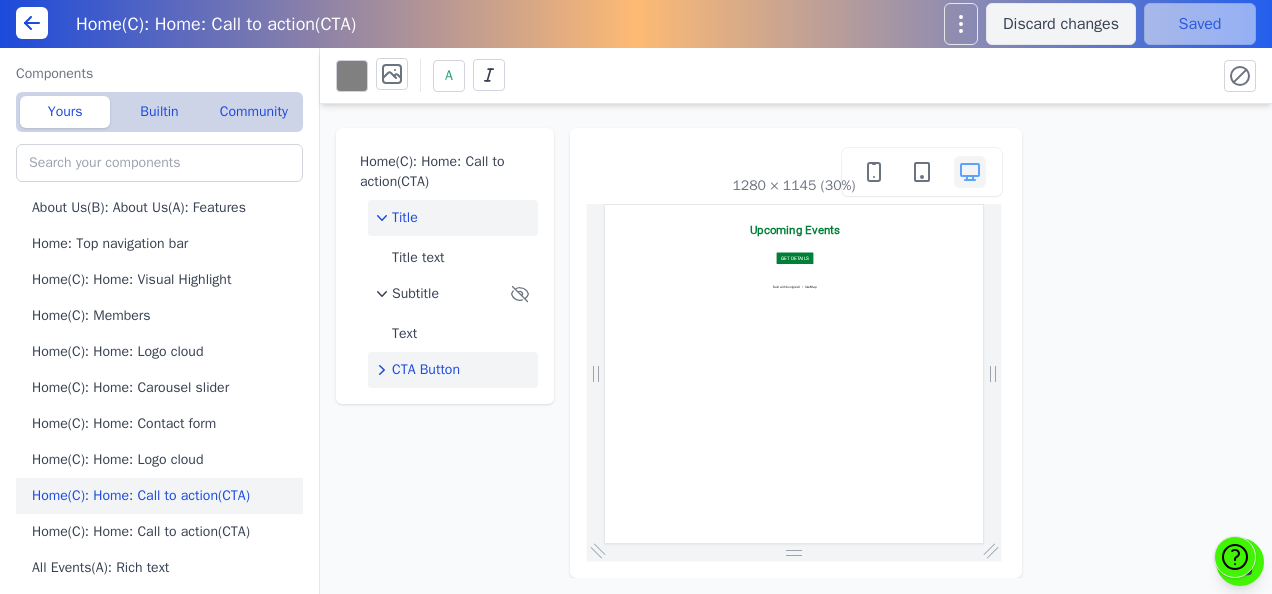 click on "CTA Button" at bounding box center [426, 370] 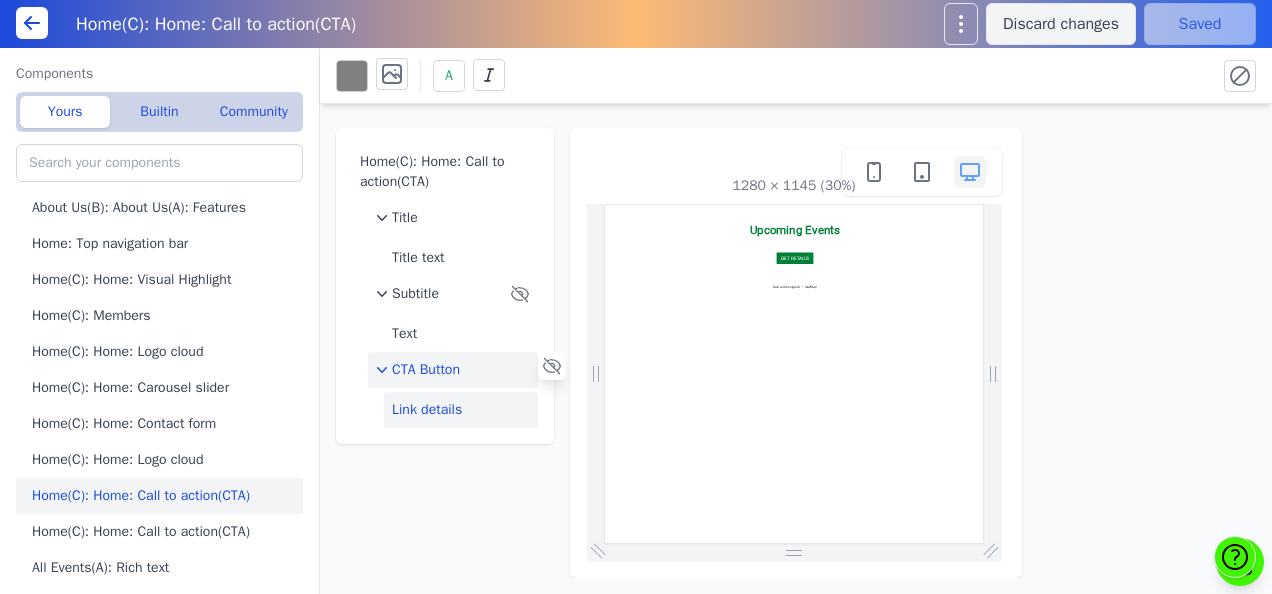 click on "Link details" at bounding box center [461, 410] 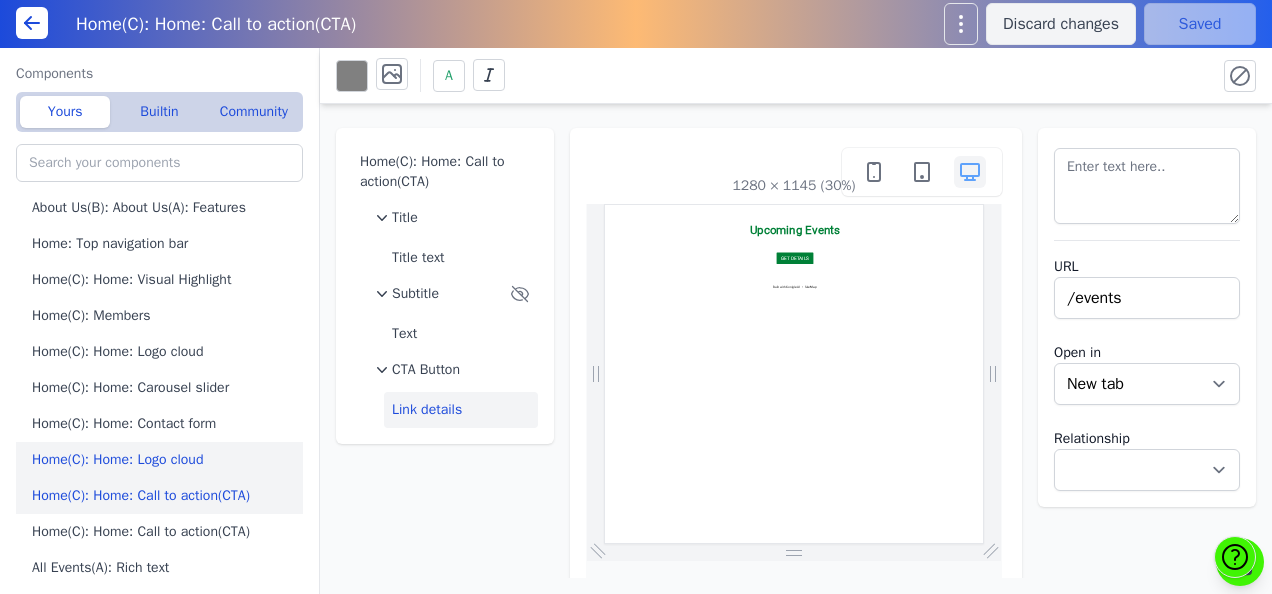 scroll, scrollTop: 0, scrollLeft: 0, axis: both 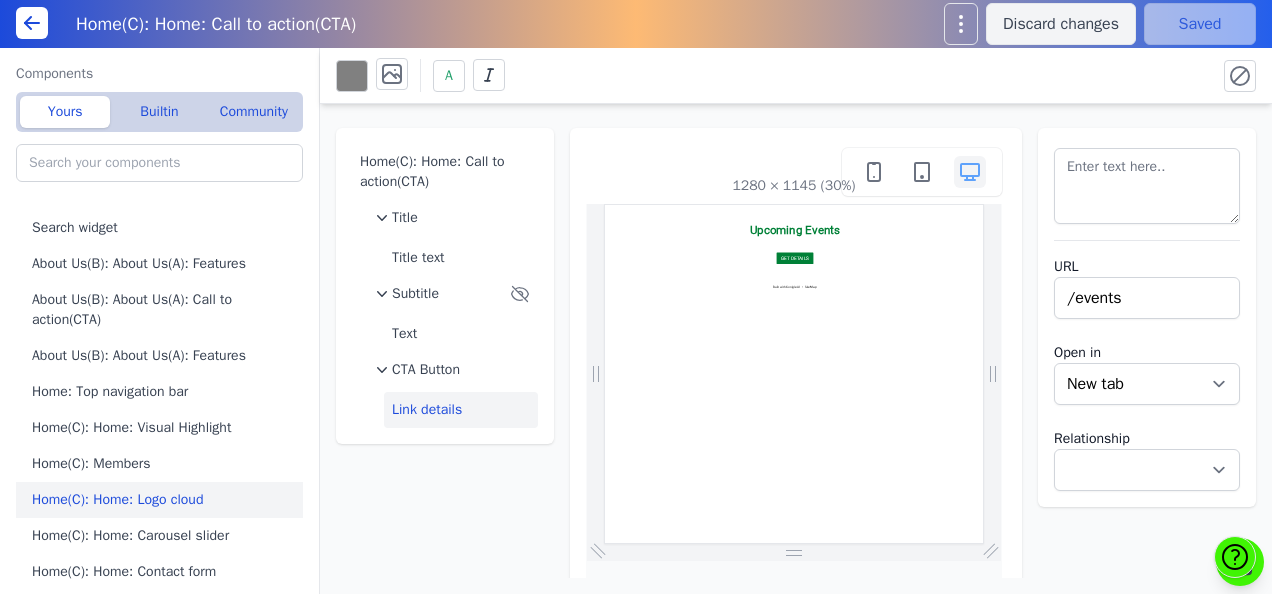 click on "Home(C): Home: Logo cloud" at bounding box center (163, 500) 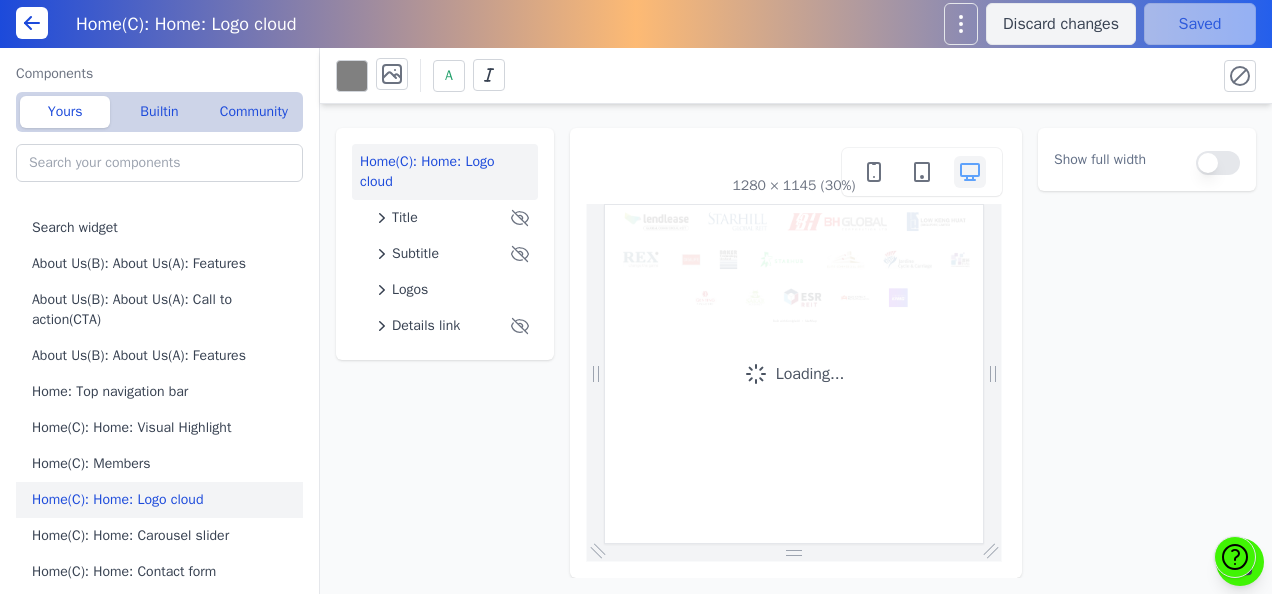 scroll, scrollTop: 0, scrollLeft: 0, axis: both 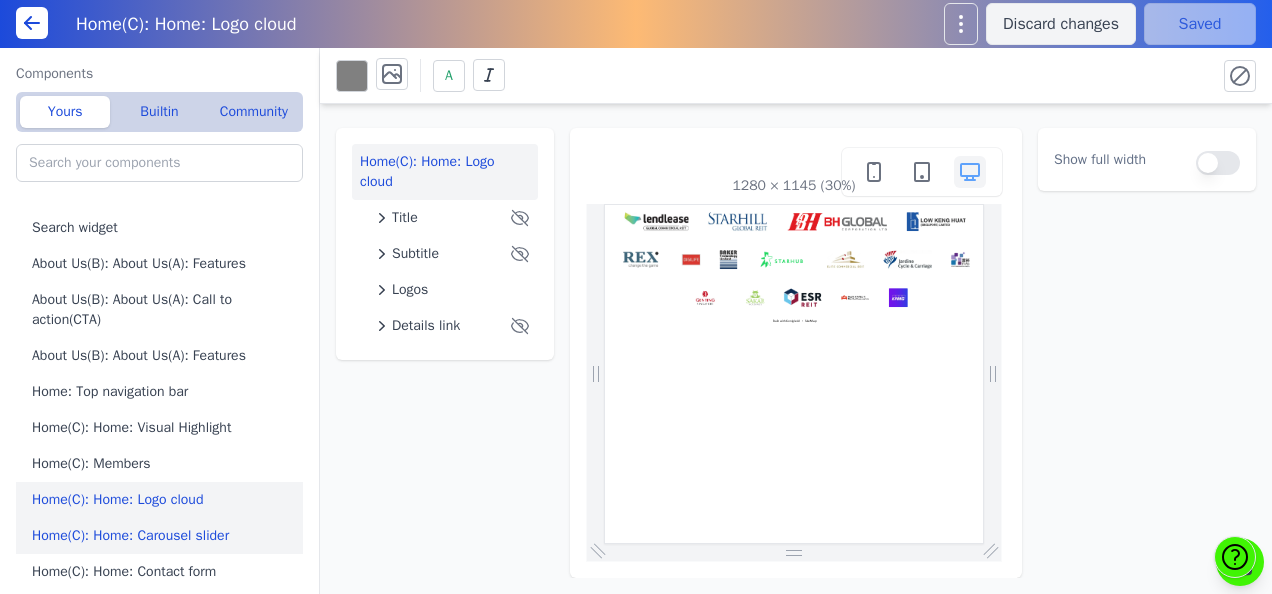 click on "Home(C): Home: Carousel slider" at bounding box center [163, 536] 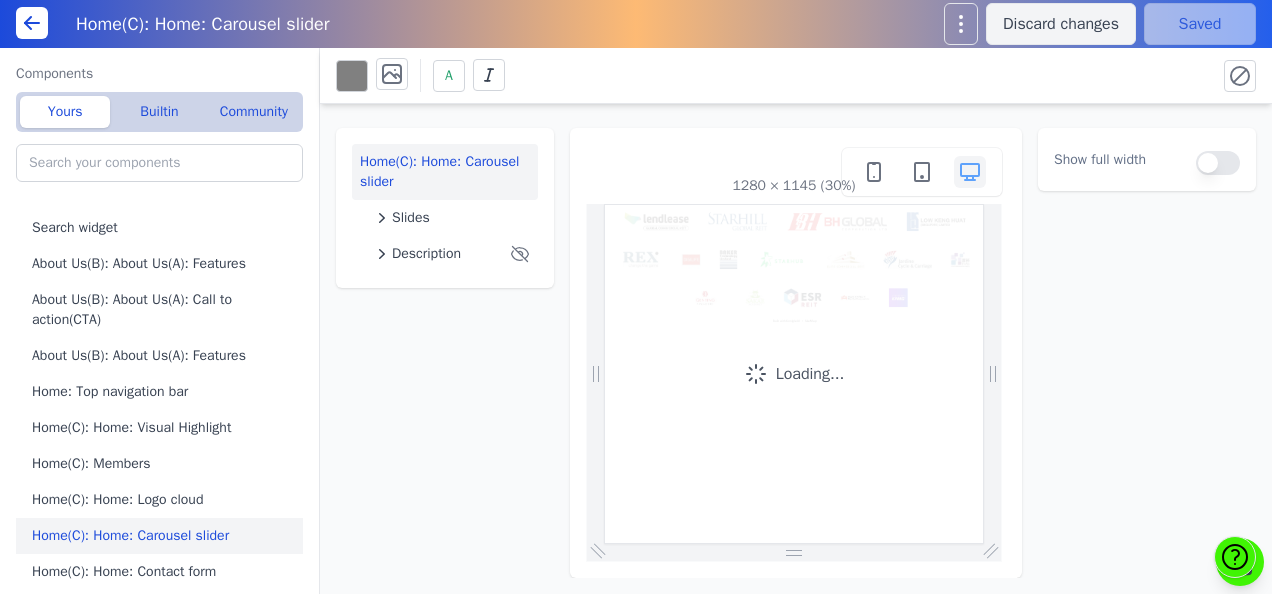 scroll, scrollTop: 102, scrollLeft: 0, axis: vertical 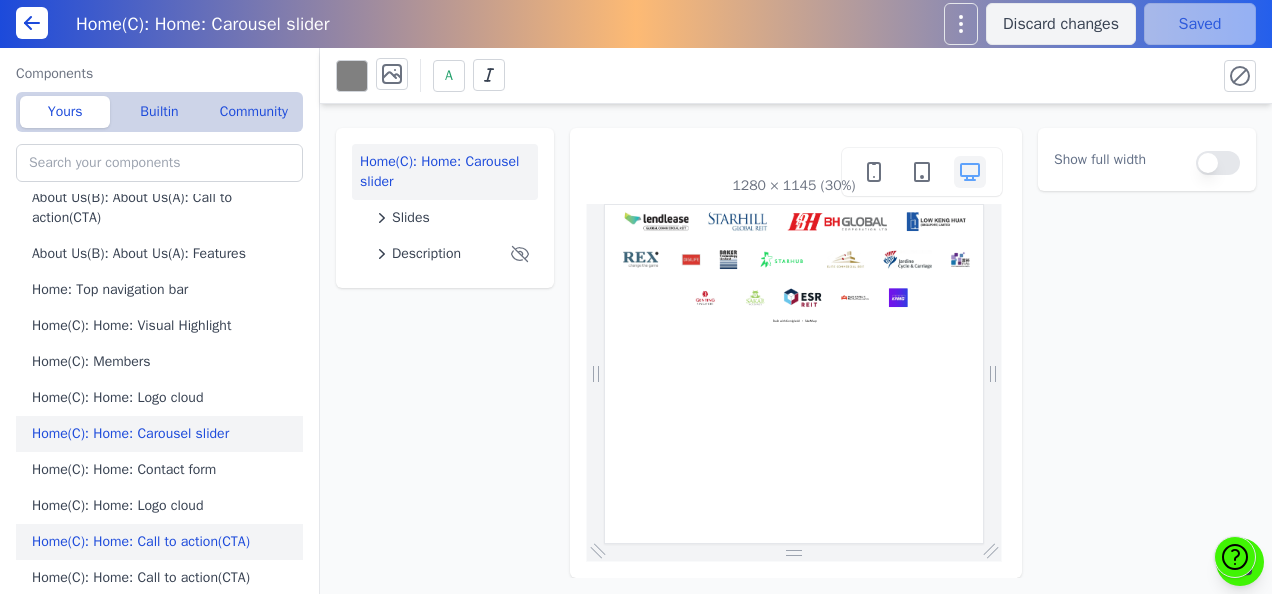 click on "Home(C): Home: Call to action(CTA)" at bounding box center [163, 542] 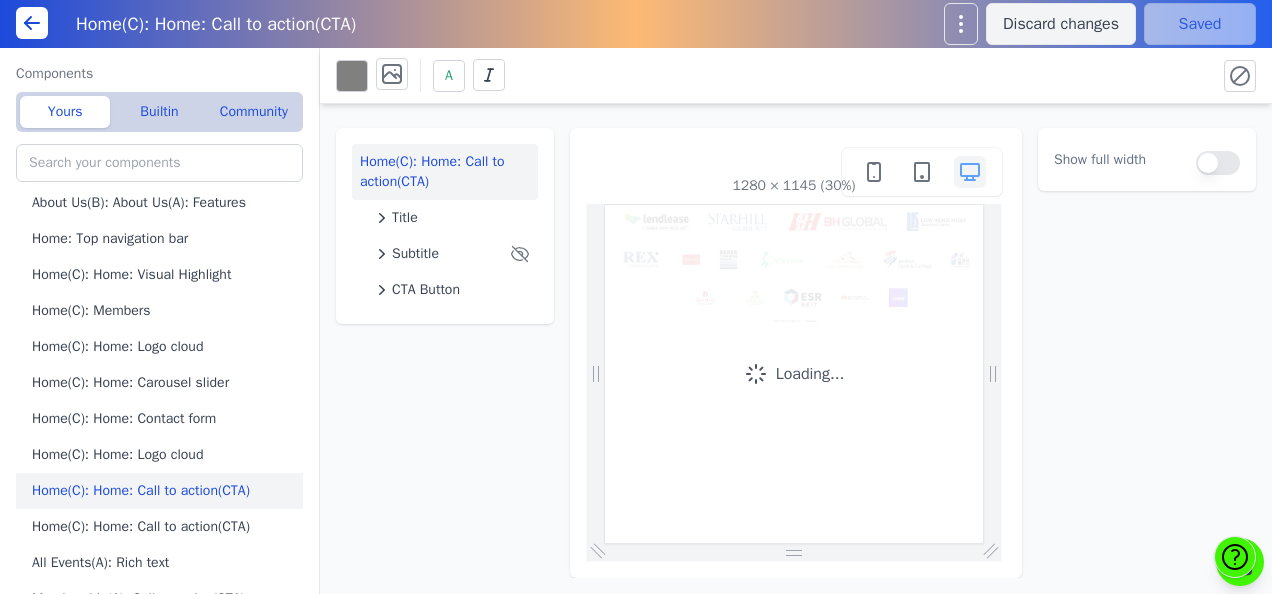 scroll, scrollTop: 154, scrollLeft: 0, axis: vertical 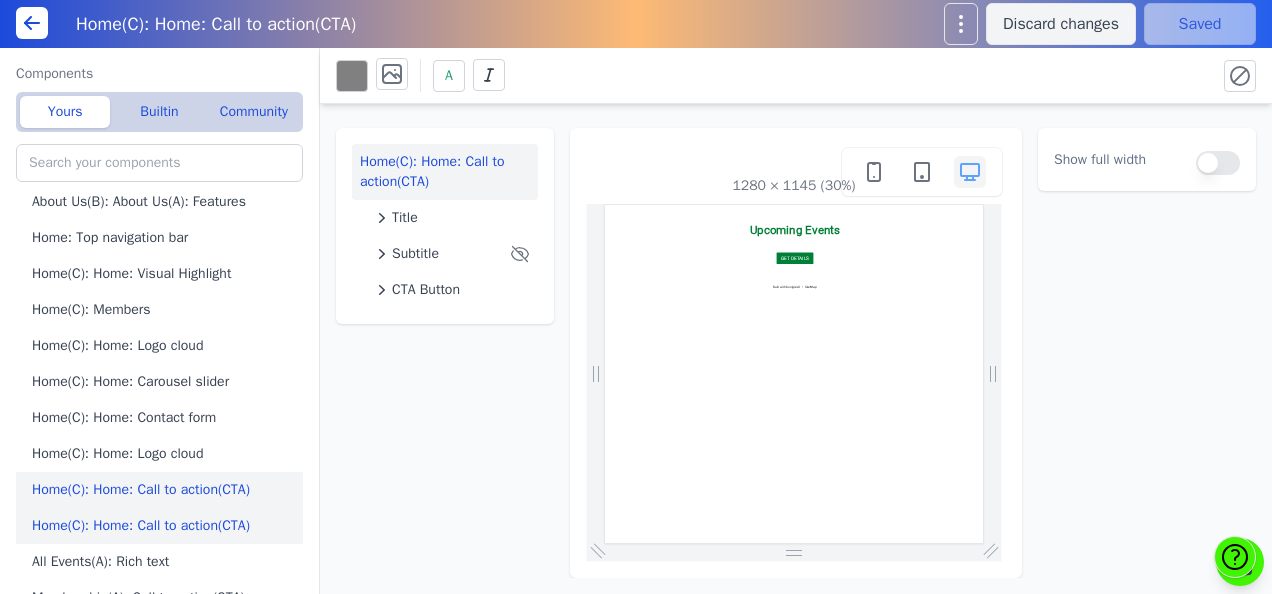 click on "Home(C): Home: Call to action(CTA)" at bounding box center (163, 526) 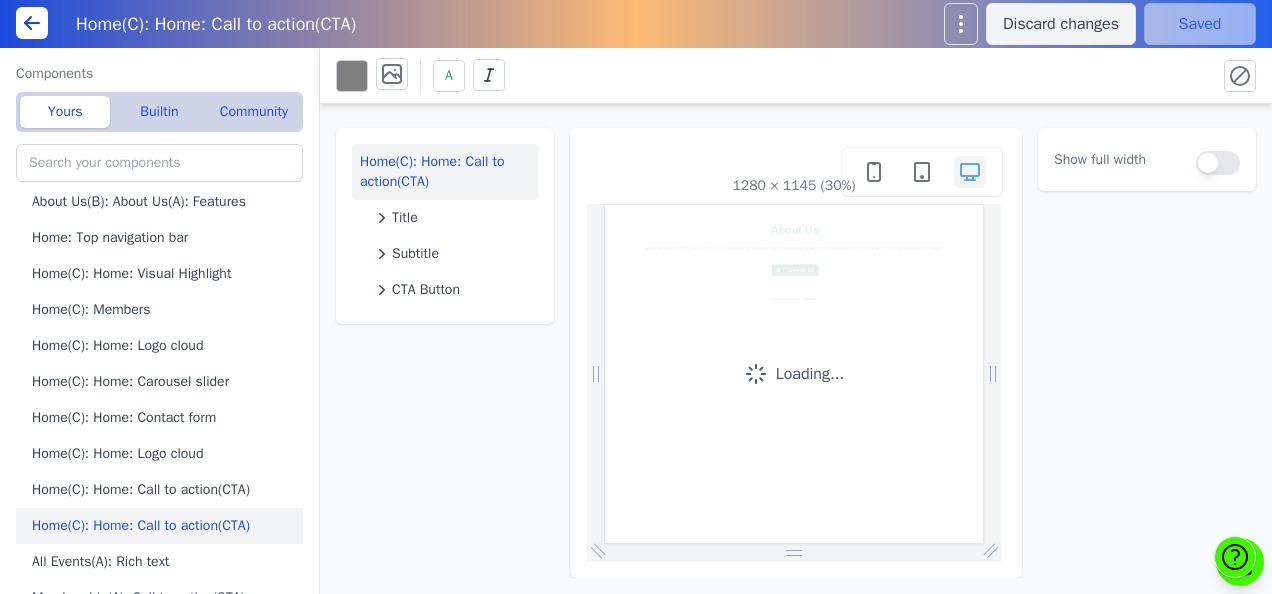 scroll, scrollTop: 0, scrollLeft: 0, axis: both 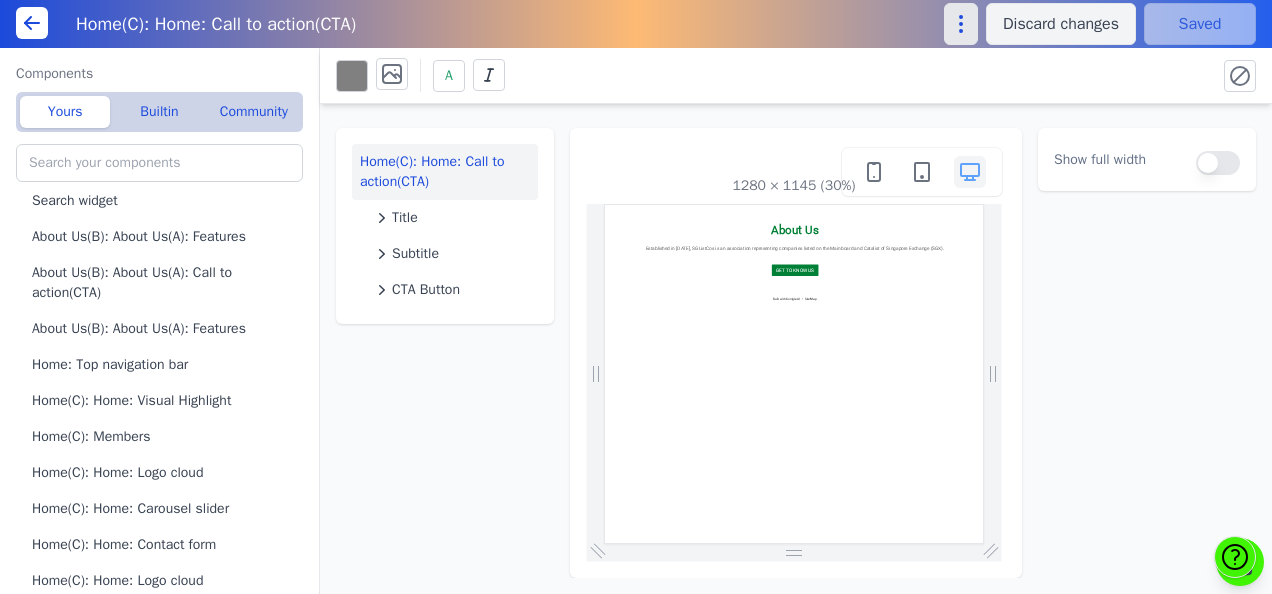 click 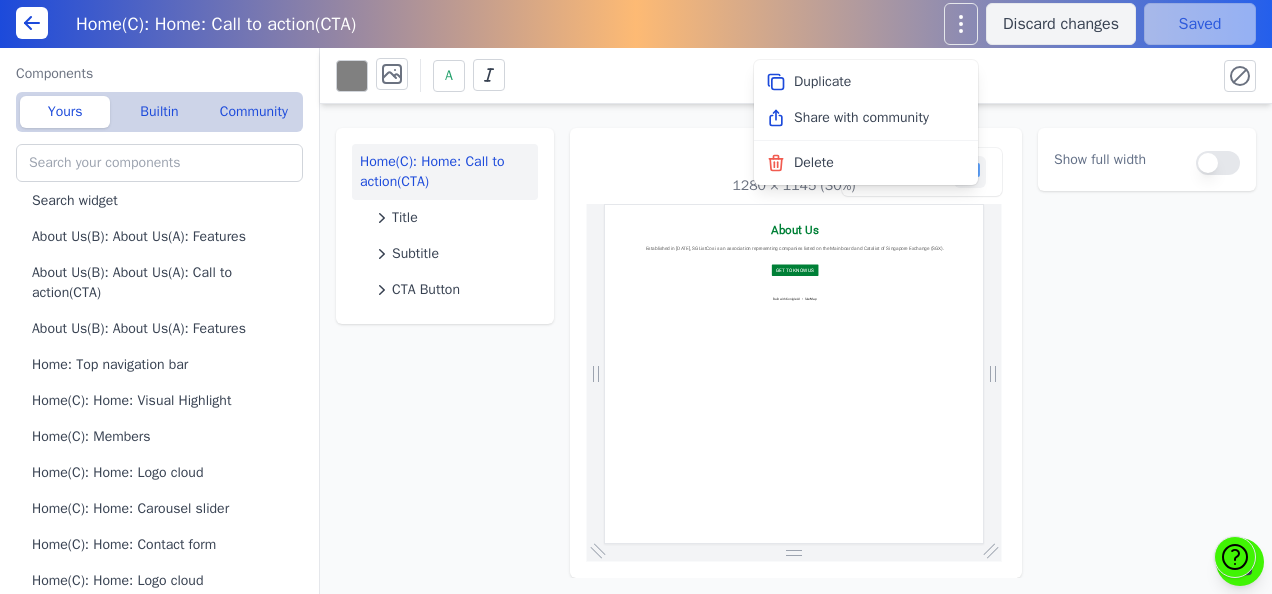 click on "Home(C): Home: Call to action(CTA)" at bounding box center [496, 24] 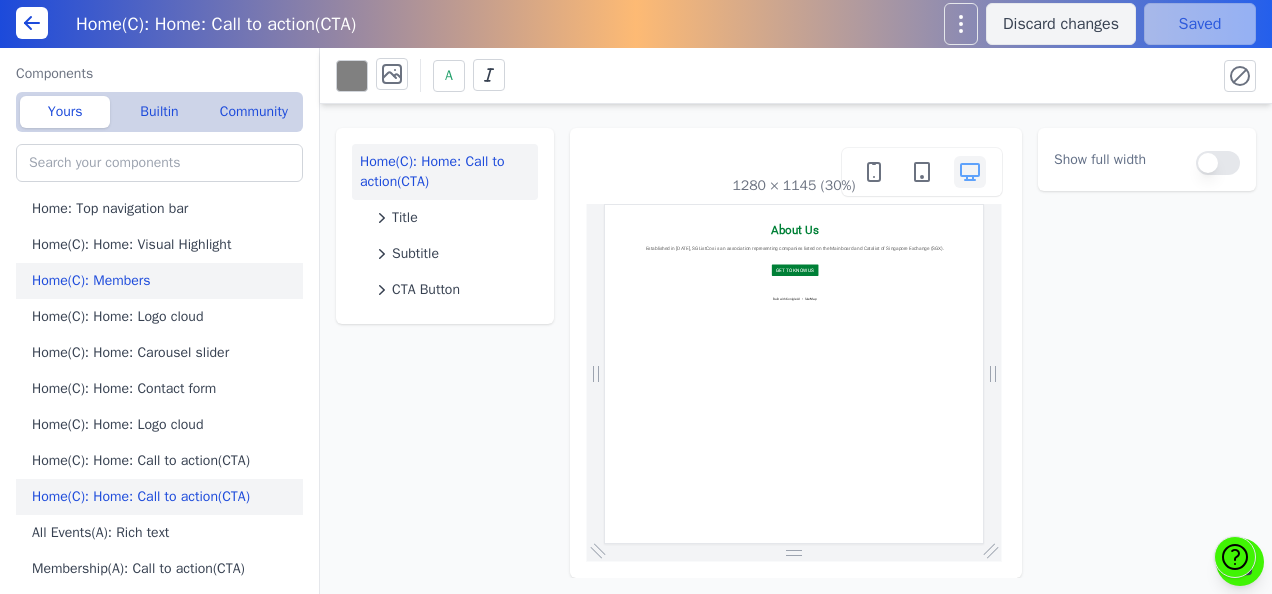 scroll, scrollTop: 194, scrollLeft: 0, axis: vertical 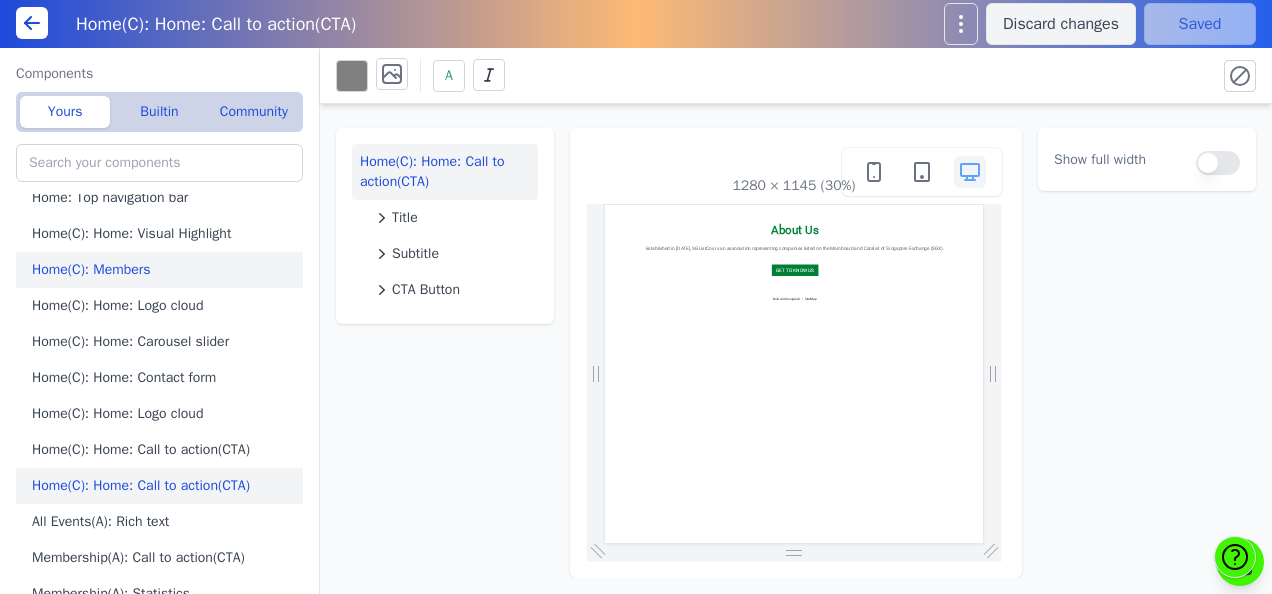 click on "Home(C): Home: Call to action(CTA)" at bounding box center (163, 450) 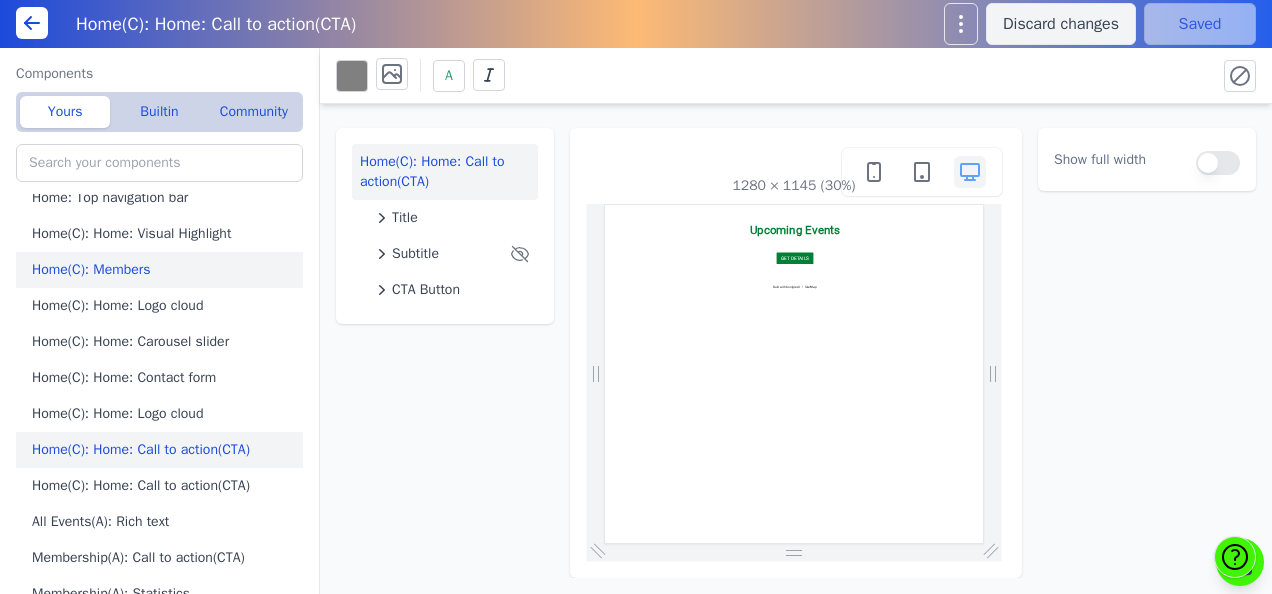 scroll, scrollTop: 0, scrollLeft: 0, axis: both 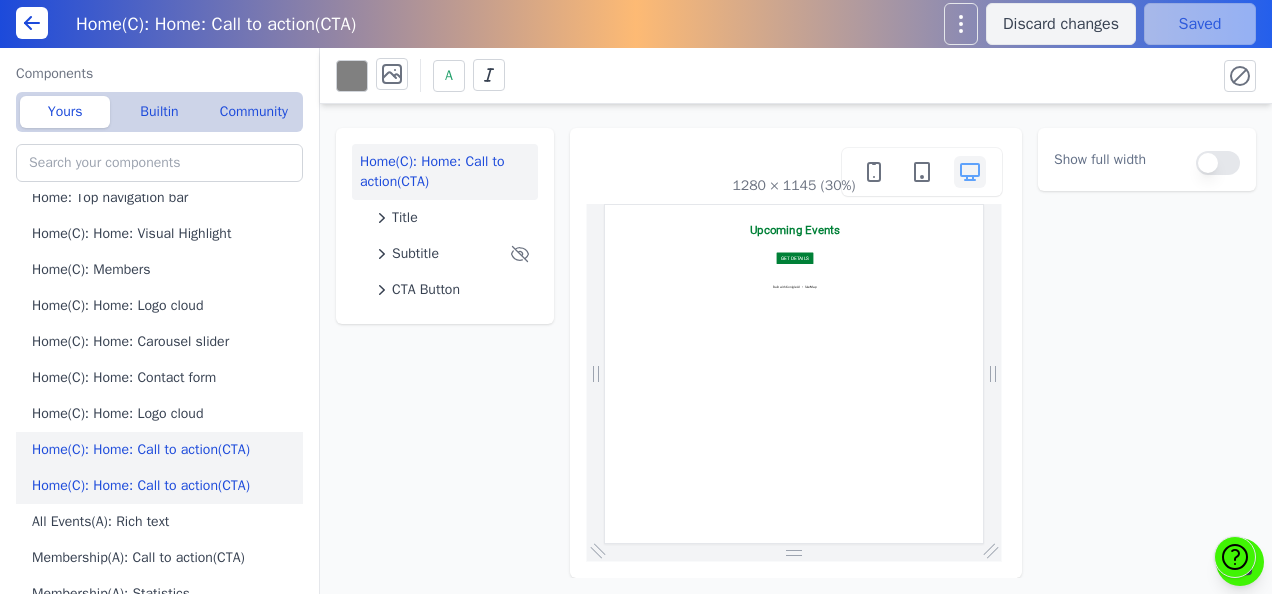 click on "Home(C): Home: Call to action(CTA)" at bounding box center (163, 486) 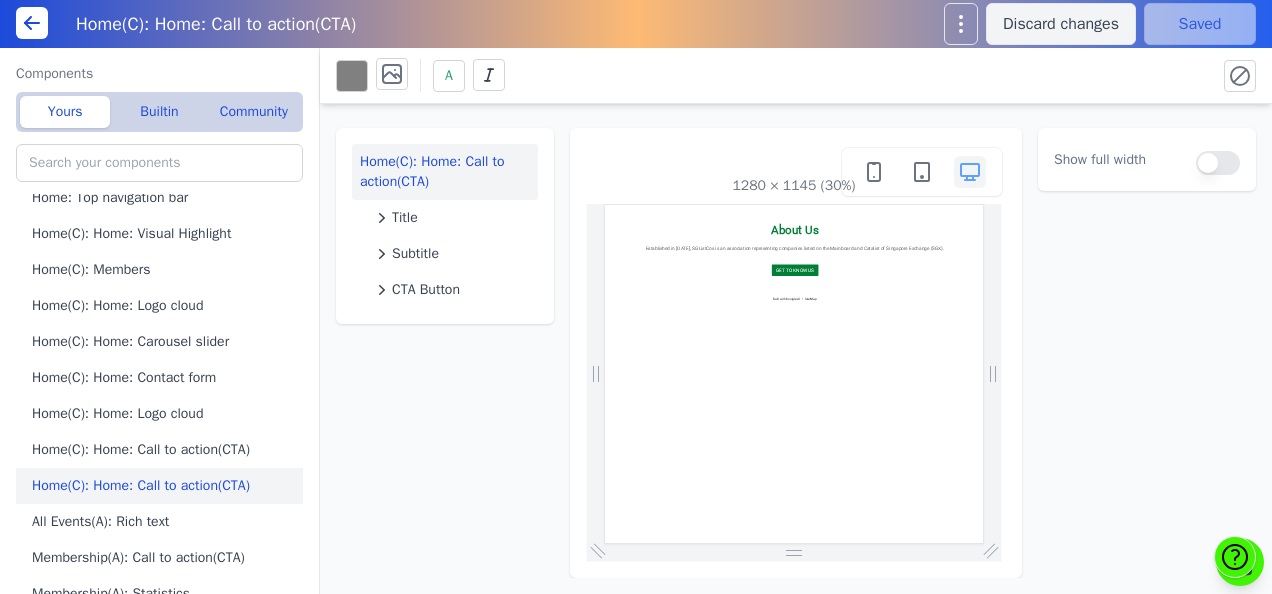 scroll, scrollTop: 0, scrollLeft: 0, axis: both 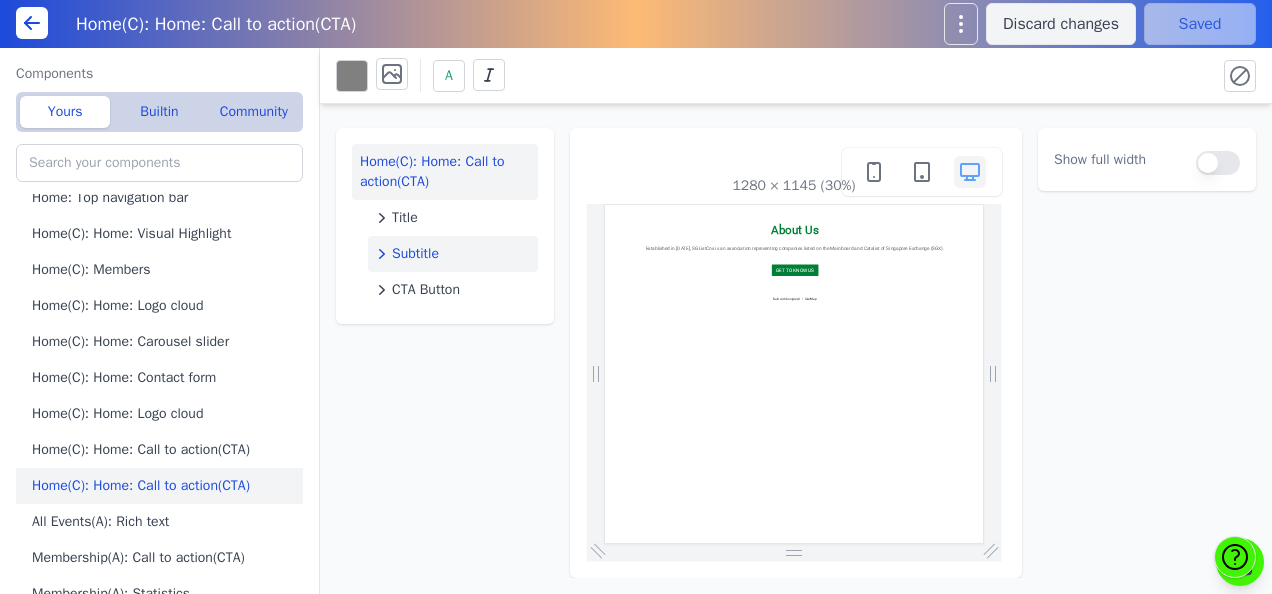 click on "Subtitle" 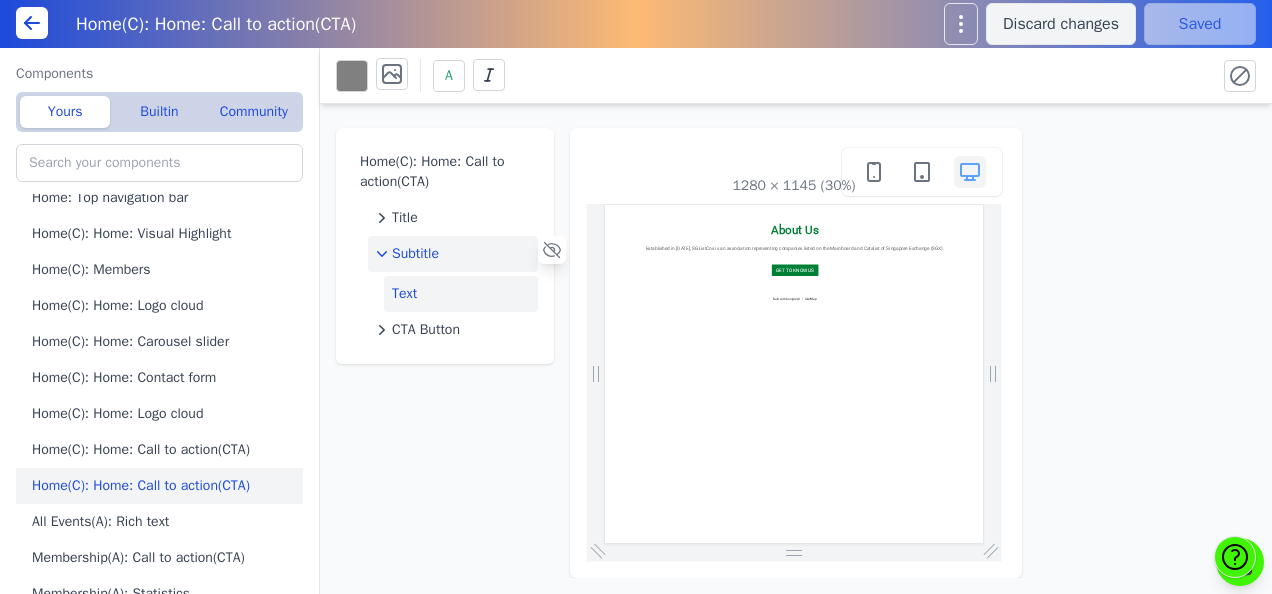 click on "Text" at bounding box center (461, 294) 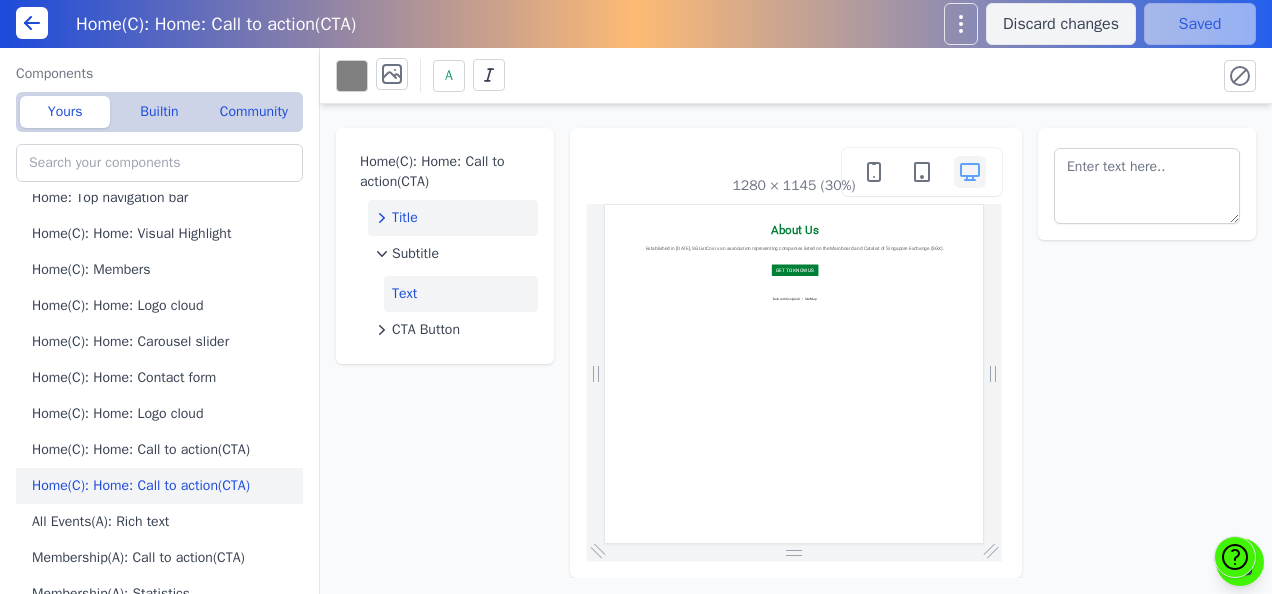 click on "Title" at bounding box center [453, 218] 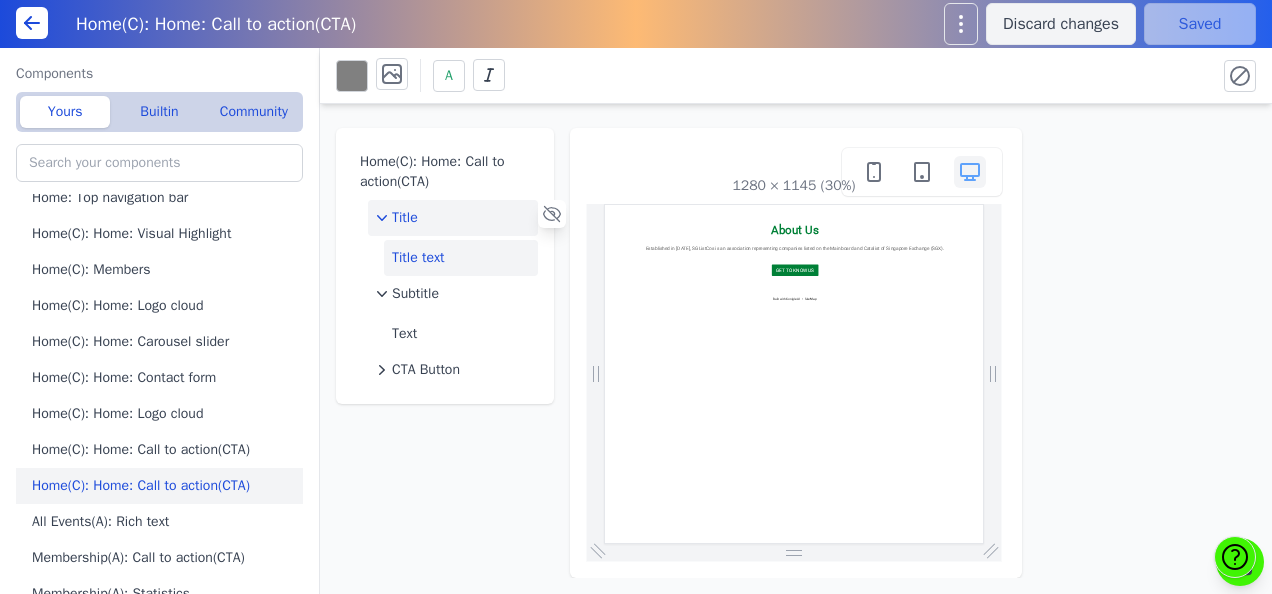 click on "Title text" at bounding box center [461, 258] 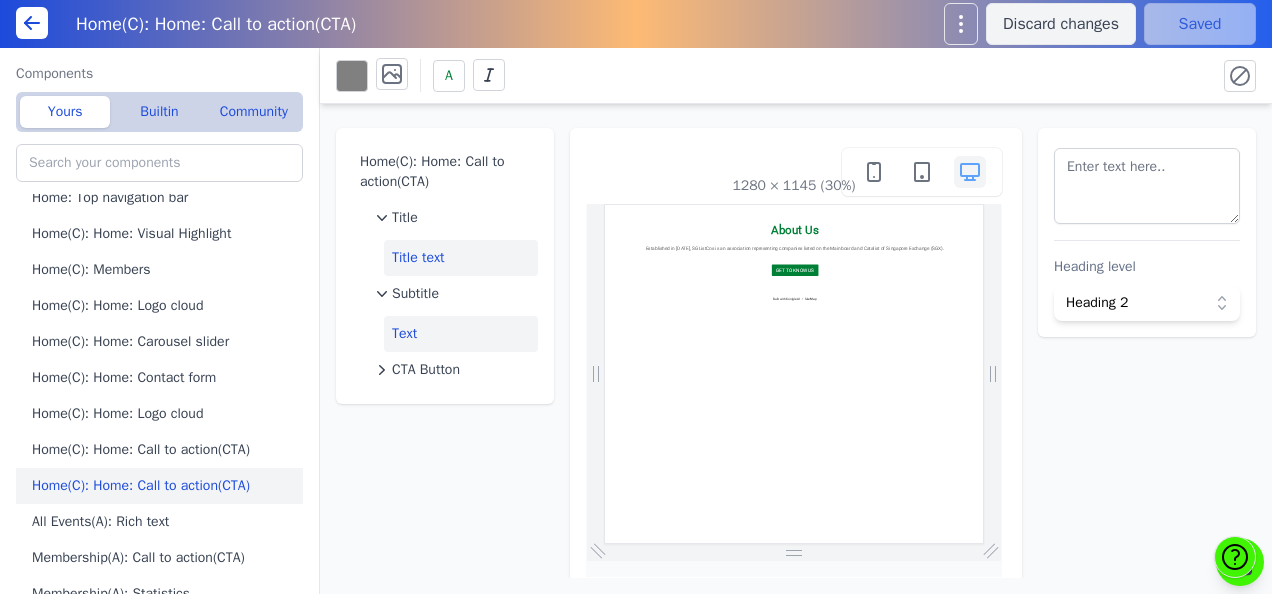 click on "Text" at bounding box center [461, 334] 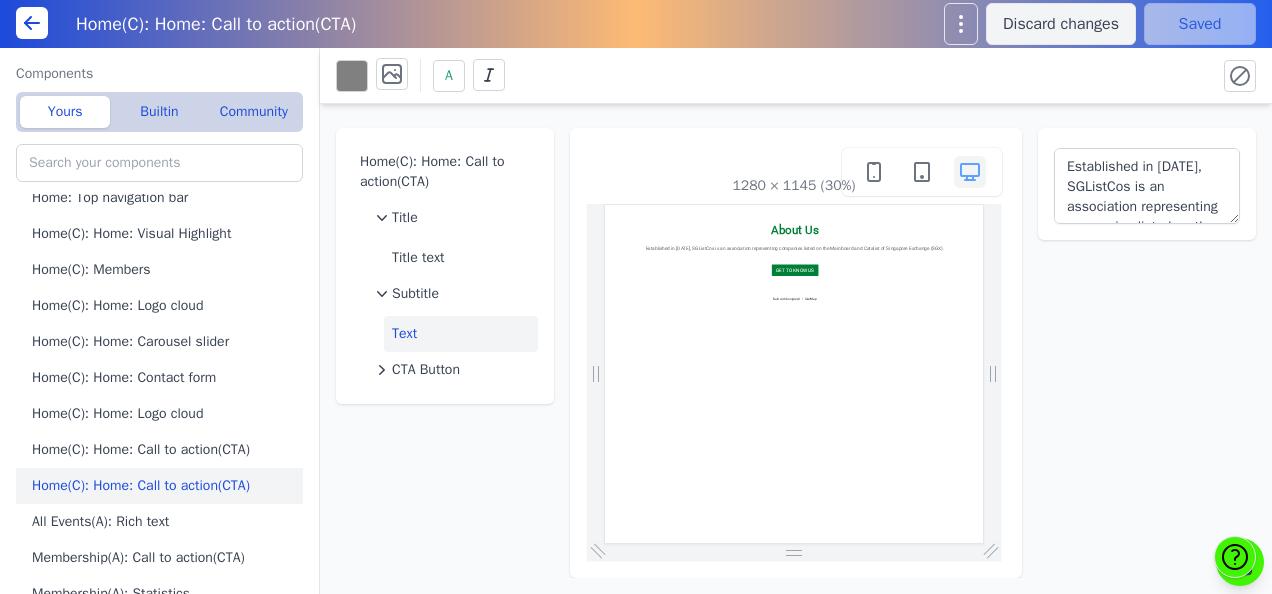 click on "Text" at bounding box center [461, 334] 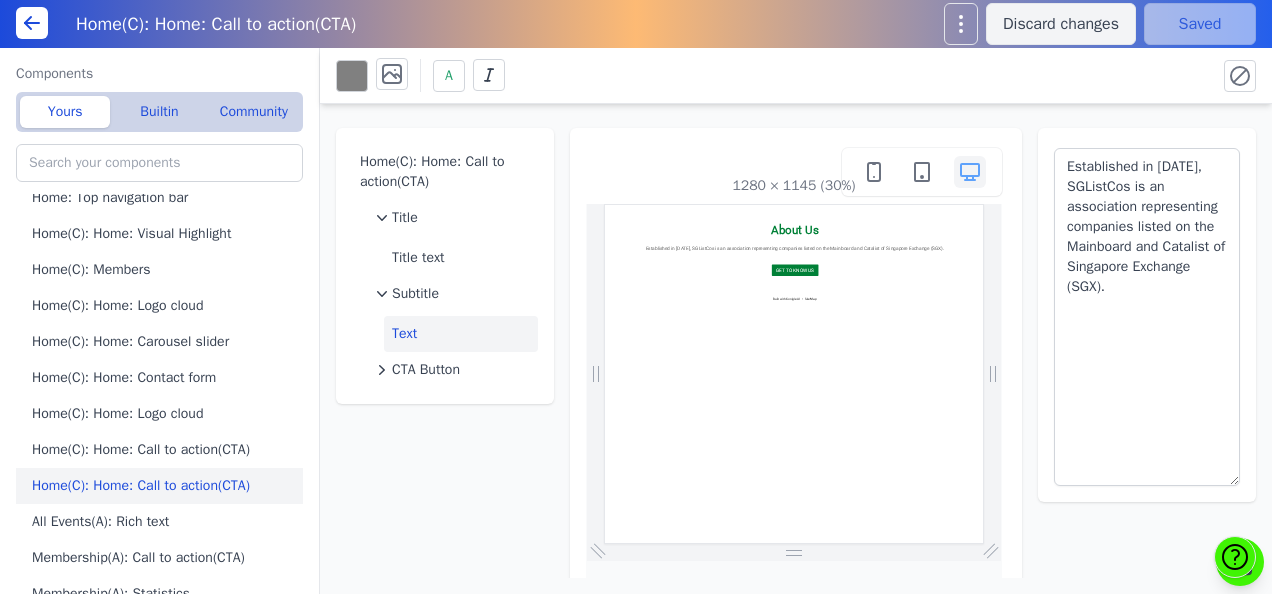 drag, startPoint x: 1230, startPoint y: 216, endPoint x: 1273, endPoint y: 481, distance: 268.466 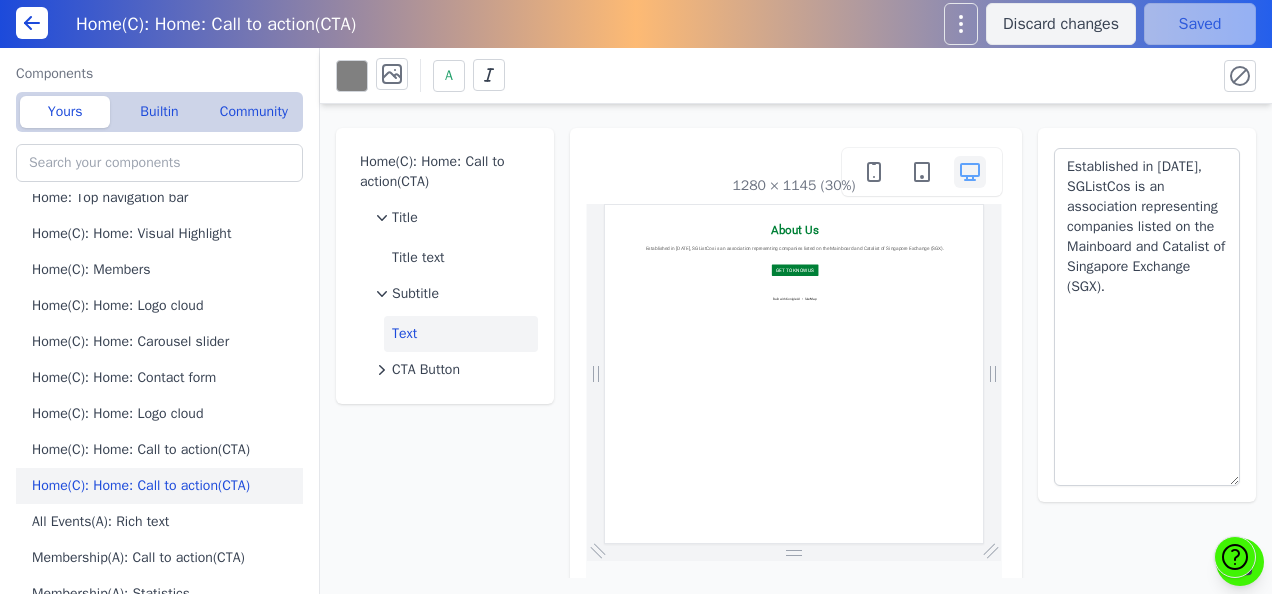 click on "Home(C): Home: Call to action(CTA)  Discard changes  Saved Components Yours Builtin Community Search widget About Us(B): About Us(A): Features About Us(B): About Us(A): Call to action(CTA) About Us(B): About Us(A): Features Home: Top navigation bar Home(C): Home: Visual Highlight Home(C): Members Home(C): Home: Logo cloud Home(C): Home: Carousel slider Home(C): Home: Contact form Home(C): Home: Logo cloud Home(C): Home: Call to action(CTA) Home(C): Home: Call to action(CTA) All Events(A): Rich text Membership(A): Call to action(CTA) Membership(A): Statistics Rich text - Default Membership(A): Features All Events(A): Rich text All Events(A): Rich text All Events(A): Rich text All Events(A): Features Conversation with [PERSON_NAME](A): Features Conversation with [PERSON_NAME](A): Rich text IR Magazine Awards 2024(A): Rich text IR Magazine Awards 2024(A): Features IR Magazine Awards 2024(A): Gallery Home(B): Logo cloud Home(B): Home: Captioned Gallery Home(B): Home: Contact form Home(B): Home: Logo cloud" at bounding box center (636, 297) 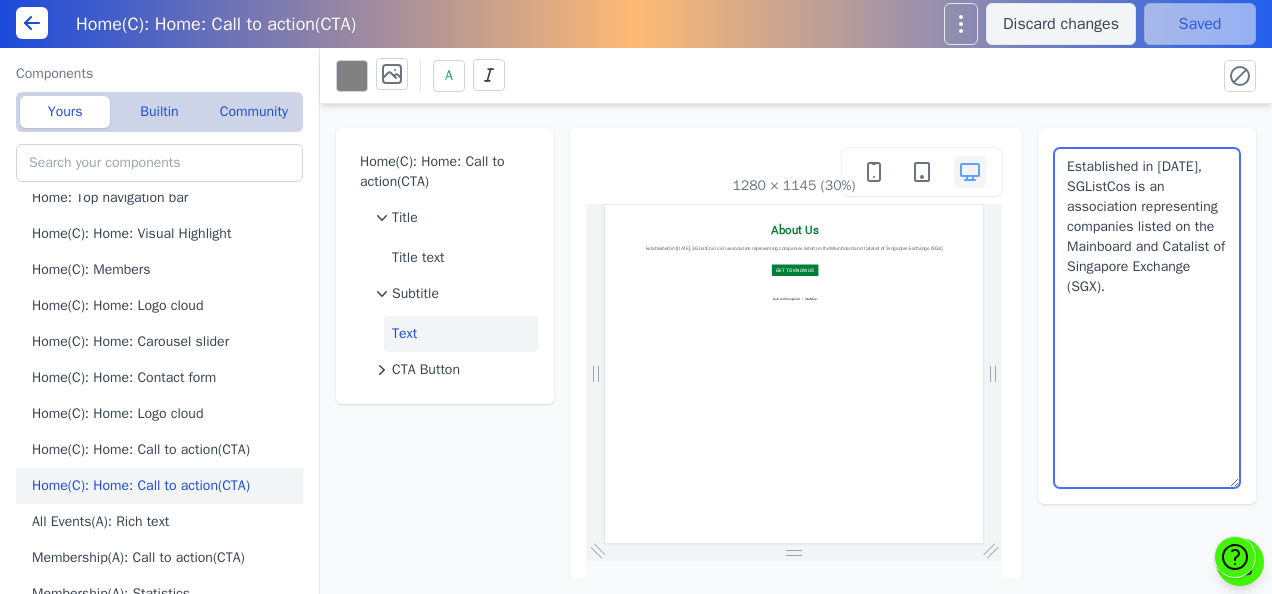 click on "Established in [DATE], SGListCos is an association representing companies listed on the Mainboard and Catalist of Singapore Exchange (SGX)." at bounding box center (1147, 318) 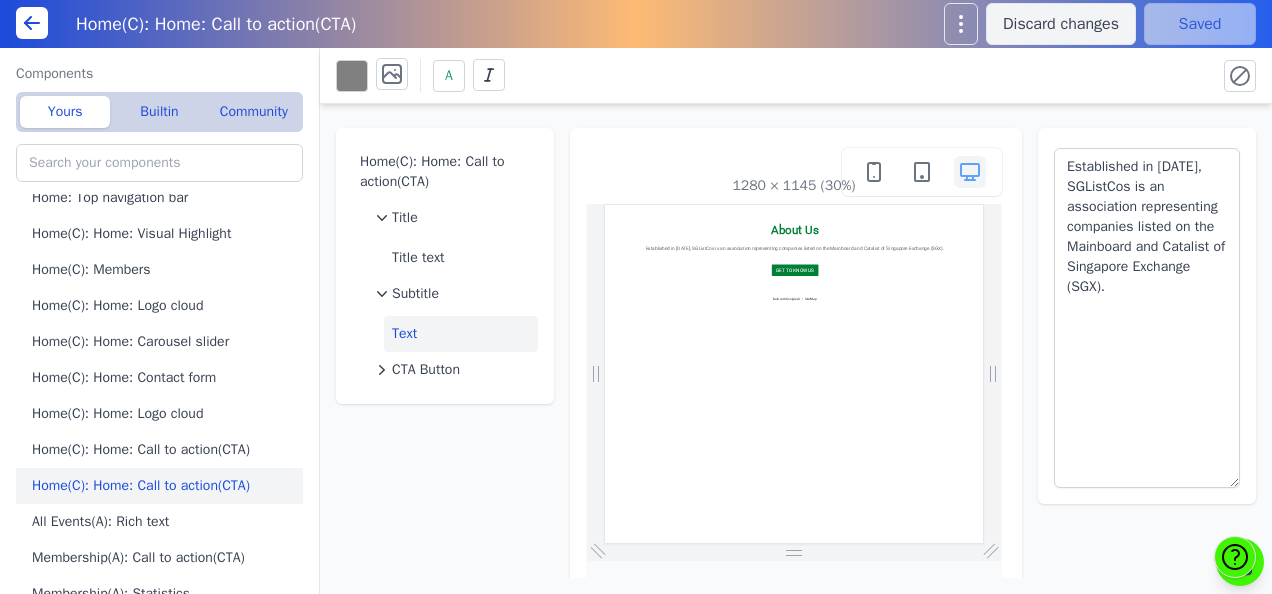 click on "Home(C): Home: Call to action(CTA) Title Title text Subtitle Text CTA Button 1280 × 1145 (30%)  Established in [DATE], SGListCos is an association representing companies listed on the Mainboard and Catalist of Singapore Exchange (SGX)." at bounding box center (796, 341) 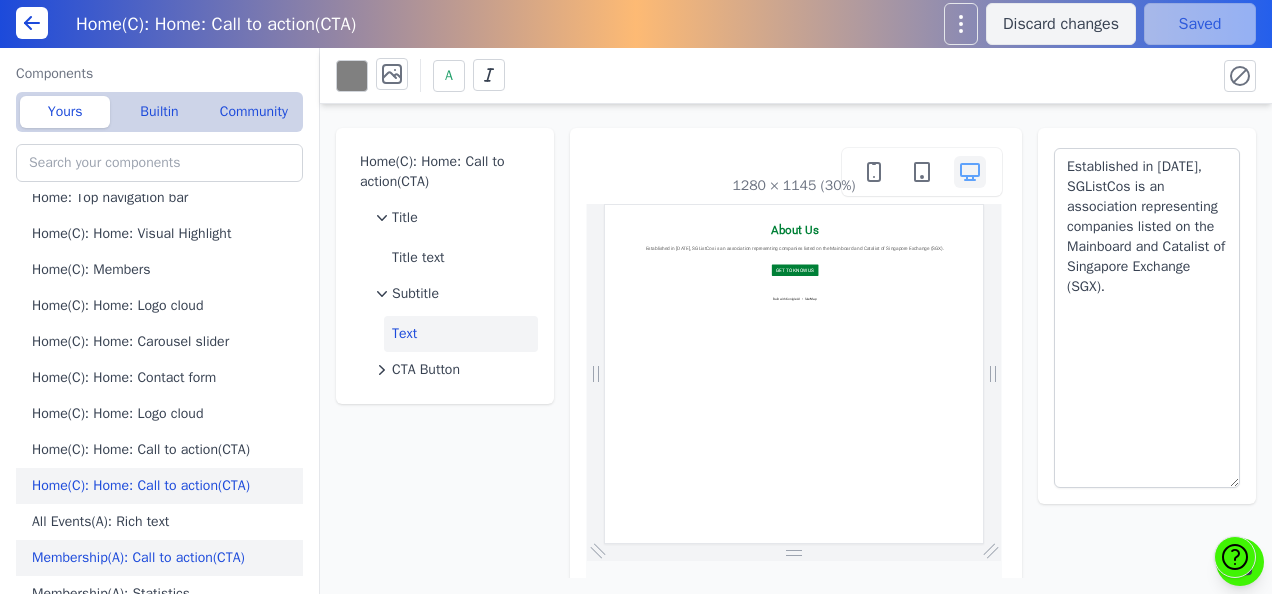 click on "Membership(A): Call to action(CTA)" at bounding box center (163, 558) 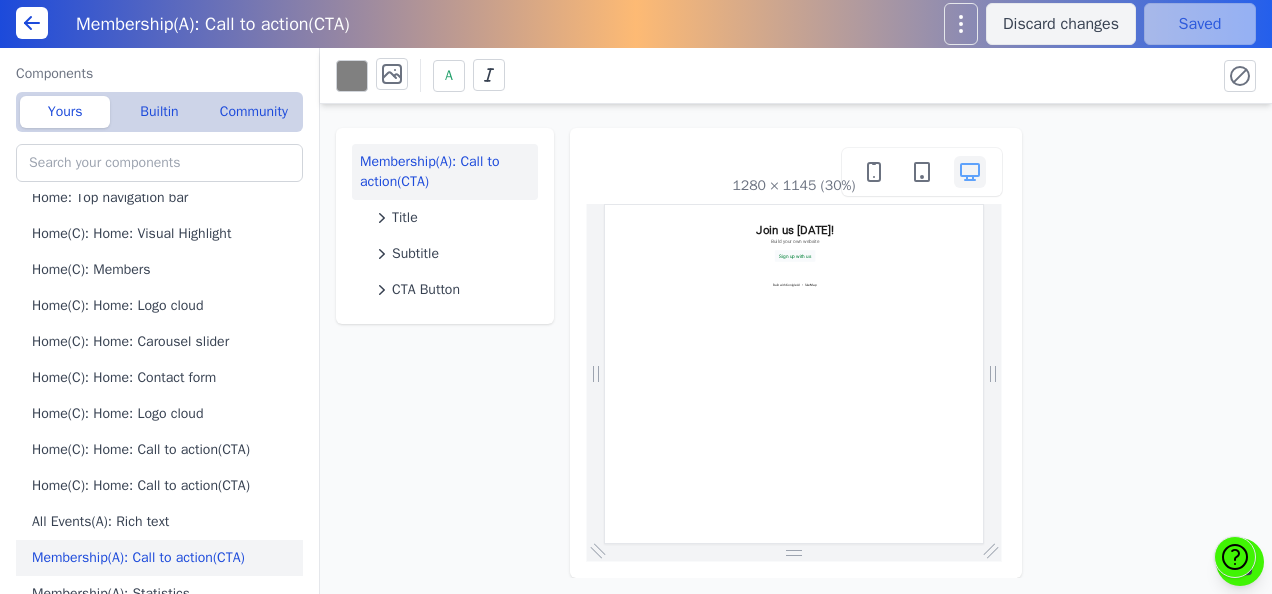 scroll, scrollTop: 0, scrollLeft: 0, axis: both 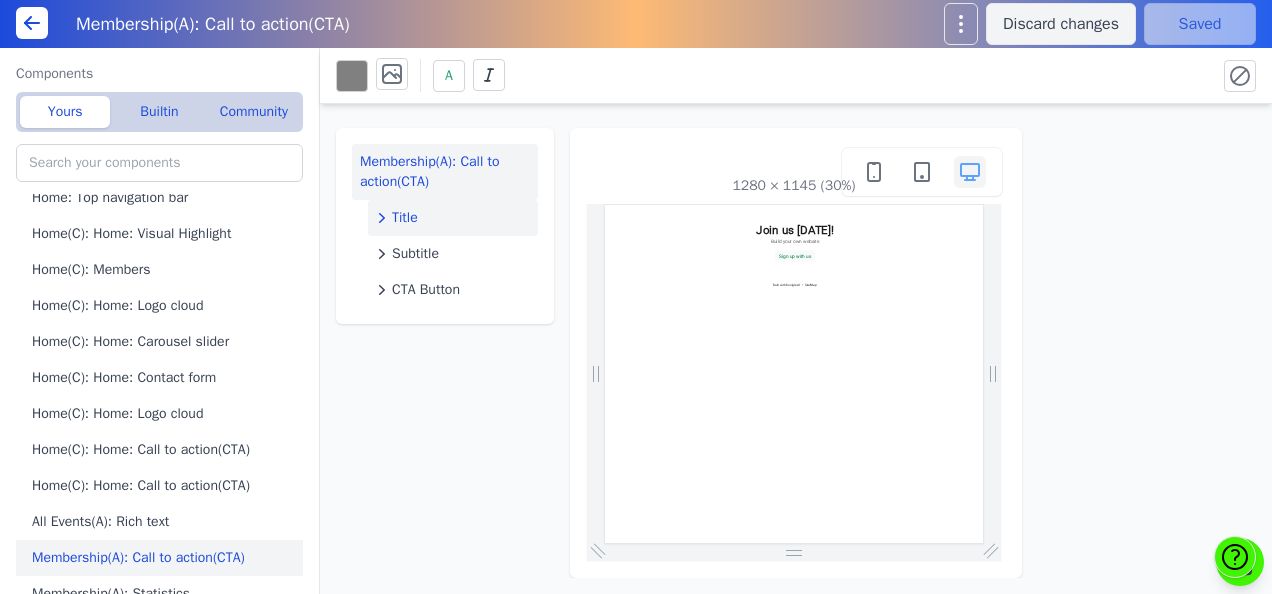 click on "Title" at bounding box center [453, 218] 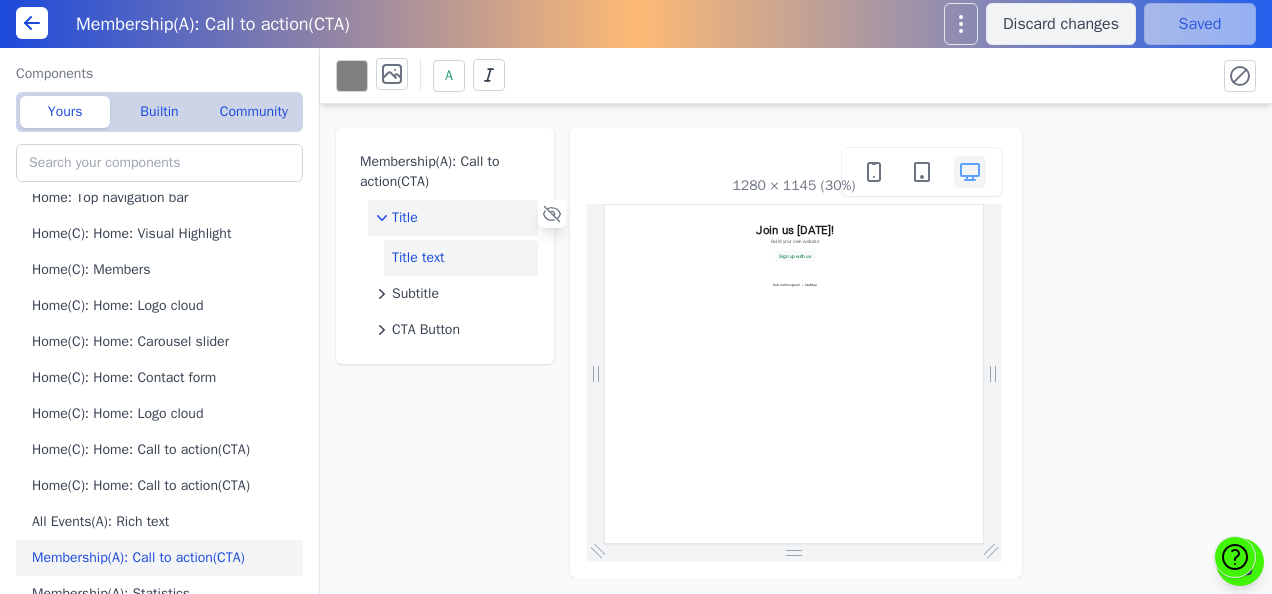 click on "Title text" at bounding box center [461, 258] 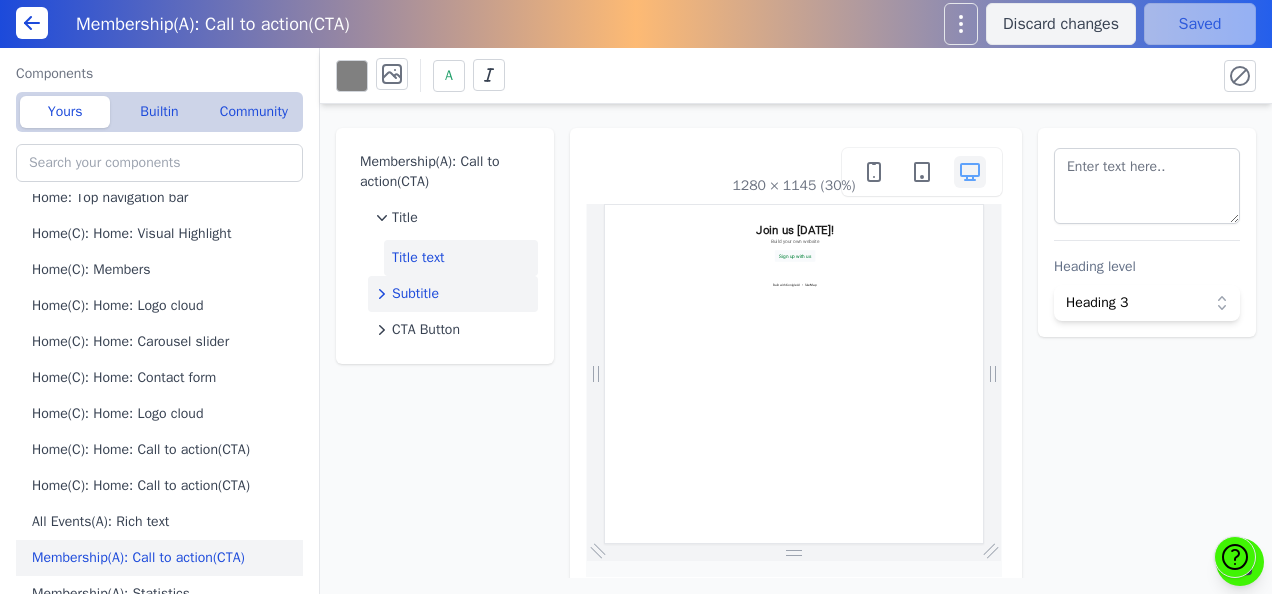 click on "Subtitle" 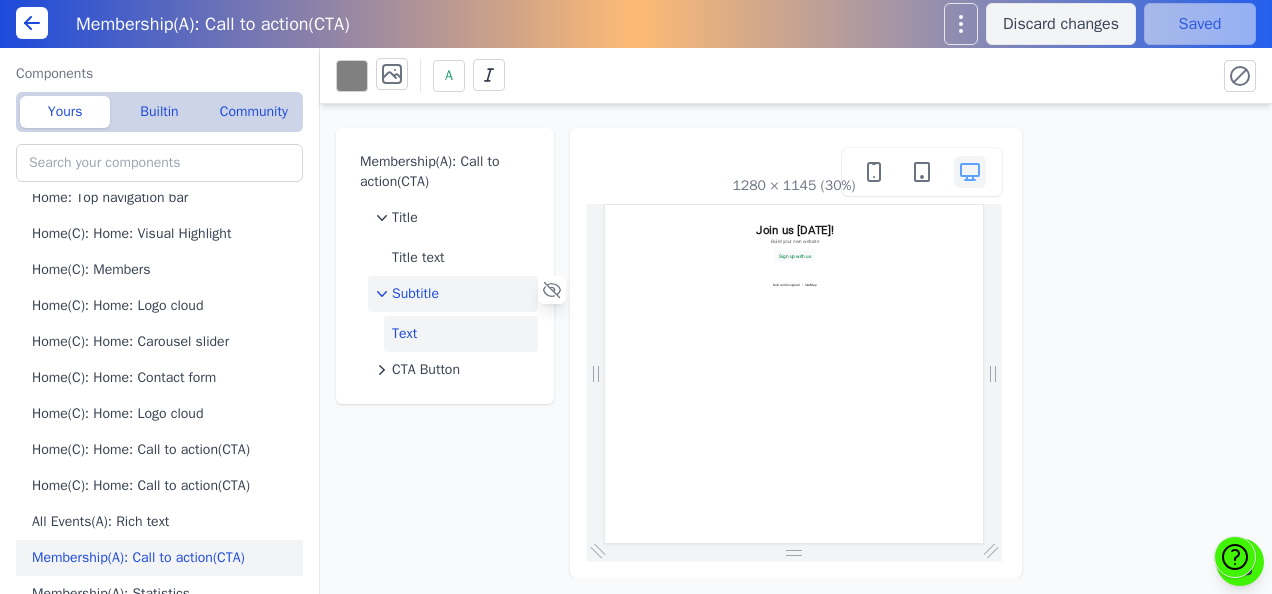 click on "Text" at bounding box center [461, 334] 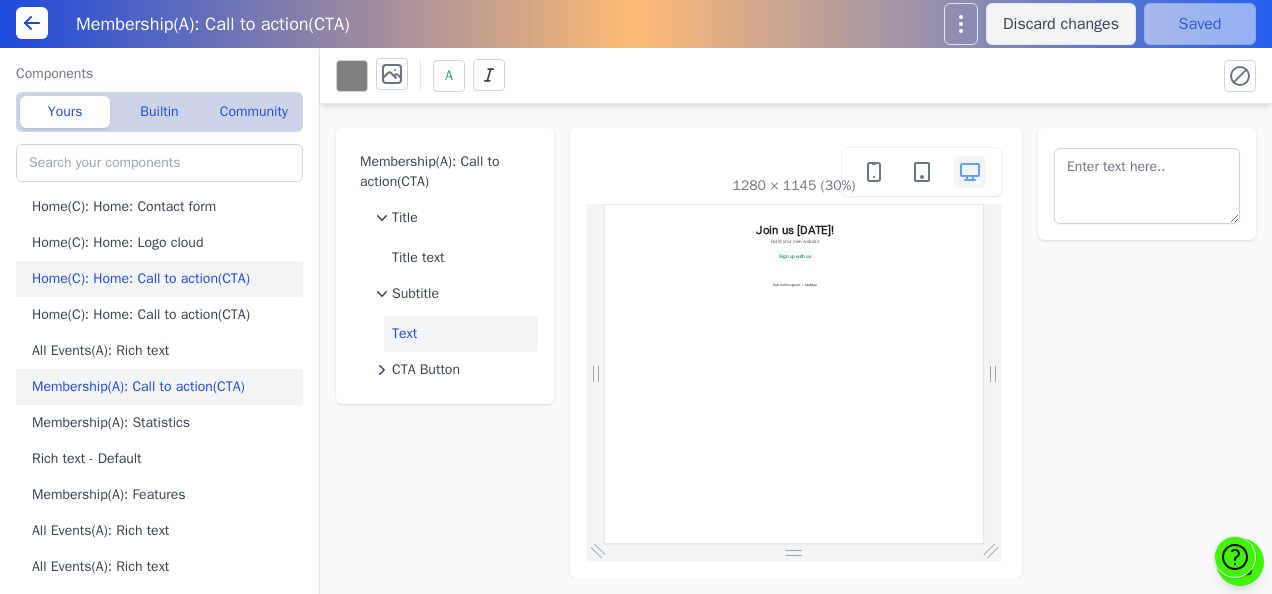scroll, scrollTop: 364, scrollLeft: 0, axis: vertical 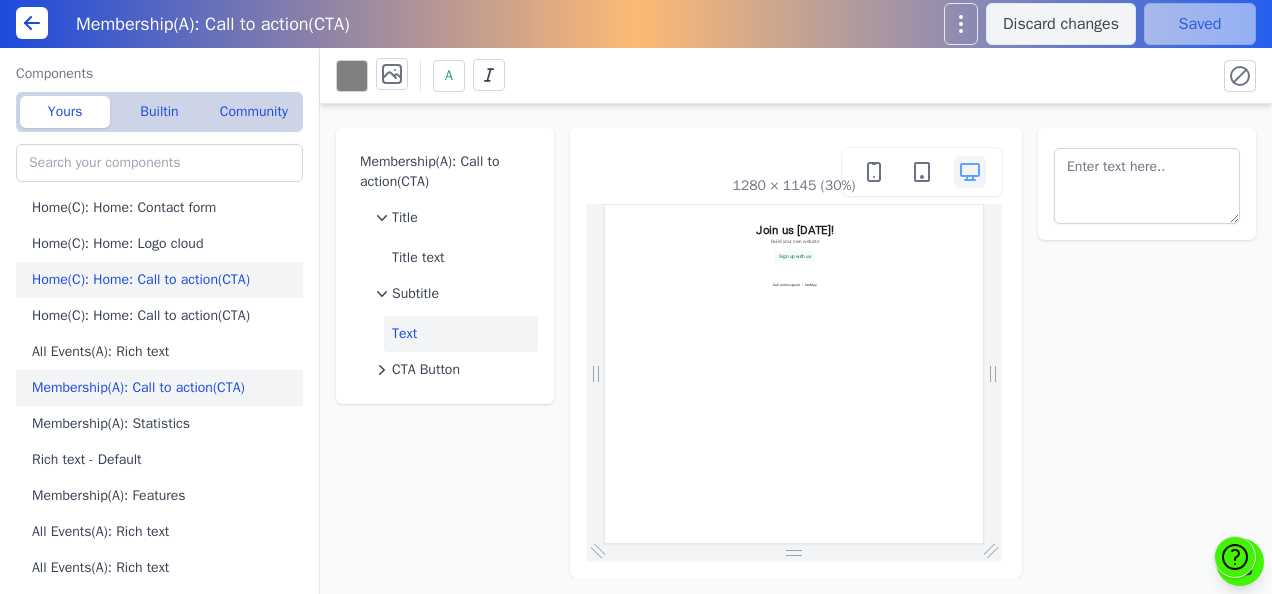 click on "Rich text - Default" at bounding box center [163, 460] 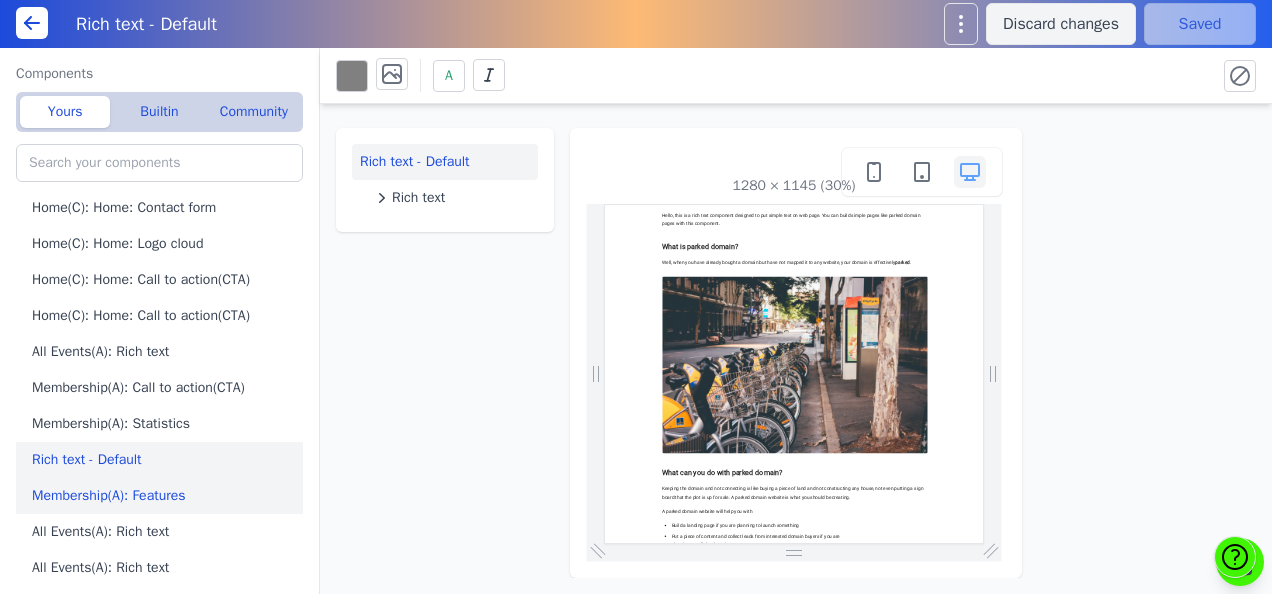 scroll, scrollTop: 0, scrollLeft: 0, axis: both 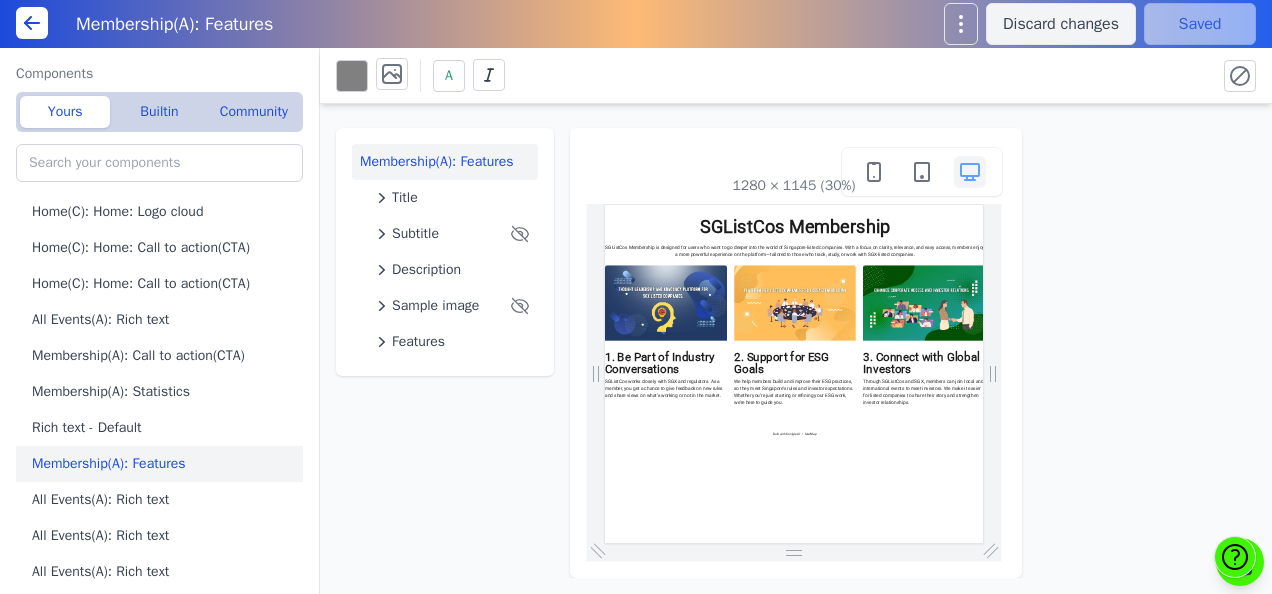 click on "All Events(A): Rich text" at bounding box center (163, 500) 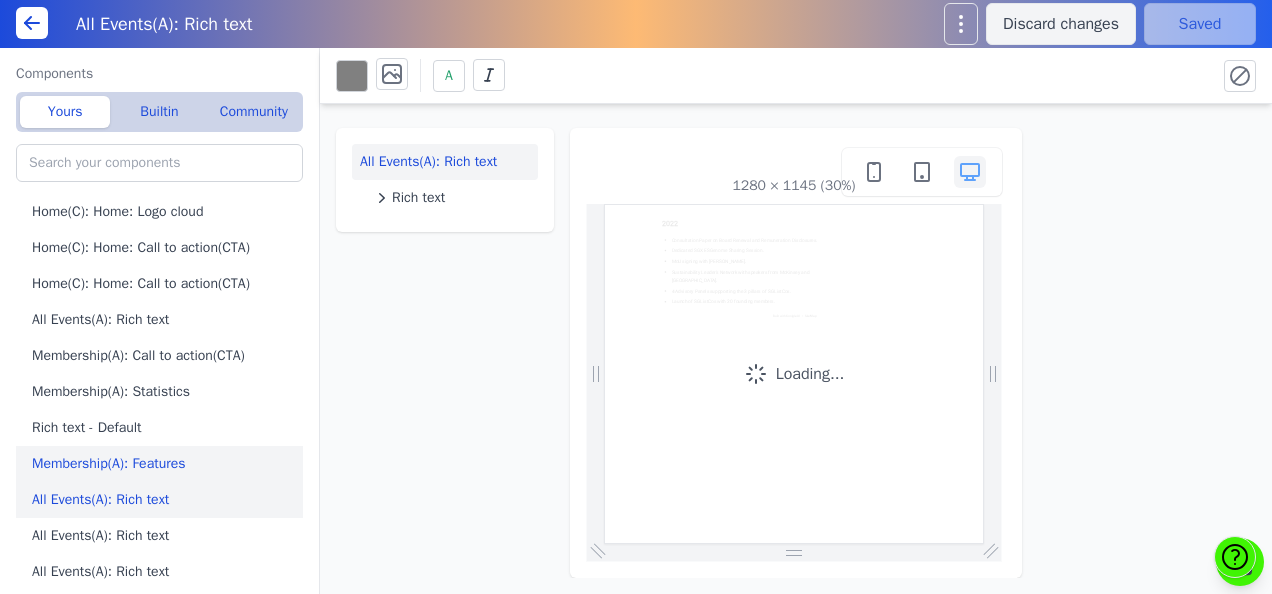 scroll, scrollTop: 0, scrollLeft: 0, axis: both 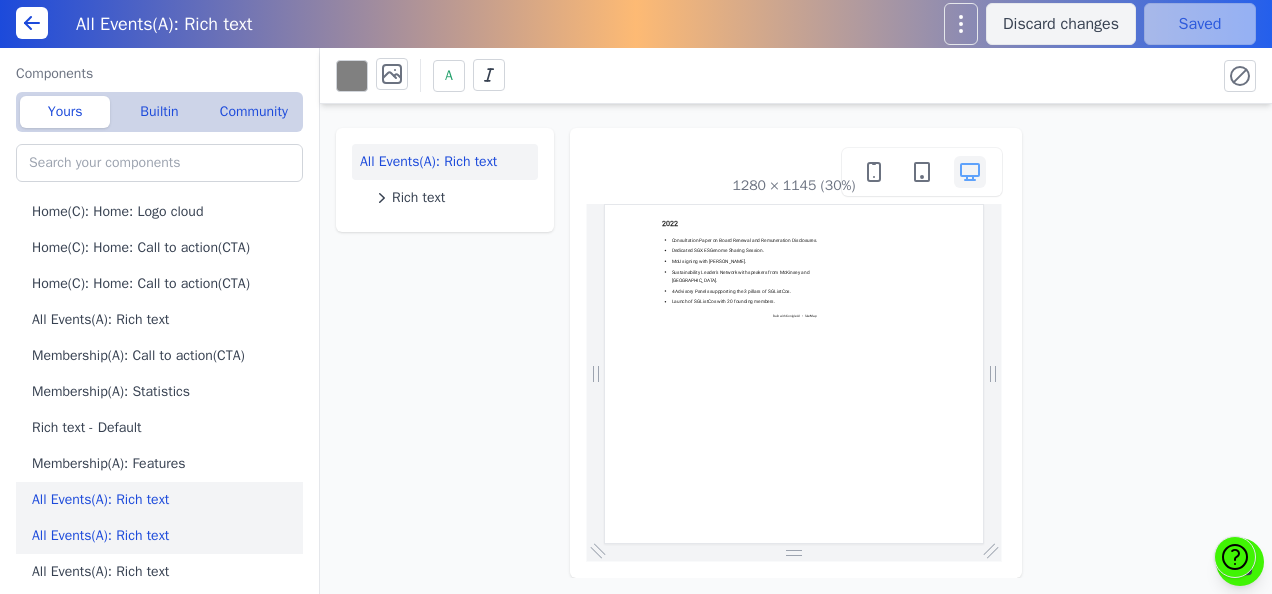 click on "All Events(A): Rich text" at bounding box center (163, 536) 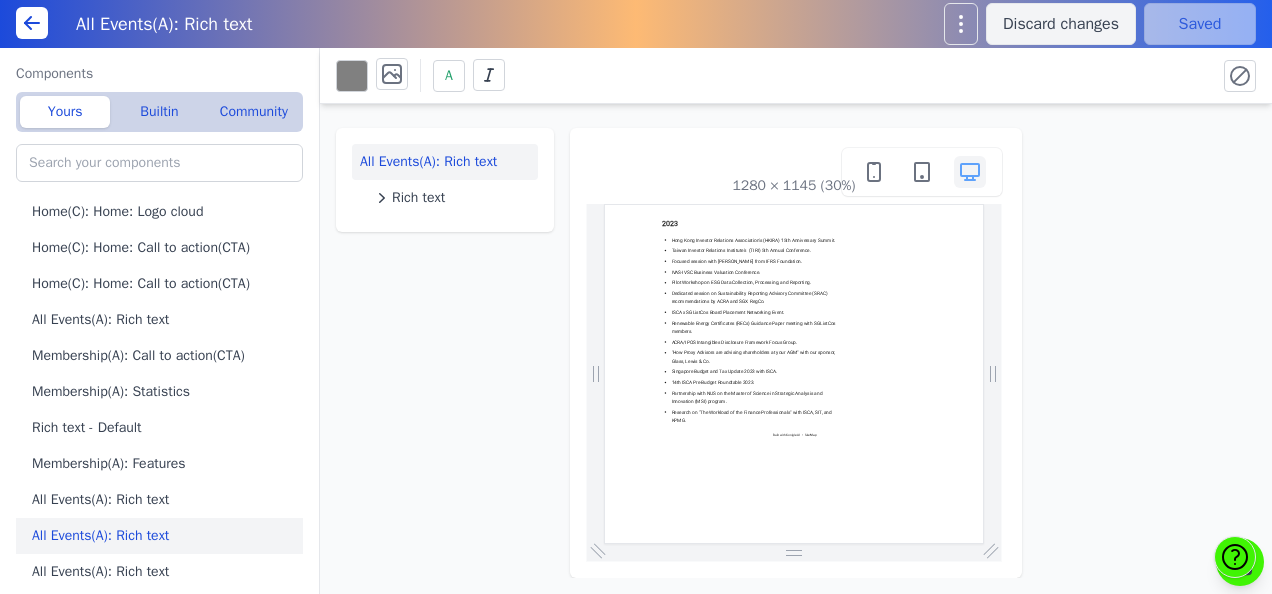 scroll, scrollTop: 0, scrollLeft: 0, axis: both 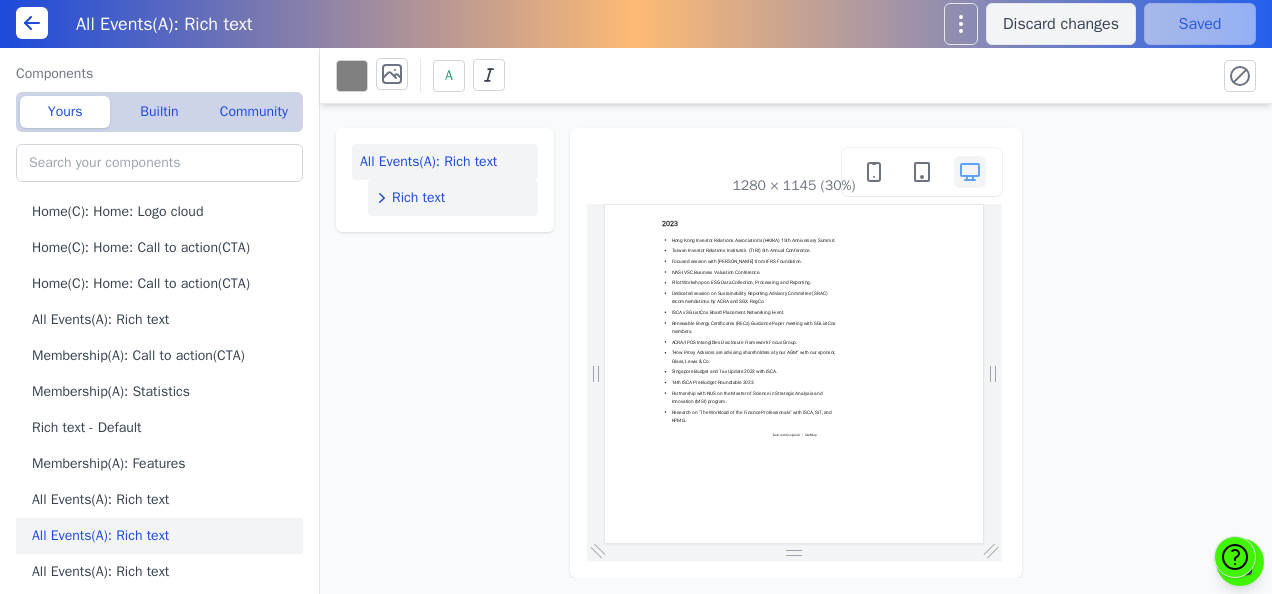 click on "Rich text" 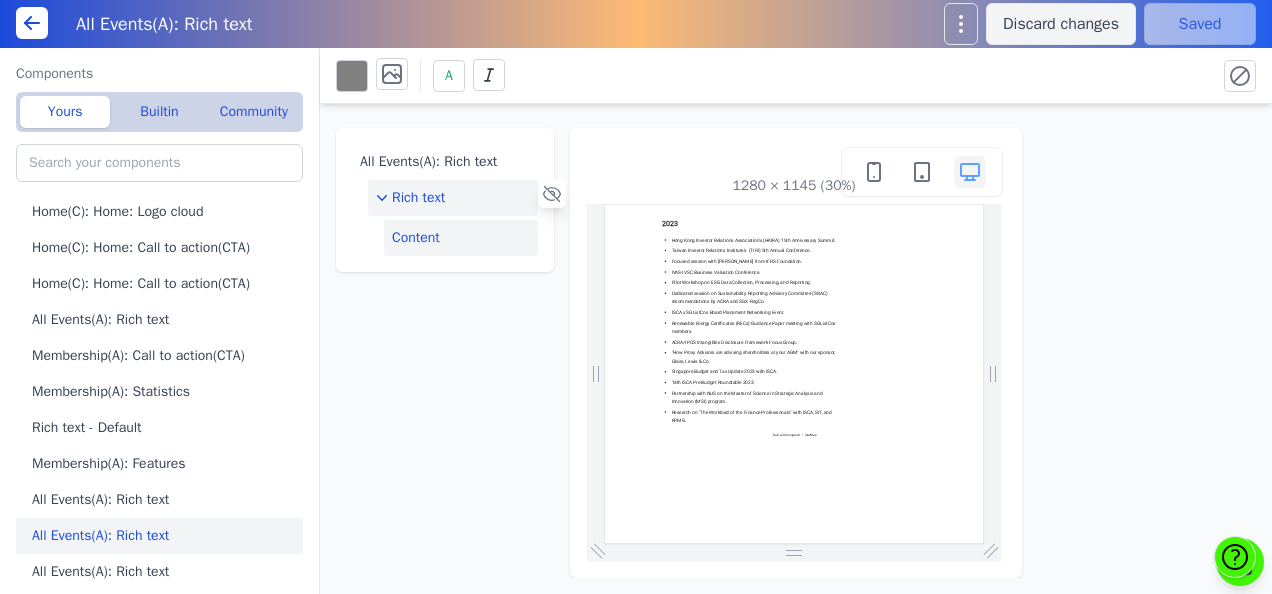 click on "Content" at bounding box center (461, 238) 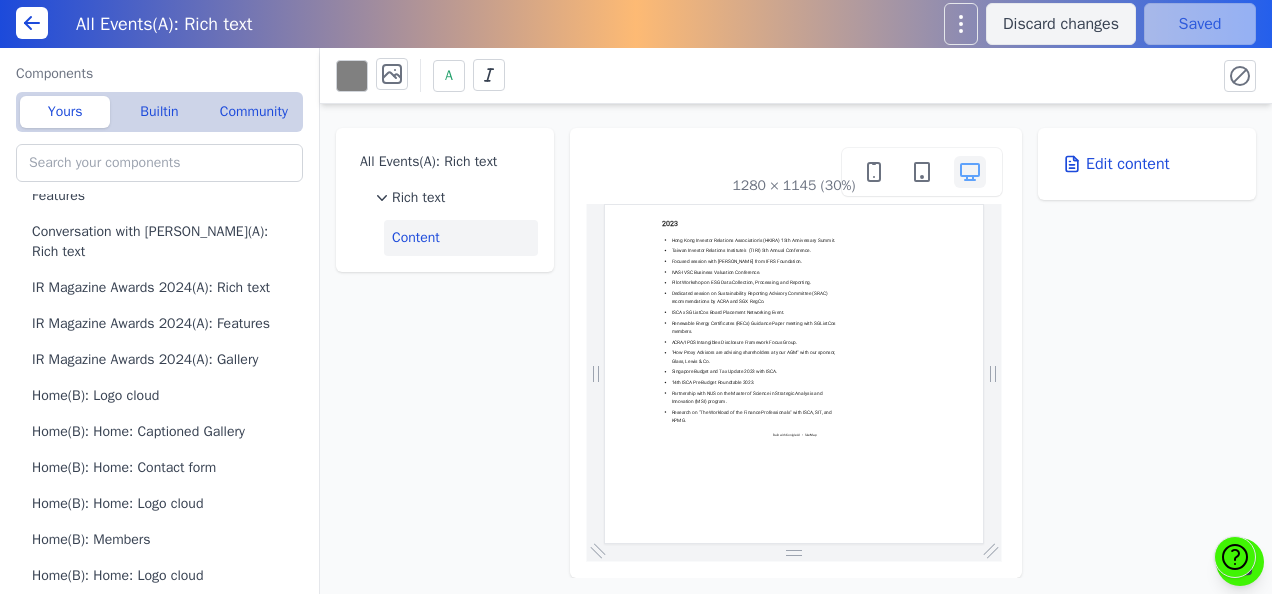scroll, scrollTop: 863, scrollLeft: 0, axis: vertical 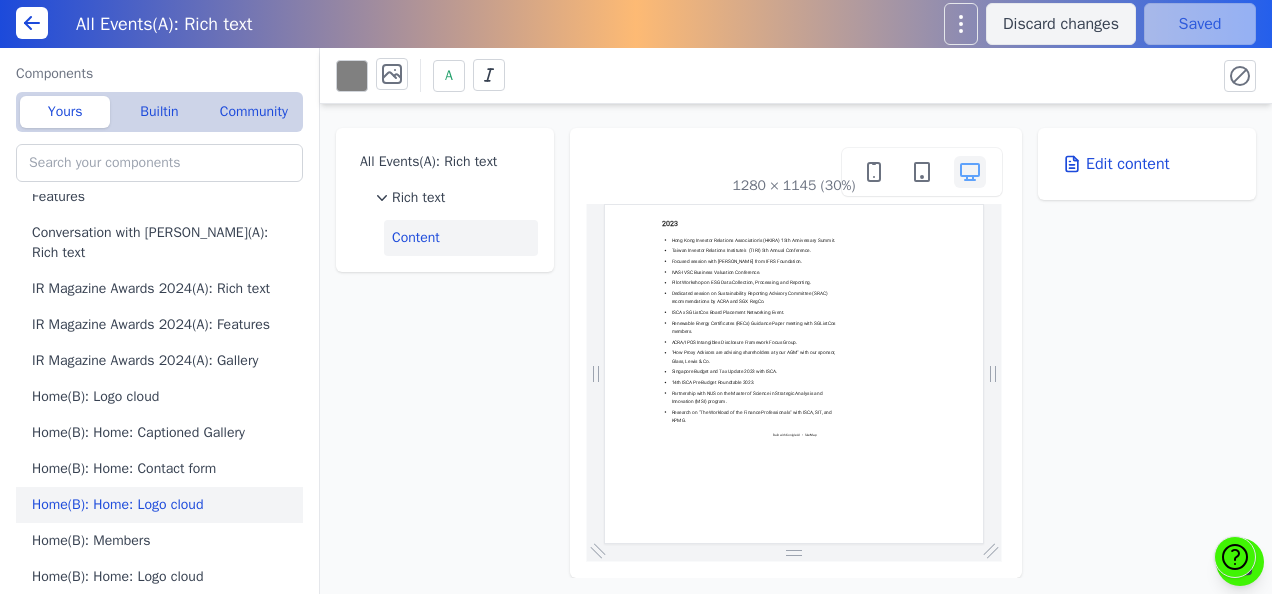 click on "Home(B): Home: Logo cloud" at bounding box center (163, 505) 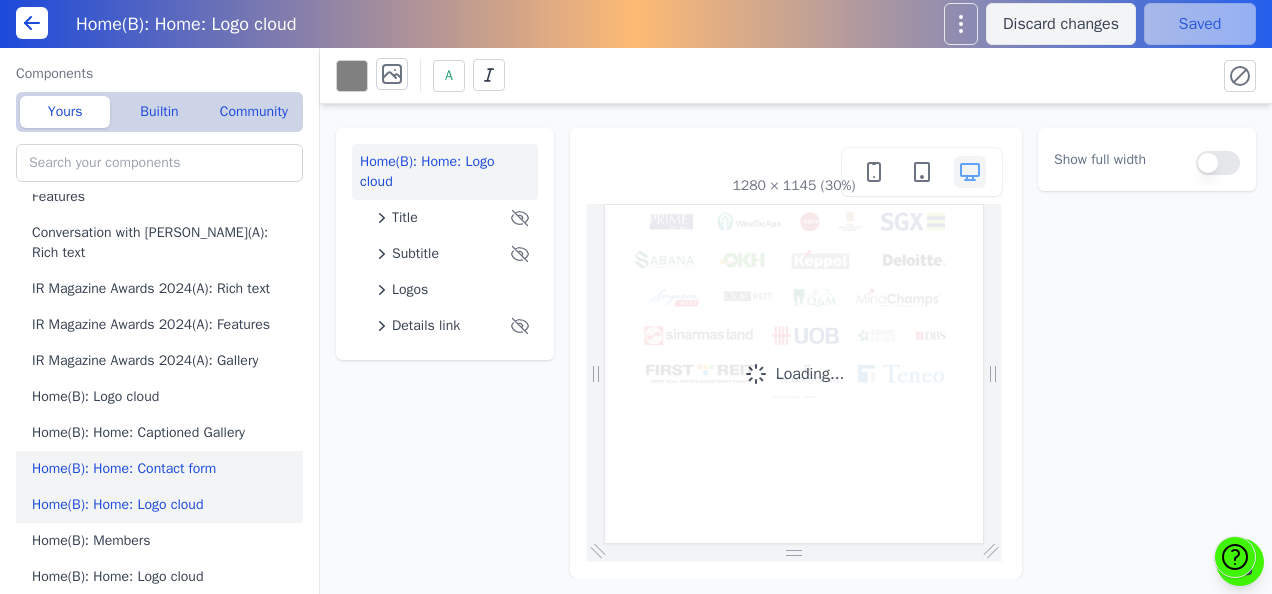 scroll, scrollTop: 0, scrollLeft: 0, axis: both 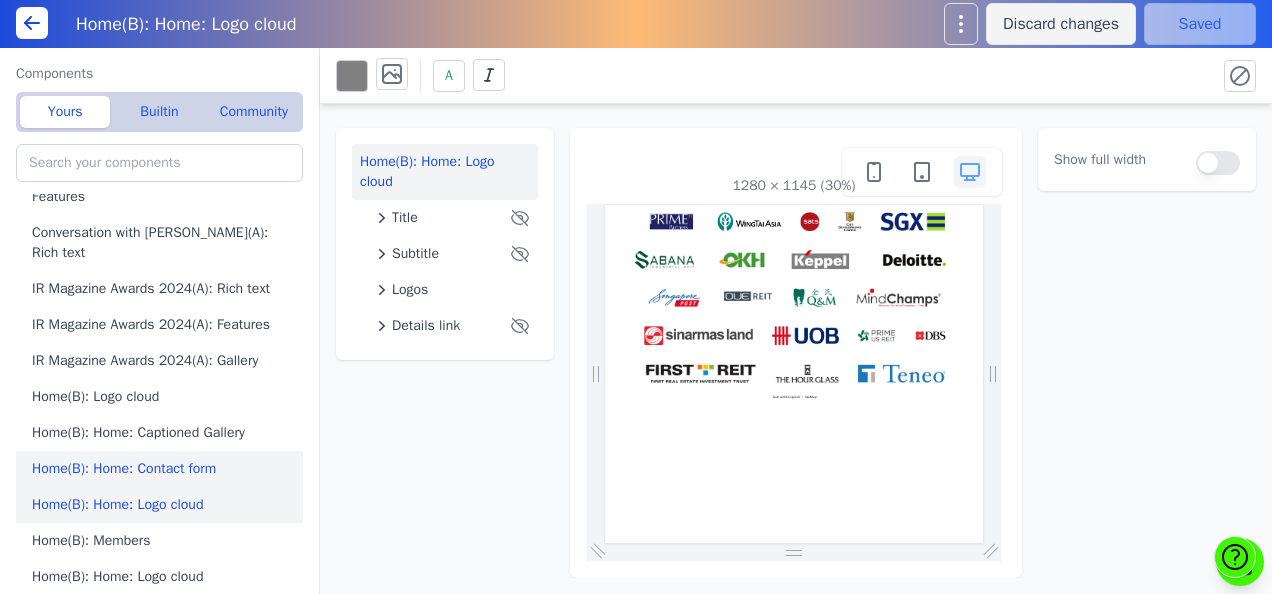 click on "Home(B): Home: Contact form" at bounding box center (163, 469) 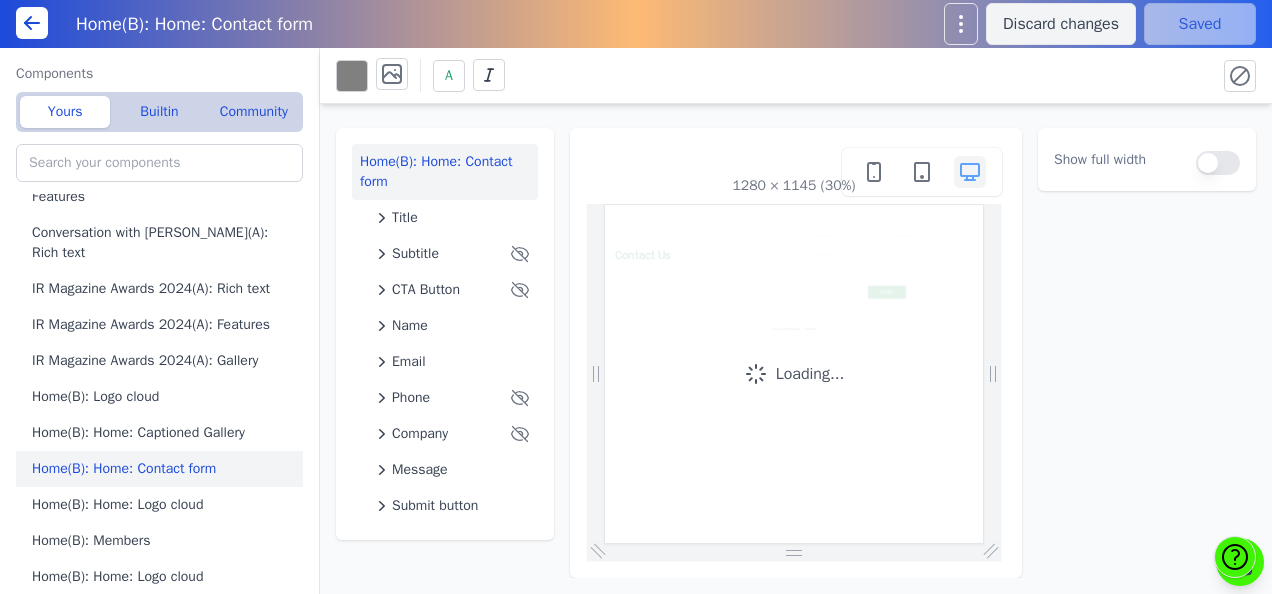 scroll, scrollTop: 0, scrollLeft: 0, axis: both 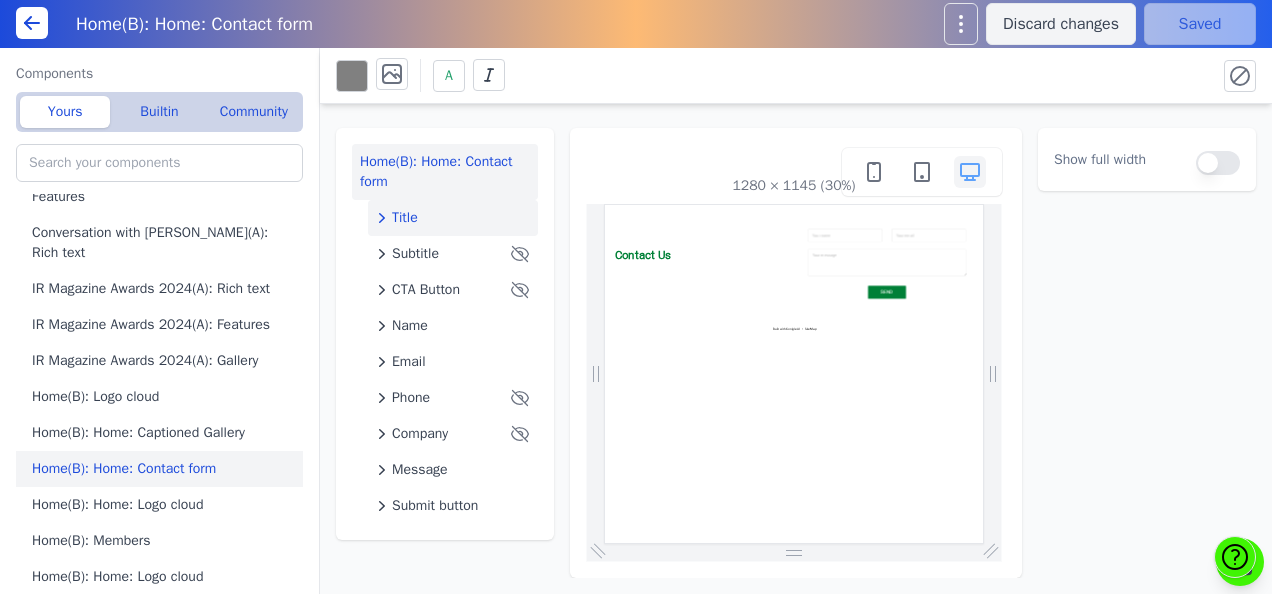 click on "Title" at bounding box center (453, 218) 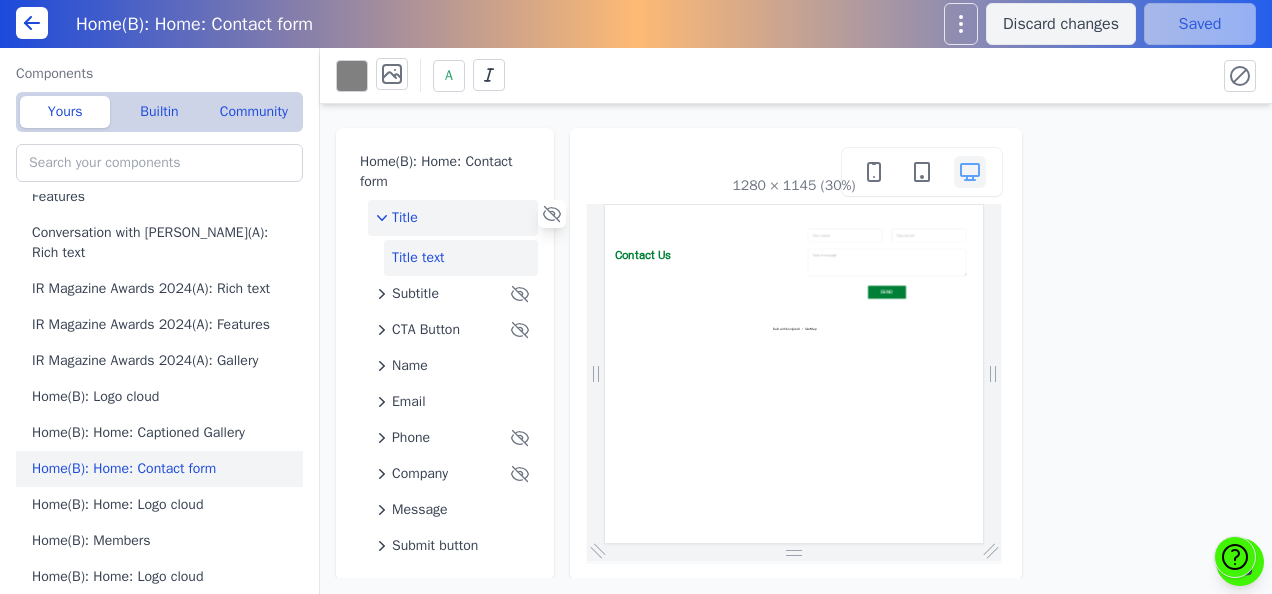 click on "Title text" at bounding box center (461, 258) 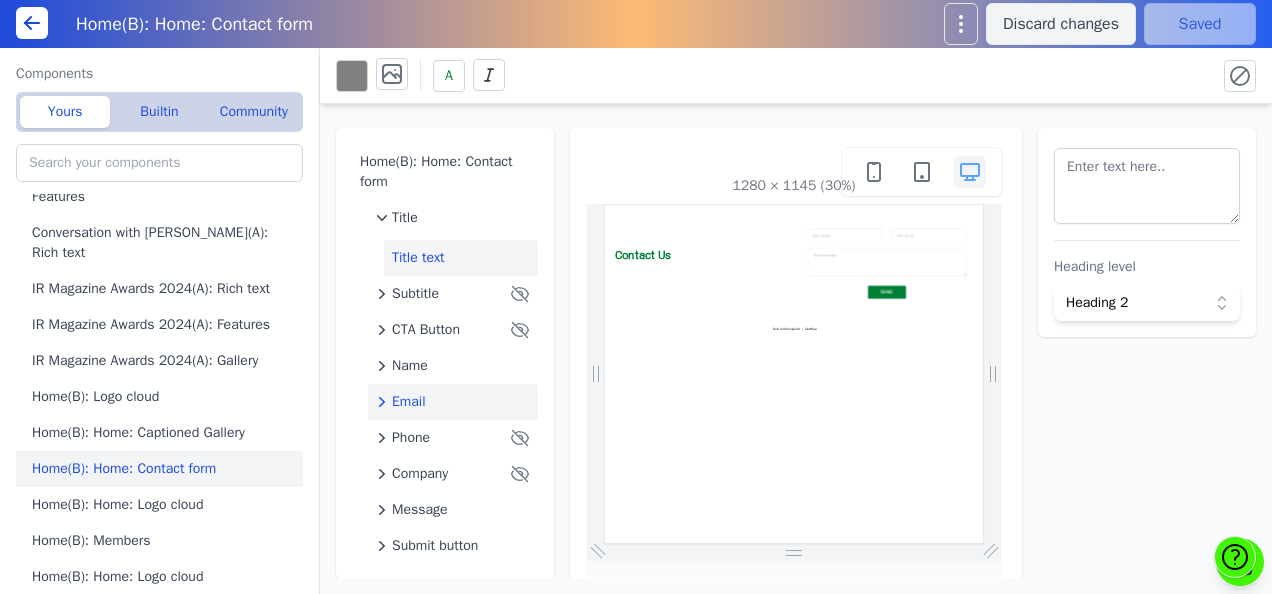 click on "Email" at bounding box center (453, 402) 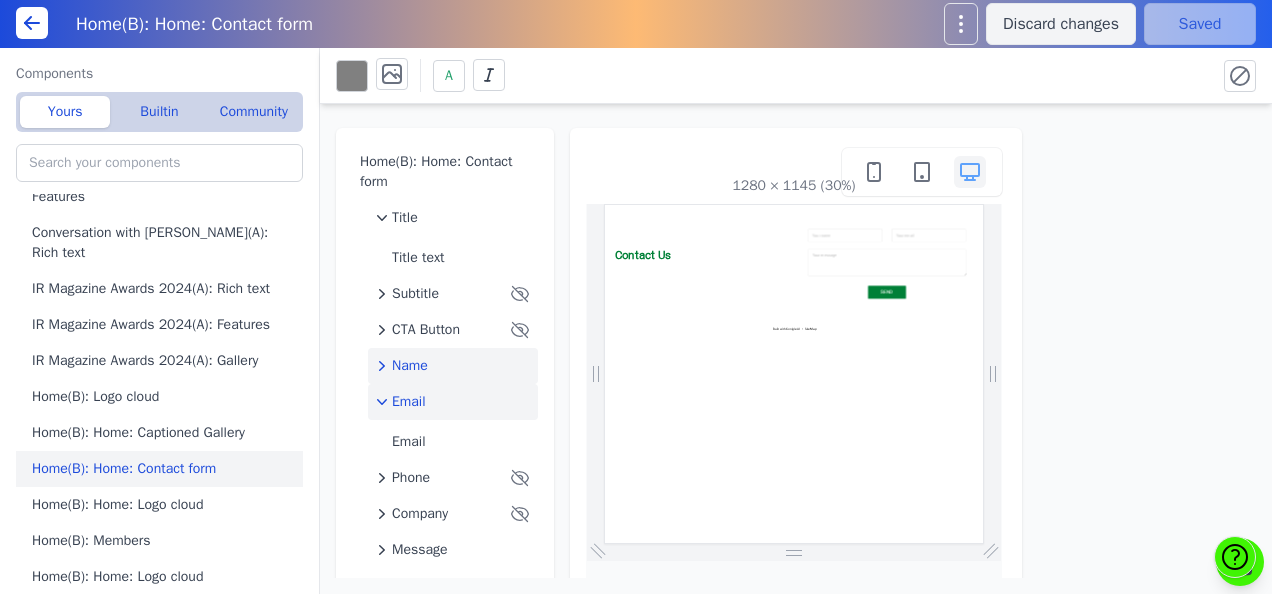 click on "Name" at bounding box center (410, 366) 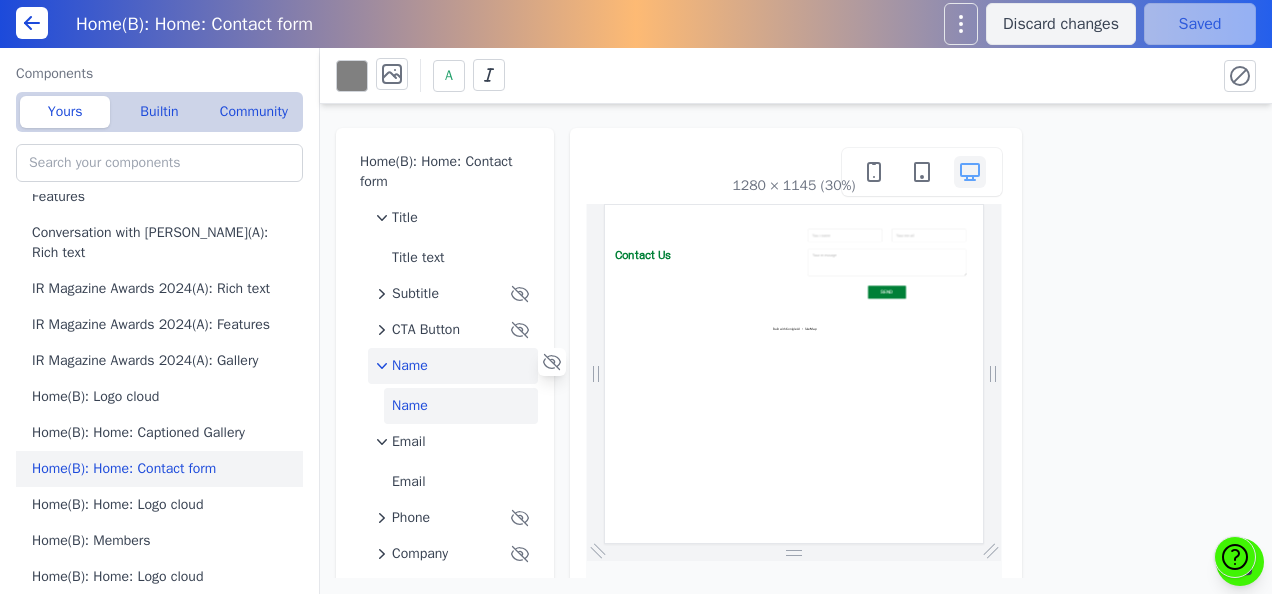 click on "Name" at bounding box center (461, 406) 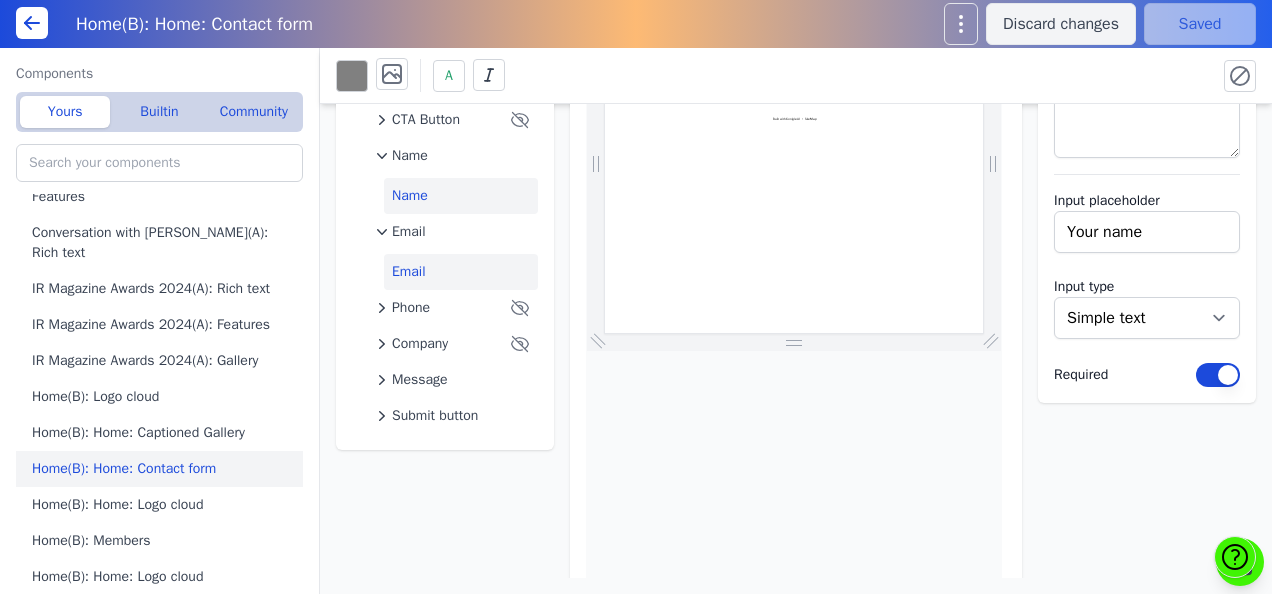 scroll, scrollTop: 212, scrollLeft: 0, axis: vertical 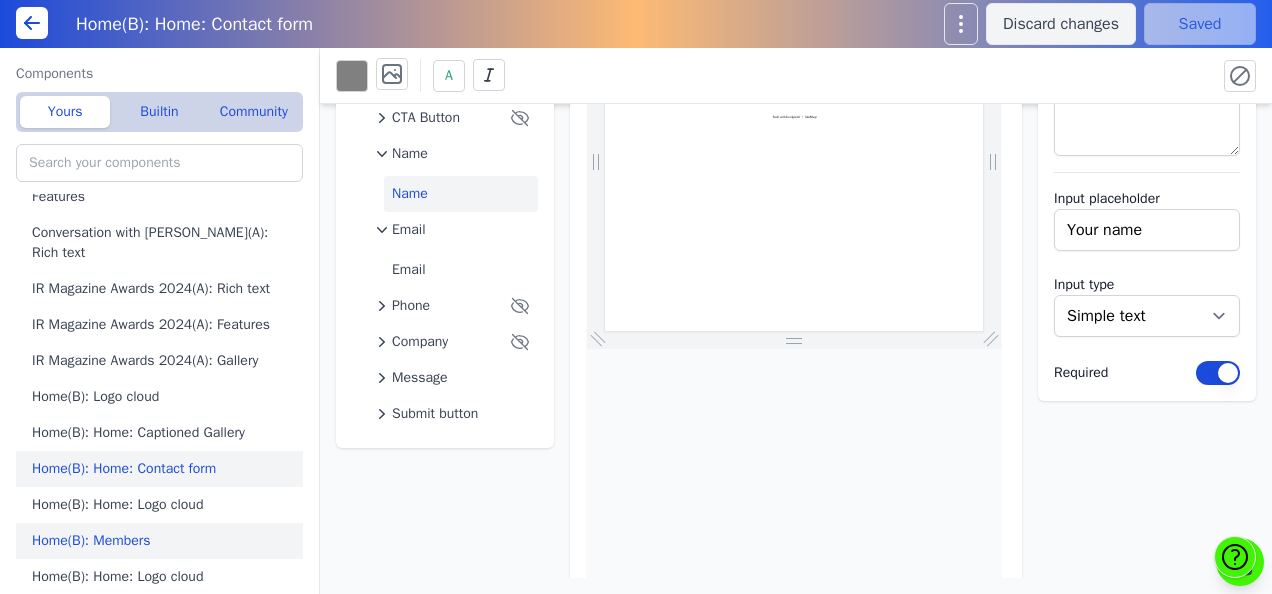 click on "Home(B): Members" at bounding box center (163, 541) 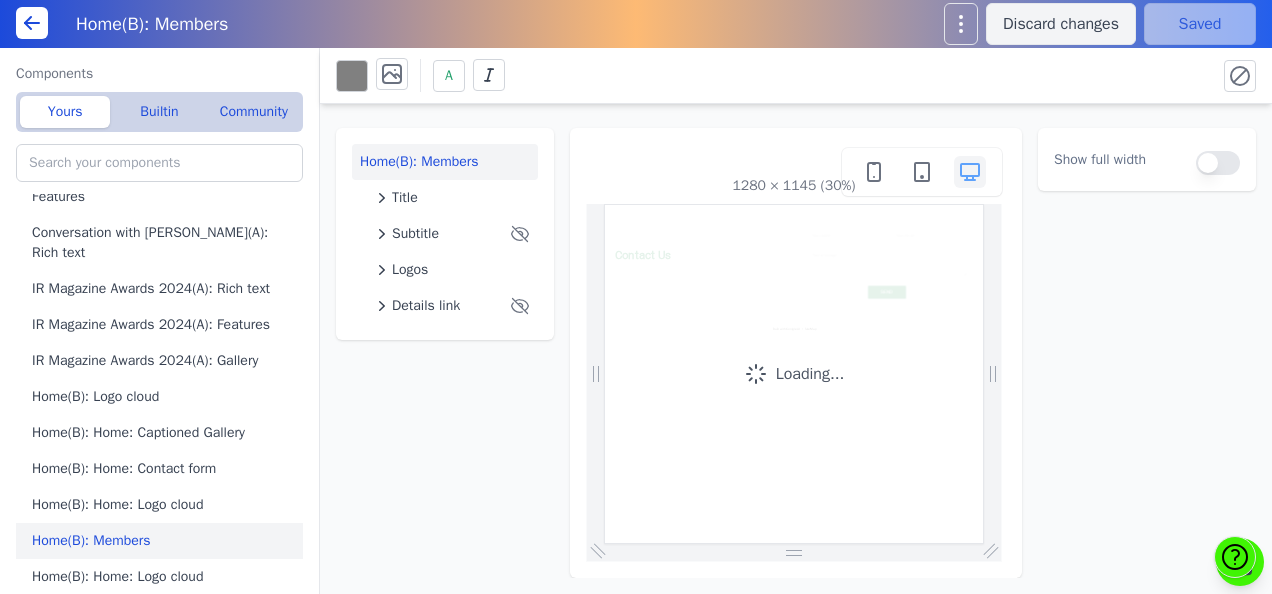 scroll, scrollTop: 0, scrollLeft: 0, axis: both 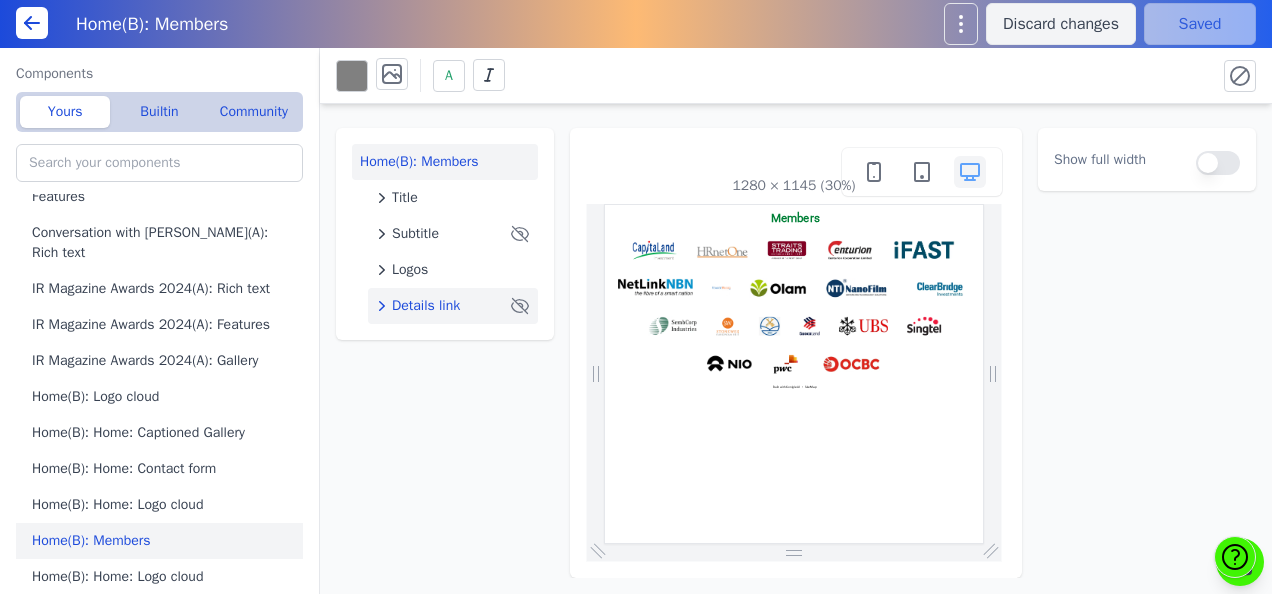 click on "Details link" 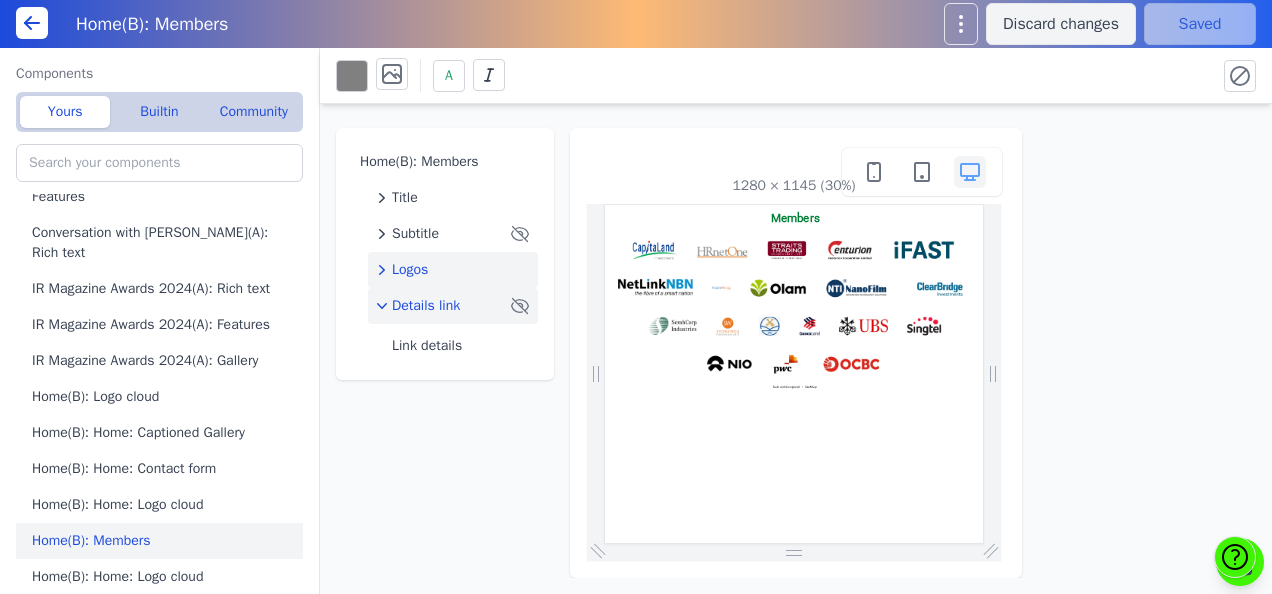 click on "Logos" at bounding box center (453, 270) 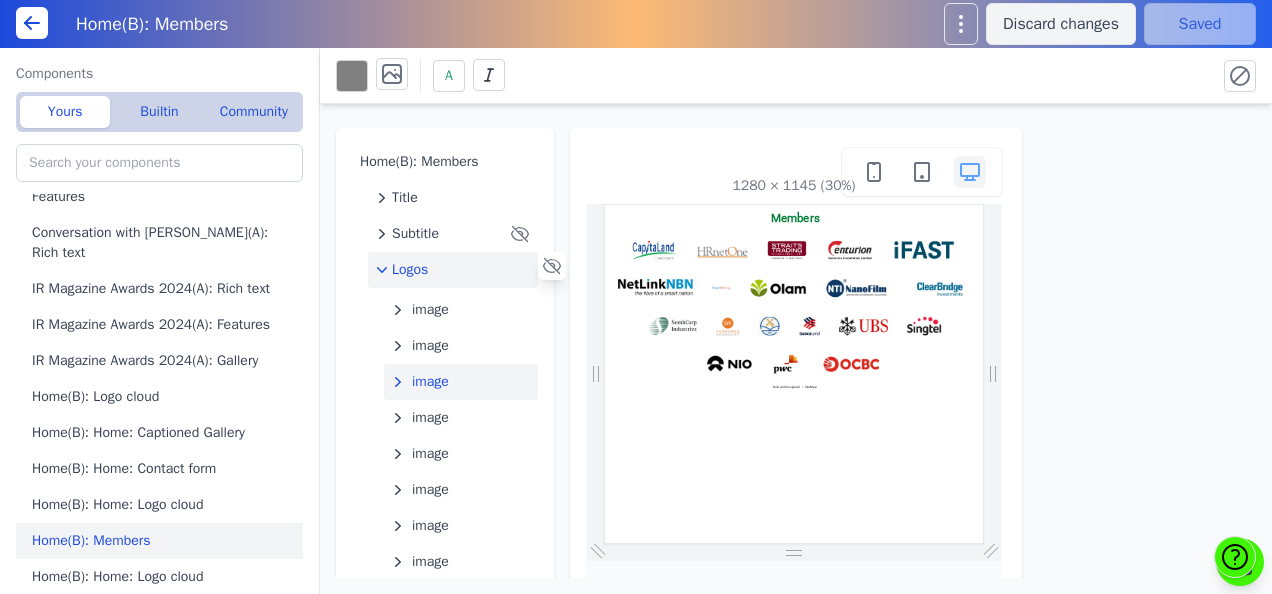 scroll, scrollTop: 526, scrollLeft: 0, axis: vertical 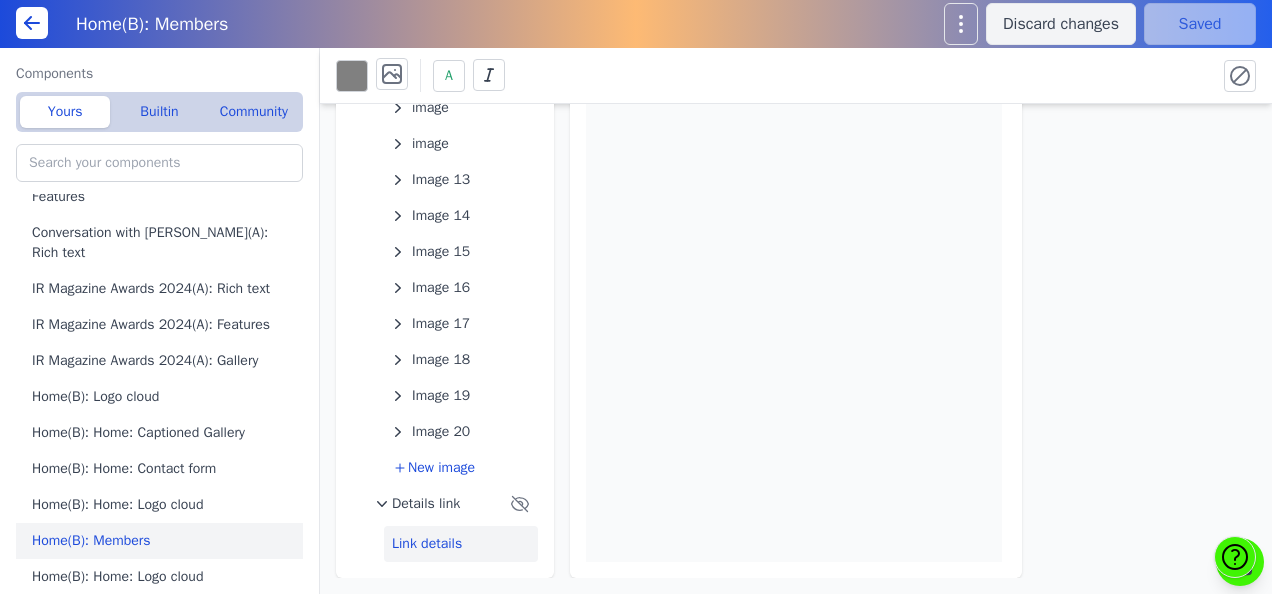 click on "Link details" at bounding box center (461, 544) 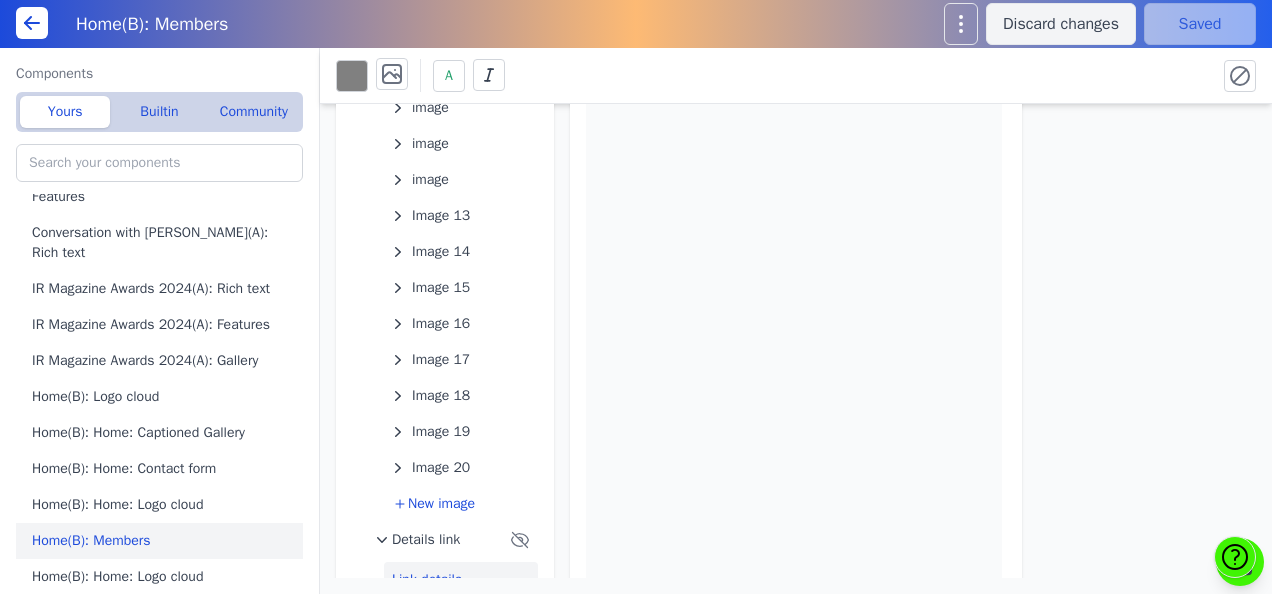 select 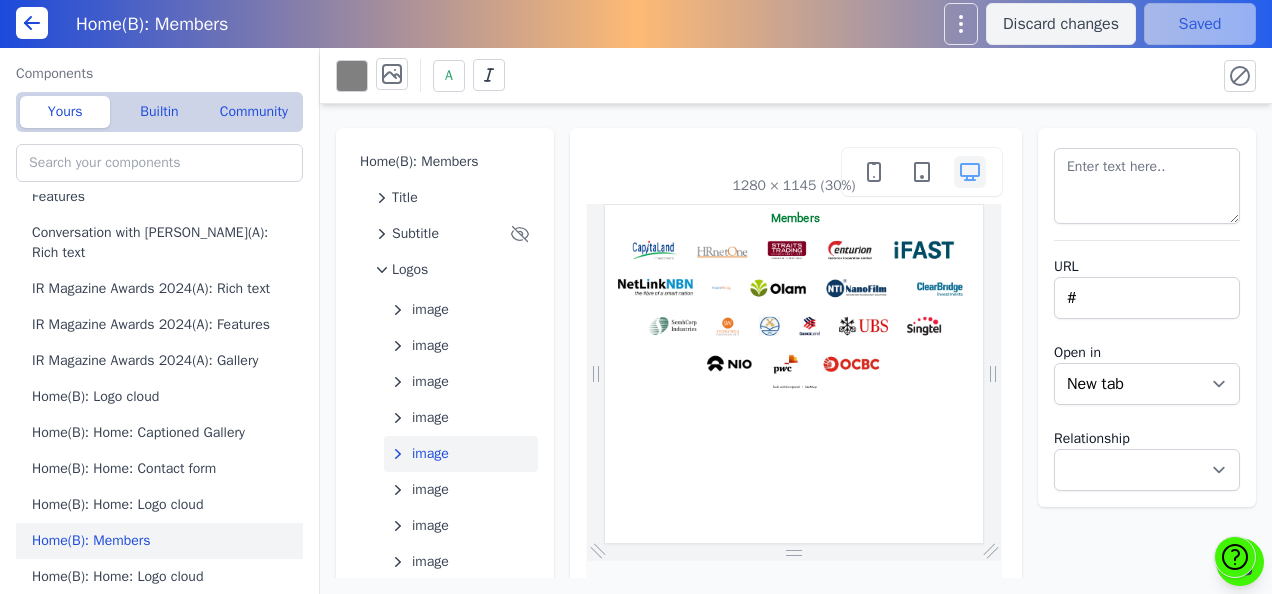 scroll, scrollTop: 490, scrollLeft: 0, axis: vertical 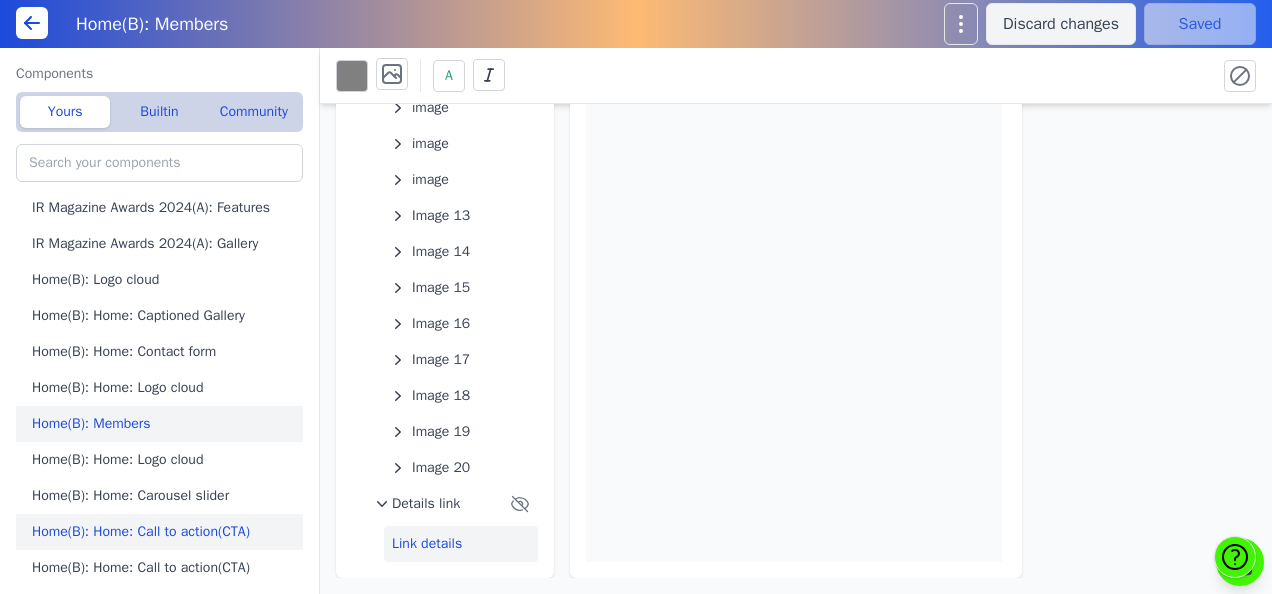 click on "Home(B): Home: Call to action(CTA)" at bounding box center (163, 532) 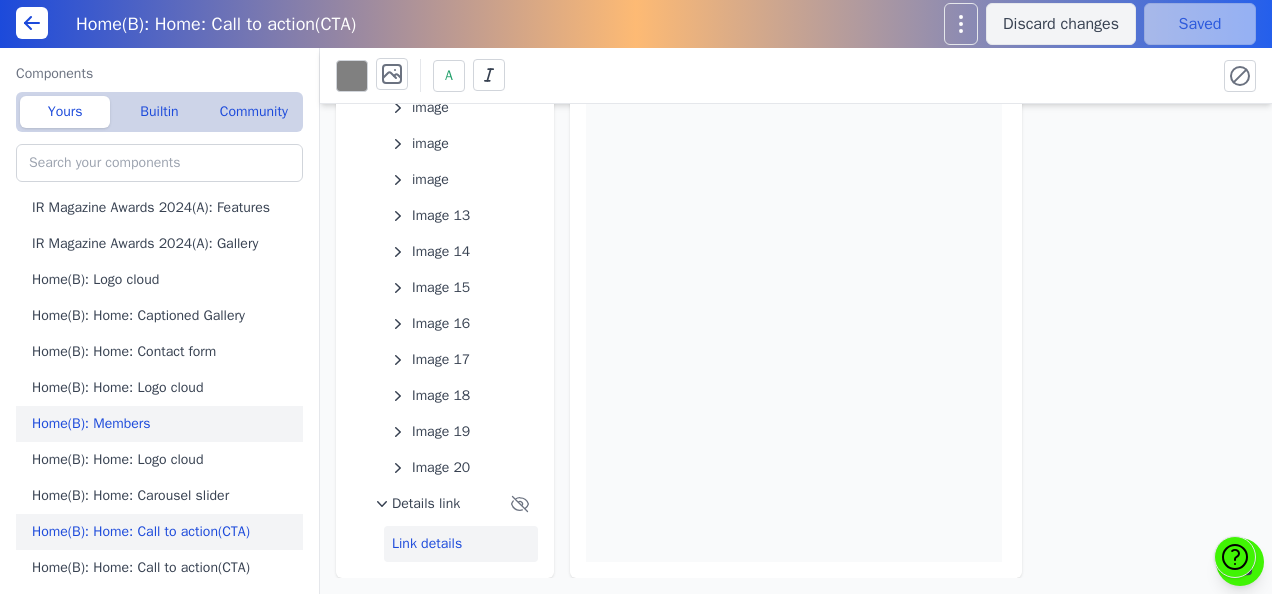 scroll, scrollTop: 0, scrollLeft: 0, axis: both 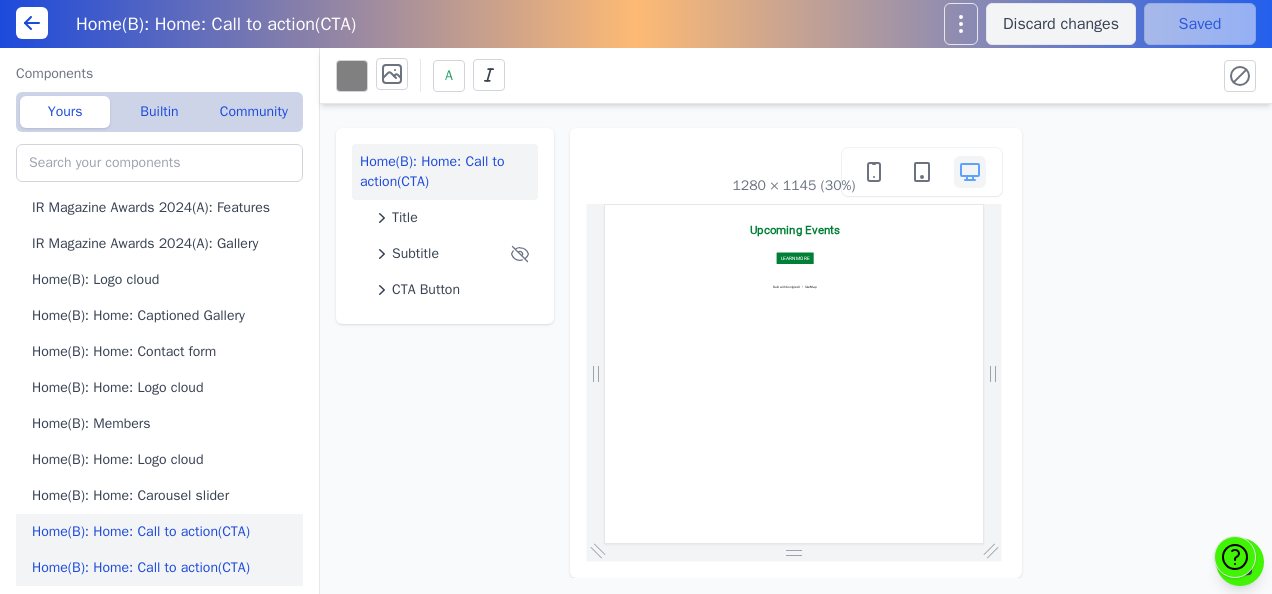 click on "Home(B): Home: Call to action(CTA)" at bounding box center (163, 568) 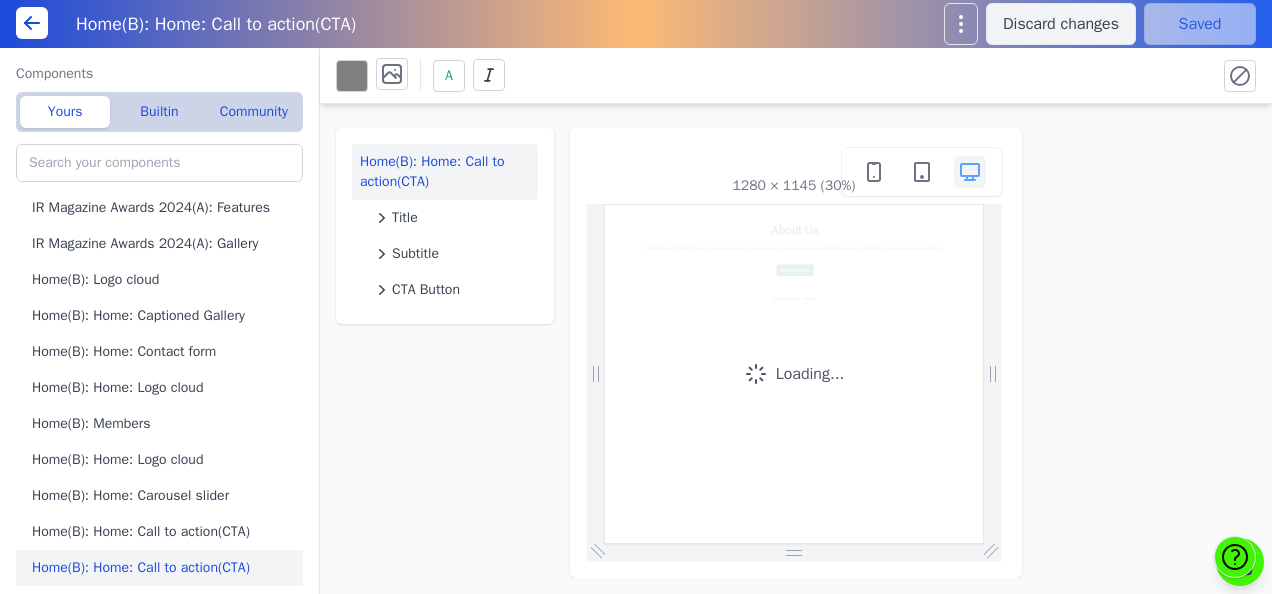 scroll, scrollTop: 0, scrollLeft: 0, axis: both 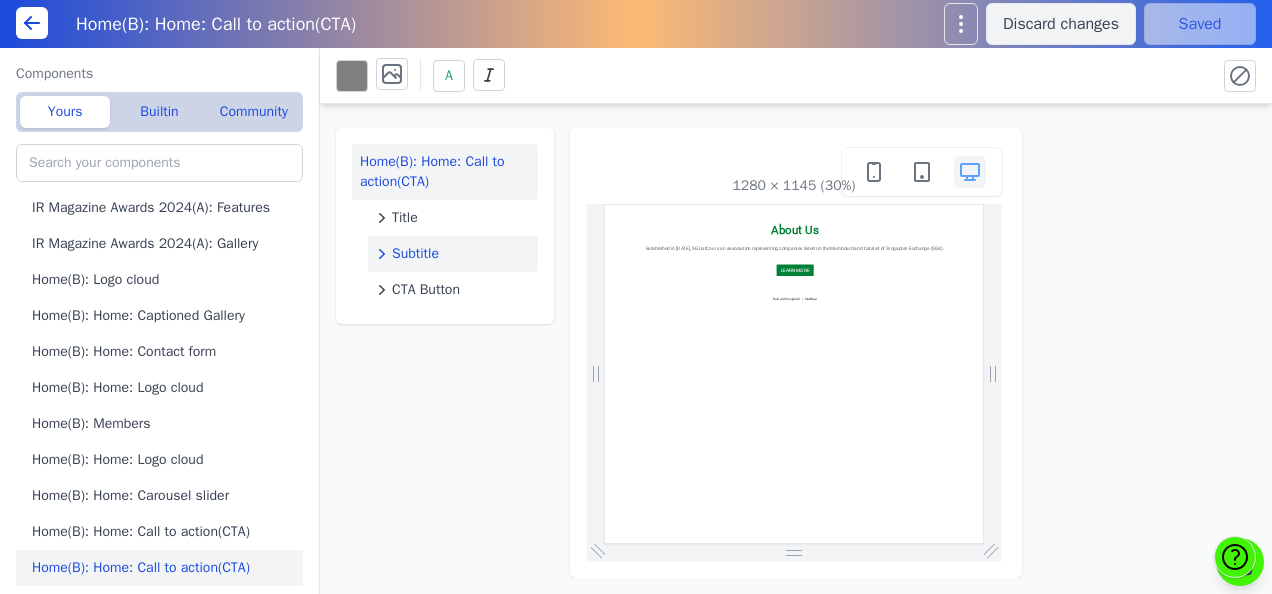 click on "Subtitle" at bounding box center (453, 254) 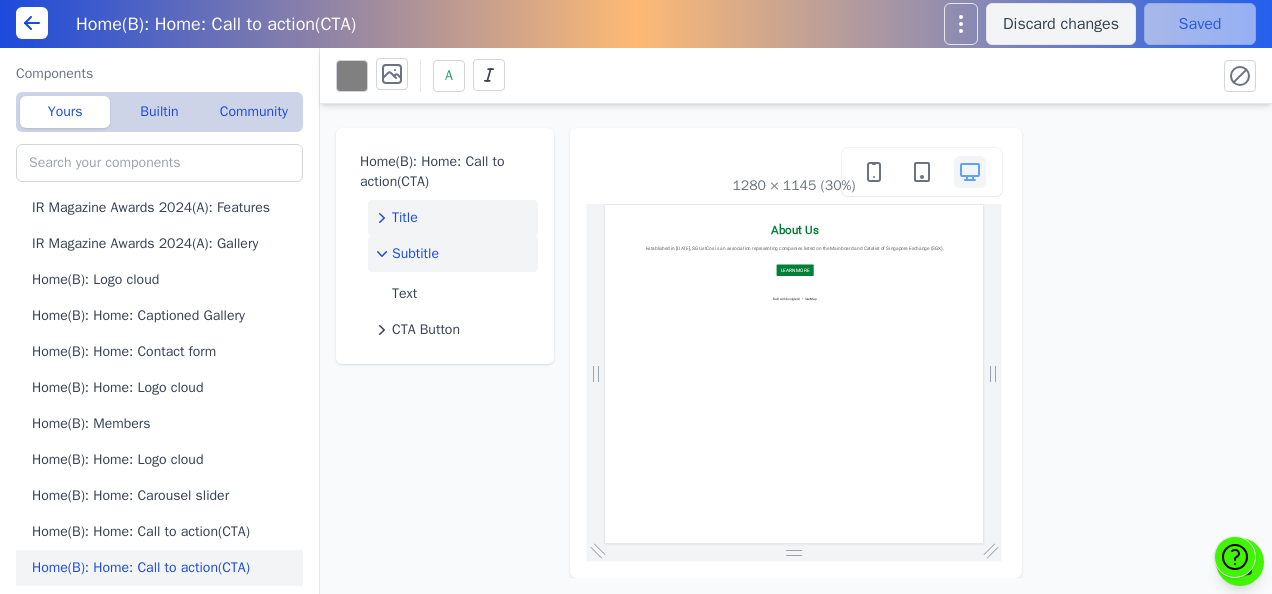 click on "Title" at bounding box center [453, 218] 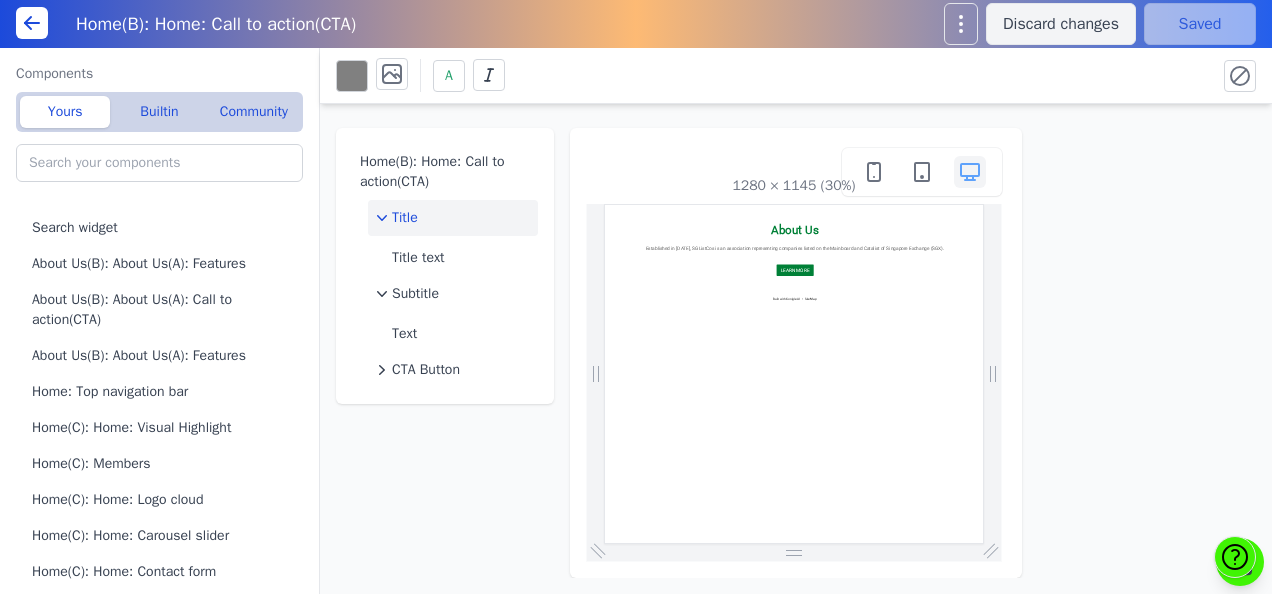 scroll, scrollTop: 1, scrollLeft: 0, axis: vertical 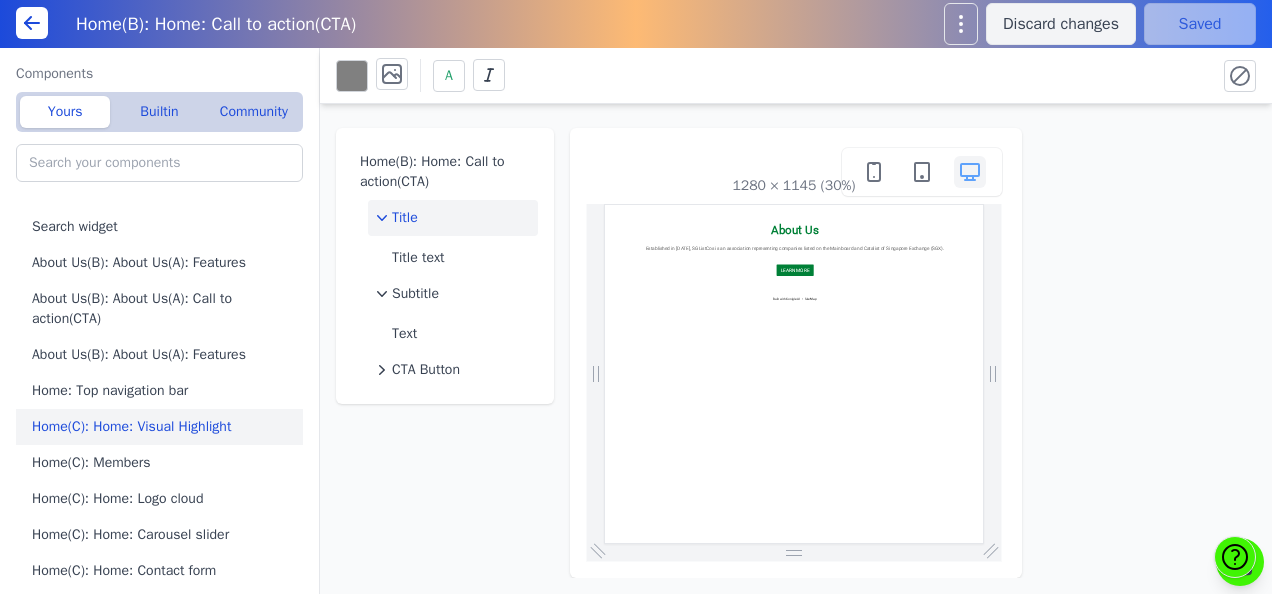 click on "Home(C): Home: Visual Highlight" at bounding box center (163, 427) 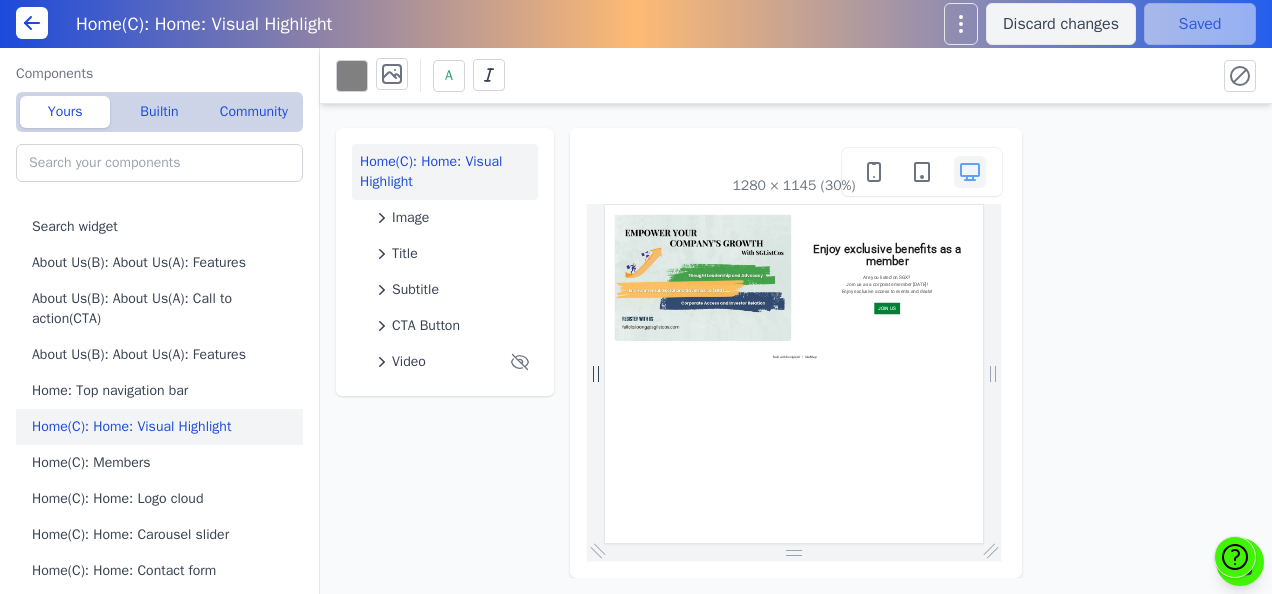 scroll, scrollTop: 0, scrollLeft: 0, axis: both 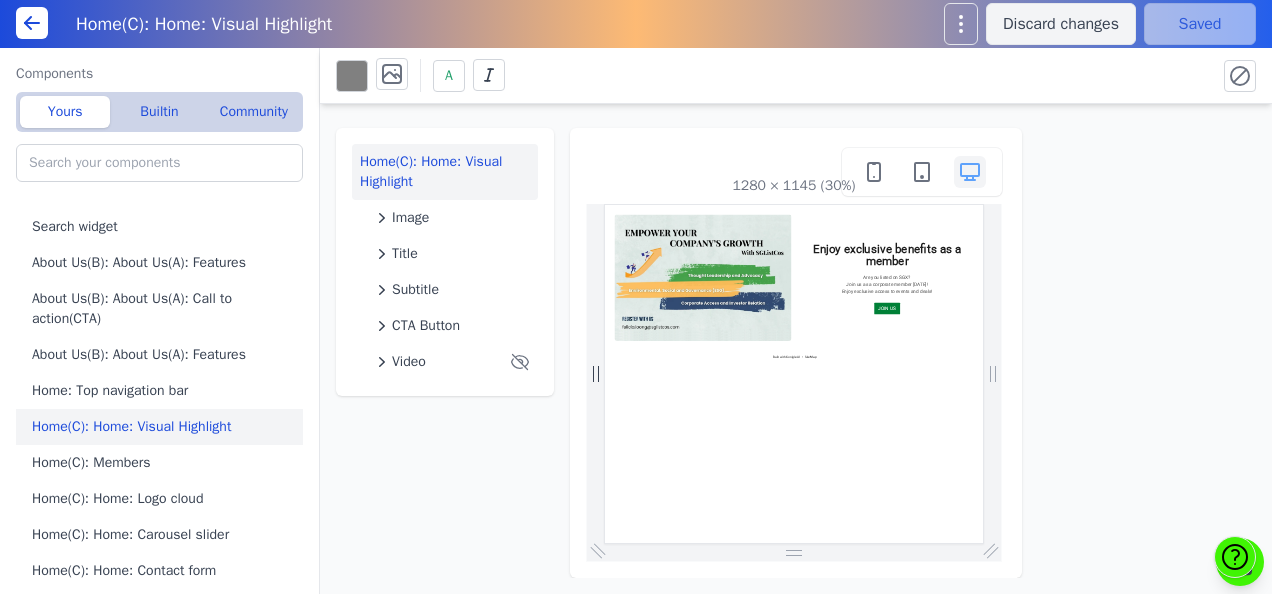 click at bounding box center (935, 450) 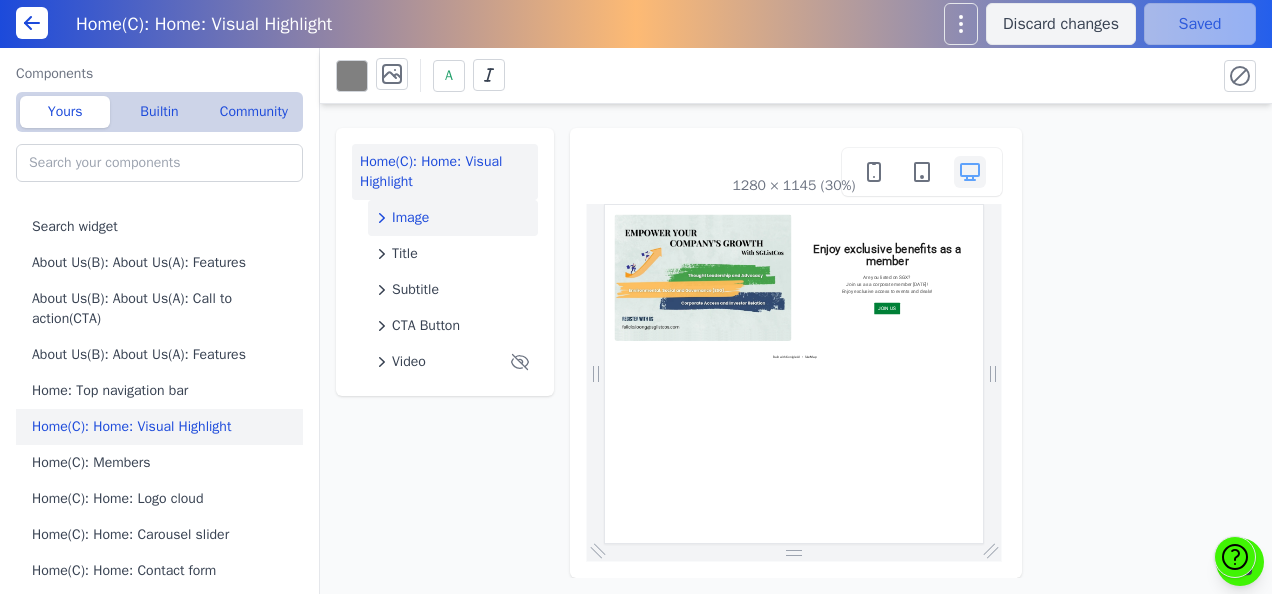 click on "Image" 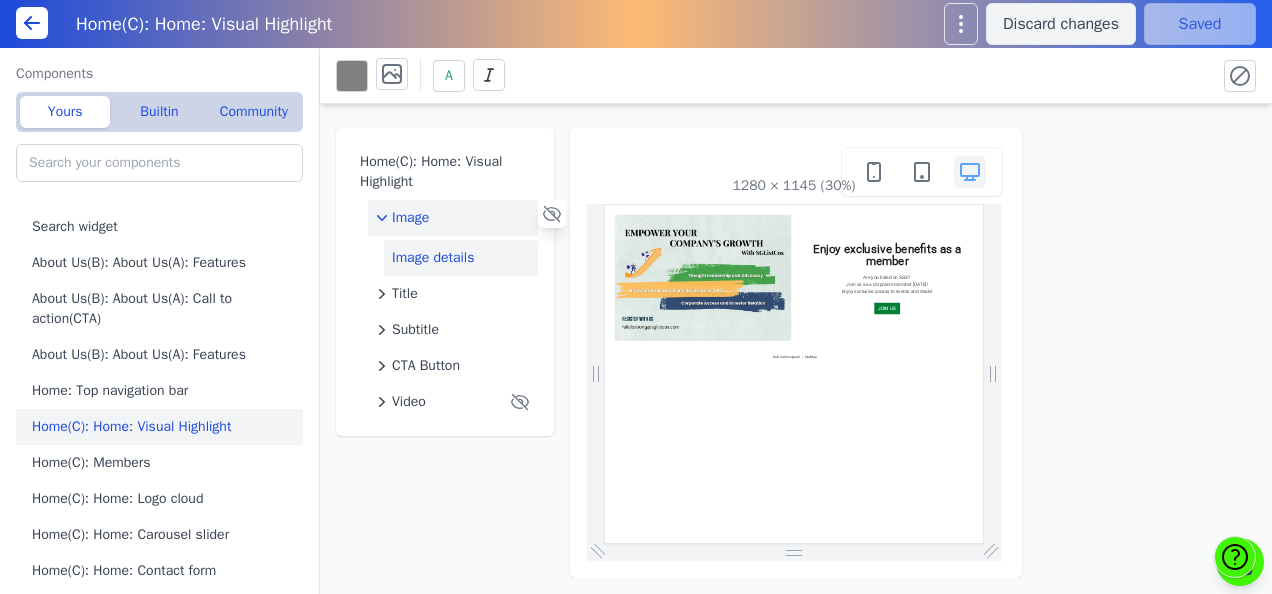 click on "Image details" at bounding box center [461, 258] 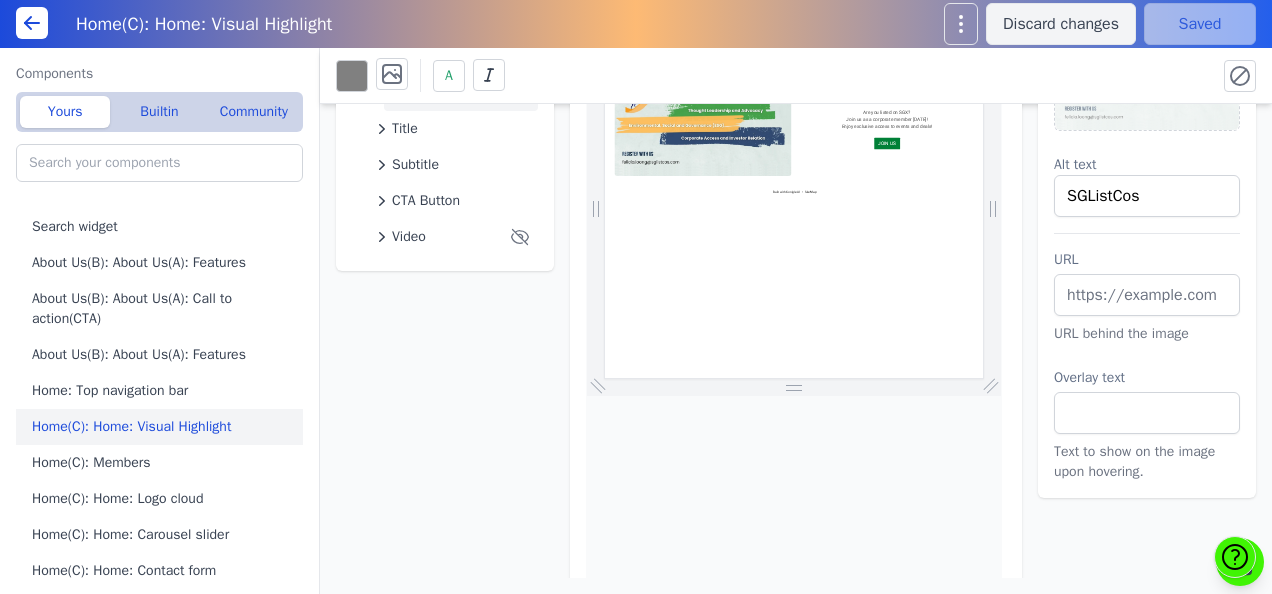 scroll, scrollTop: 0, scrollLeft: 0, axis: both 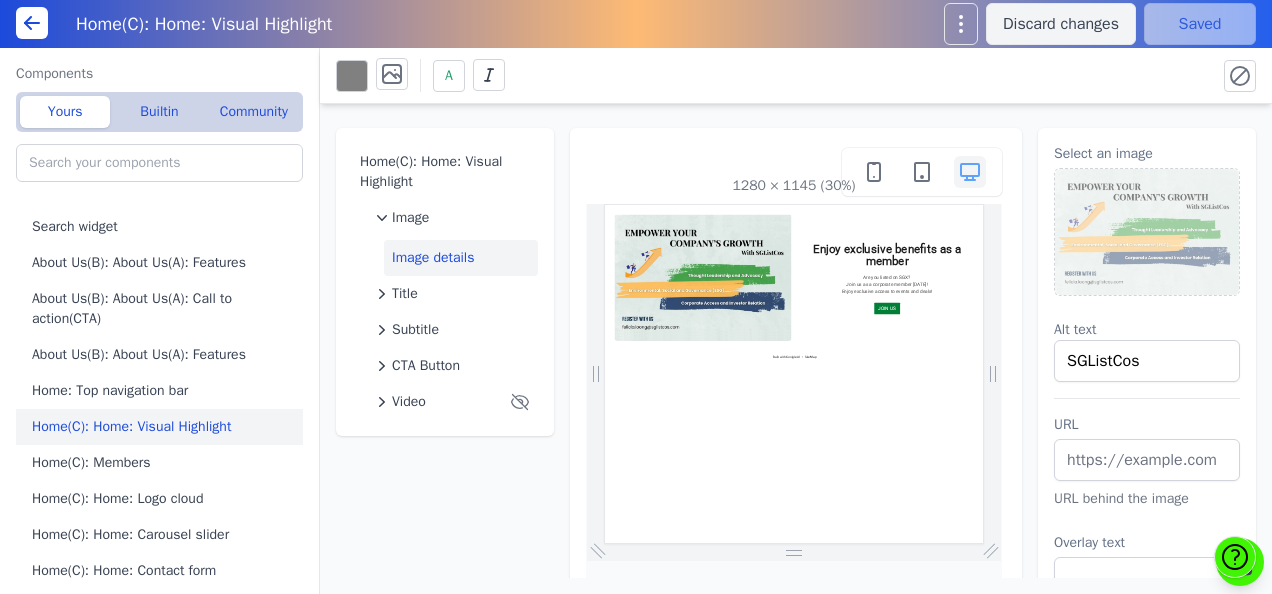 click on "Select an image" at bounding box center (1147, 154) 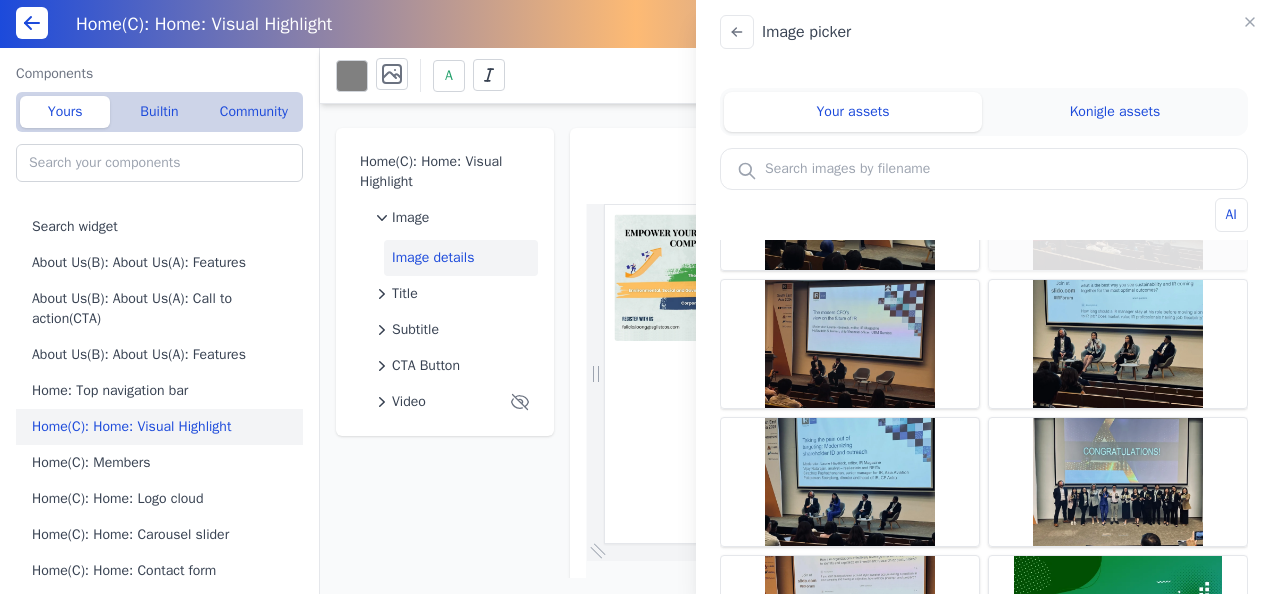scroll, scrollTop: 452, scrollLeft: 0, axis: vertical 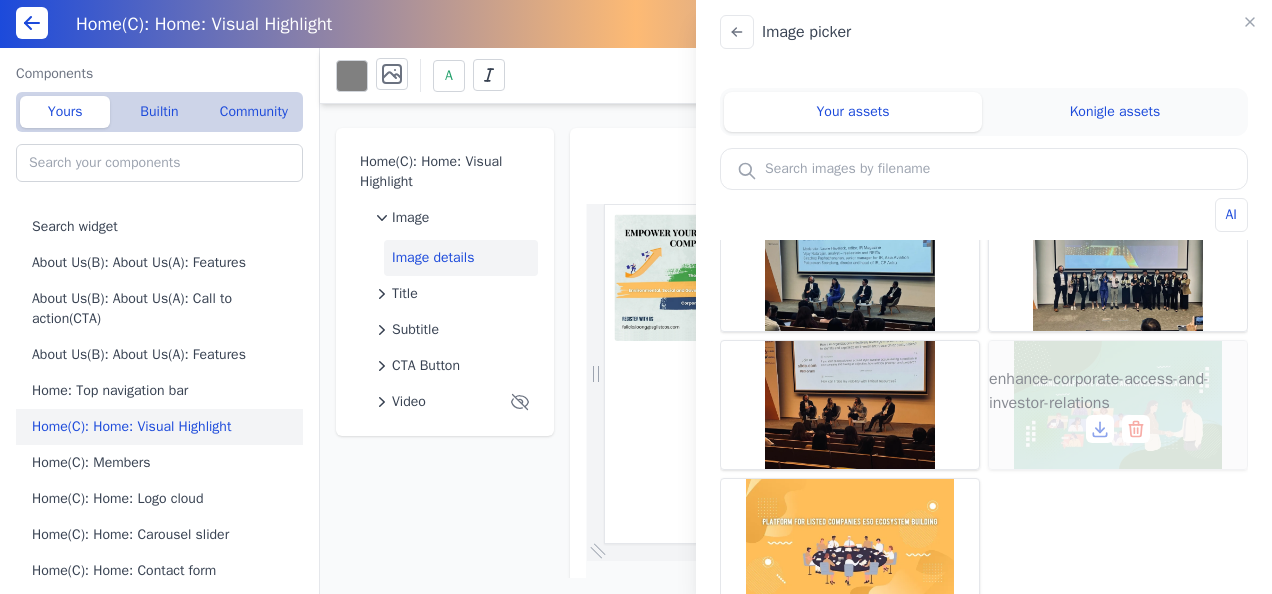click on "enhance-corporate-access-and-investor-relations" at bounding box center (1118, 391) 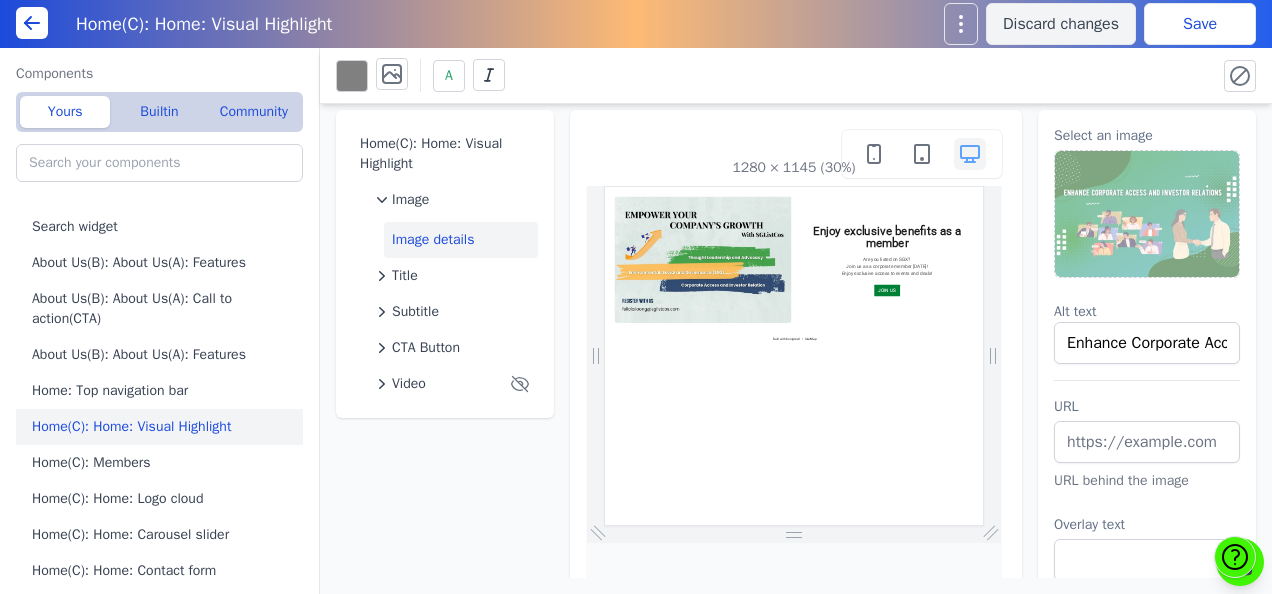 scroll, scrollTop: 14, scrollLeft: 0, axis: vertical 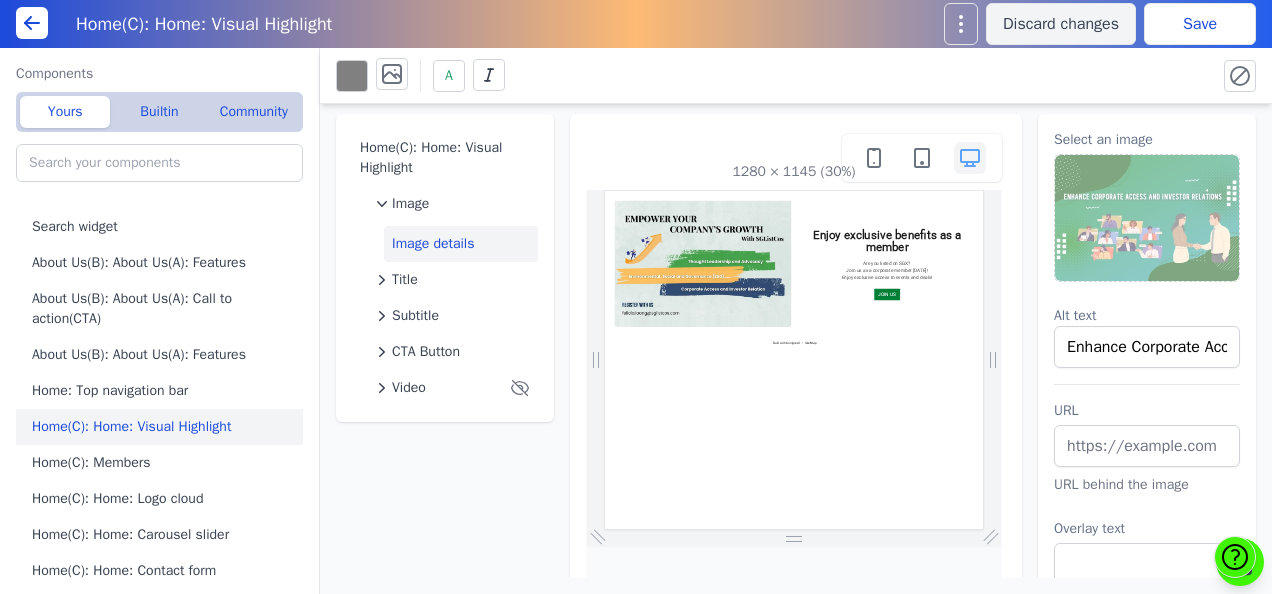 click on "Save" at bounding box center (1200, 24) 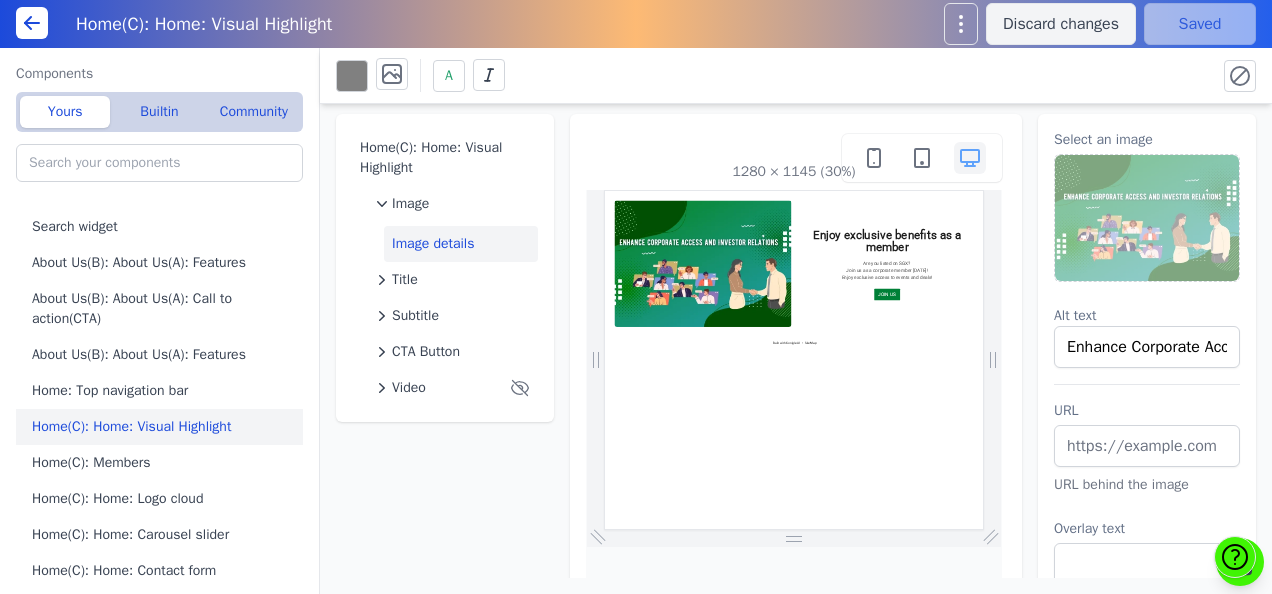 scroll, scrollTop: 0, scrollLeft: 0, axis: both 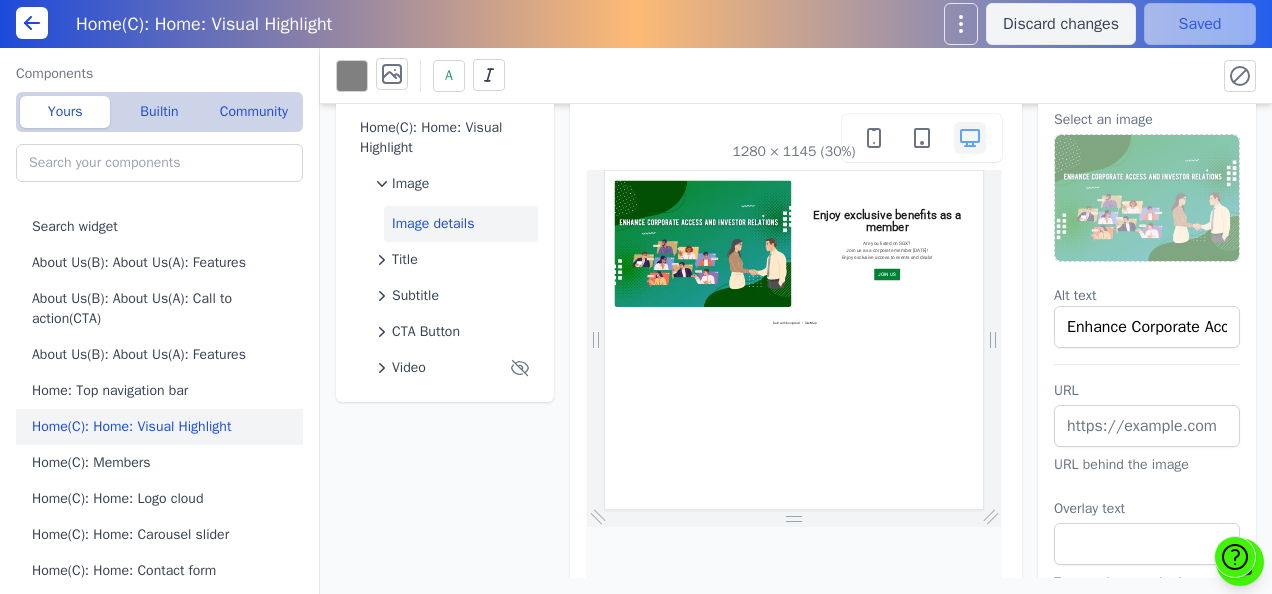drag, startPoint x: 1515, startPoint y: 404, endPoint x: 1356, endPoint y: 684, distance: 321.99533 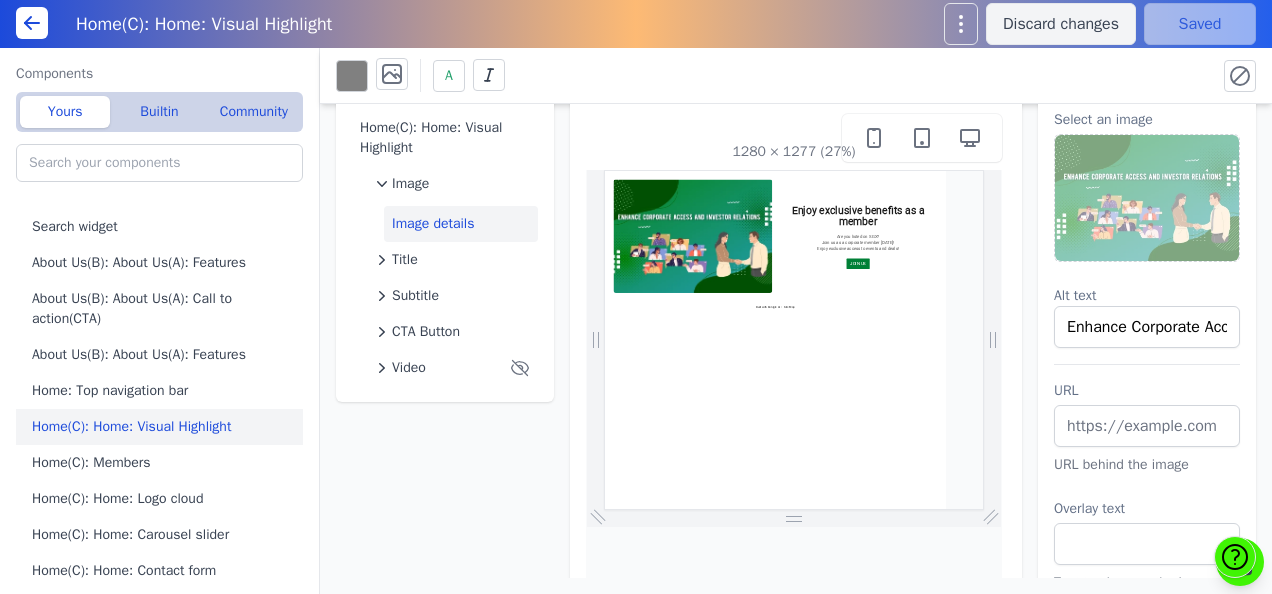 drag, startPoint x: 790, startPoint y: 518, endPoint x: 788, endPoint y: 553, distance: 35.057095 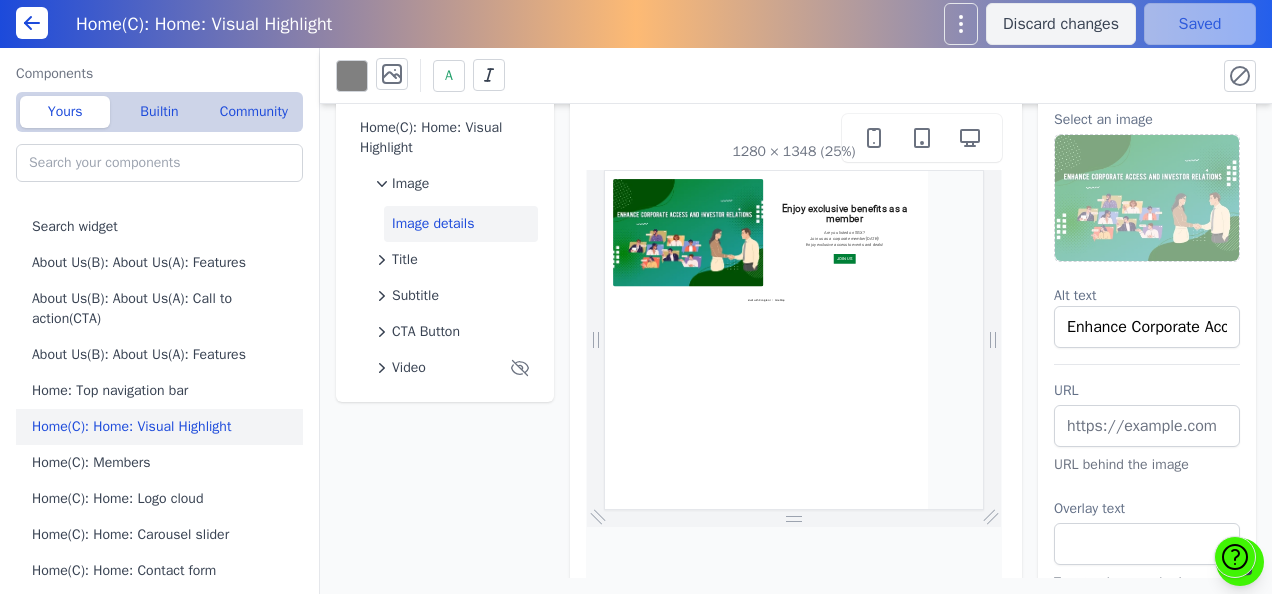 drag, startPoint x: 786, startPoint y: 522, endPoint x: 802, endPoint y: 539, distance: 23.345236 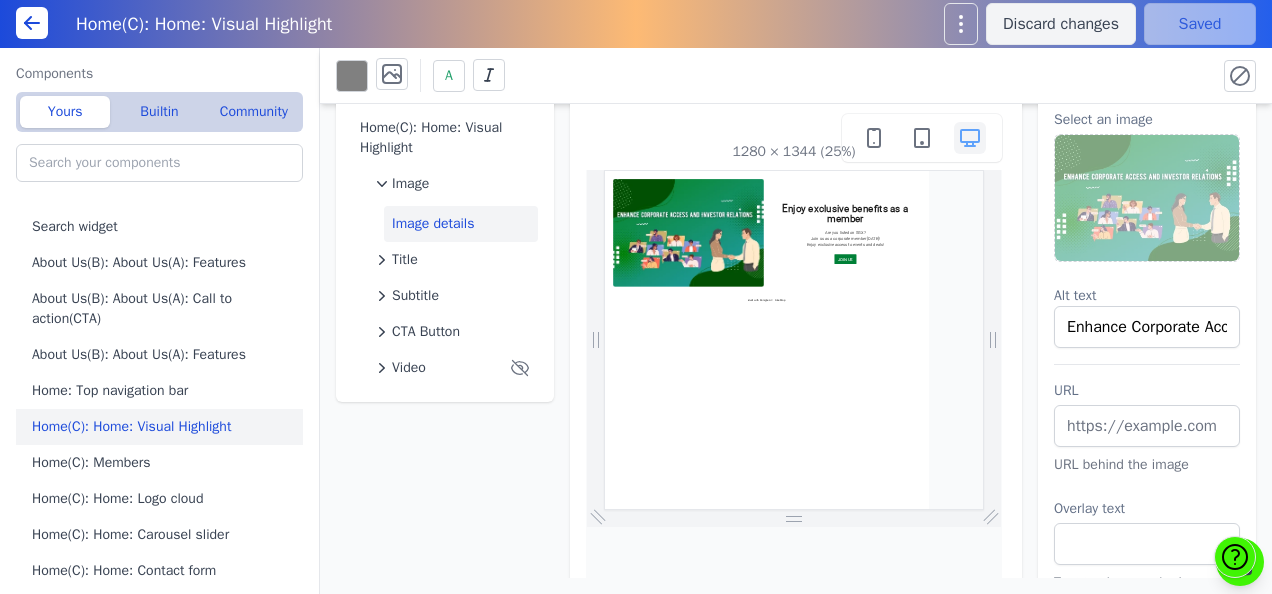 click 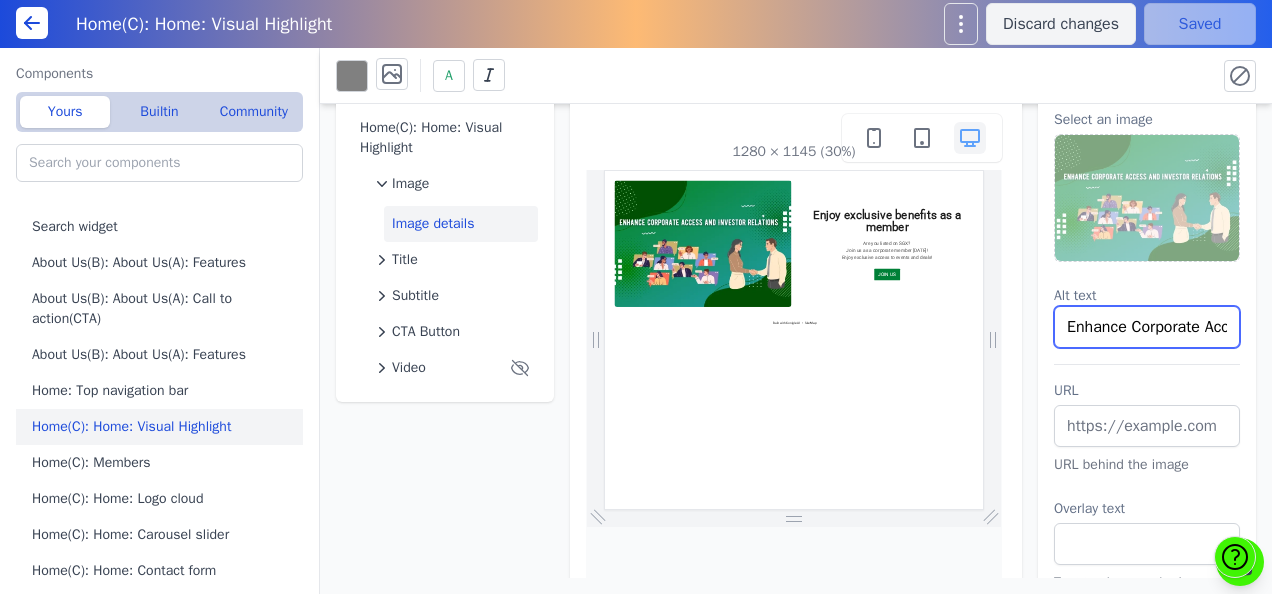 scroll, scrollTop: 0, scrollLeft: 190, axis: horizontal 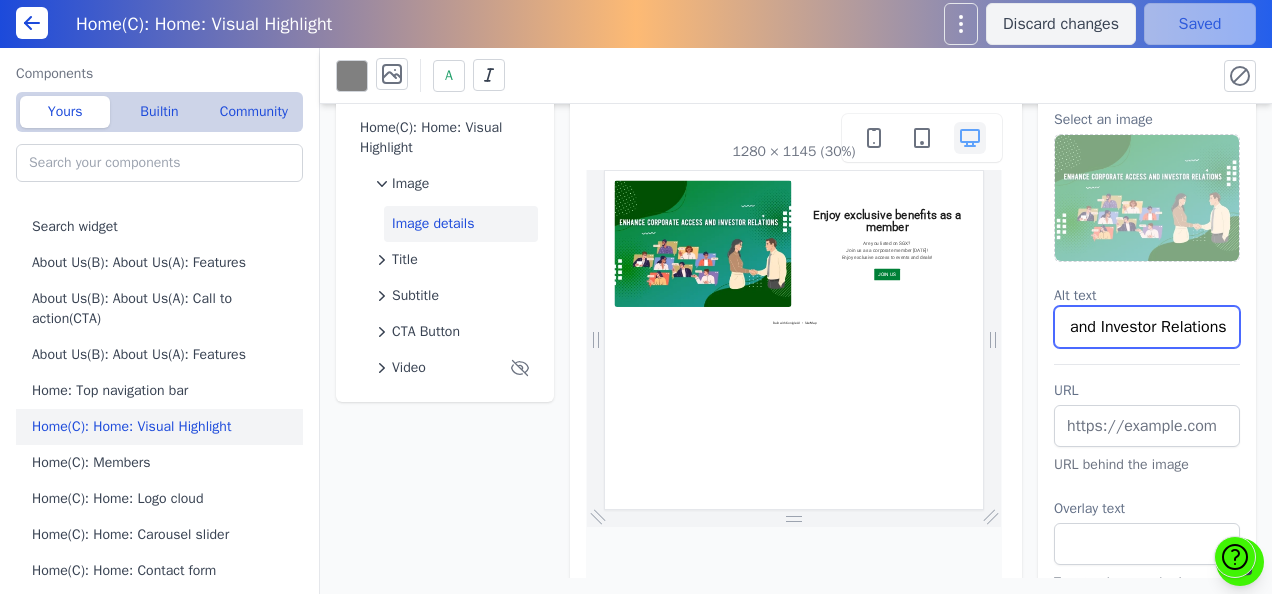 drag, startPoint x: 1078, startPoint y: 330, endPoint x: 1271, endPoint y: 345, distance: 193.58203 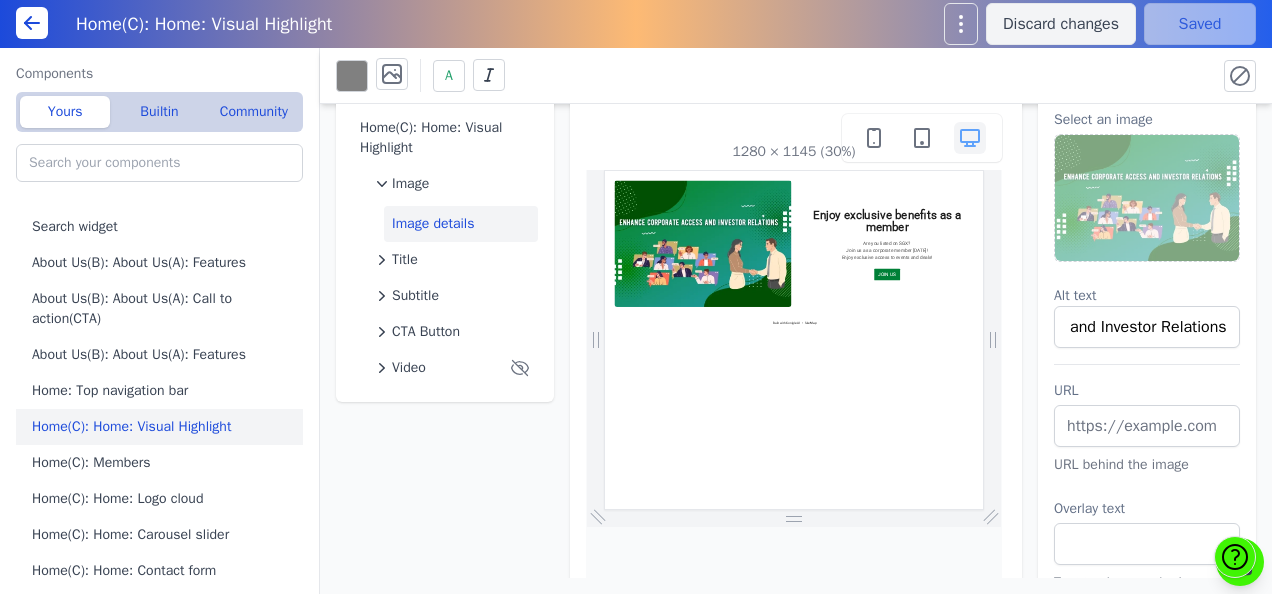 scroll, scrollTop: 0, scrollLeft: 0, axis: both 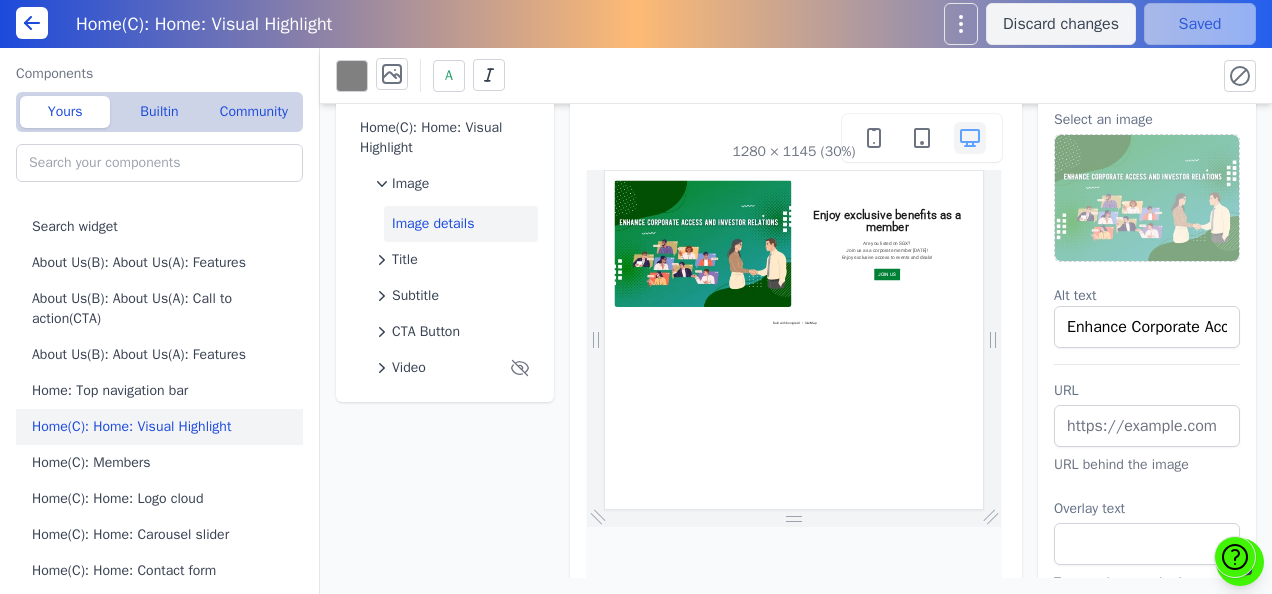 click on "URL" at bounding box center (1147, 391) 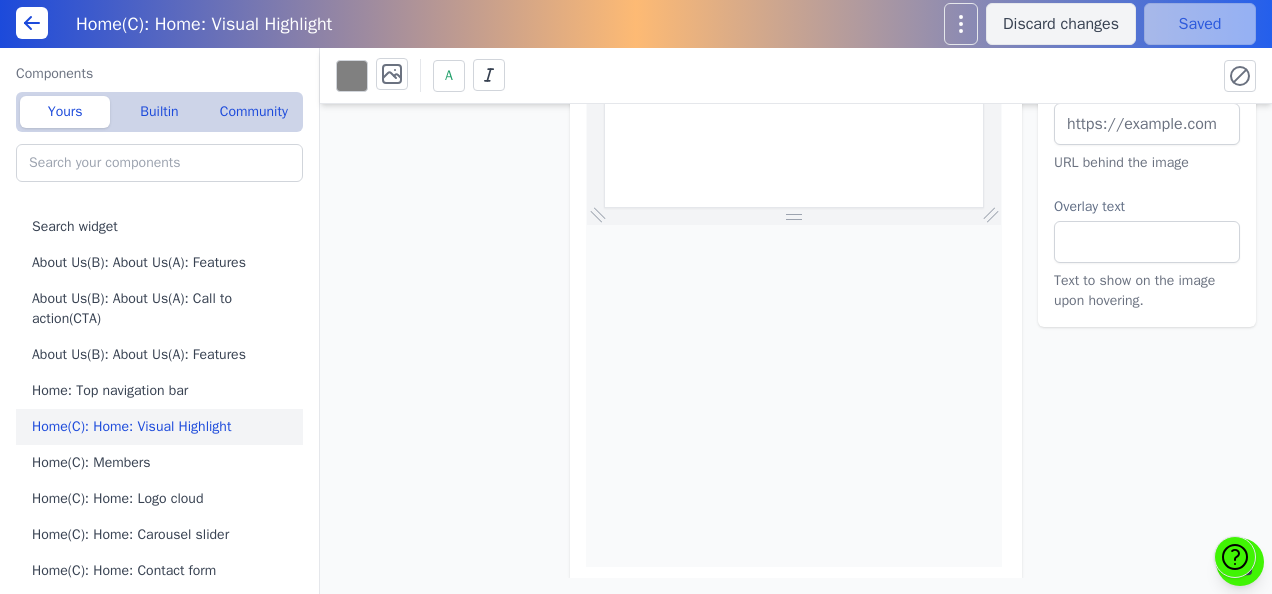 scroll, scrollTop: 0, scrollLeft: 0, axis: both 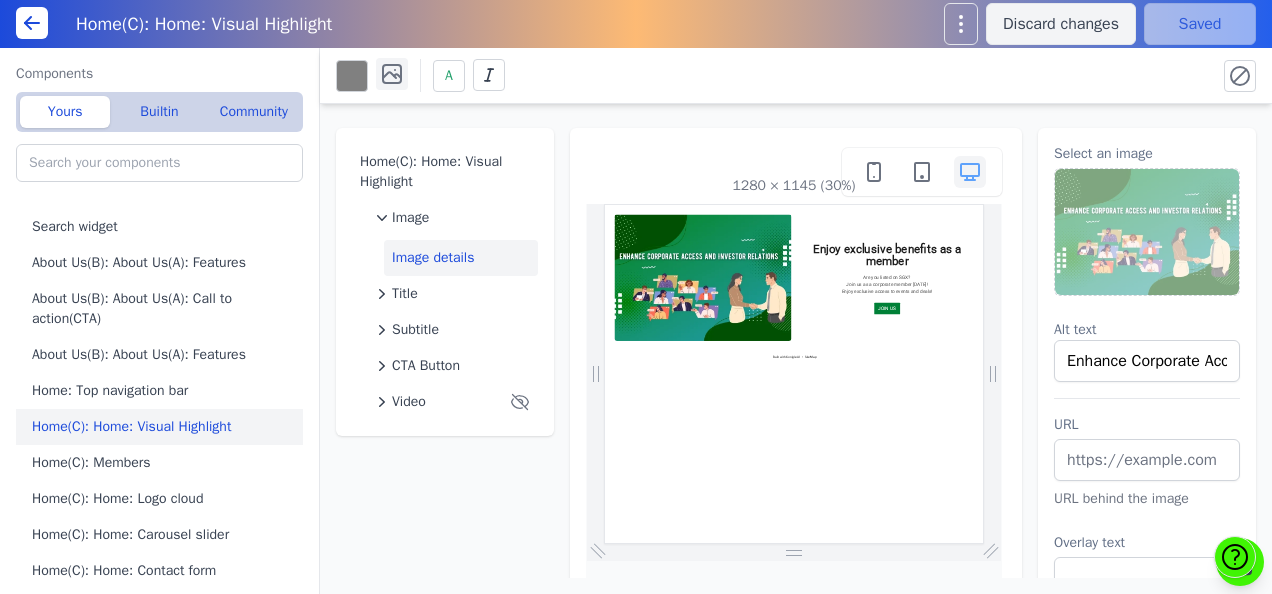 click 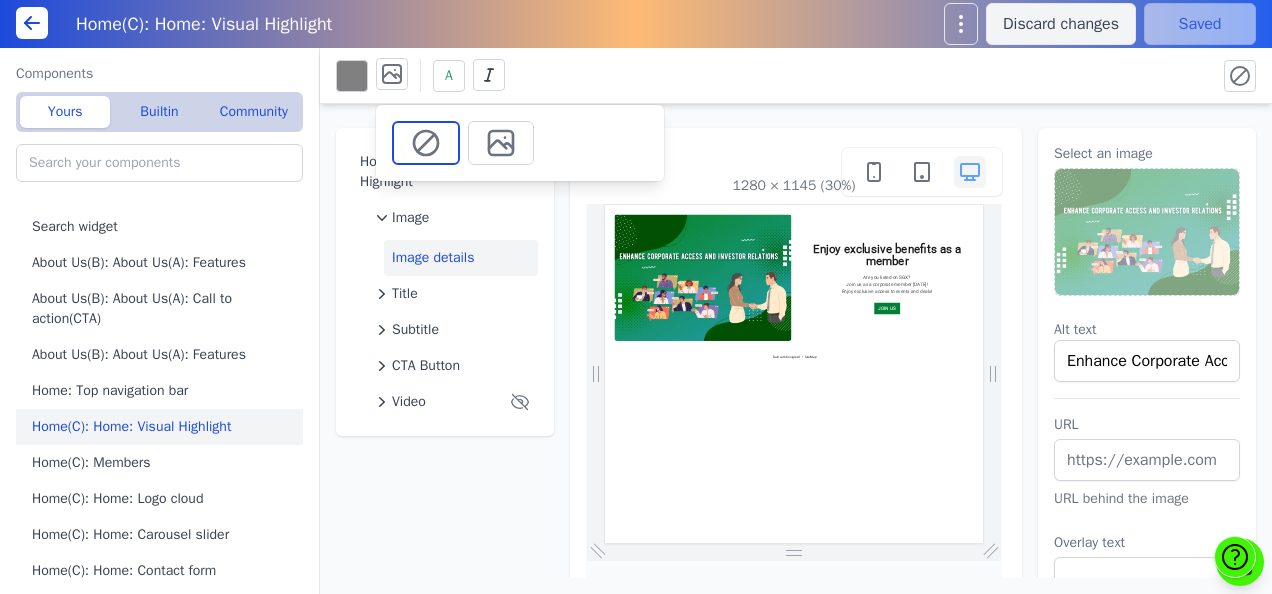 click 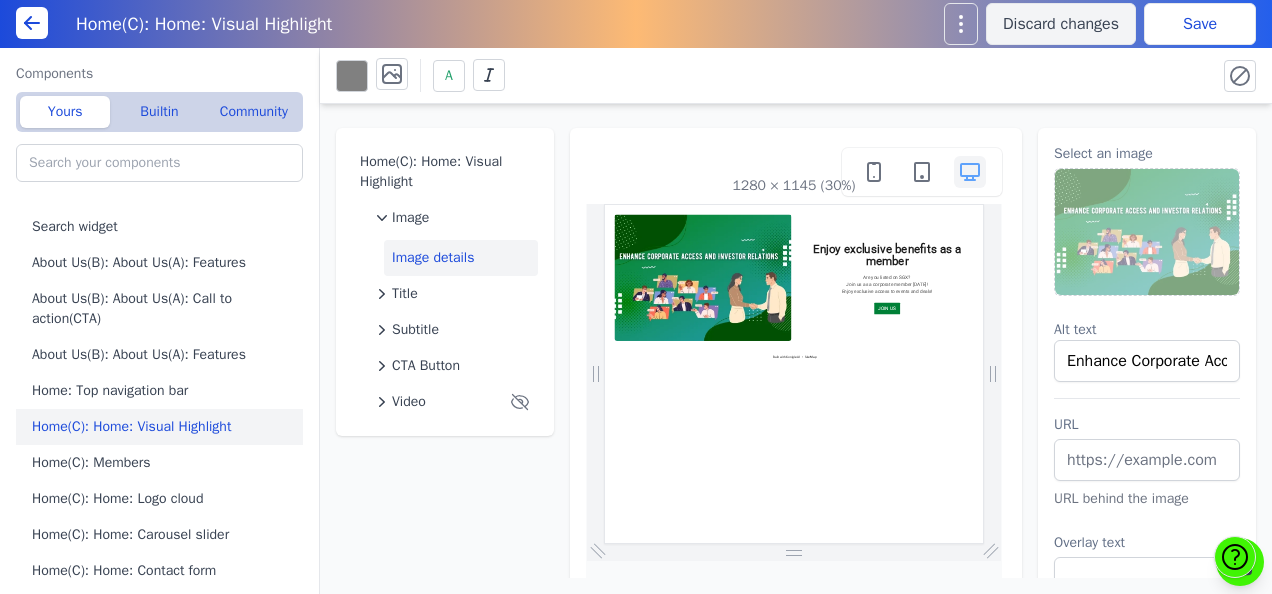 click on "Image details" at bounding box center [461, 258] 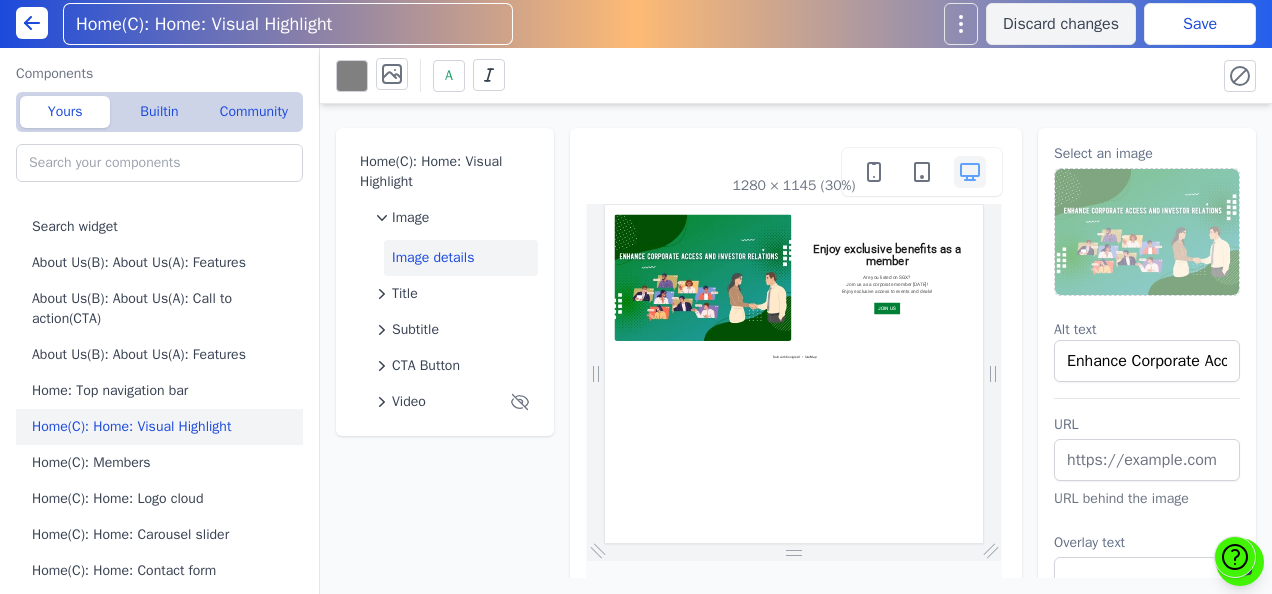 click on "Home(C): Home: Visual Highlight" at bounding box center [288, 24] 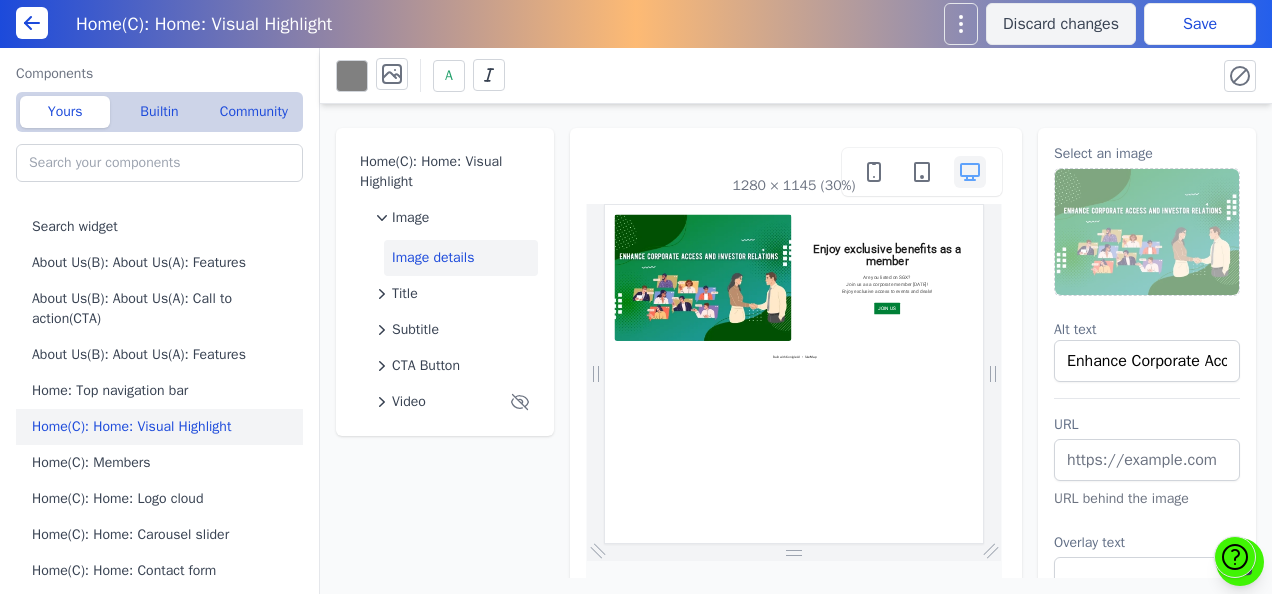 click on "Home(C): Home: Visual Highlight Image Image details Title Subtitle CTA Button Video 1280 × 1145 (30%)  Select an image Alt text Enhance Corporate Access and Investor Relations URL URL behind the image Overlay text Text to show on the image upon hovering." at bounding box center [796, 341] 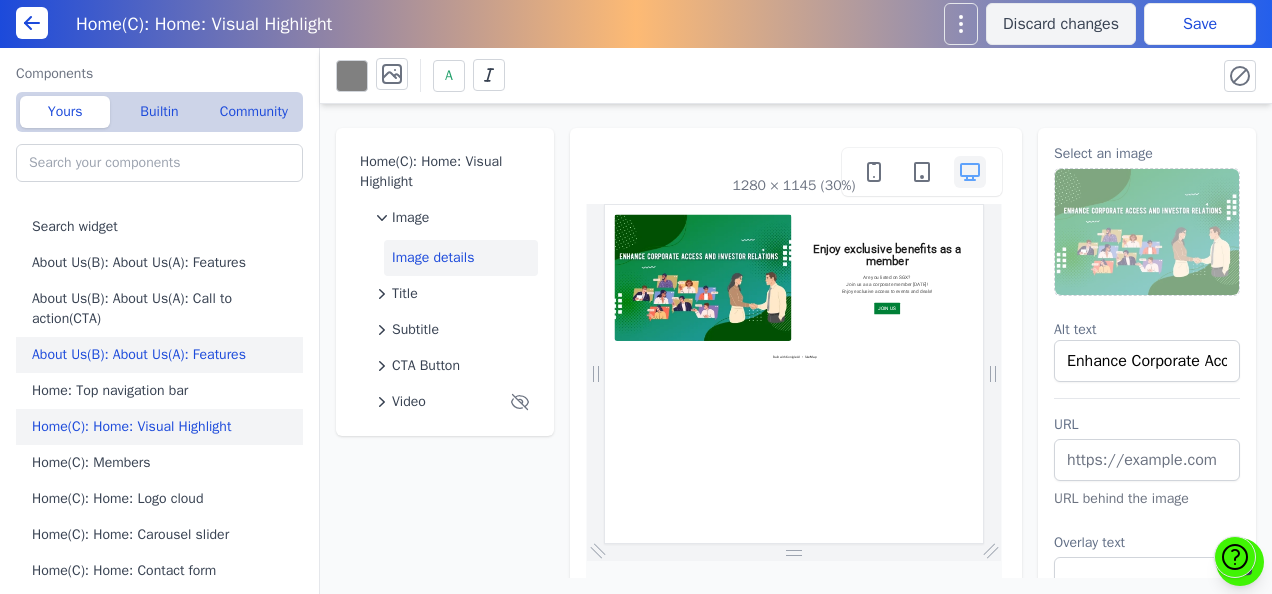 click on "About Us(B): About Us(A): Features" at bounding box center [163, 355] 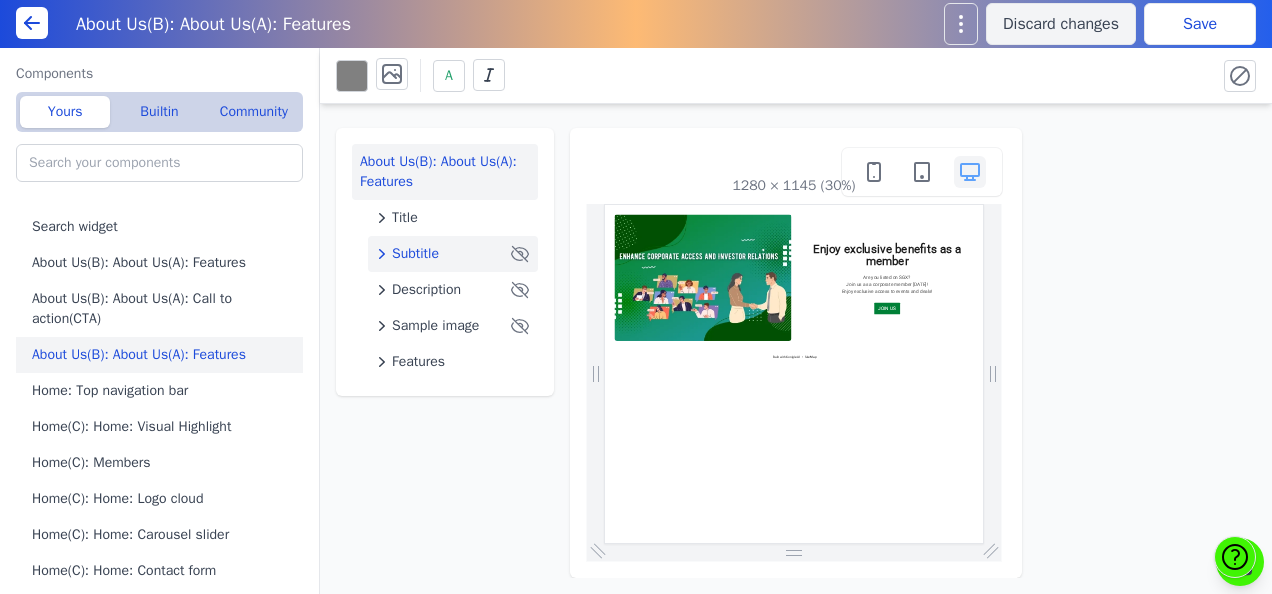 click on "Subtitle" at bounding box center (441, 254) 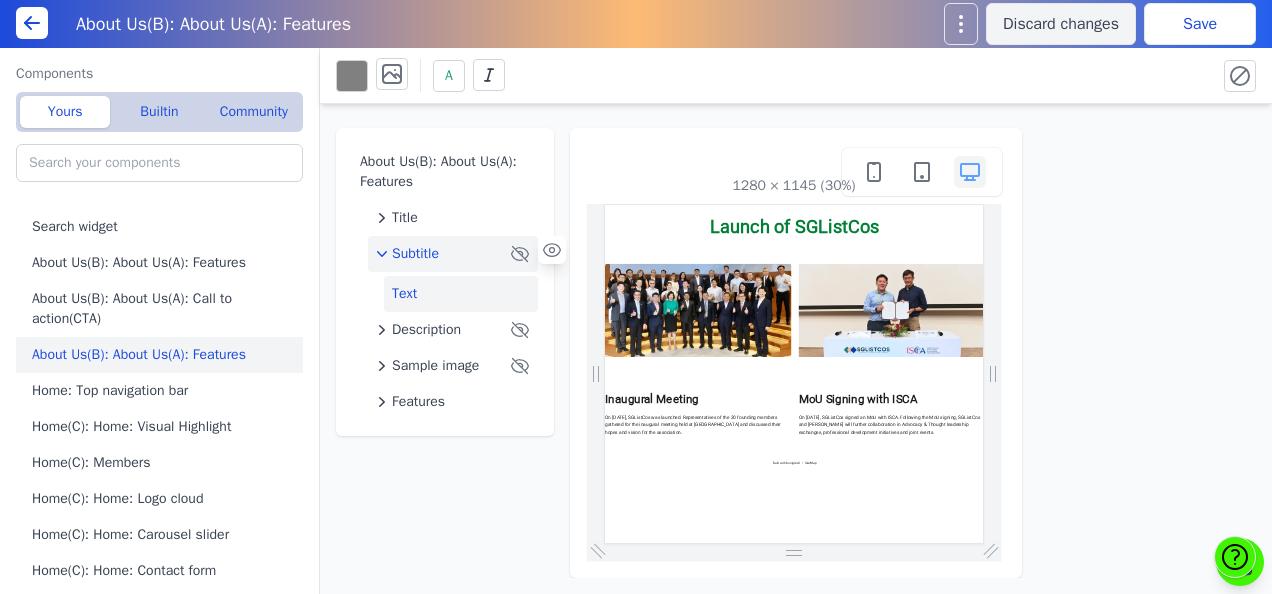 scroll, scrollTop: 0, scrollLeft: 0, axis: both 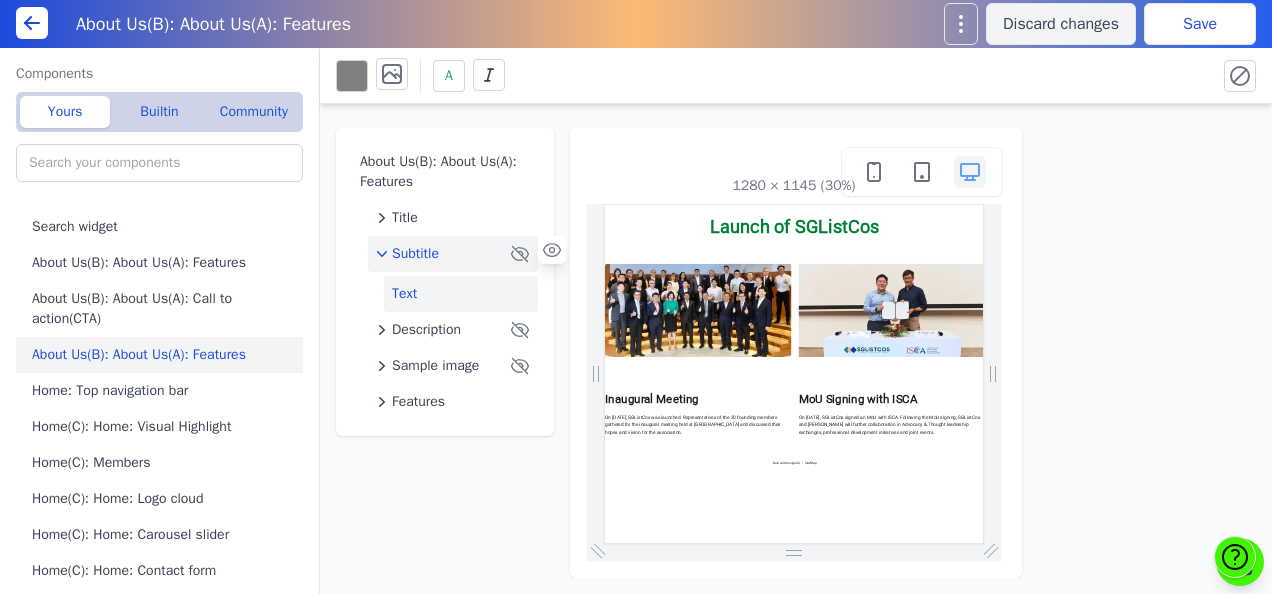 click on "Text" at bounding box center [461, 294] 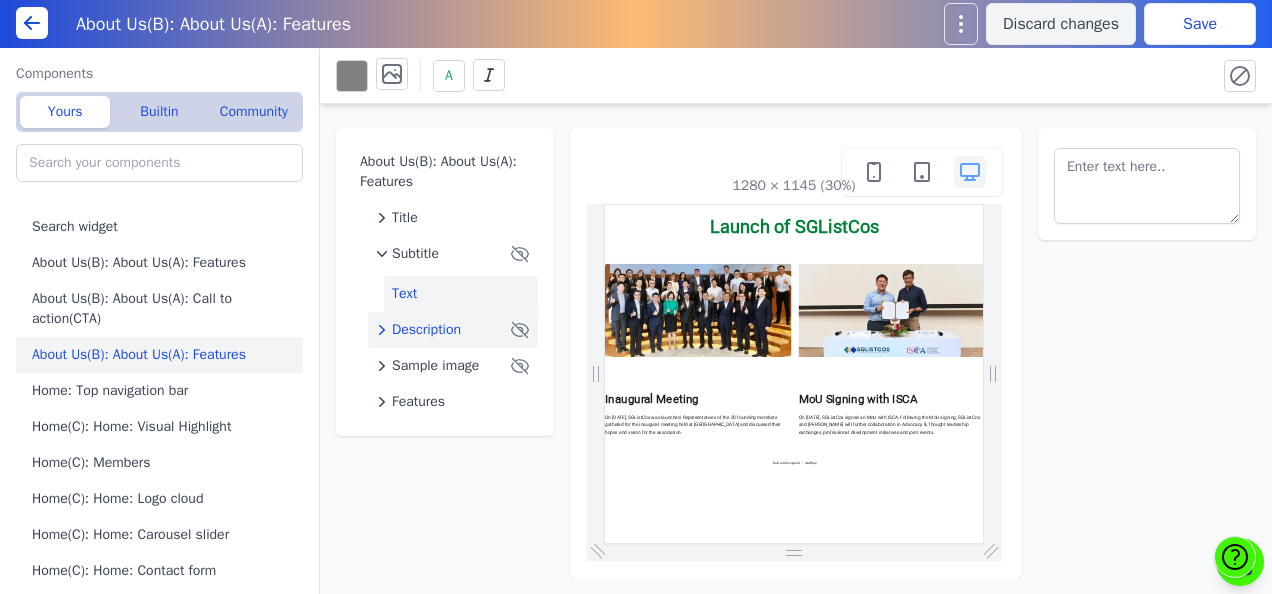 click on "Description" at bounding box center [426, 330] 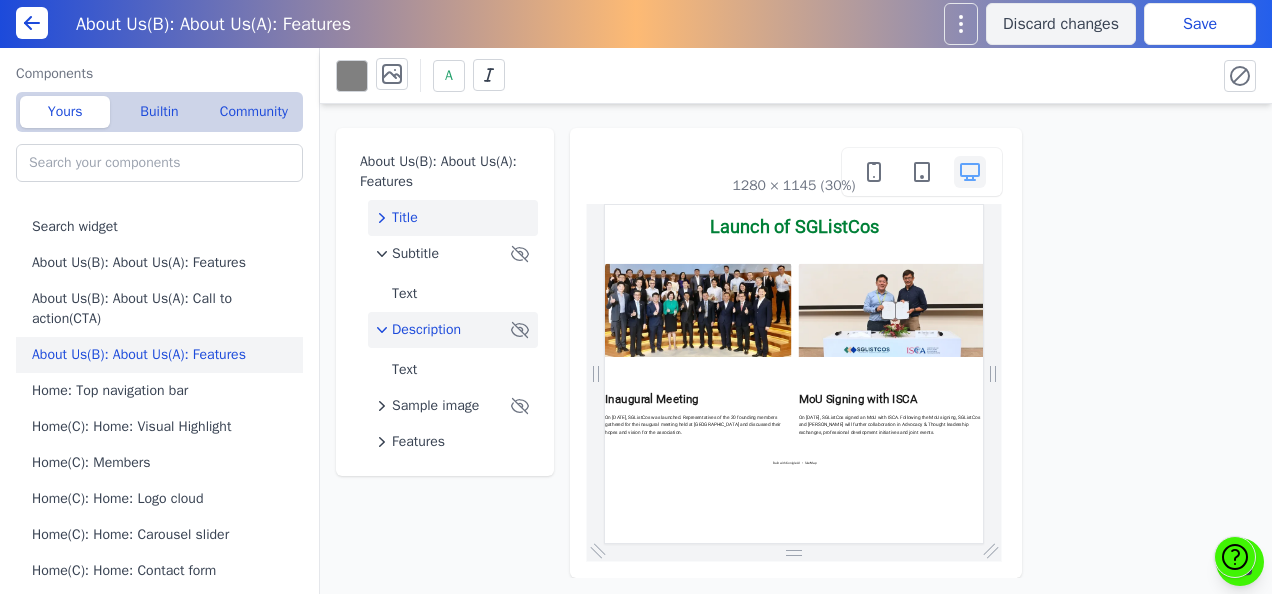 click on "Title" 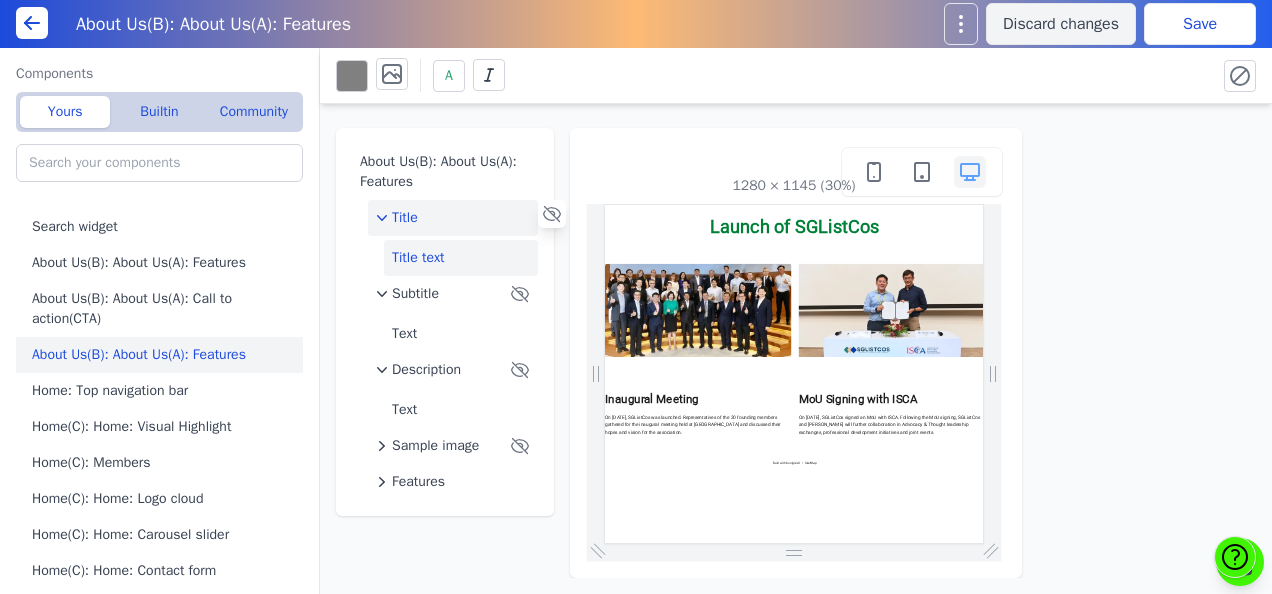 click on "Title text" at bounding box center (461, 258) 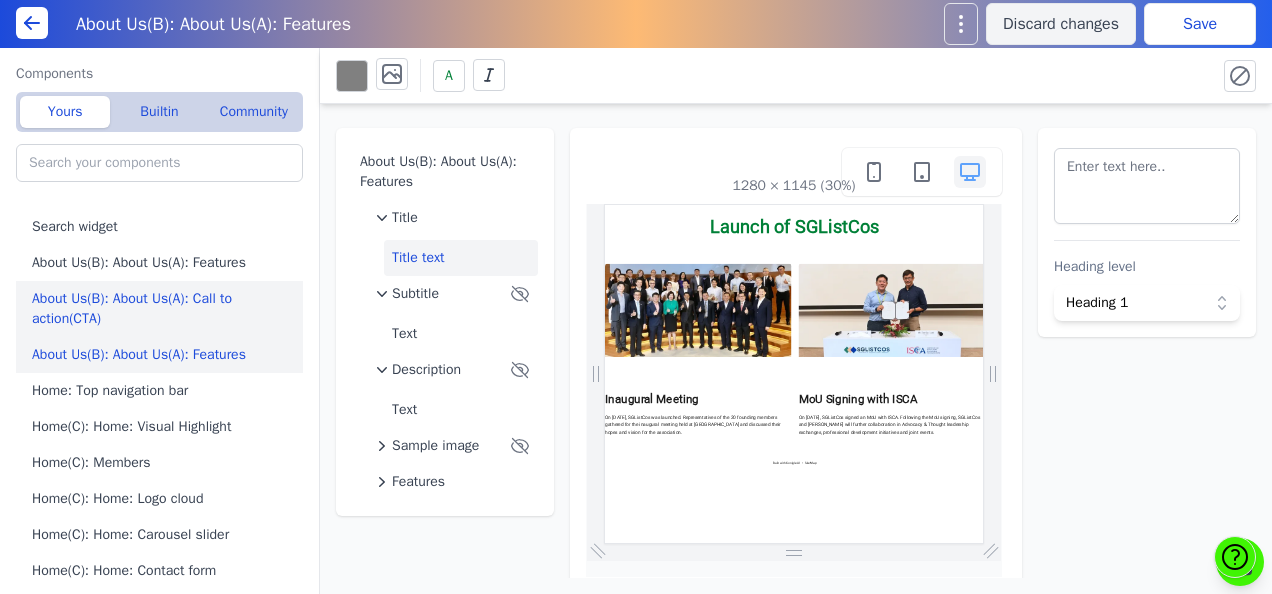 scroll, scrollTop: 0, scrollLeft: 0, axis: both 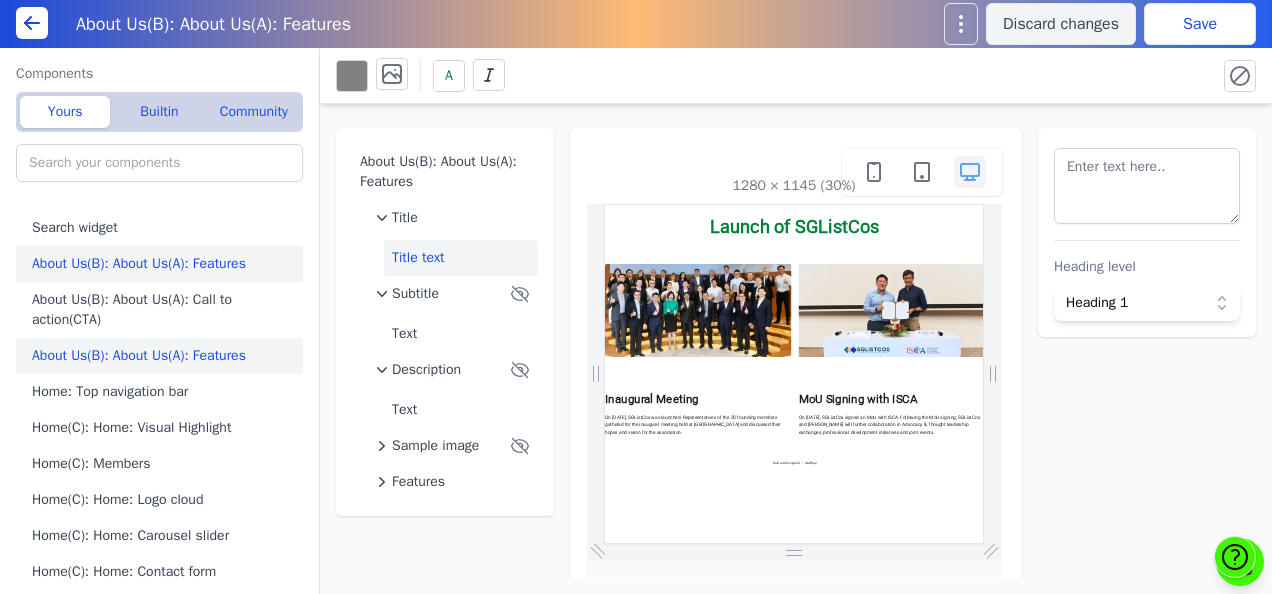 click on "About Us(B): About Us(A): Features" at bounding box center [163, 264] 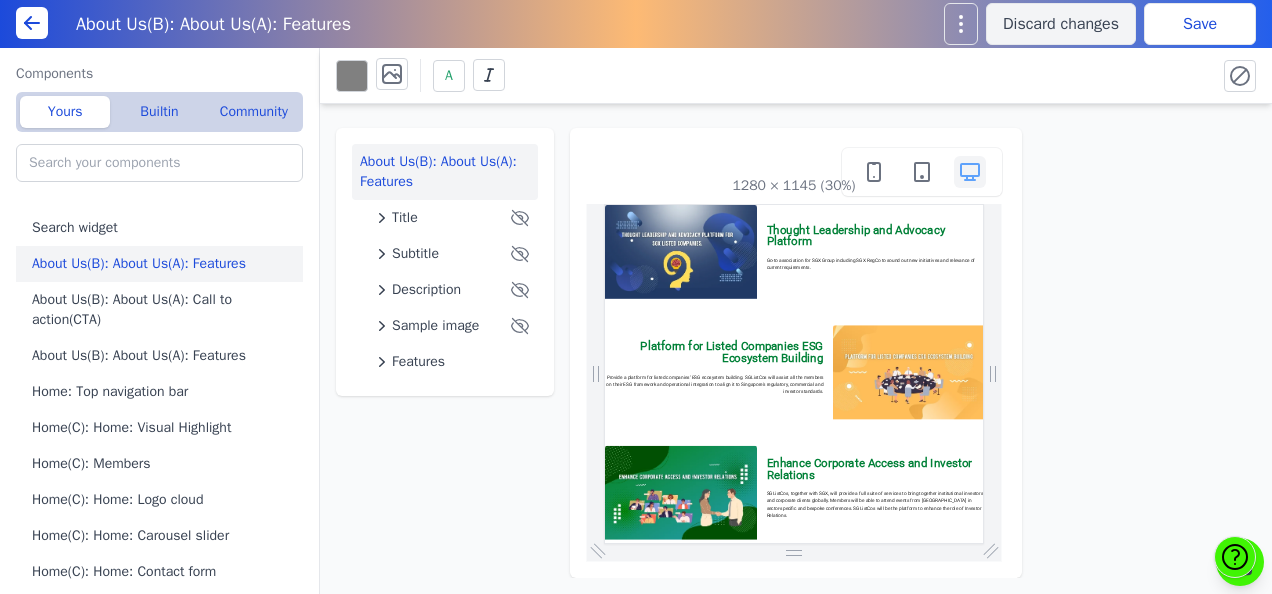 scroll, scrollTop: 0, scrollLeft: 0, axis: both 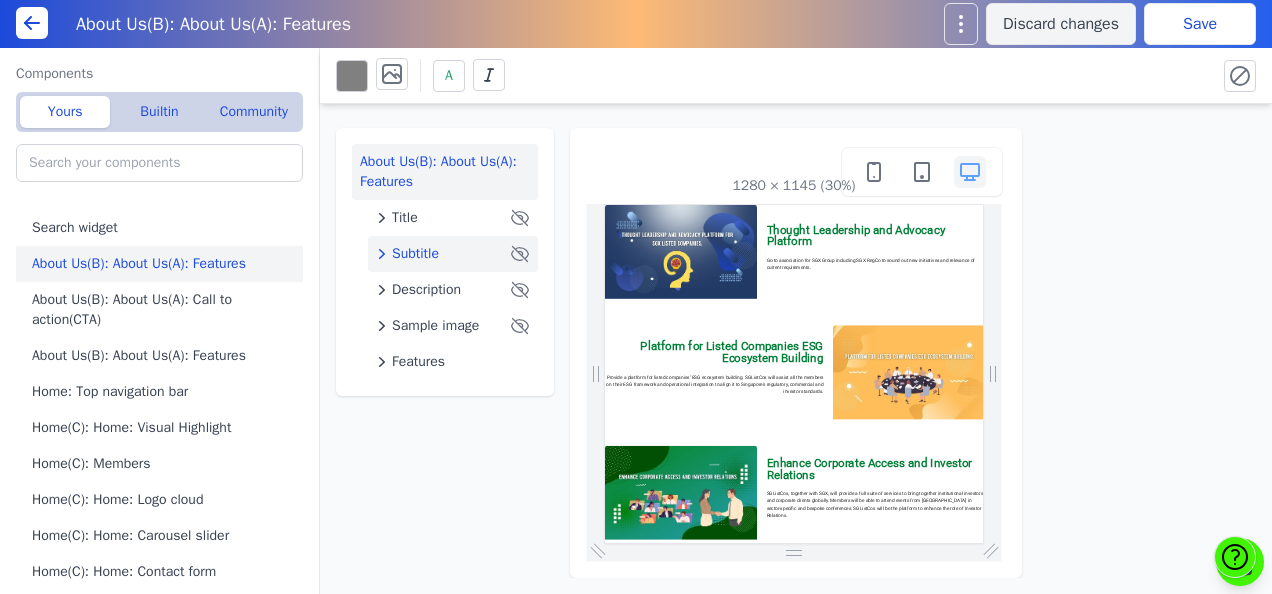 click on "Subtitle" at bounding box center [415, 254] 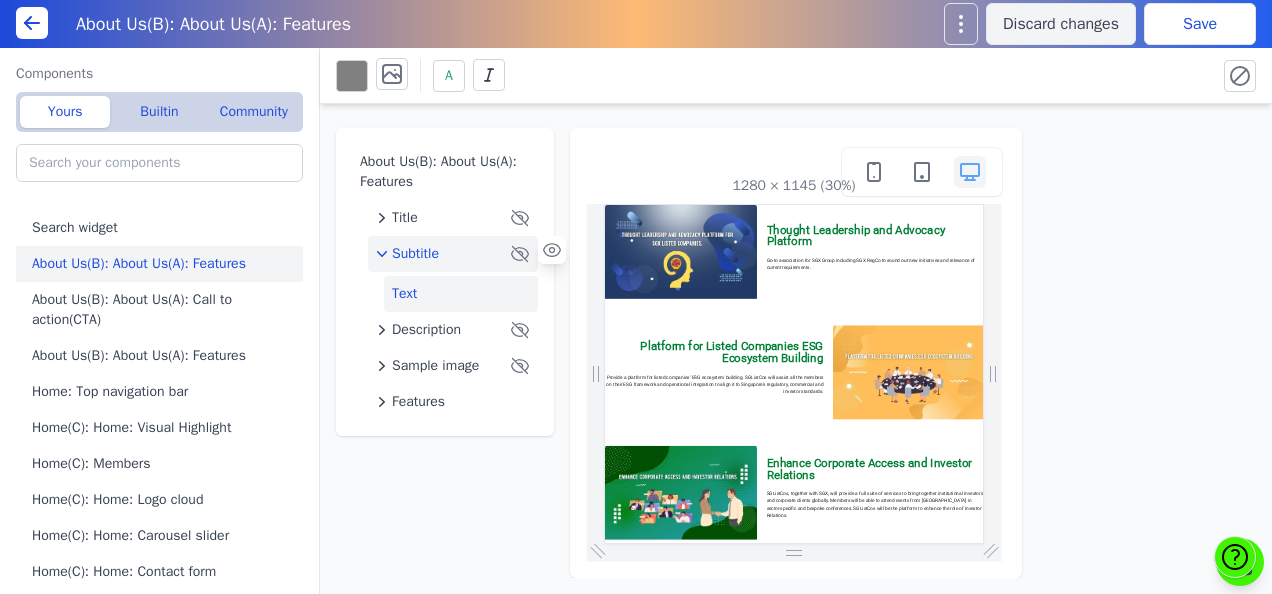 click on "Text" at bounding box center [461, 294] 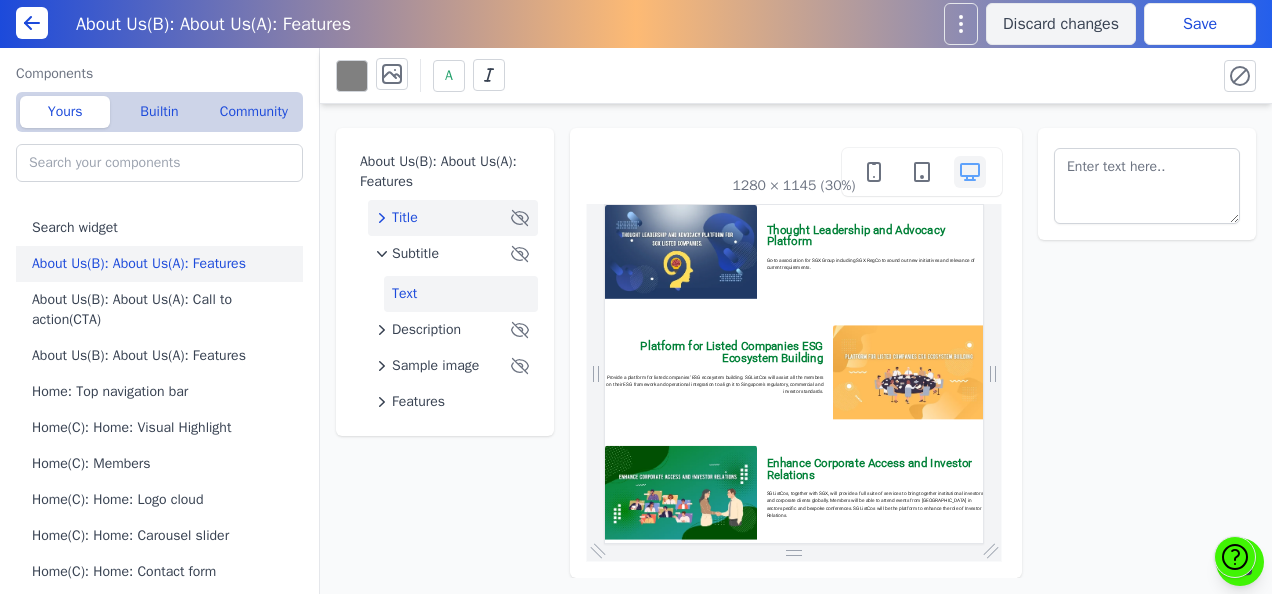 click on "Title" 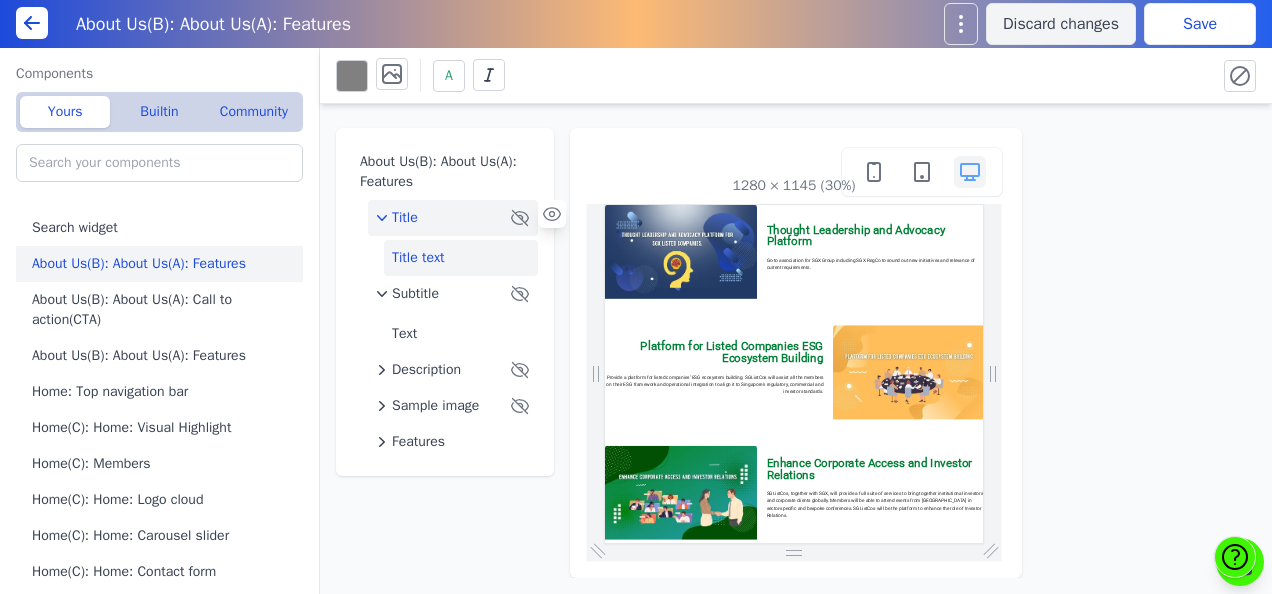 click on "Title text" at bounding box center [461, 258] 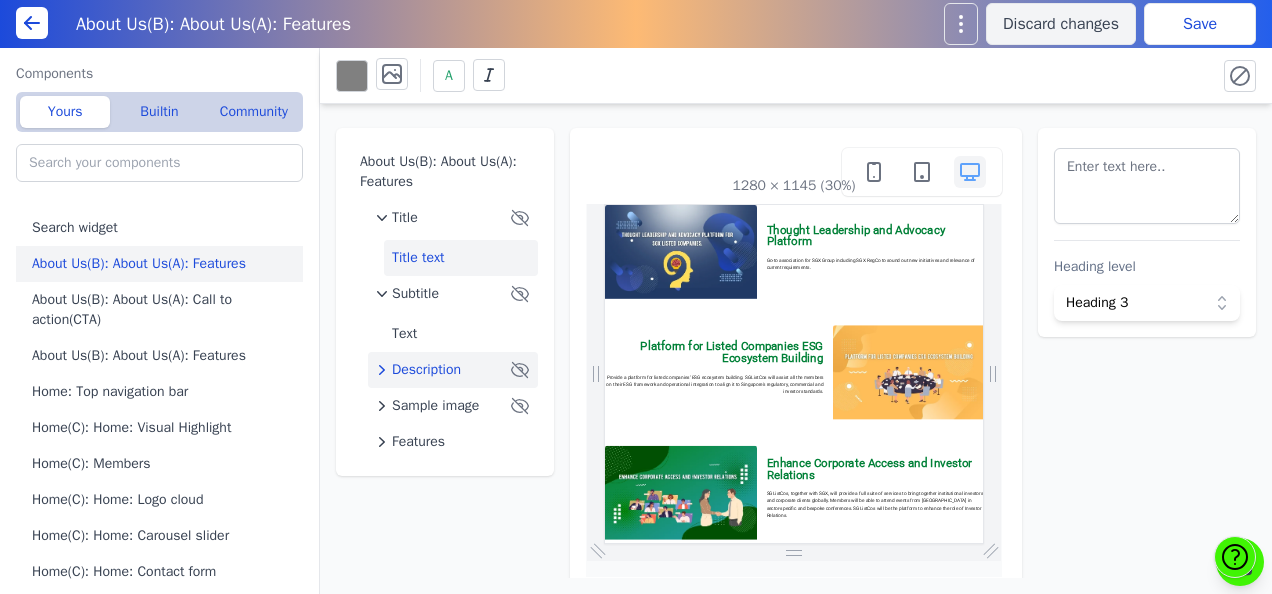 click on "Description" at bounding box center [426, 370] 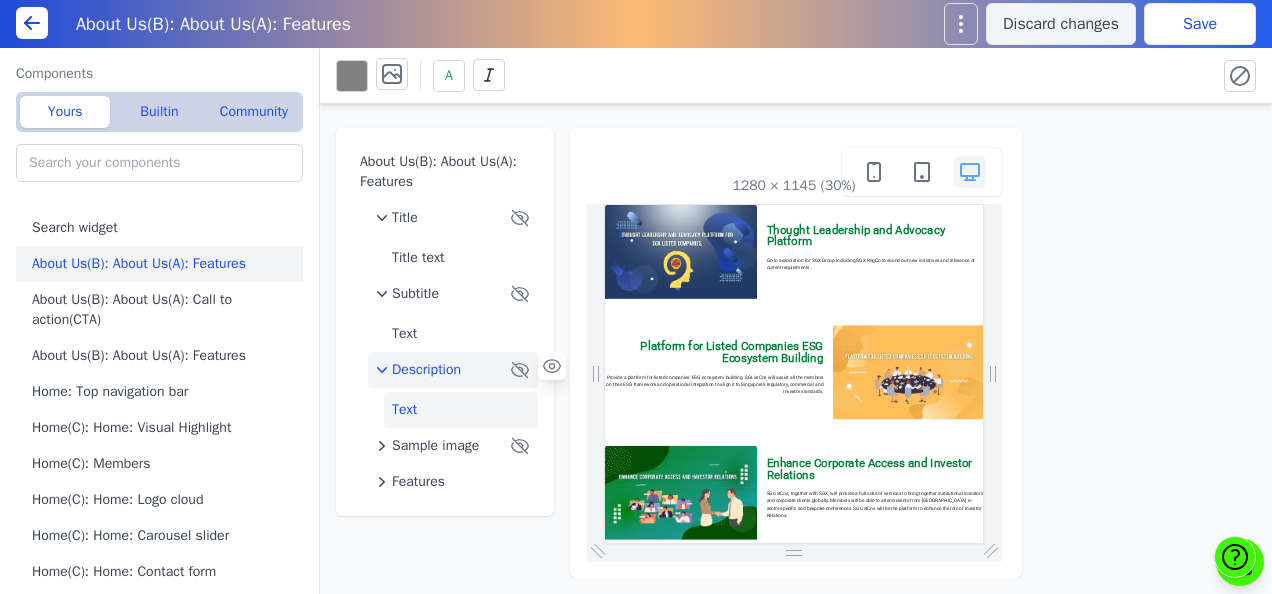 click on "Text" at bounding box center (461, 410) 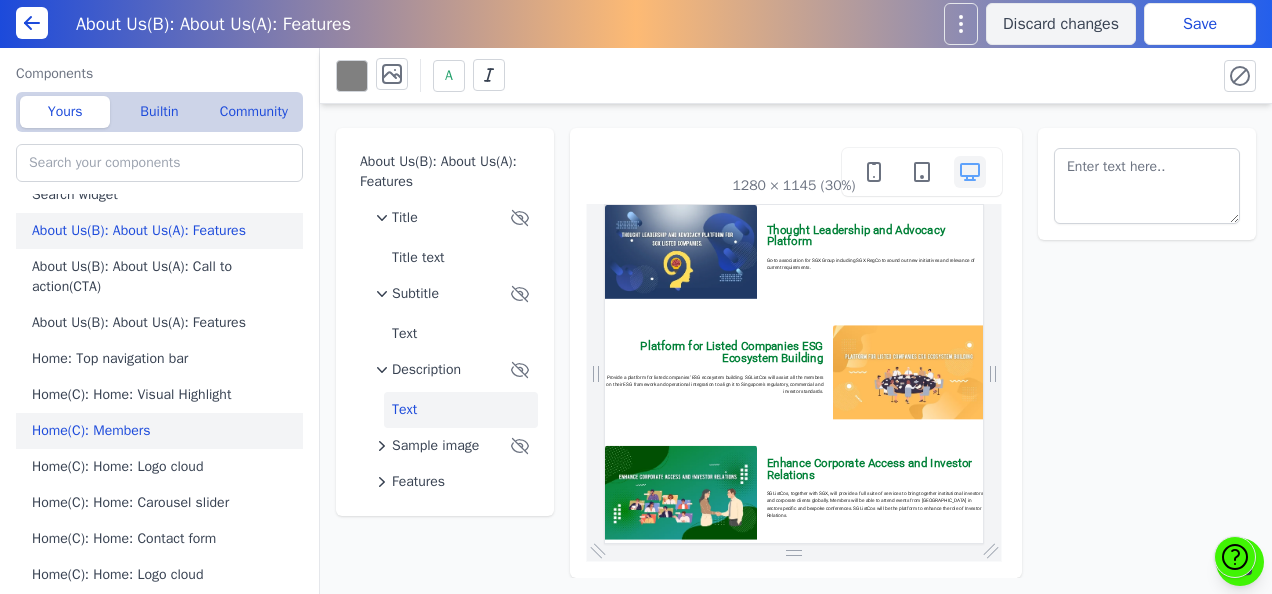 scroll, scrollTop: 34, scrollLeft: 0, axis: vertical 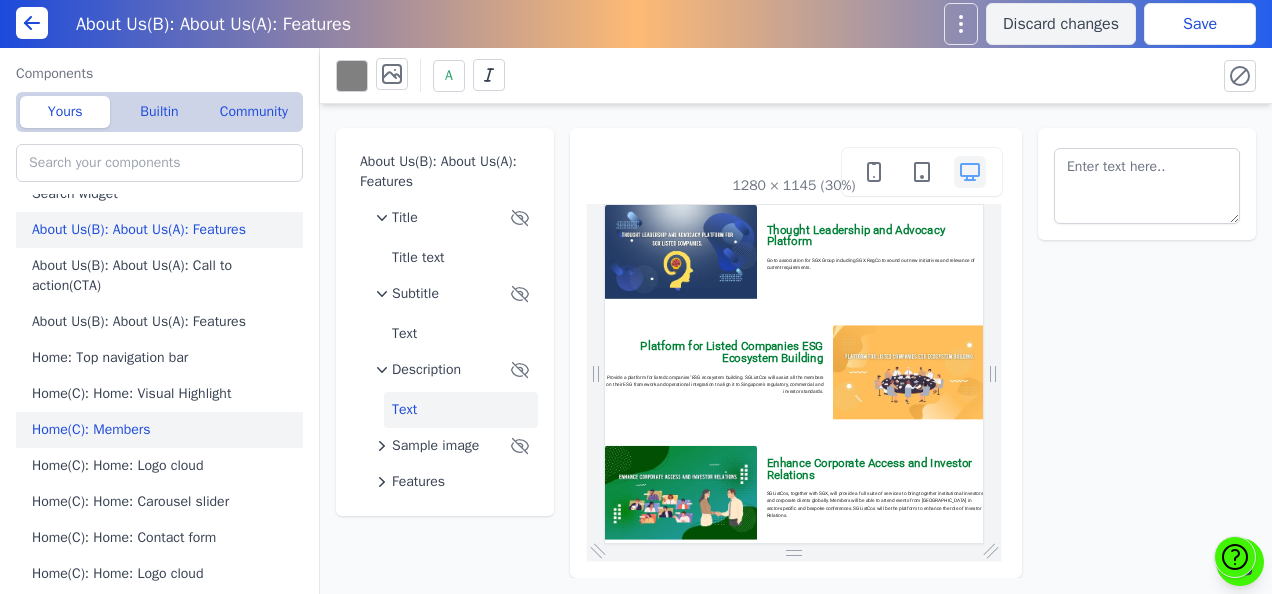 click on "Home(C): Home: Logo cloud" at bounding box center [163, 466] 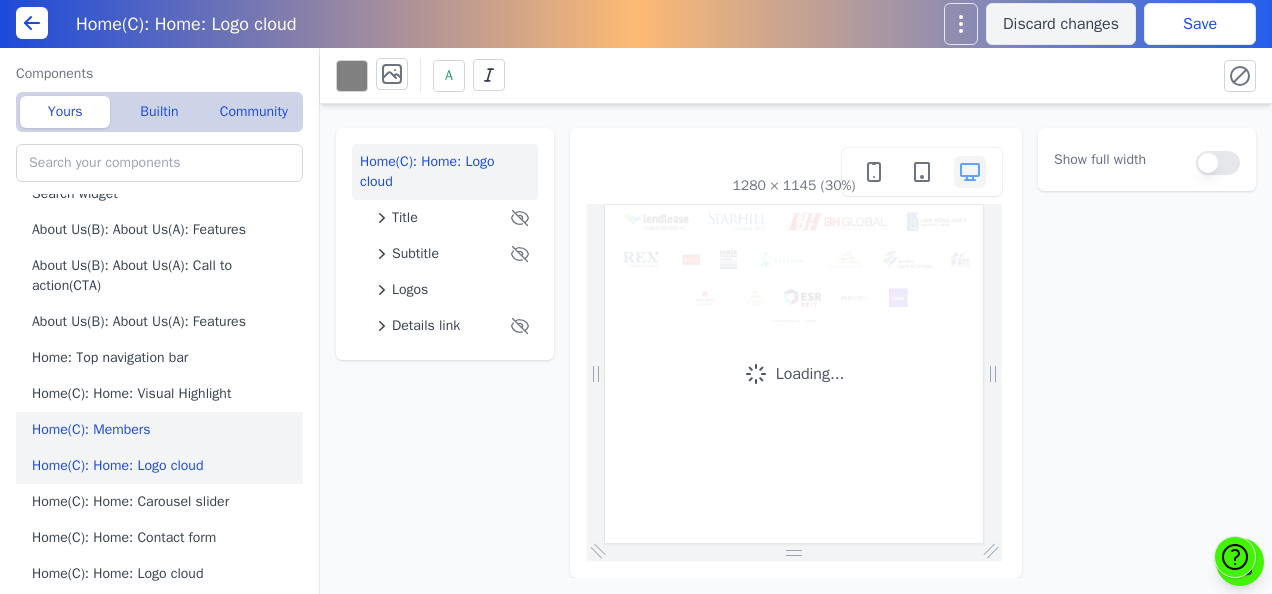 scroll, scrollTop: 0, scrollLeft: 0, axis: both 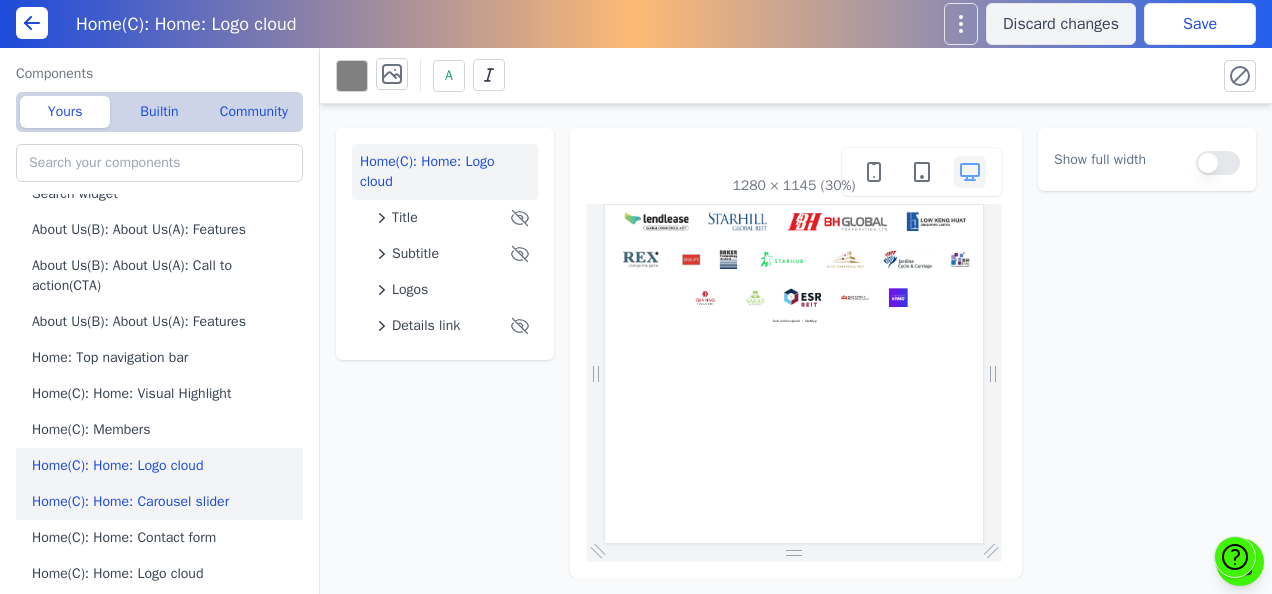 click on "Home(C): Home: Carousel slider" at bounding box center (163, 502) 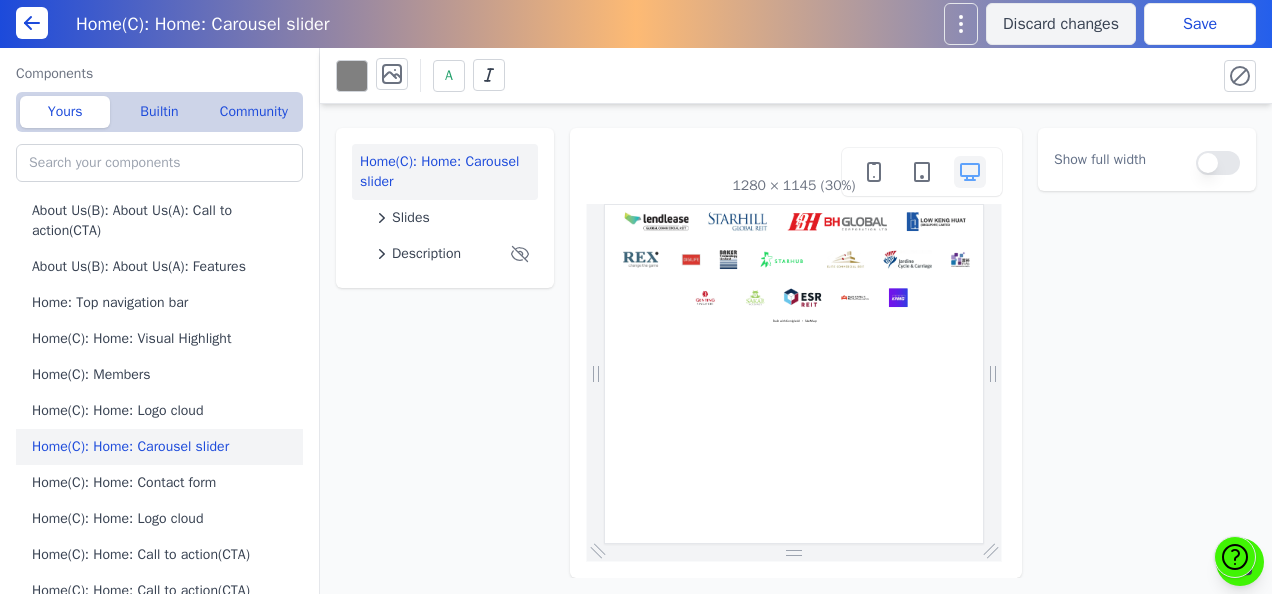 scroll, scrollTop: 100, scrollLeft: 0, axis: vertical 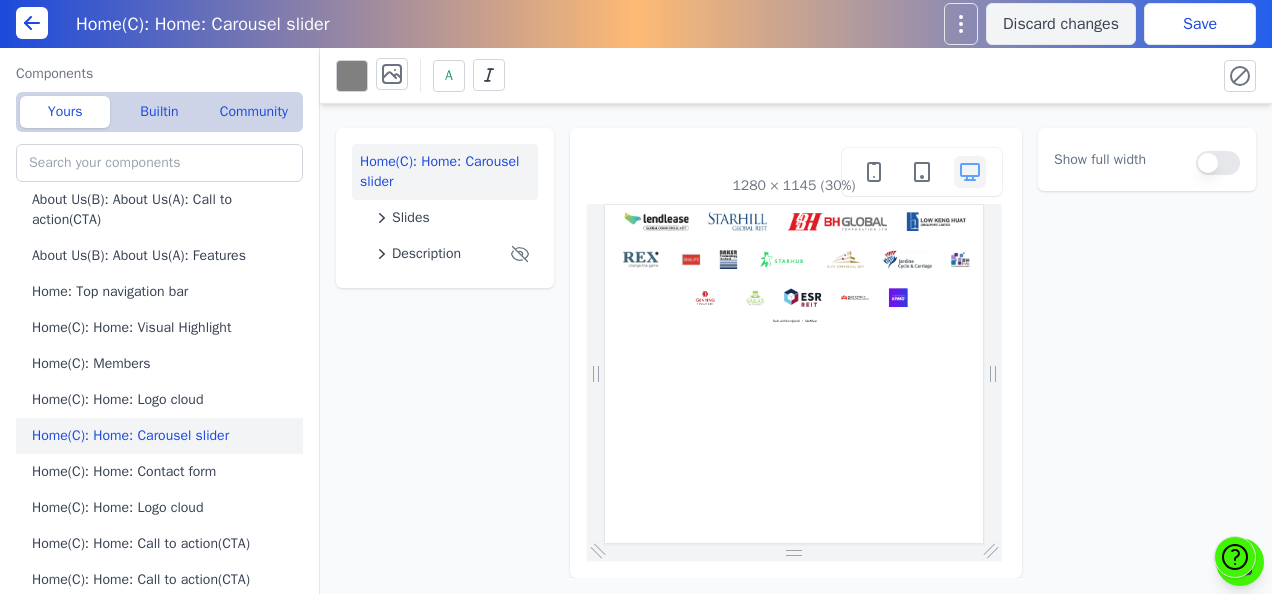 click on "Home(C): Home: Logo cloud" at bounding box center (163, 508) 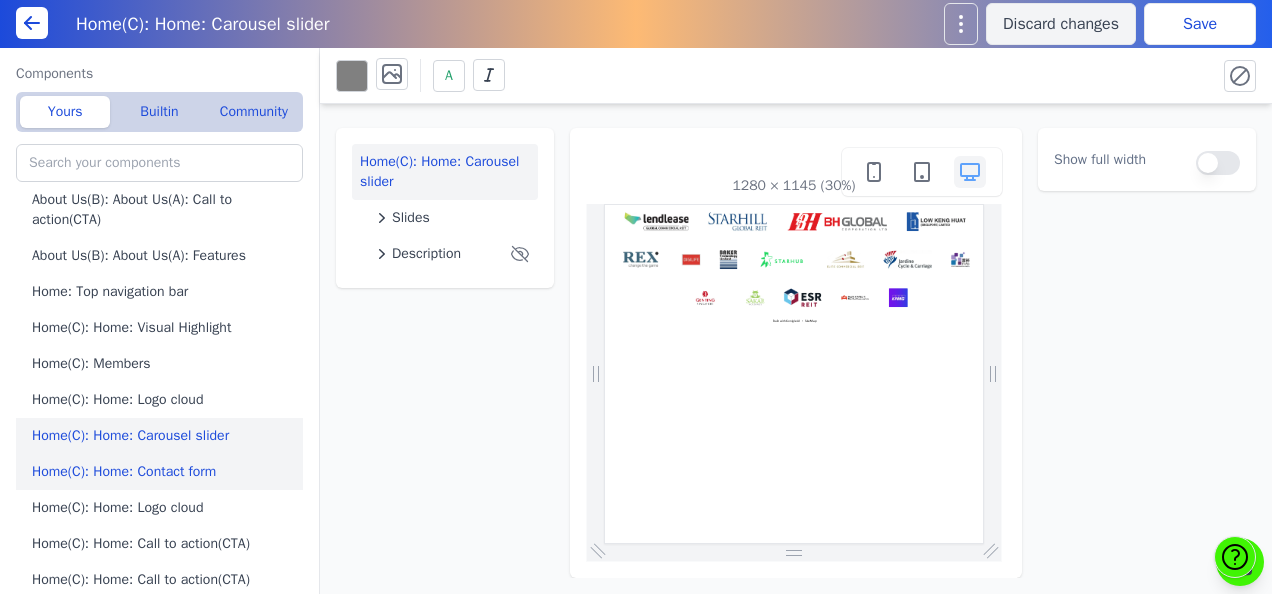 click on "Home(C): Home: Contact form" at bounding box center (163, 472) 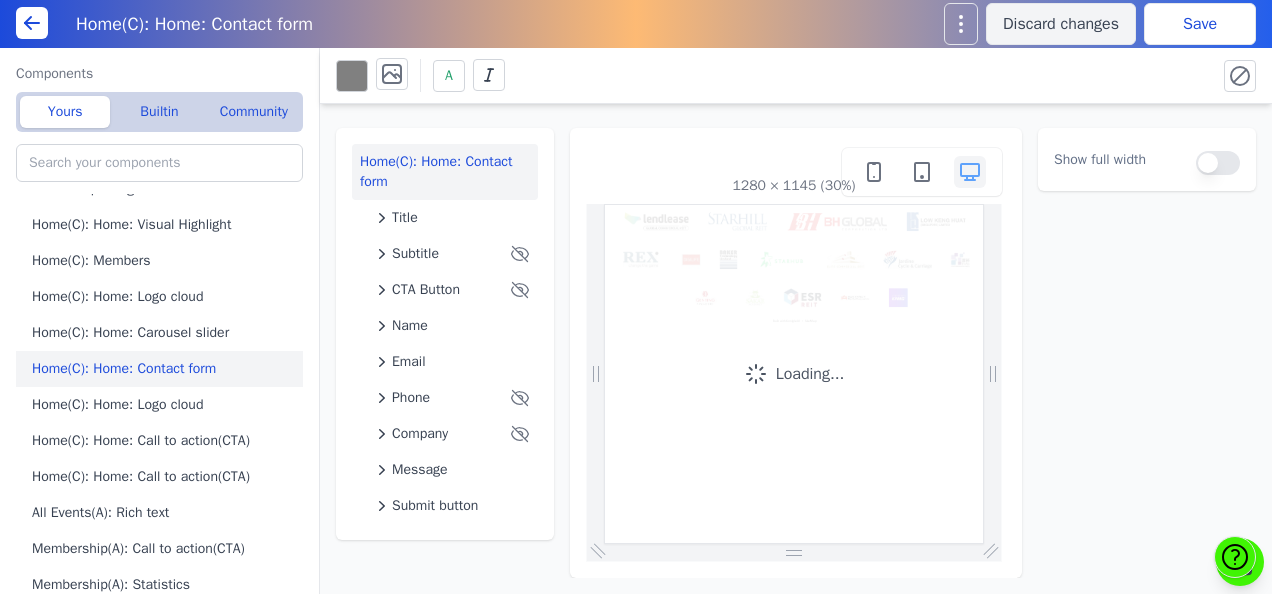 scroll, scrollTop: 202, scrollLeft: 0, axis: vertical 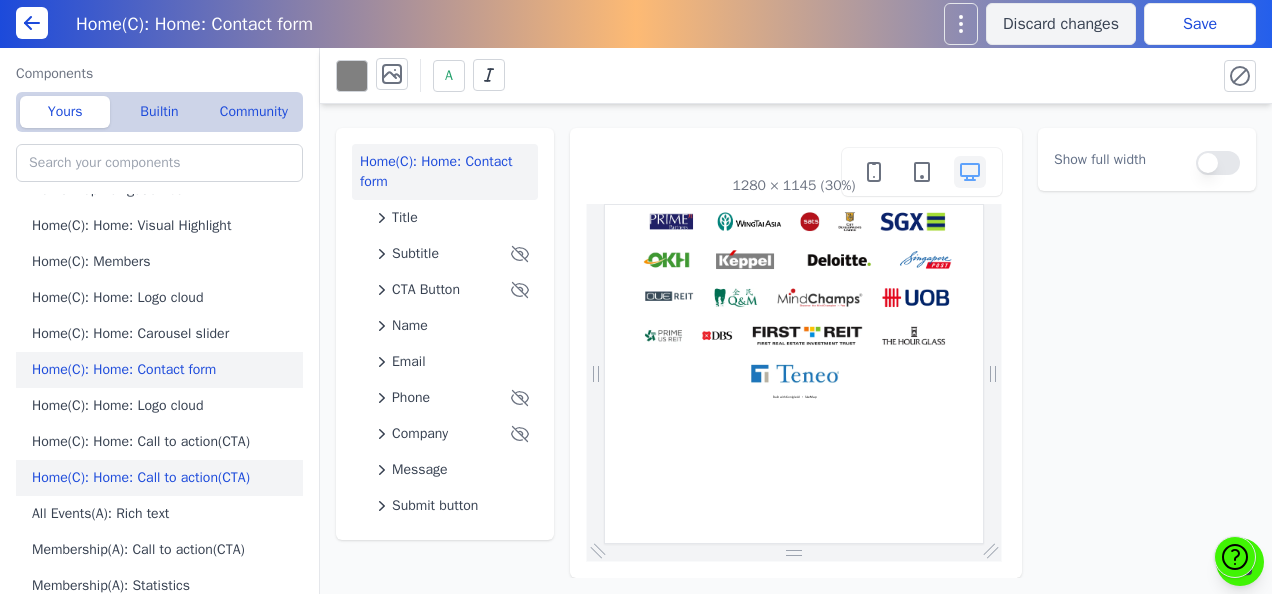 click on "Home(C): Home: Call to action(CTA)" at bounding box center [163, 478] 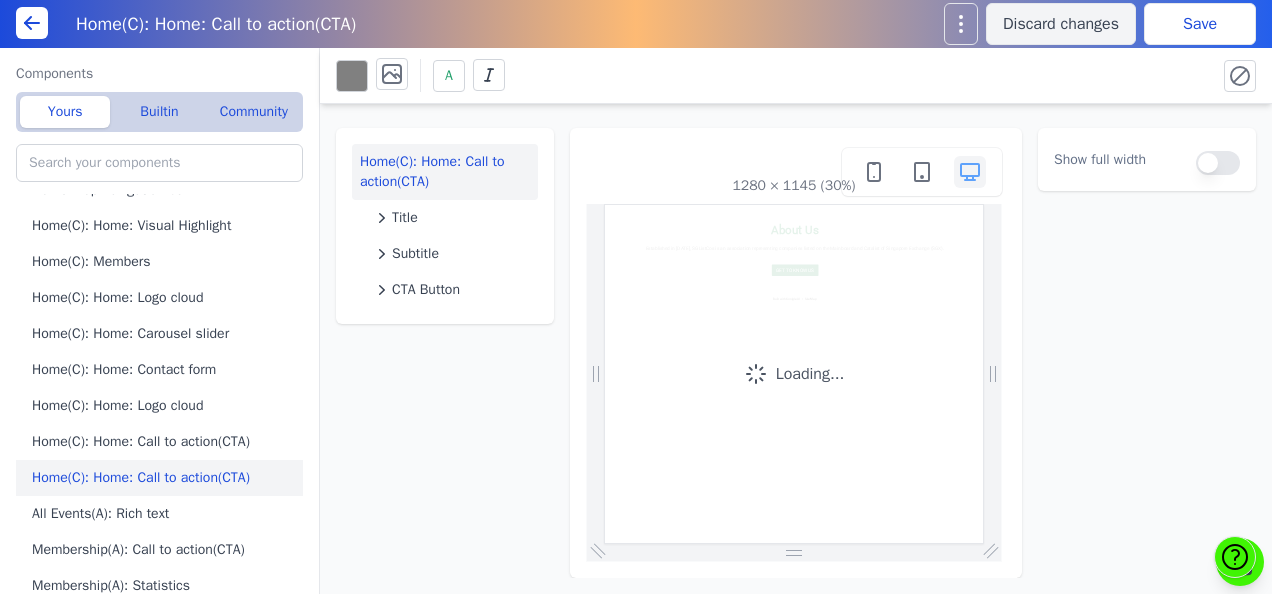 scroll, scrollTop: 0, scrollLeft: 0, axis: both 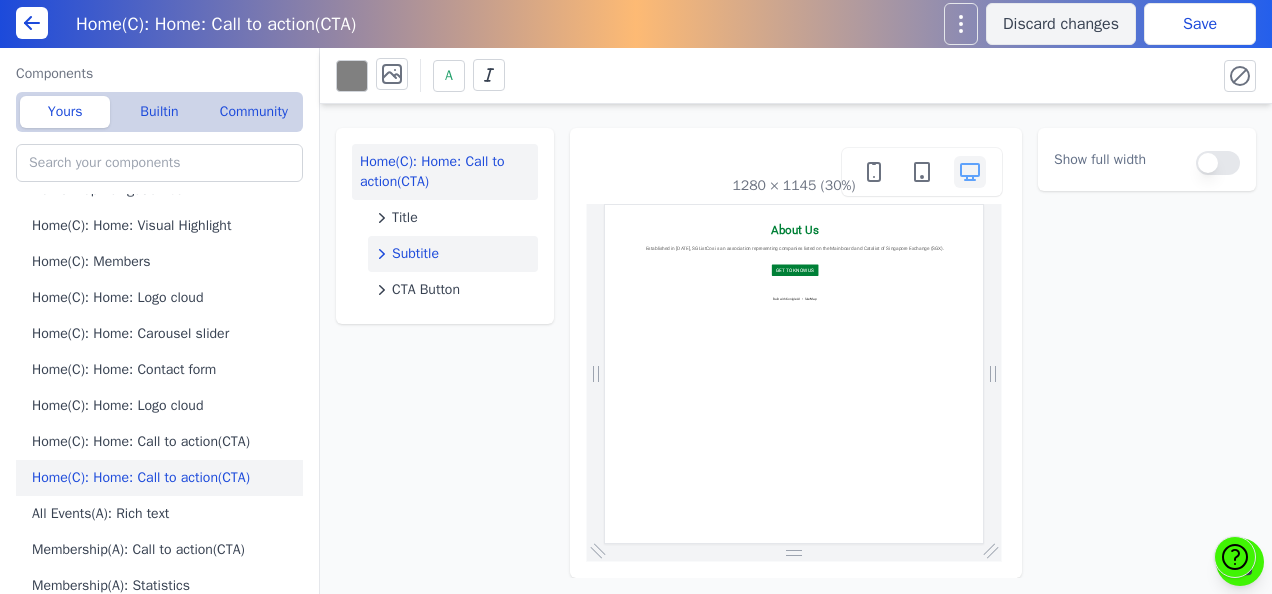 click on "Subtitle" at bounding box center [453, 254] 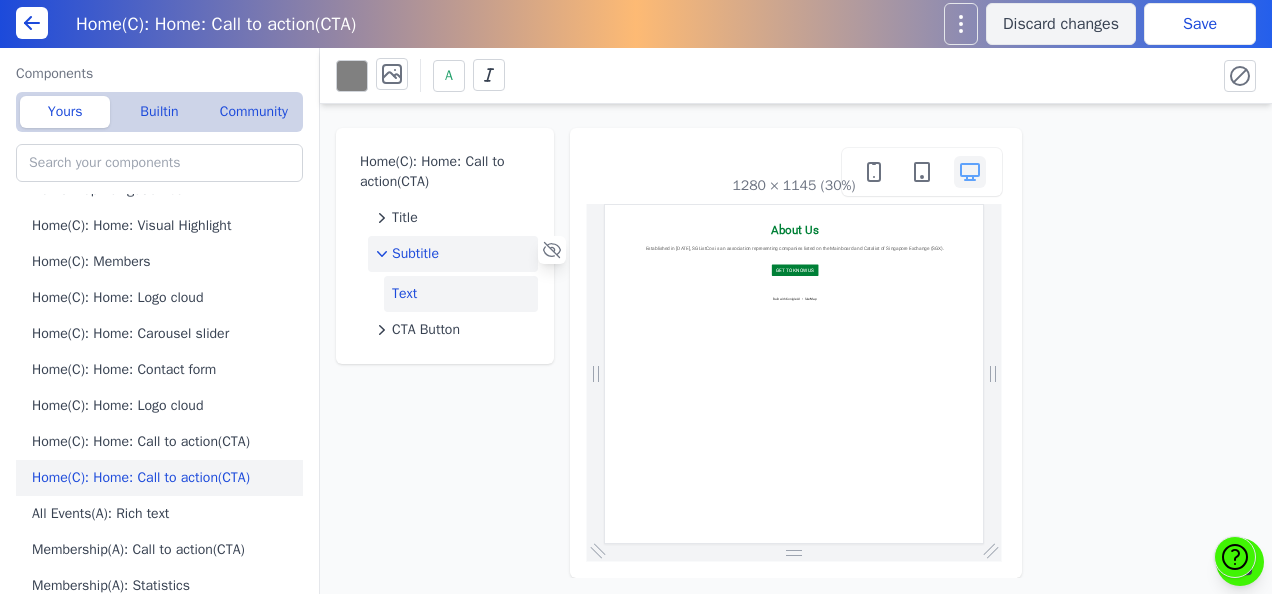 click on "Text" at bounding box center (461, 294) 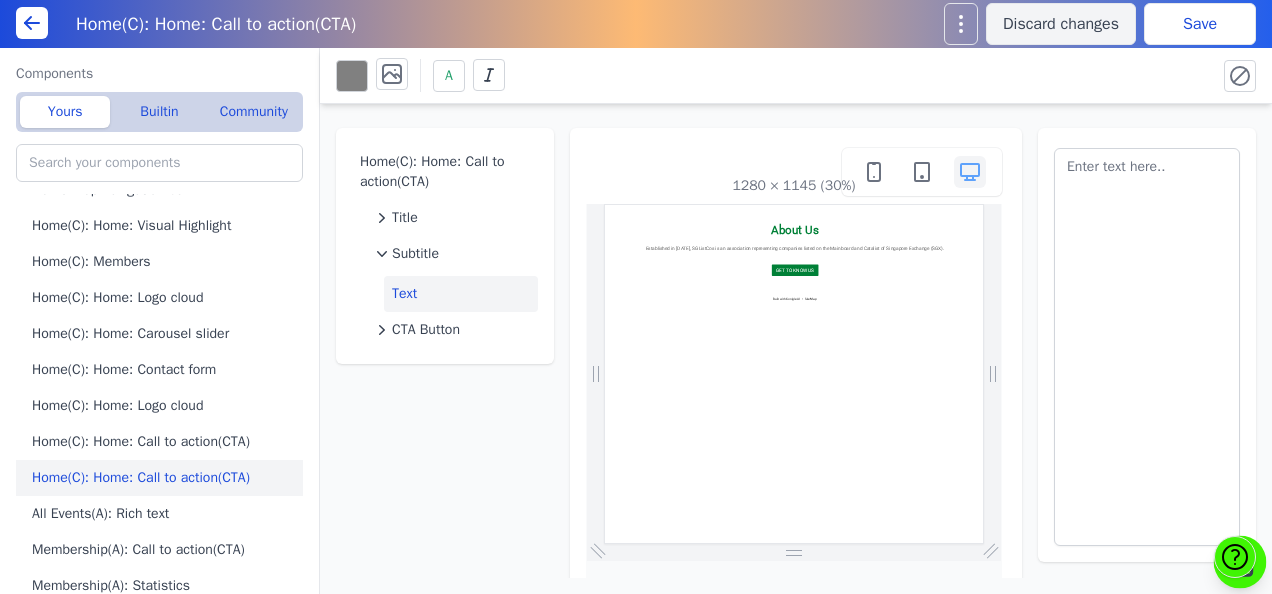 drag, startPoint x: 1233, startPoint y: 222, endPoint x: 1264, endPoint y: 556, distance: 335.43555 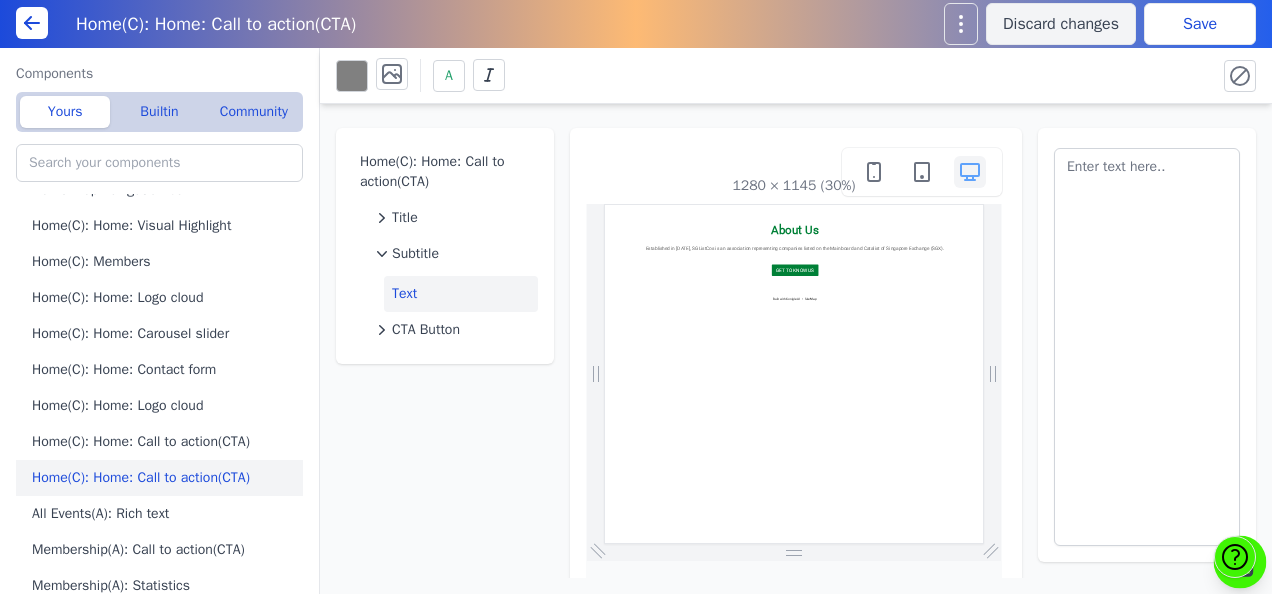 click on "Home(C): Home: Call to action(CTA)  Discard changes  Save Components Yours Builtin Community Search widget About Us(B): About Us(A): Features About Us(B): About Us(A): Call to action(CTA) About Us(B): About Us(A): Features Home: Top navigation bar Home(C): Home: Visual Highlight Home(C): Members Home(C): Home: Logo cloud Home(C): Home: Carousel slider Home(C): Home: Contact form Home(C): Home: Logo cloud Home(C): Home: Call to action(CTA) Home(C): Home: Call to action(CTA) All Events(A): Rich text Membership(A): Call to action(CTA) Membership(A): Statistics Rich text - Default Membership(A): Features All Events(A): Rich text All Events(A): Rich text All Events(A): Rich text All Events(A): Features Conversation with [PERSON_NAME](A): Features Conversation with [PERSON_NAME](A): Rich text IR Magazine Awards 2024(A): Rich text IR Magazine Awards 2024(A): Features IR Magazine Awards 2024(A): Gallery Home(B): Logo cloud Home(B): Home: Captioned Gallery Home(B): Home: Contact form Home(B): Home: Logo cloud Home(B): Members A" at bounding box center [636, 297] 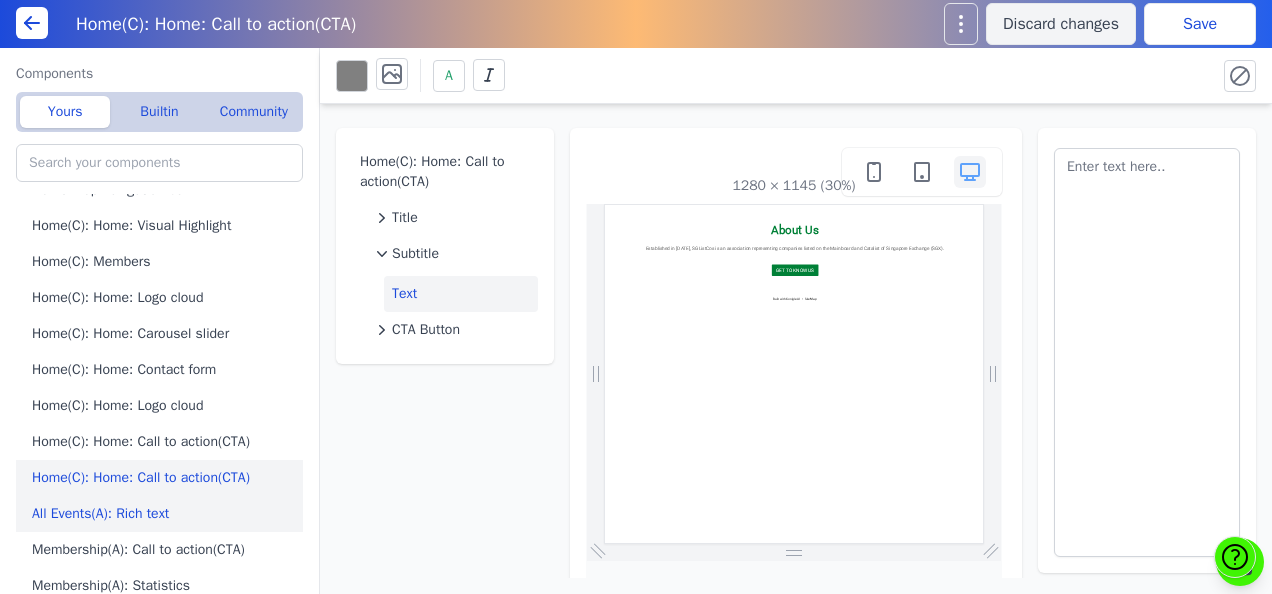 click on "All Events(A): Rich text" at bounding box center (163, 514) 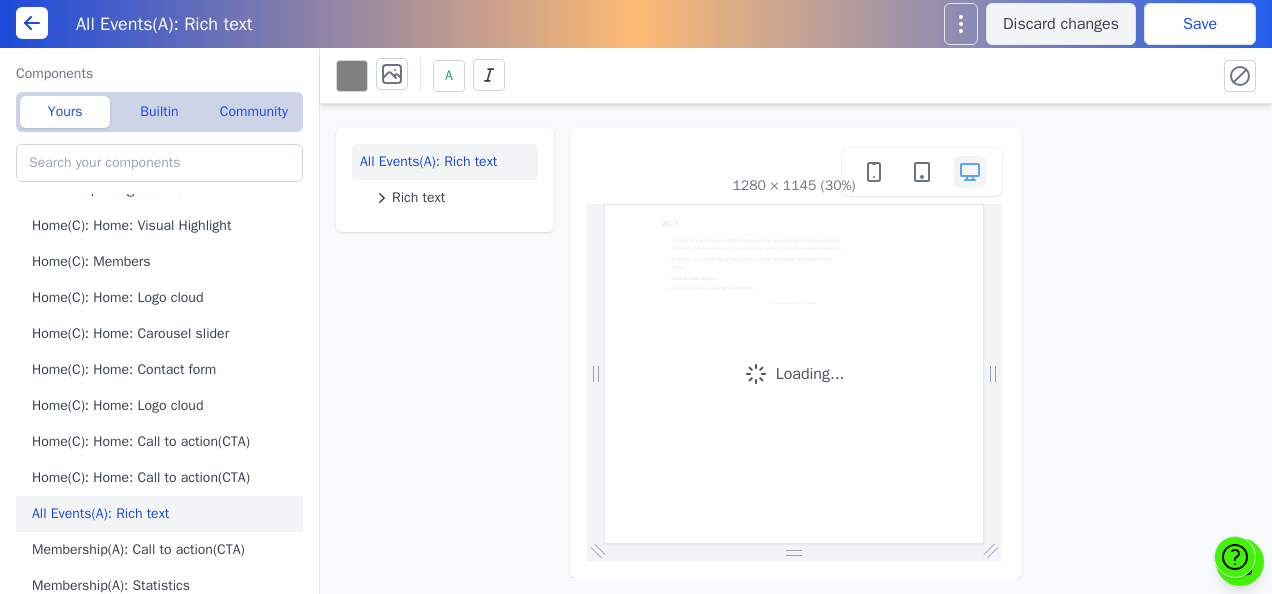 scroll, scrollTop: 0, scrollLeft: 0, axis: both 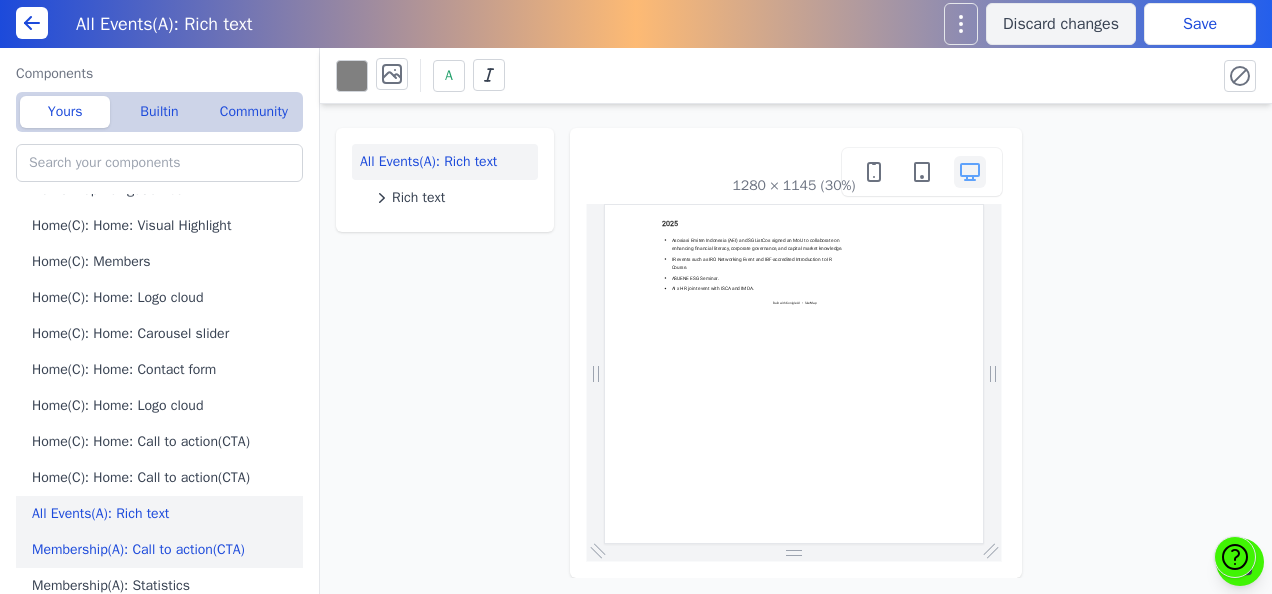 click on "Membership(A): Call to action(CTA)" at bounding box center (163, 550) 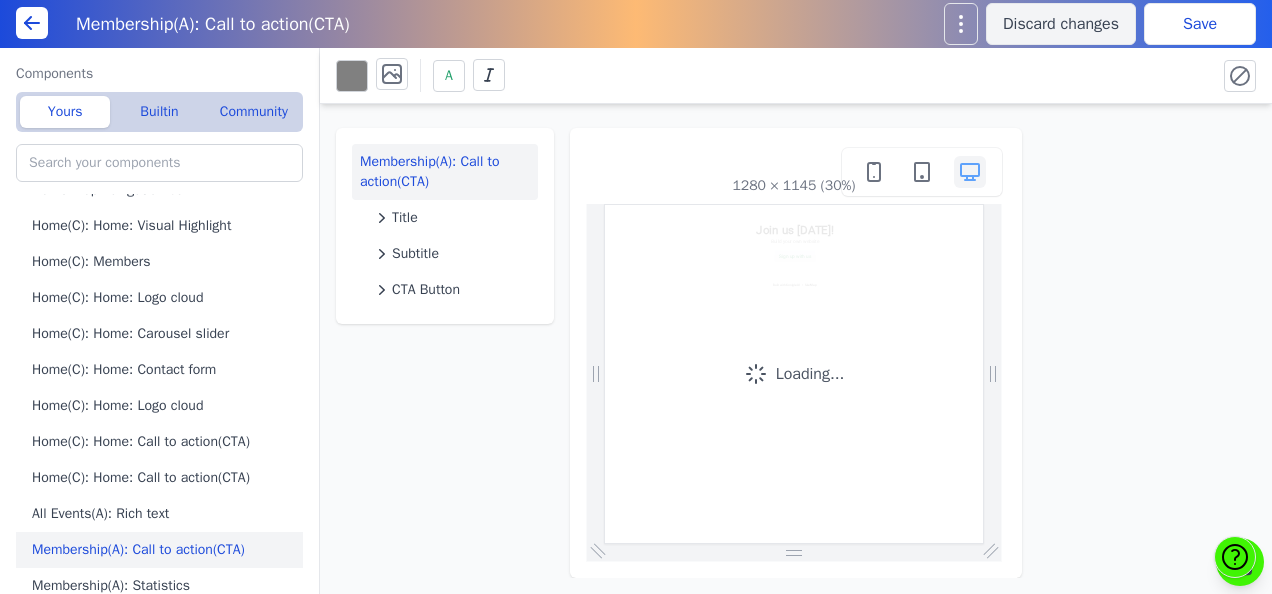 scroll, scrollTop: 0, scrollLeft: 0, axis: both 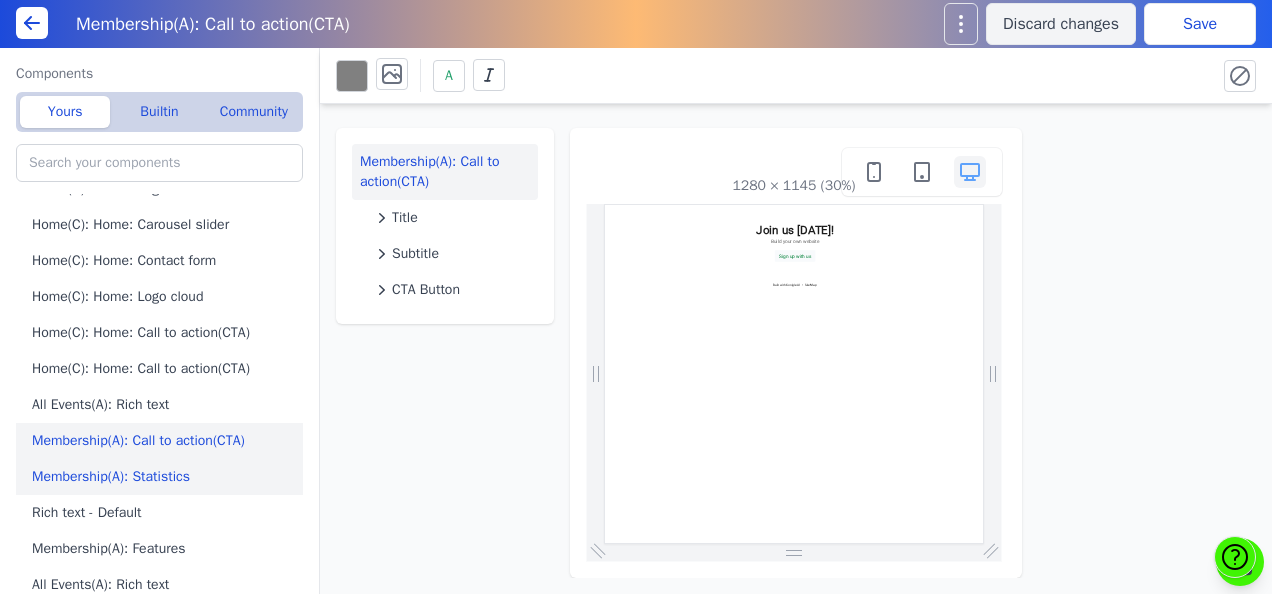 click on "Membership(A): Statistics" at bounding box center [163, 477] 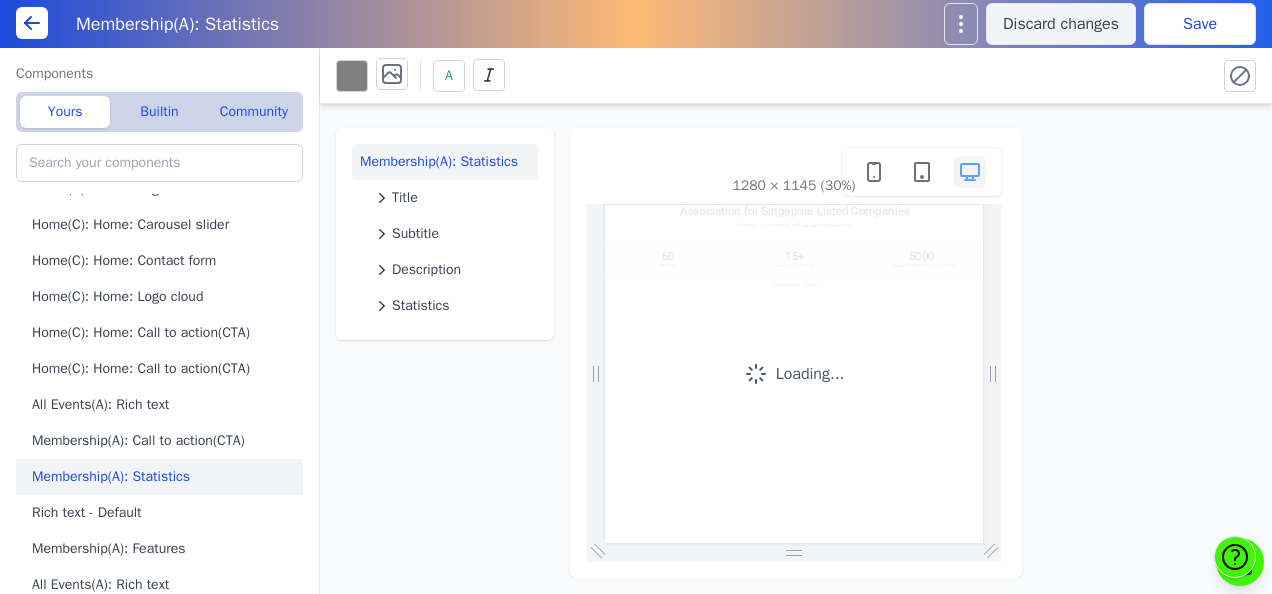 scroll, scrollTop: 0, scrollLeft: 0, axis: both 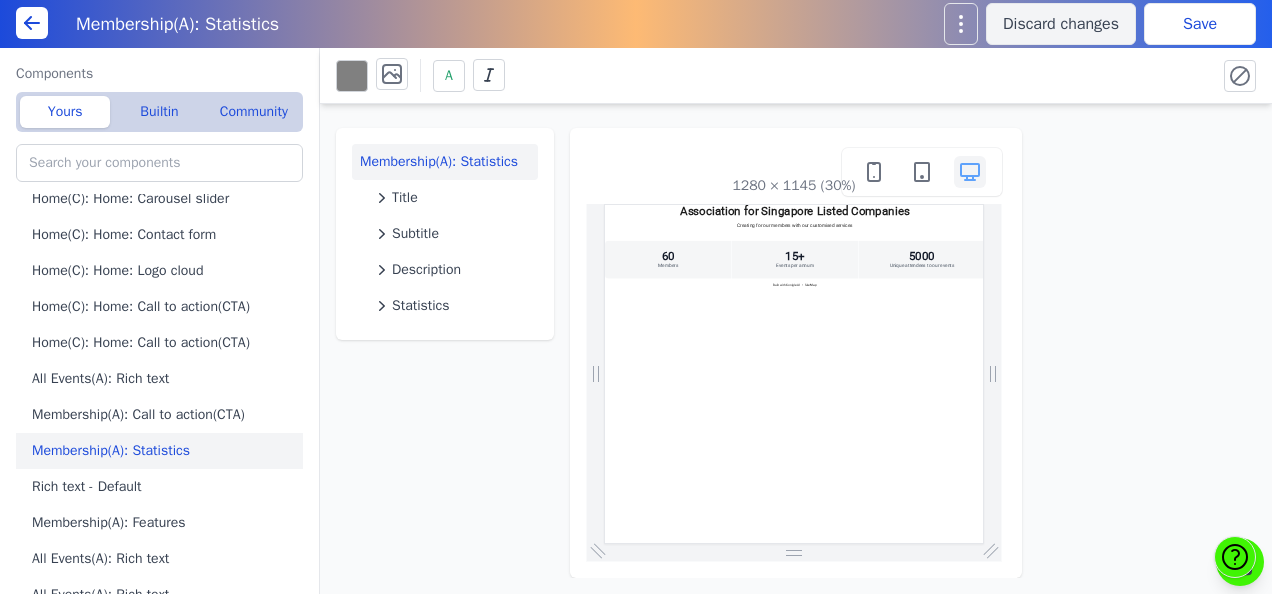 click on "Rich text - Default" at bounding box center (163, 487) 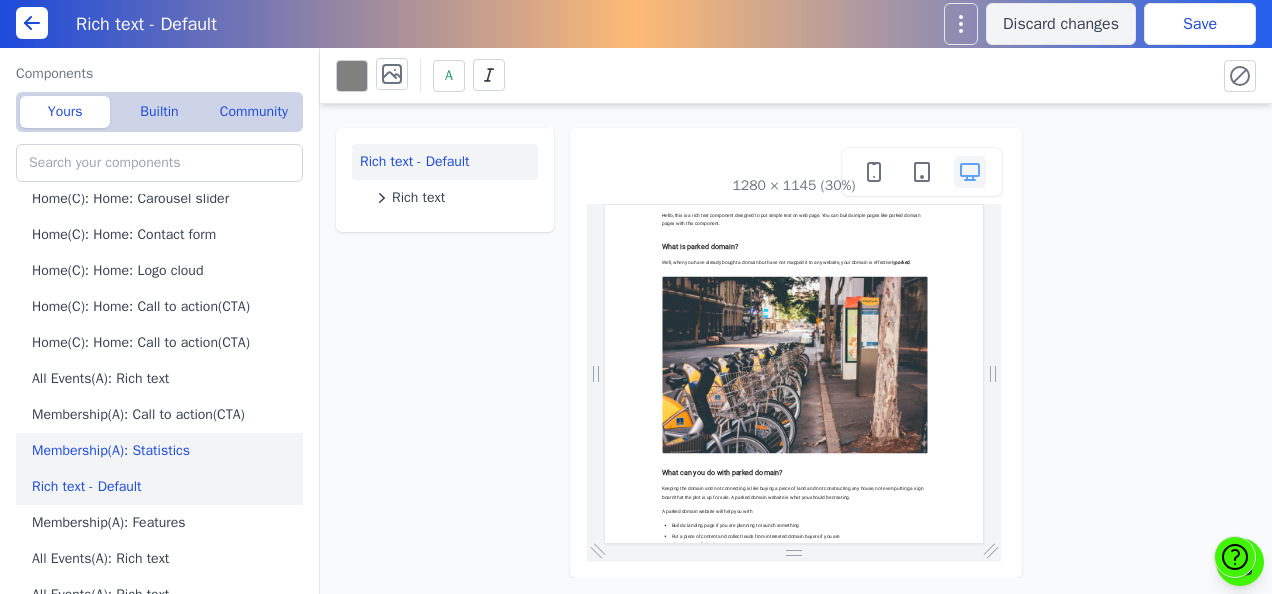scroll, scrollTop: 0, scrollLeft: 0, axis: both 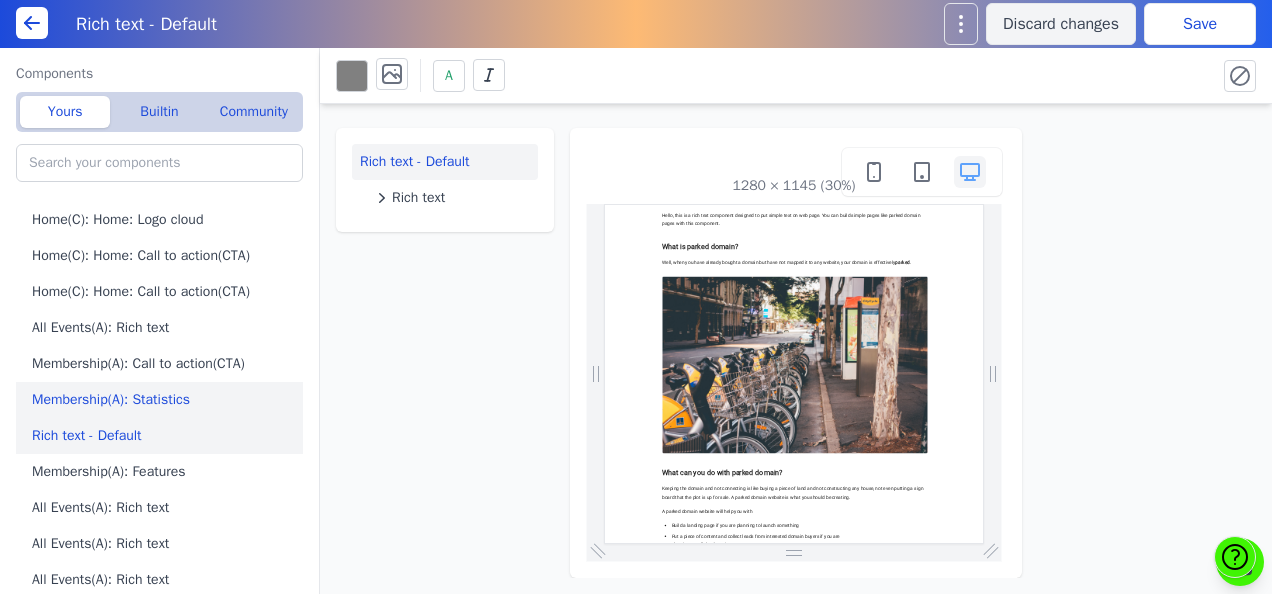 click on "Membership(A): Features" at bounding box center (163, 472) 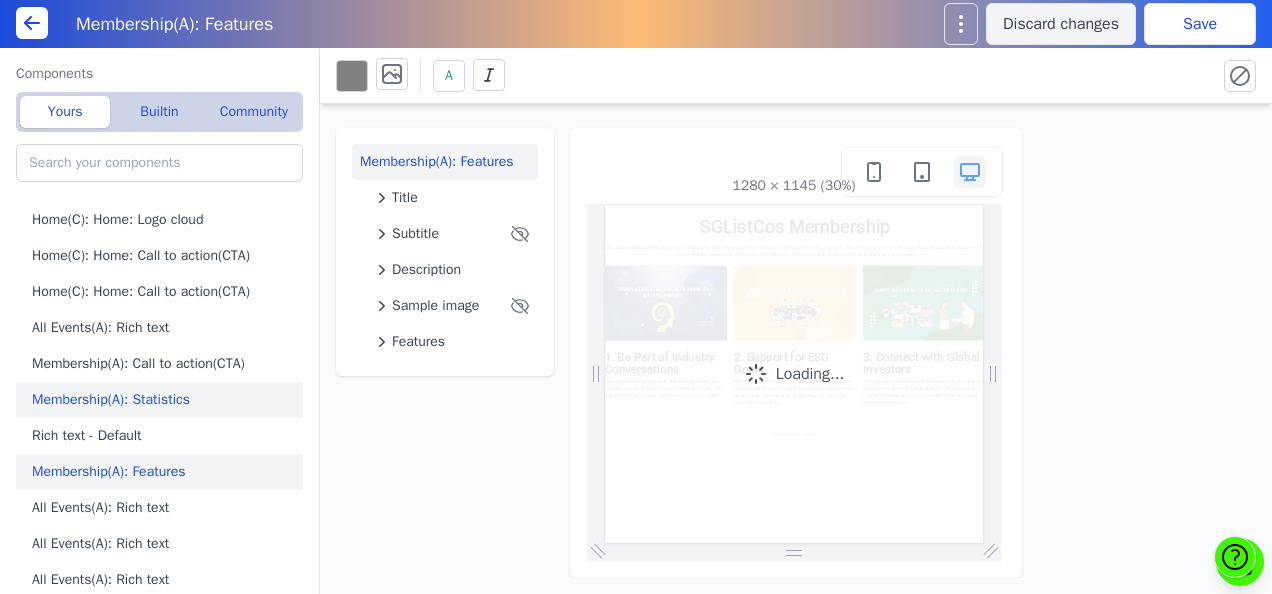 scroll, scrollTop: 0, scrollLeft: 0, axis: both 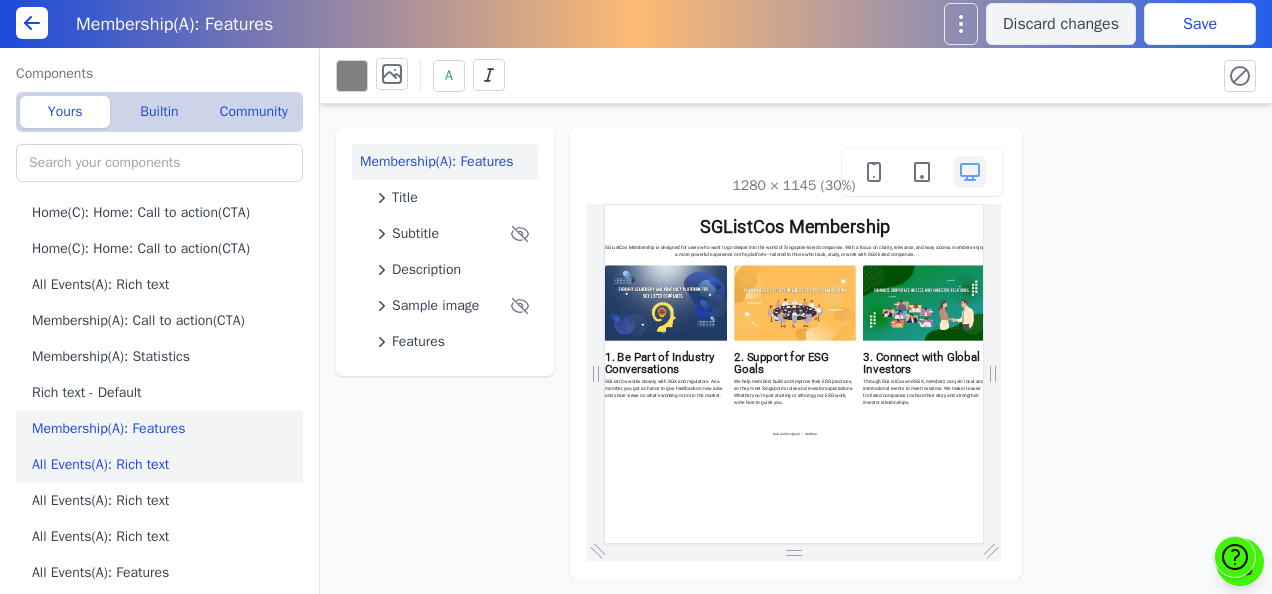 click on "All Events(A): Rich text" at bounding box center (163, 465) 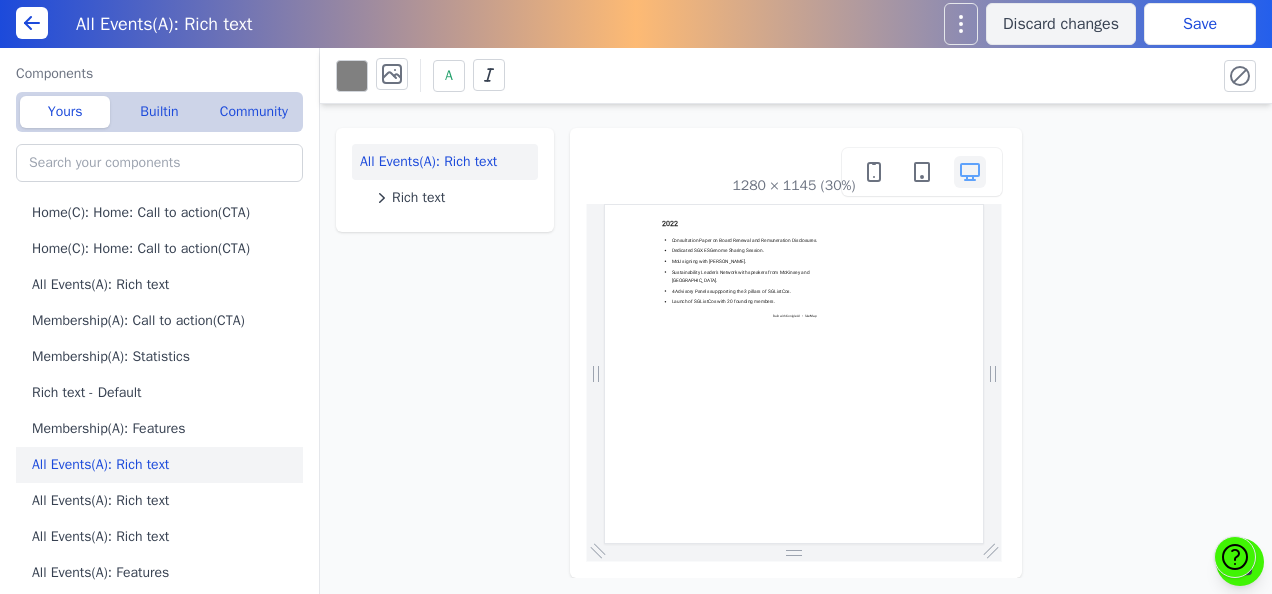 scroll, scrollTop: 0, scrollLeft: 0, axis: both 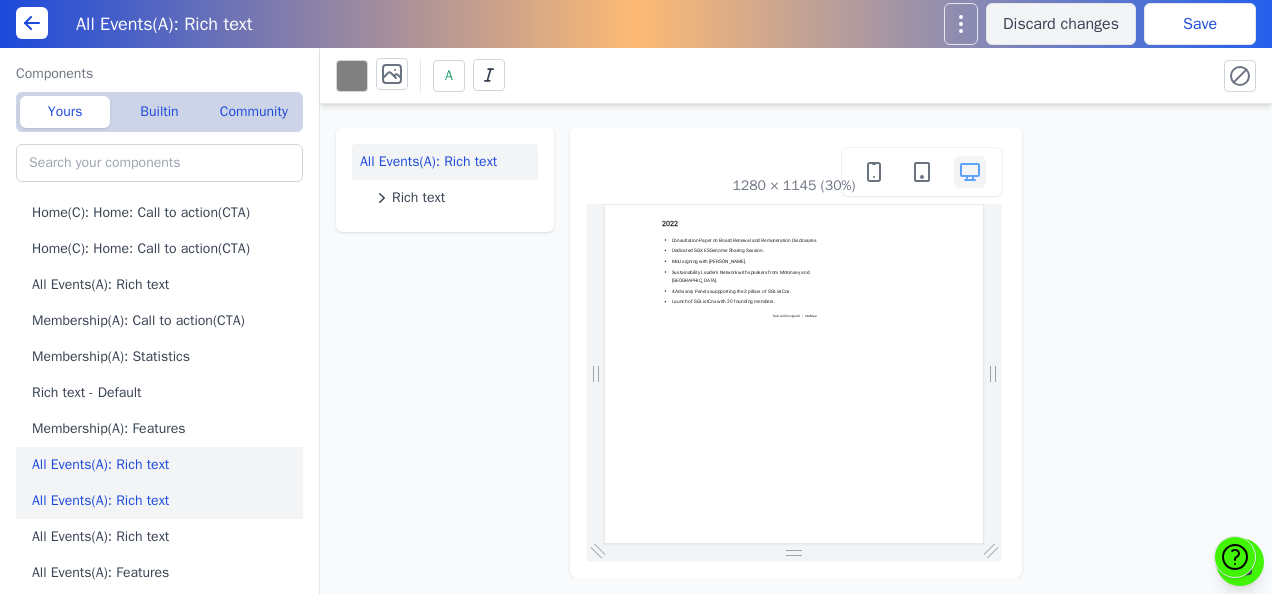 click on "All Events(A): Rich text" at bounding box center (163, 501) 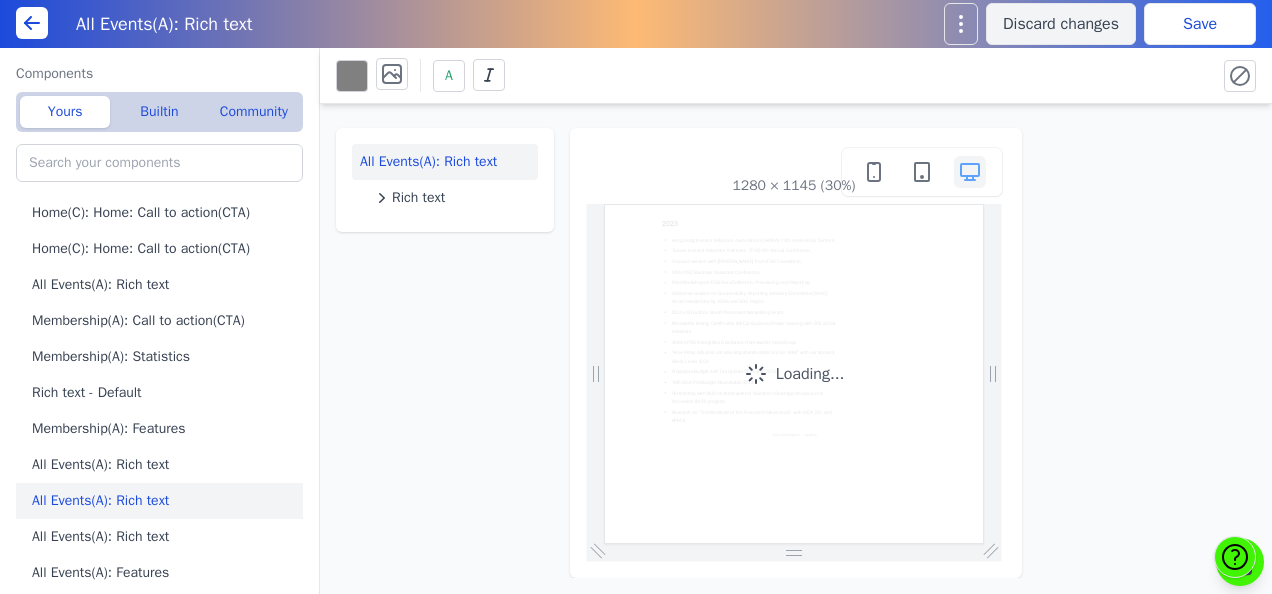 scroll, scrollTop: 0, scrollLeft: 0, axis: both 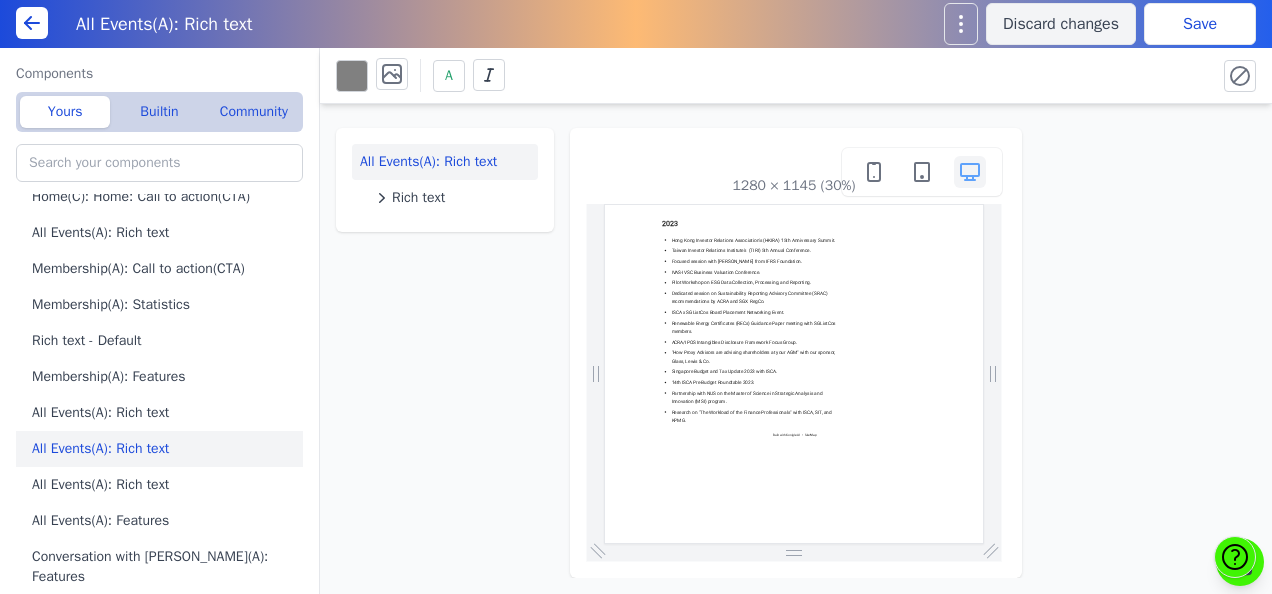 click on "All Events(A): Rich text" at bounding box center [163, 485] 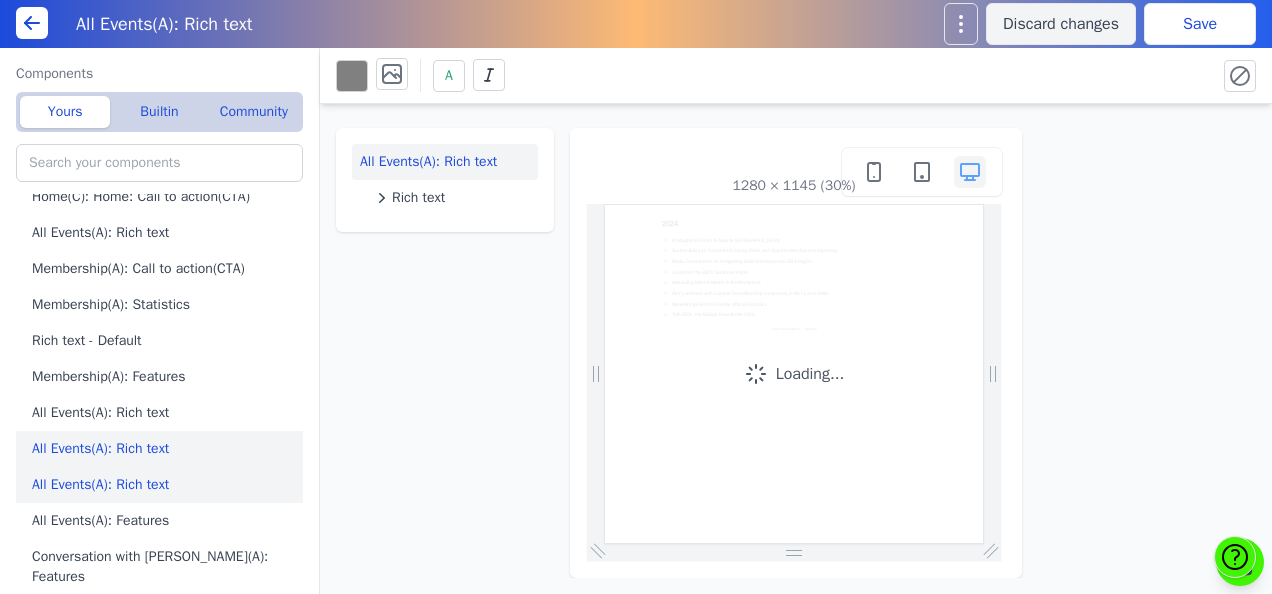 scroll, scrollTop: 0, scrollLeft: 0, axis: both 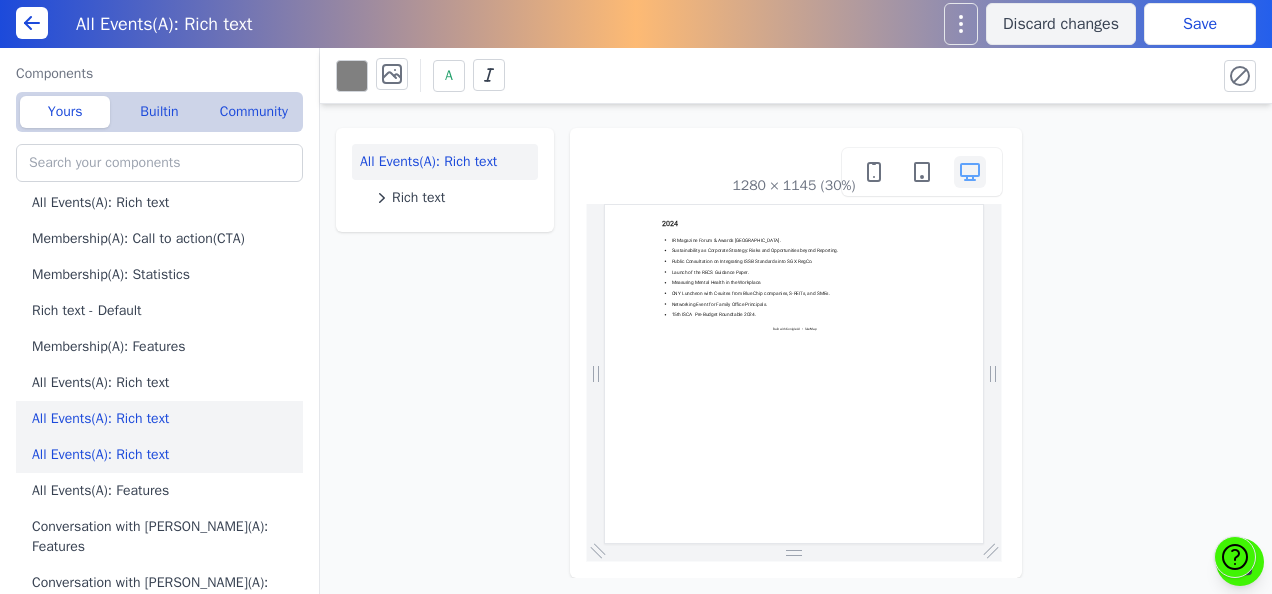 click on "All Events(A): Features" at bounding box center (163, 491) 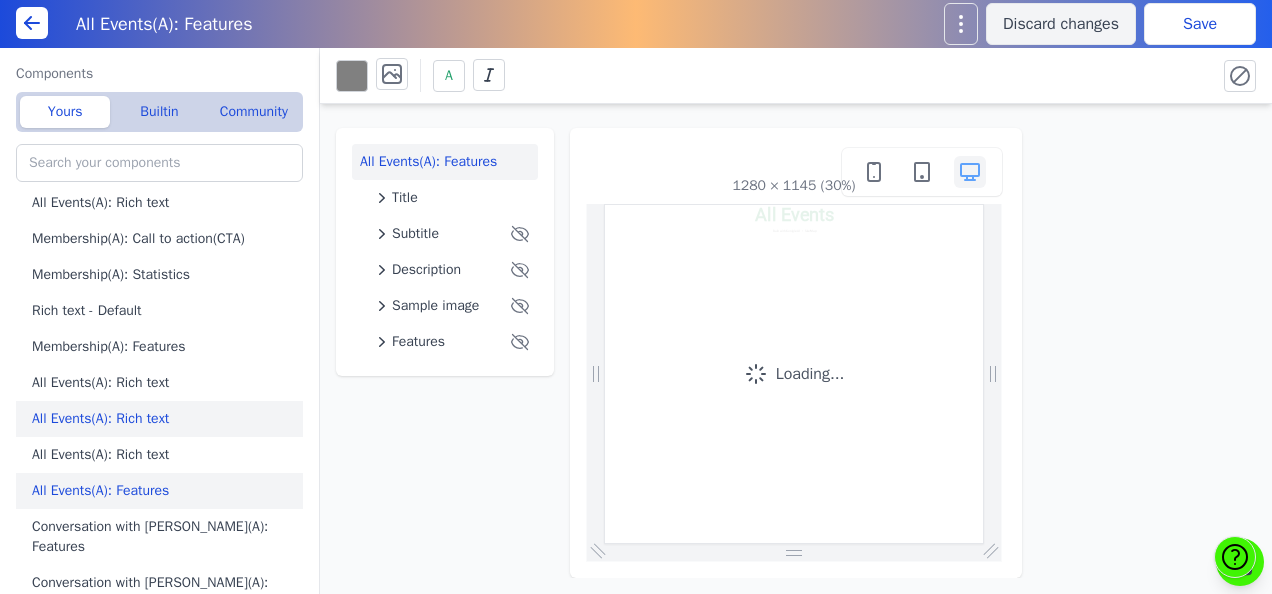 scroll, scrollTop: 0, scrollLeft: 0, axis: both 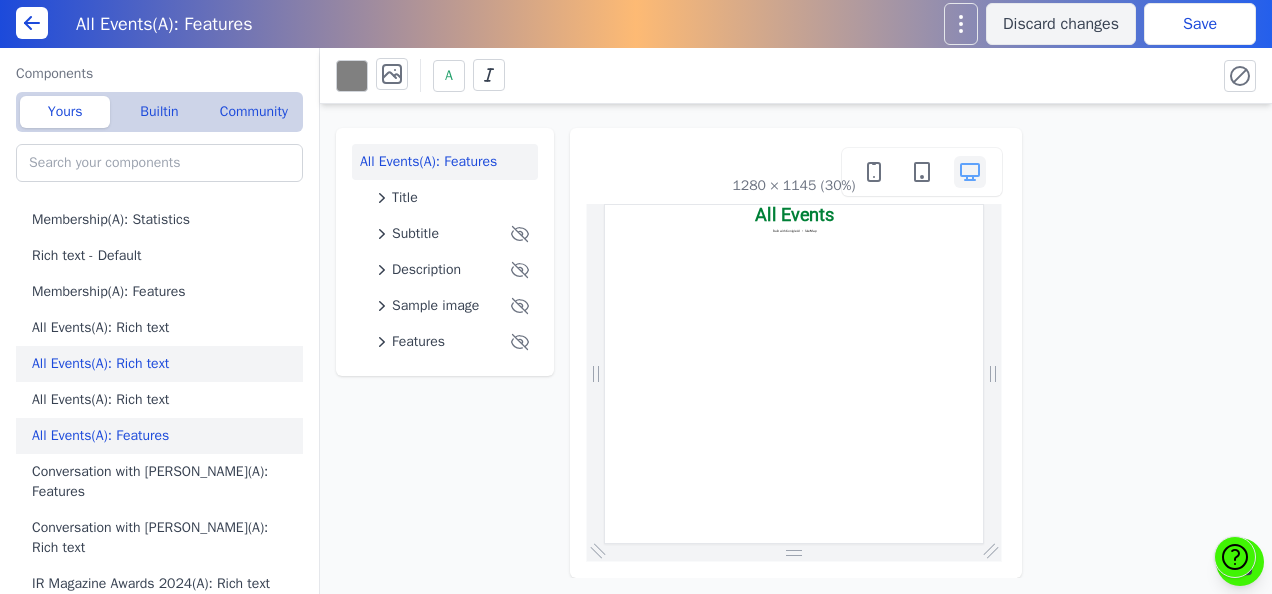 click on "Conversation with [PERSON_NAME](A): Features" at bounding box center [163, 482] 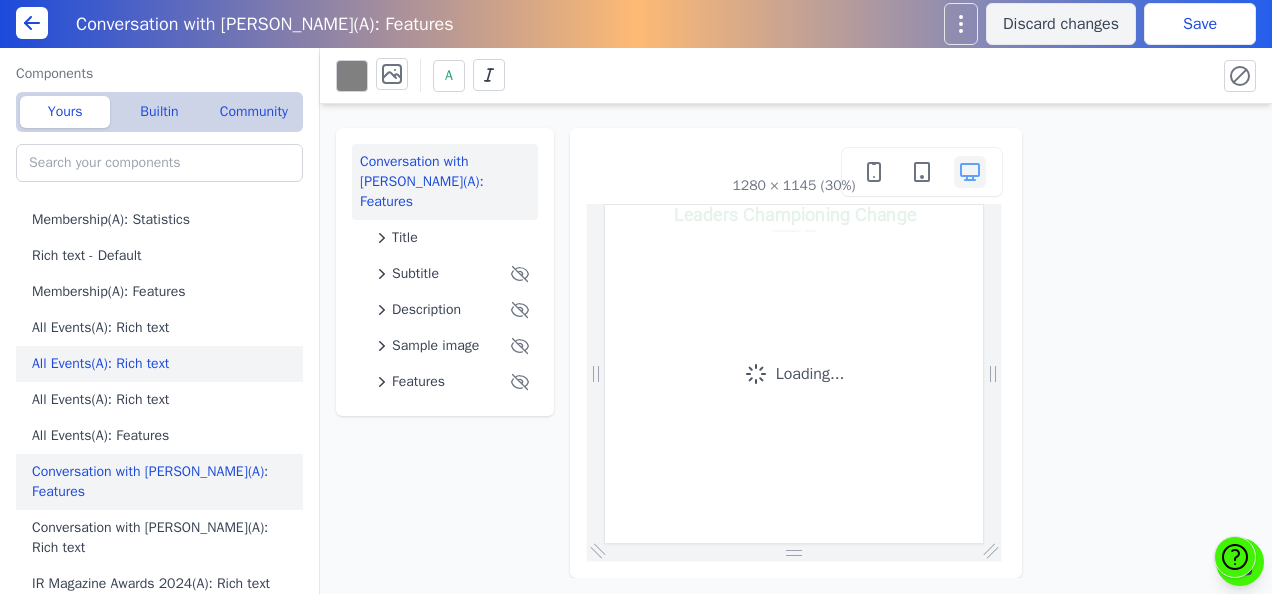 scroll, scrollTop: 0, scrollLeft: 0, axis: both 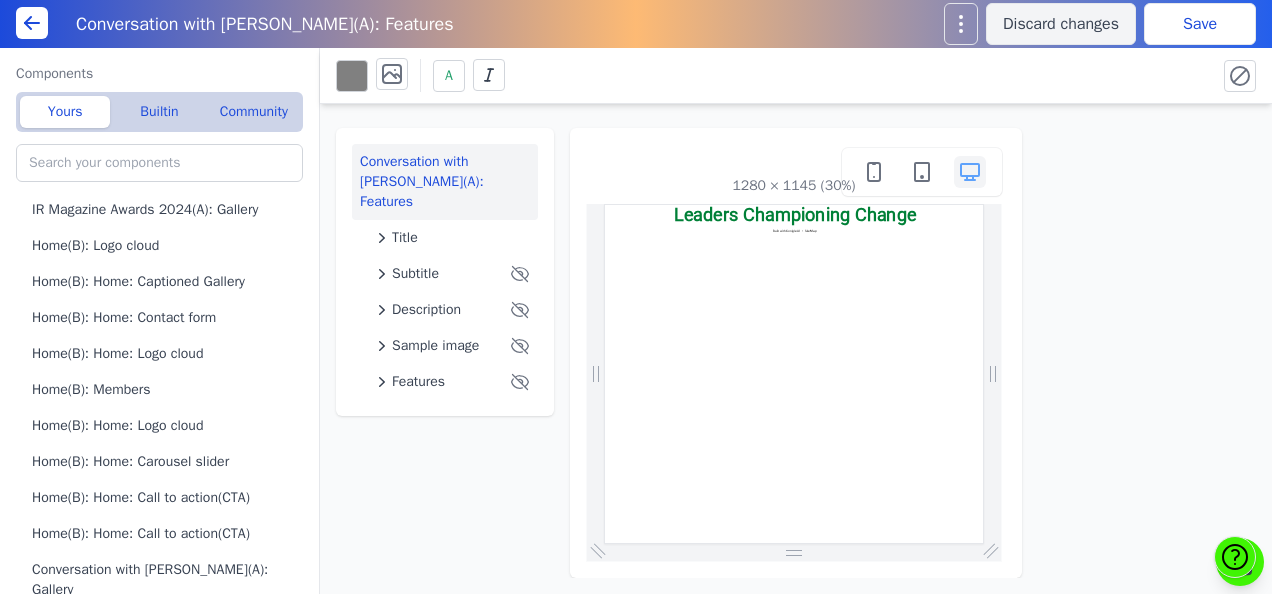 click on "Home(B): Home: Call to action(CTA)" at bounding box center [163, 534] 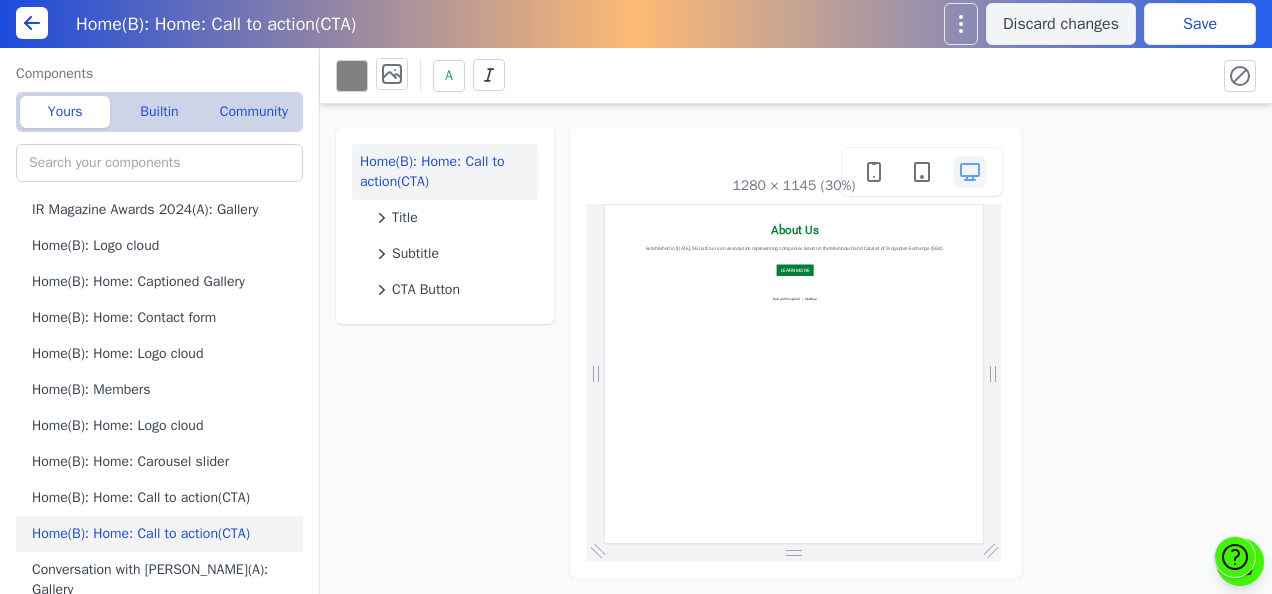 scroll, scrollTop: 0, scrollLeft: 0, axis: both 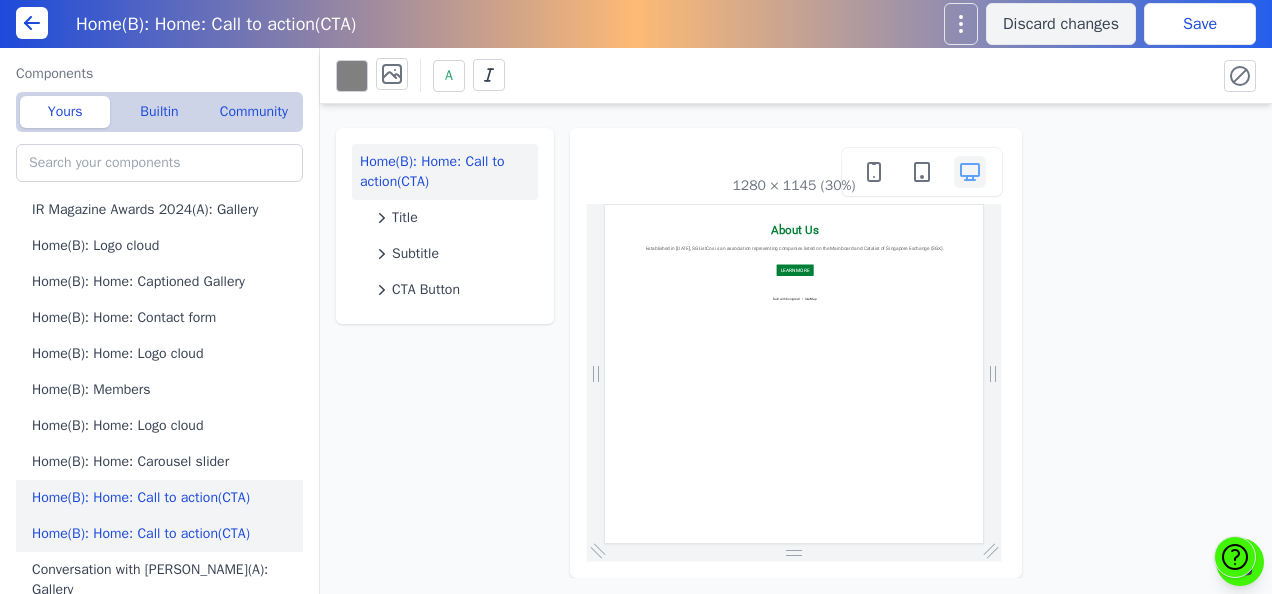 click on "Home(B): Home: Call to action(CTA)" at bounding box center (163, 498) 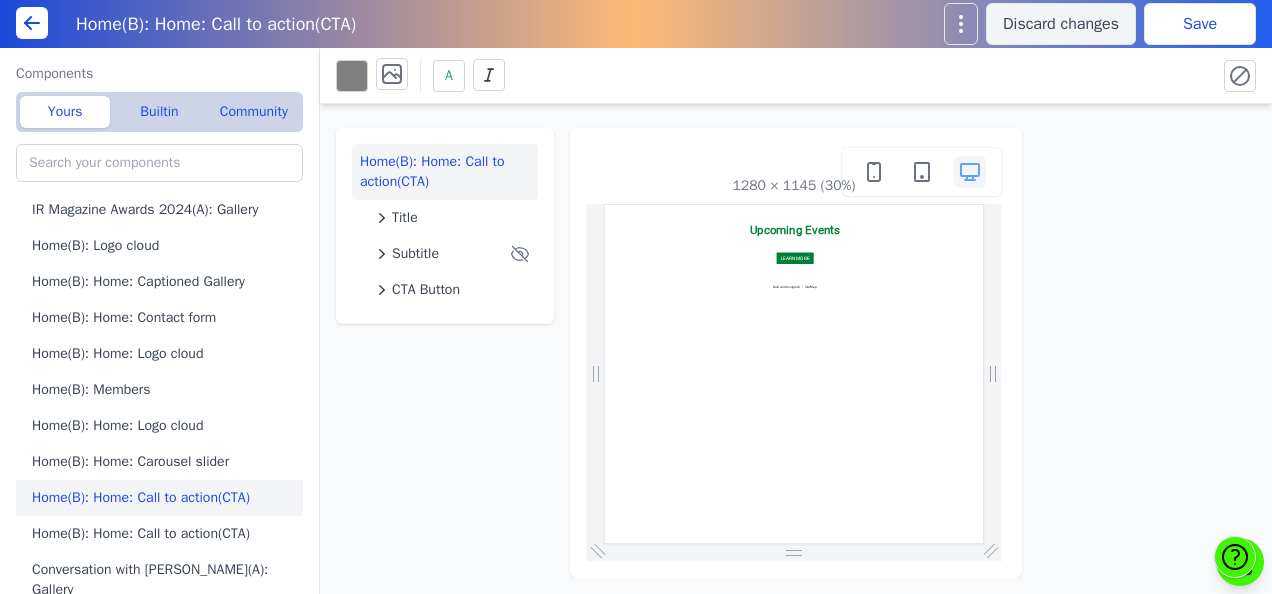 scroll, scrollTop: 0, scrollLeft: 0, axis: both 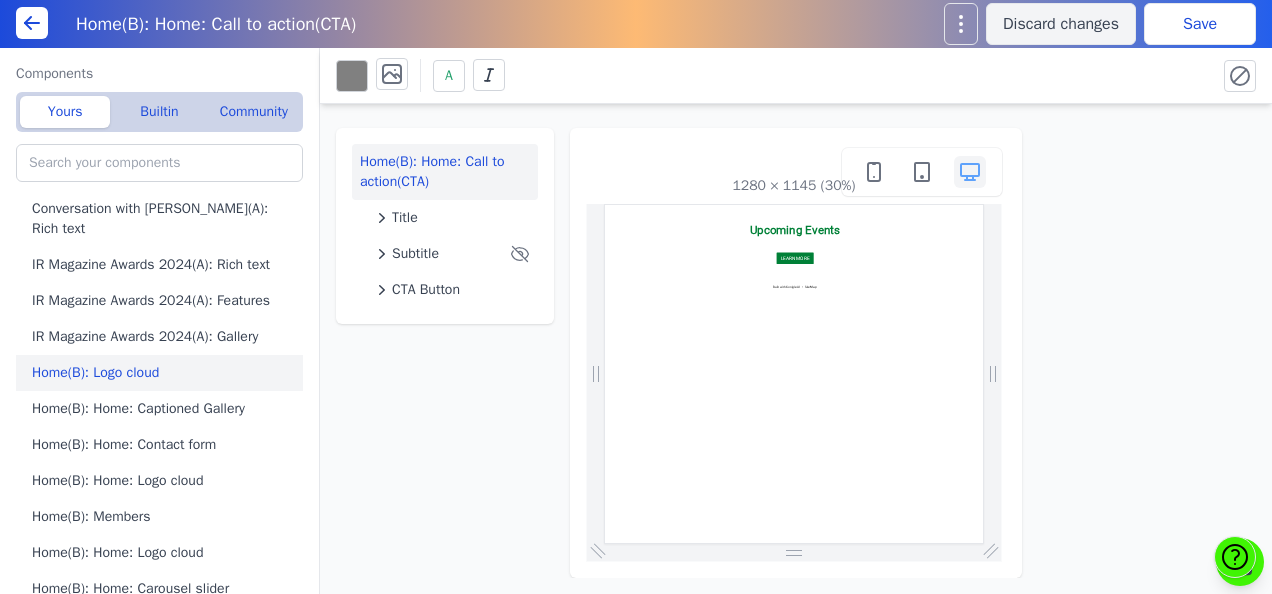 click on "Home(B): Logo cloud" at bounding box center [163, 373] 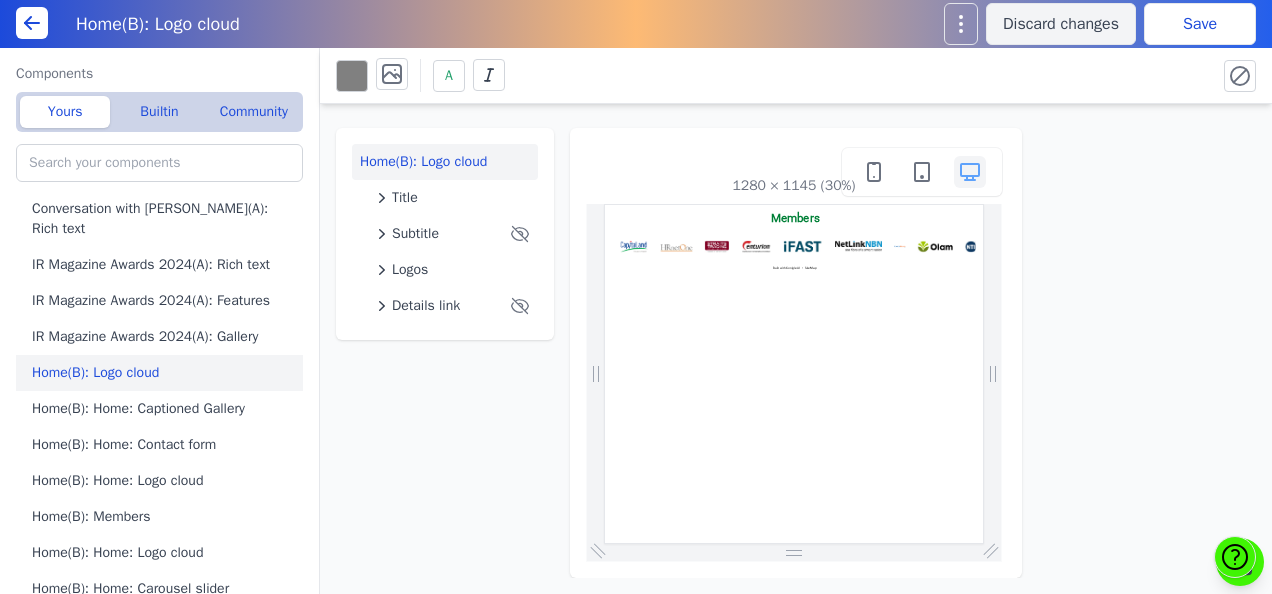 scroll, scrollTop: 0, scrollLeft: 0, axis: both 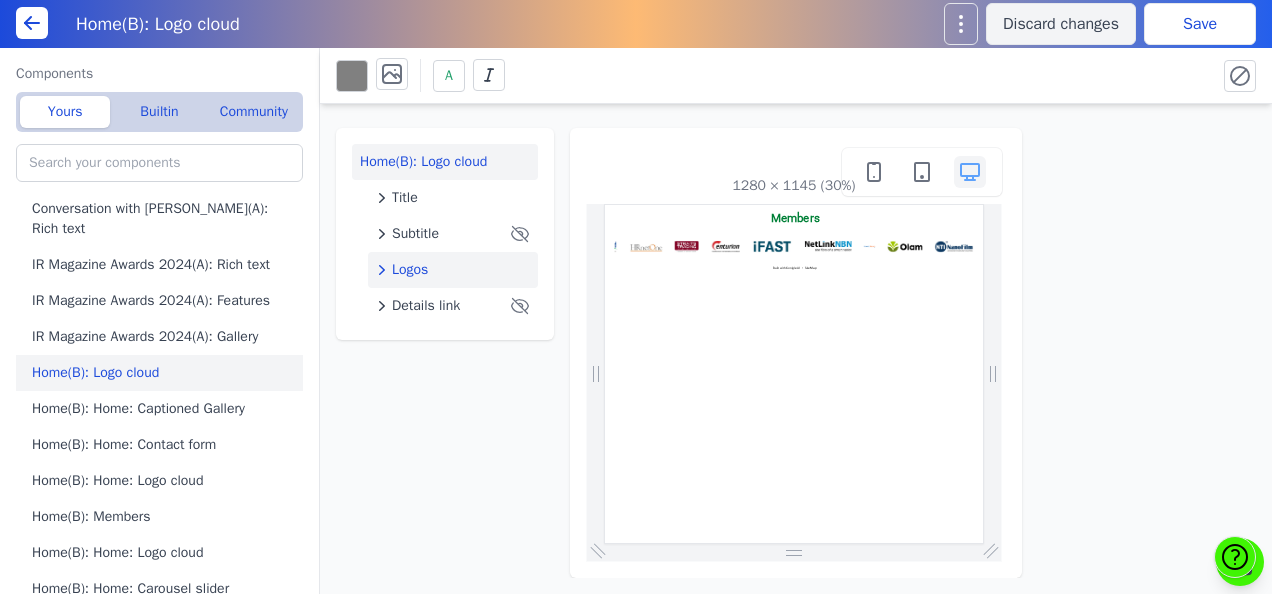 click on "Logos" at bounding box center [410, 270] 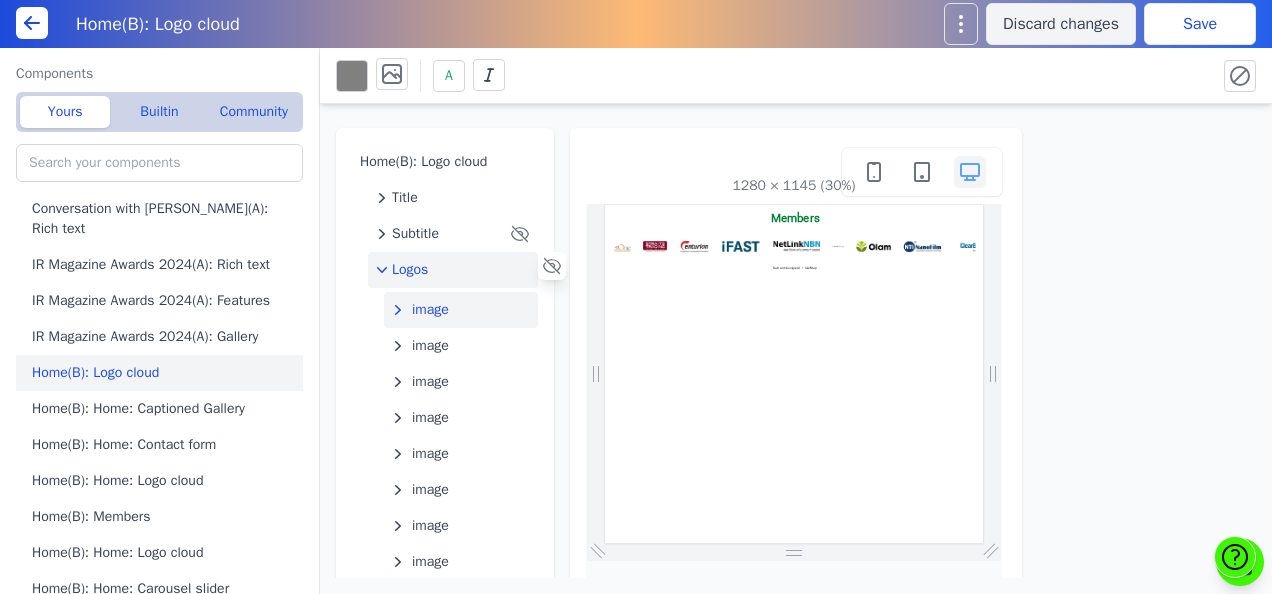 click on "image" at bounding box center (430, 310) 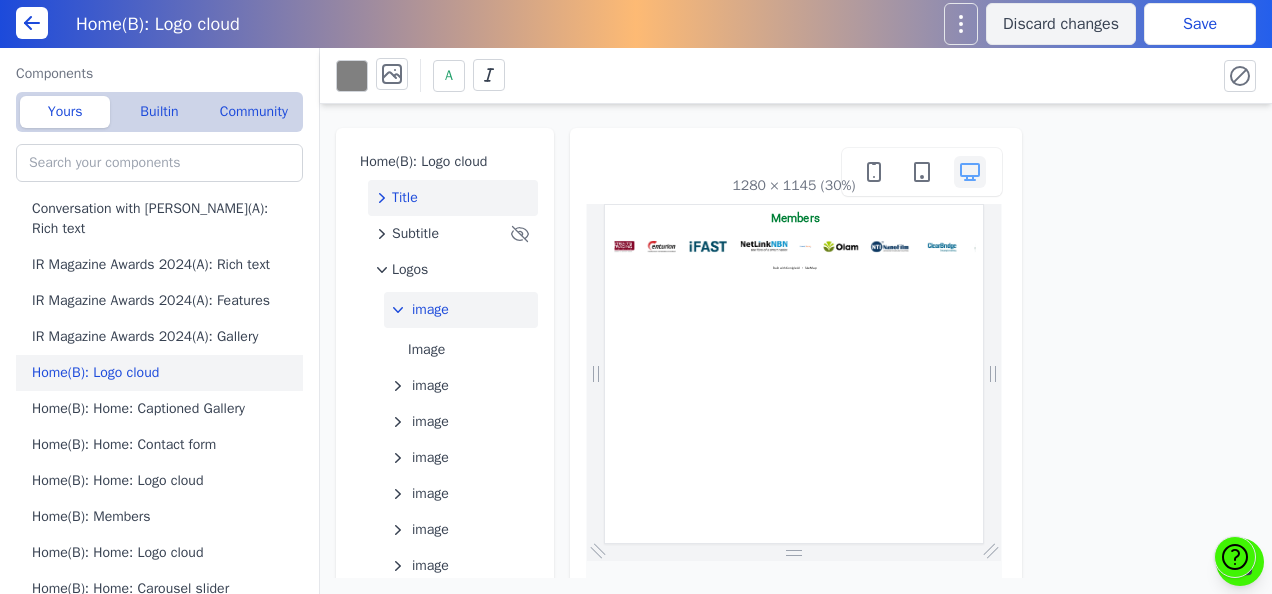 click on "Title" at bounding box center [453, 198] 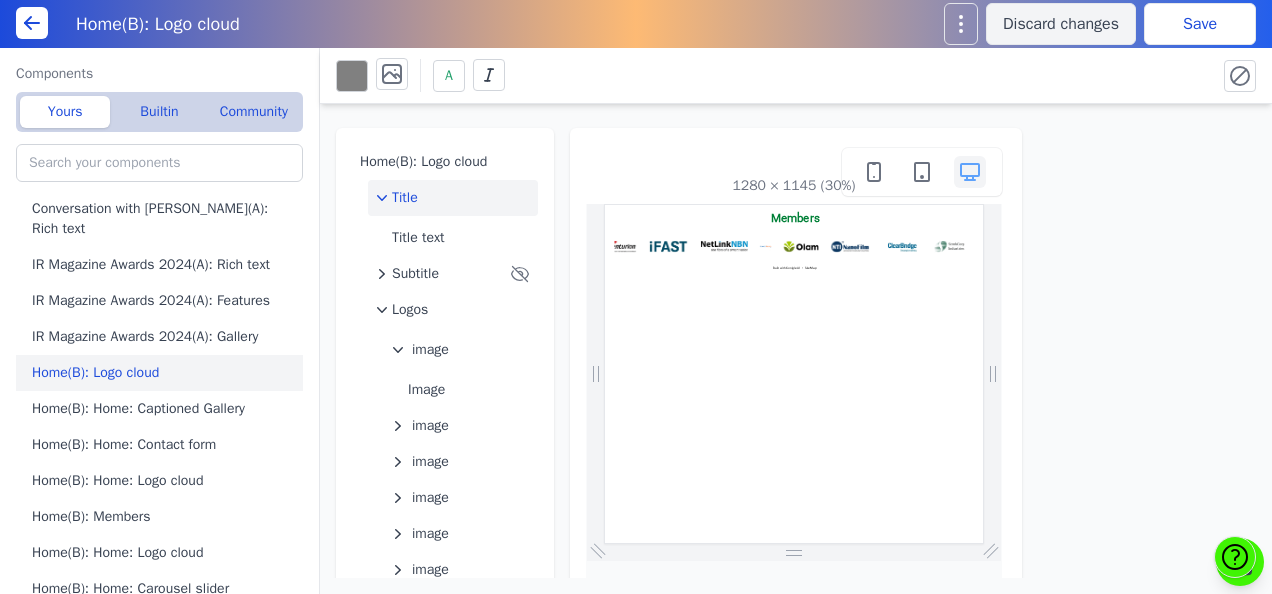 scroll, scrollTop: 0, scrollLeft: 478, axis: horizontal 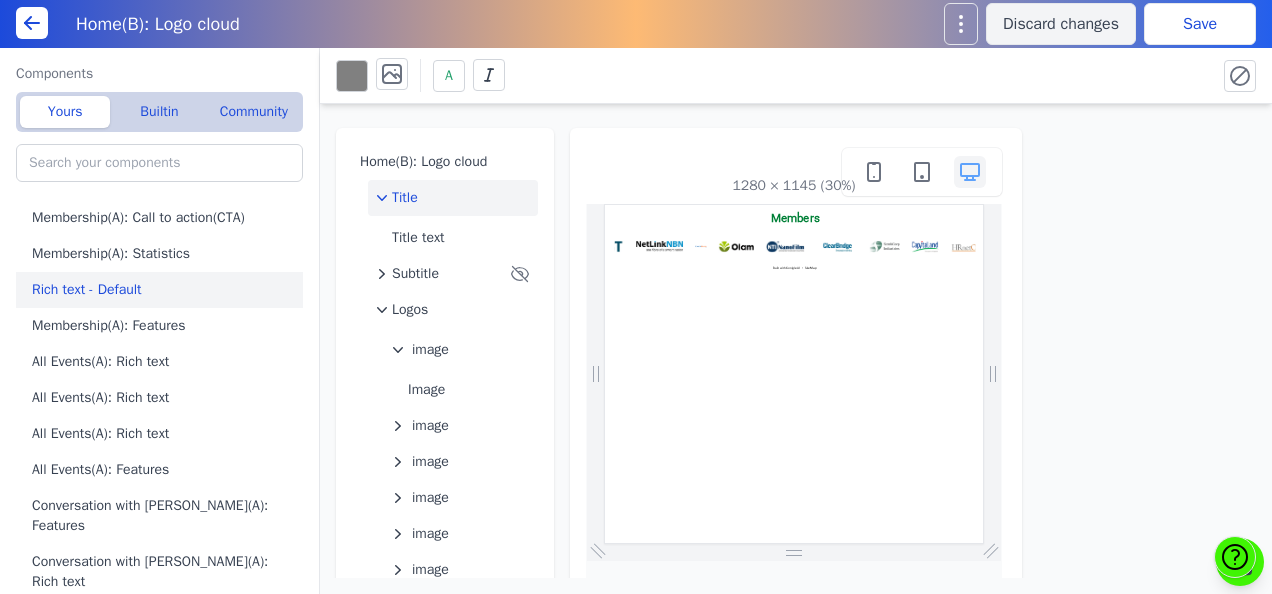 click on "Rich text - Default" at bounding box center [163, 290] 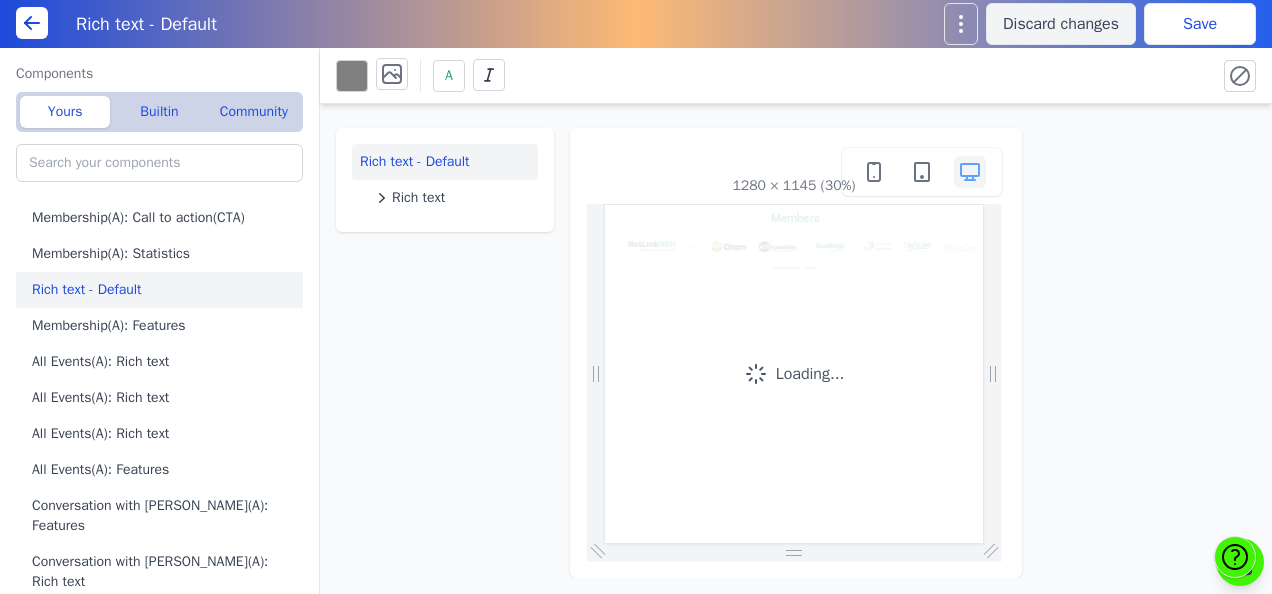 scroll, scrollTop: 0, scrollLeft: 710, axis: horizontal 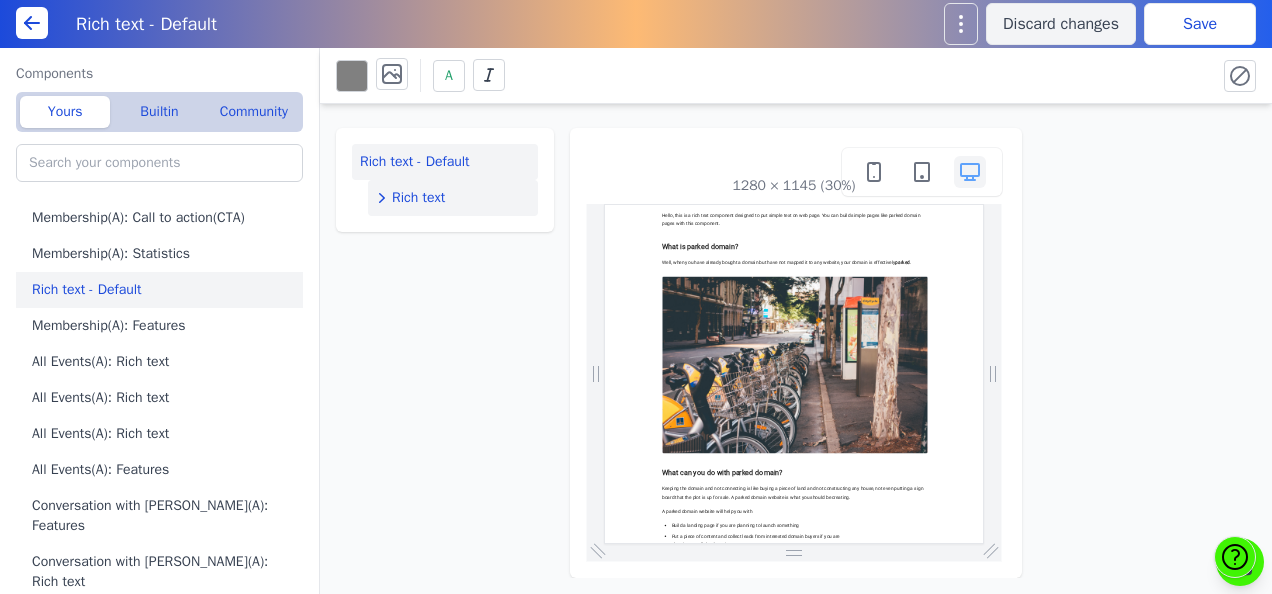 click on "Rich text" 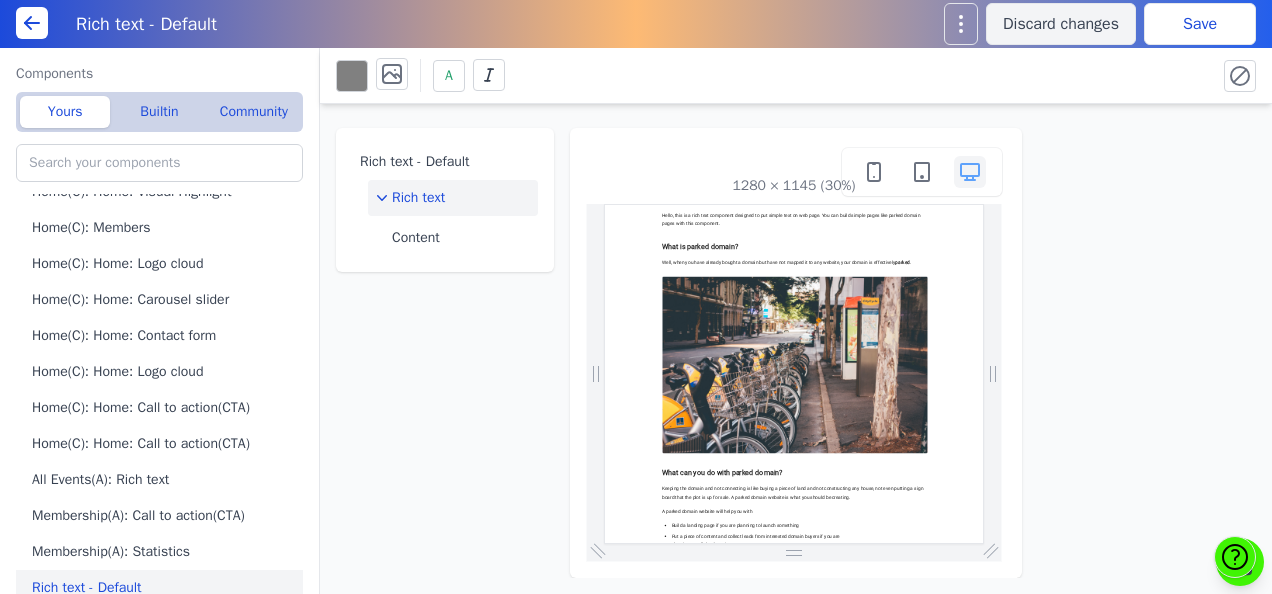 scroll, scrollTop: 0, scrollLeft: 0, axis: both 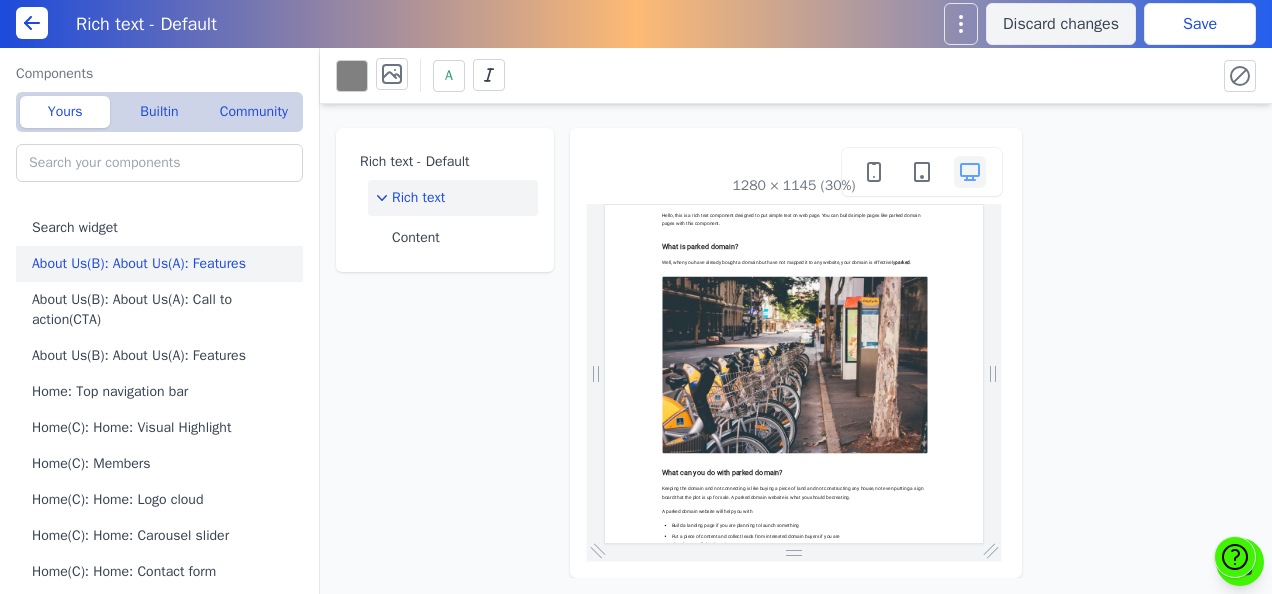 click on "About Us(B): About Us(A): Features" at bounding box center [163, 264] 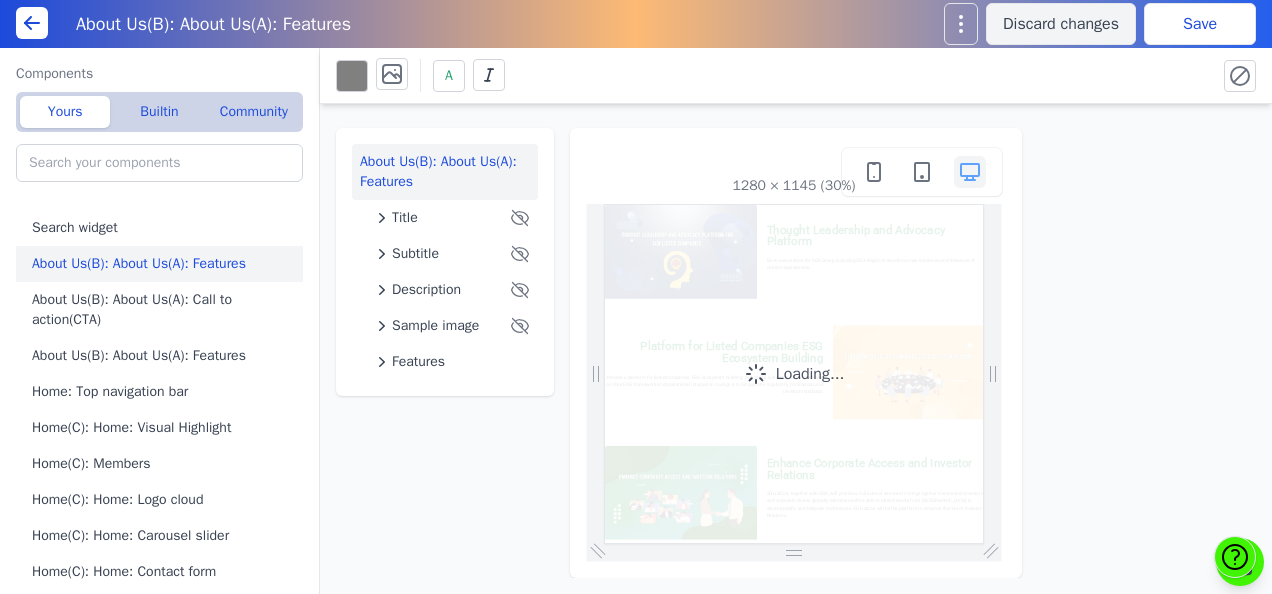 scroll, scrollTop: 0, scrollLeft: 0, axis: both 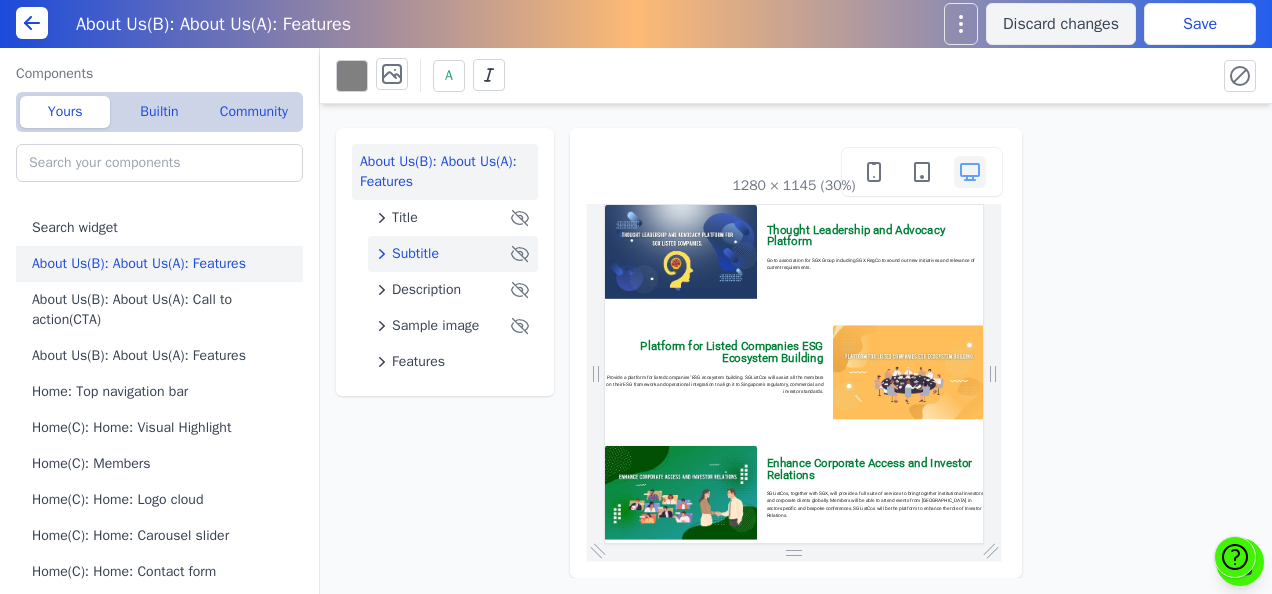 click on "Subtitle" 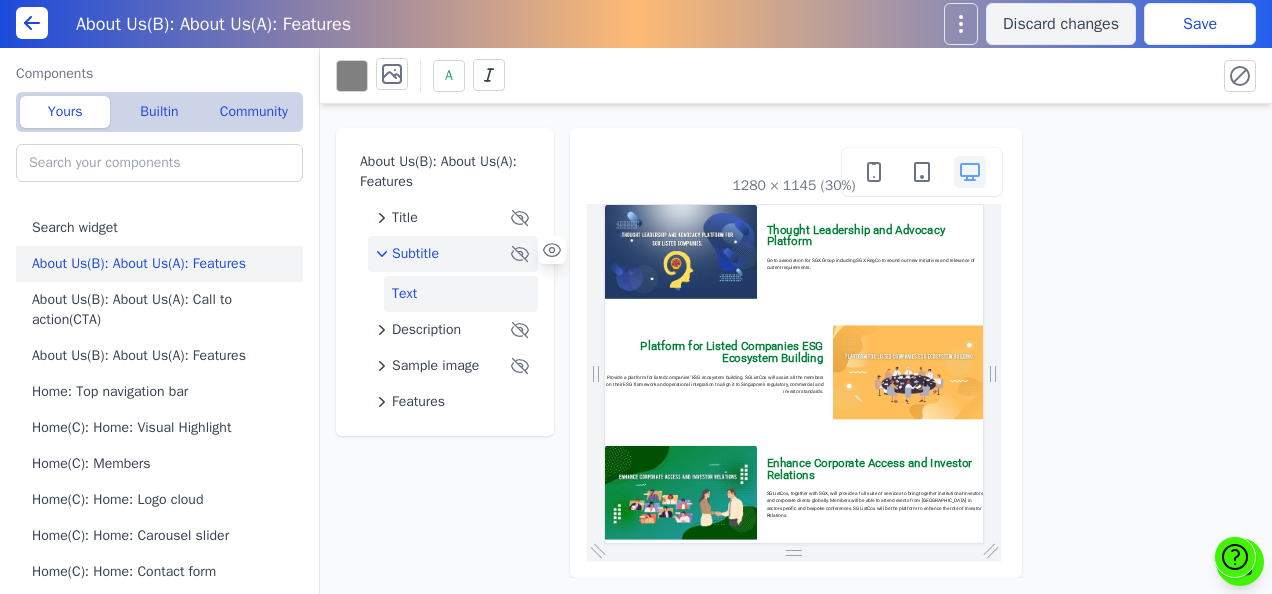 click on "Text" at bounding box center [461, 294] 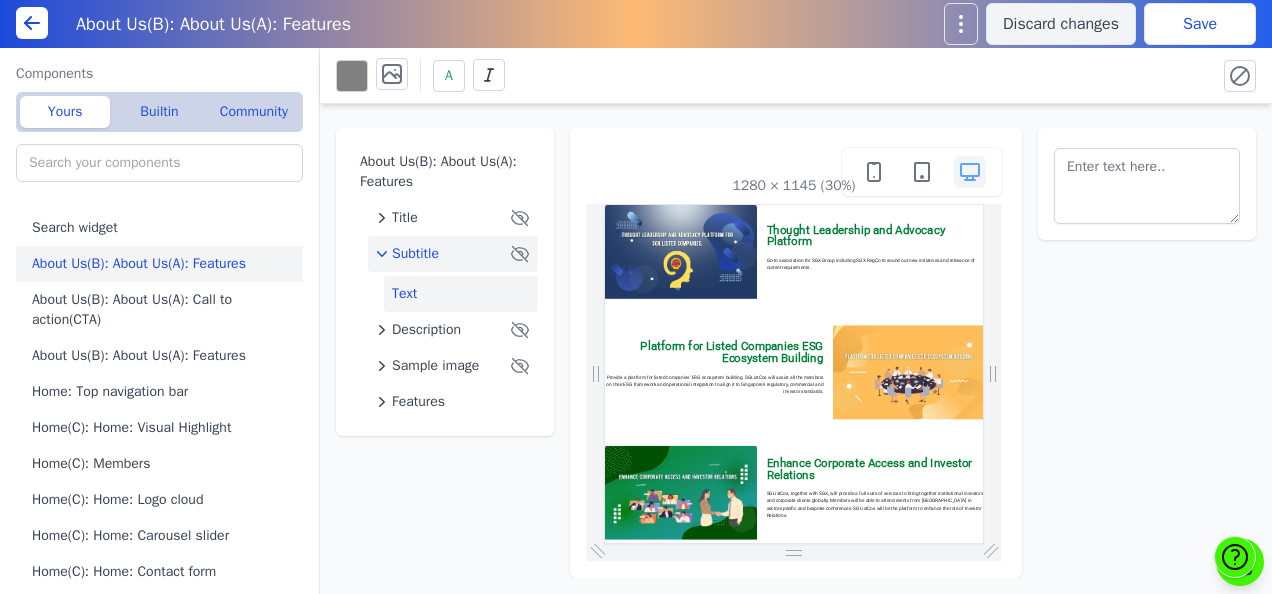 click on "Subtitle" at bounding box center [441, 254] 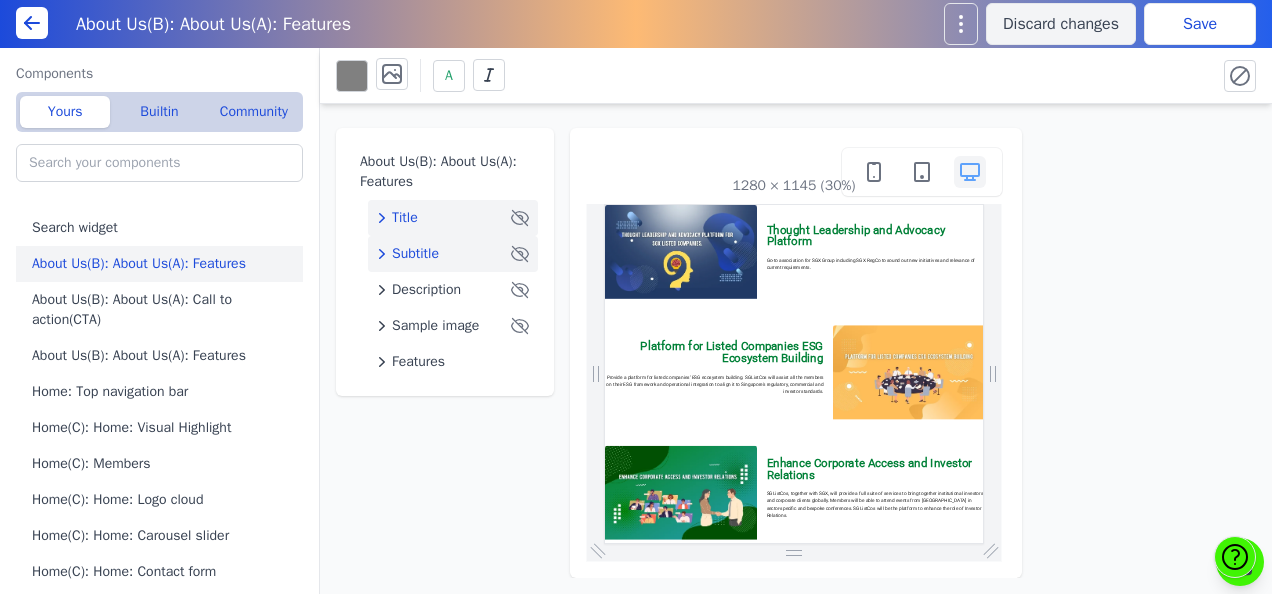 click on "Title" at bounding box center [405, 218] 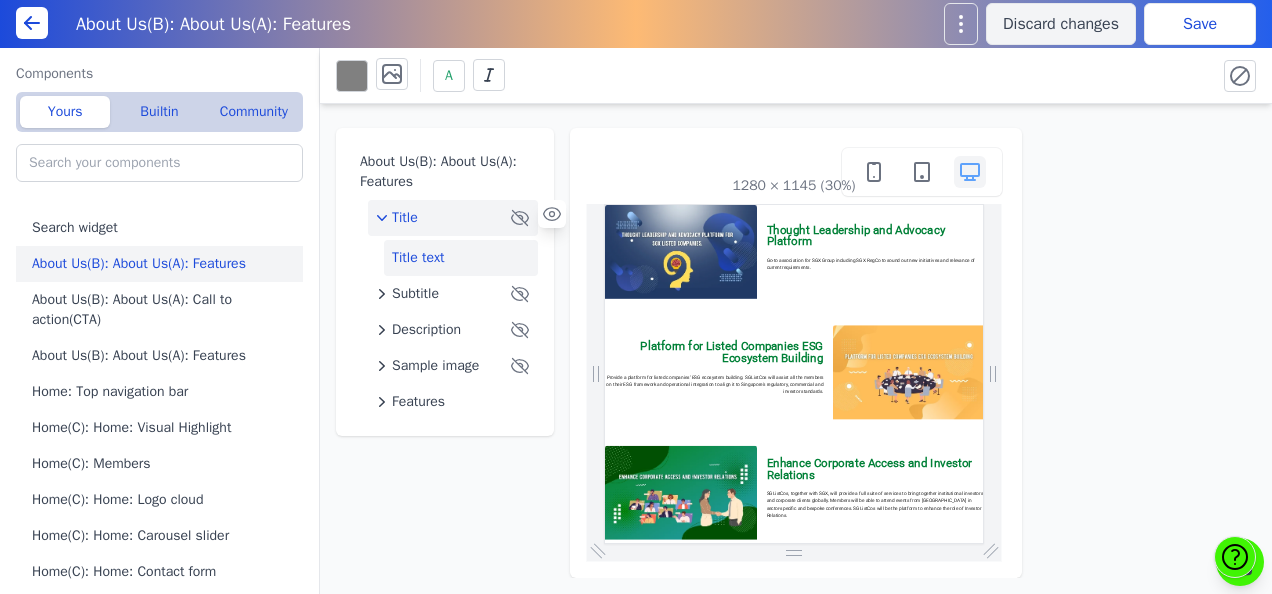 click on "Title text" at bounding box center [461, 258] 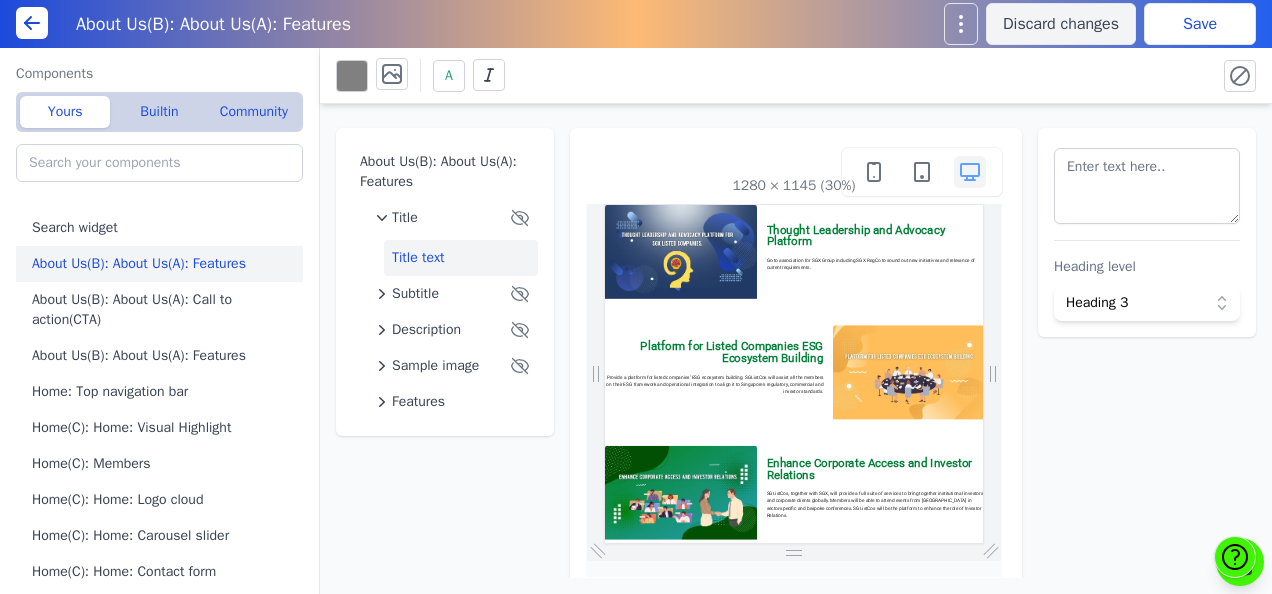 scroll, scrollTop: 30, scrollLeft: 0, axis: vertical 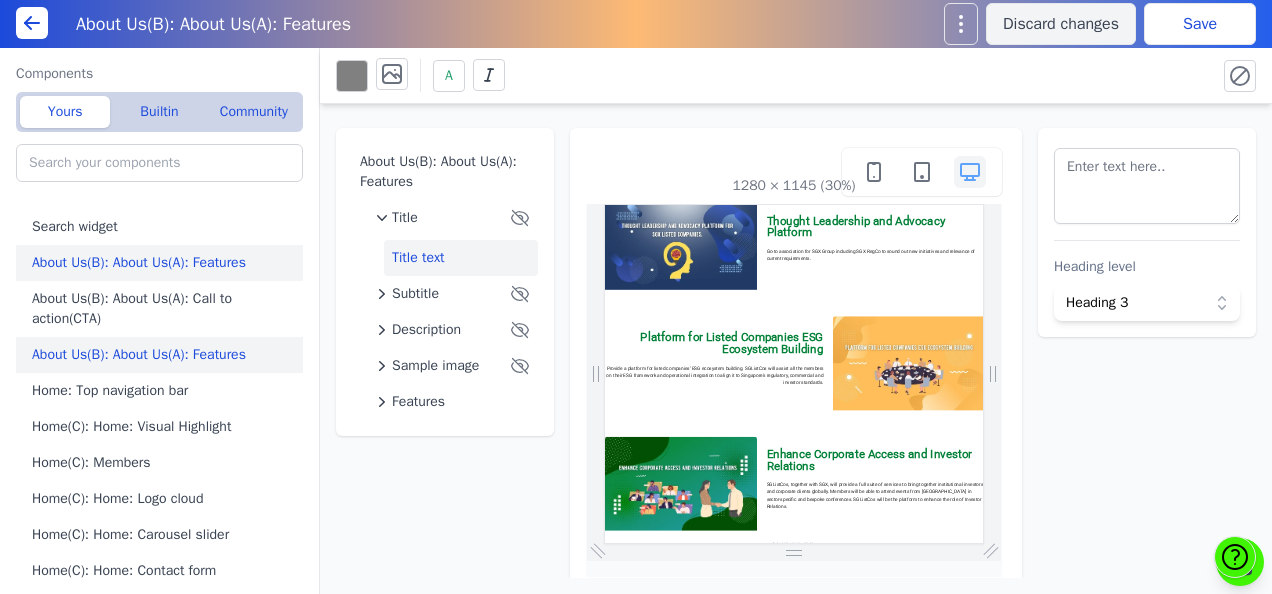 click on "About Us(B): About Us(A): Features" at bounding box center (163, 355) 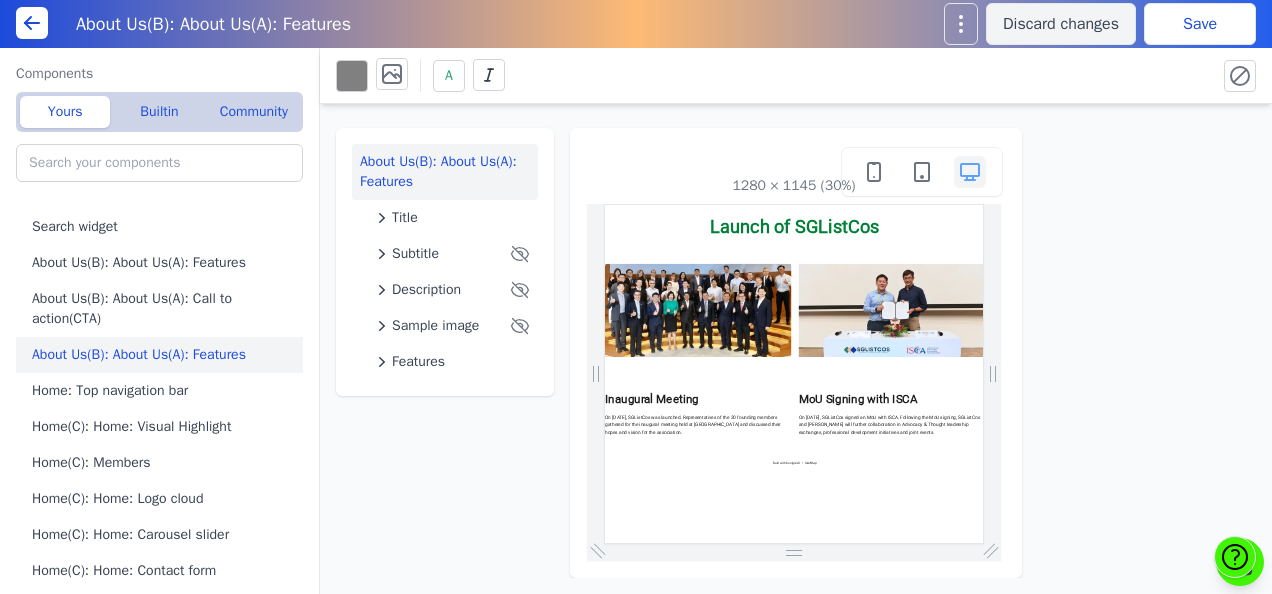 scroll, scrollTop: 0, scrollLeft: 0, axis: both 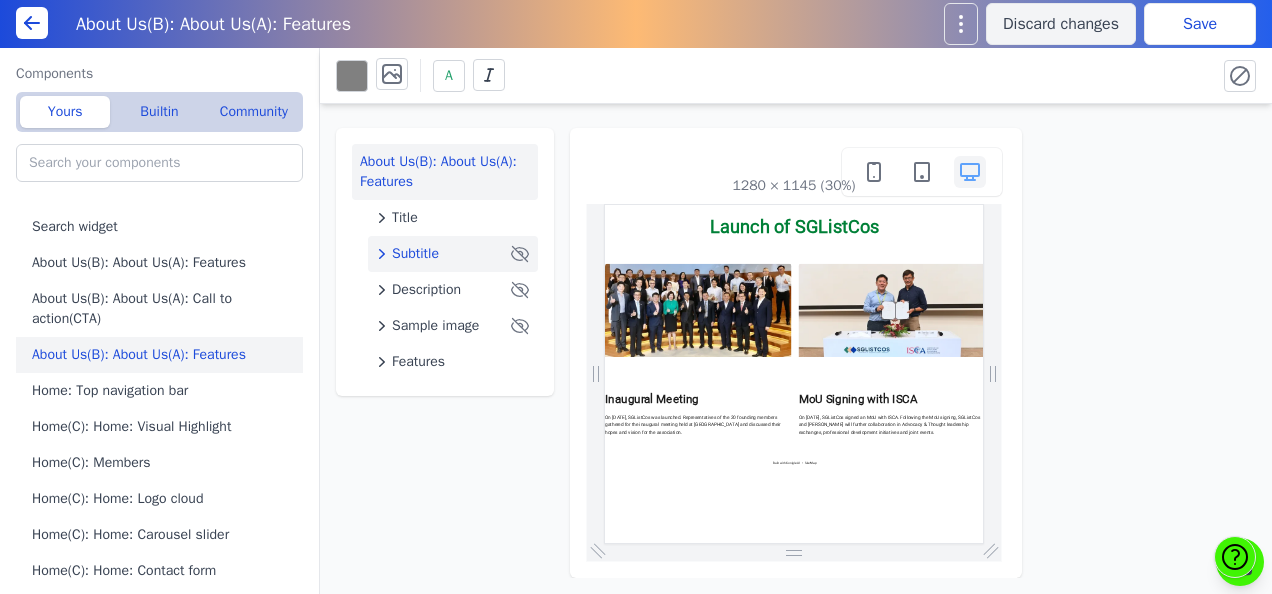 click on "Subtitle" at bounding box center [441, 254] 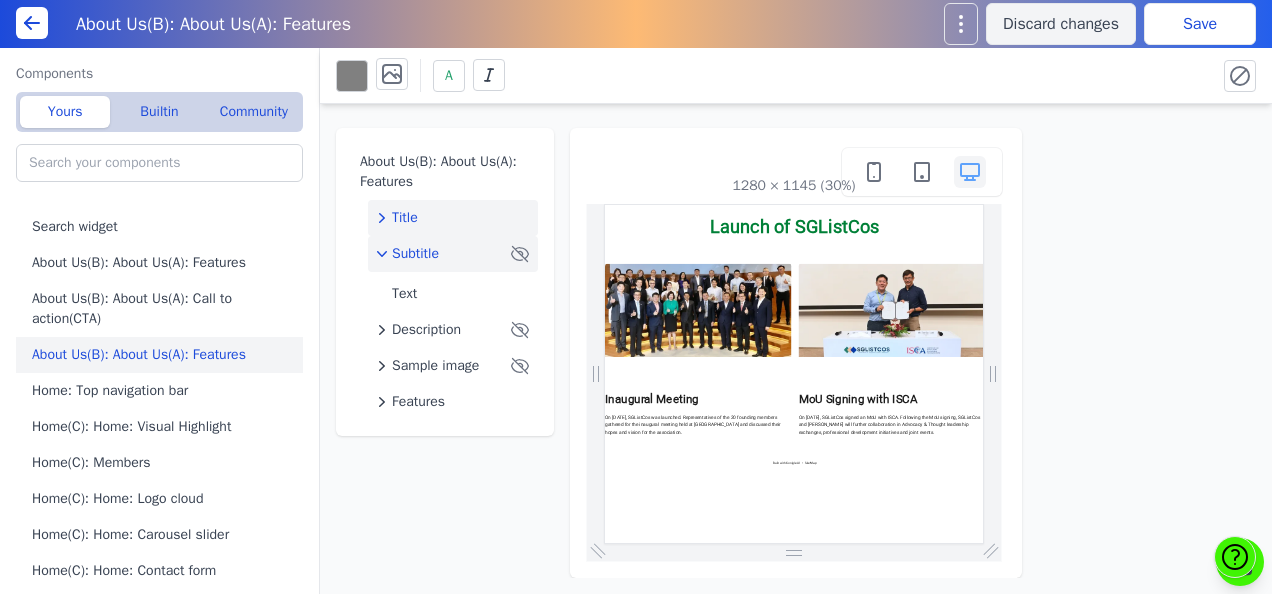 click on "Title" at bounding box center (405, 218) 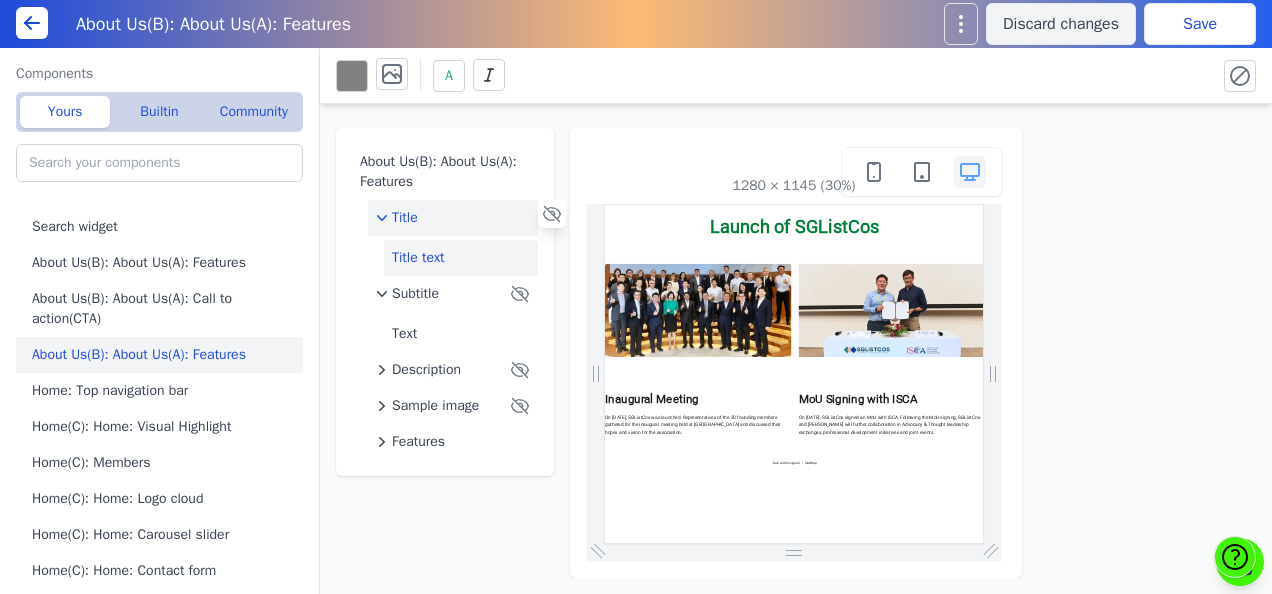 click on "Title text" at bounding box center (461, 258) 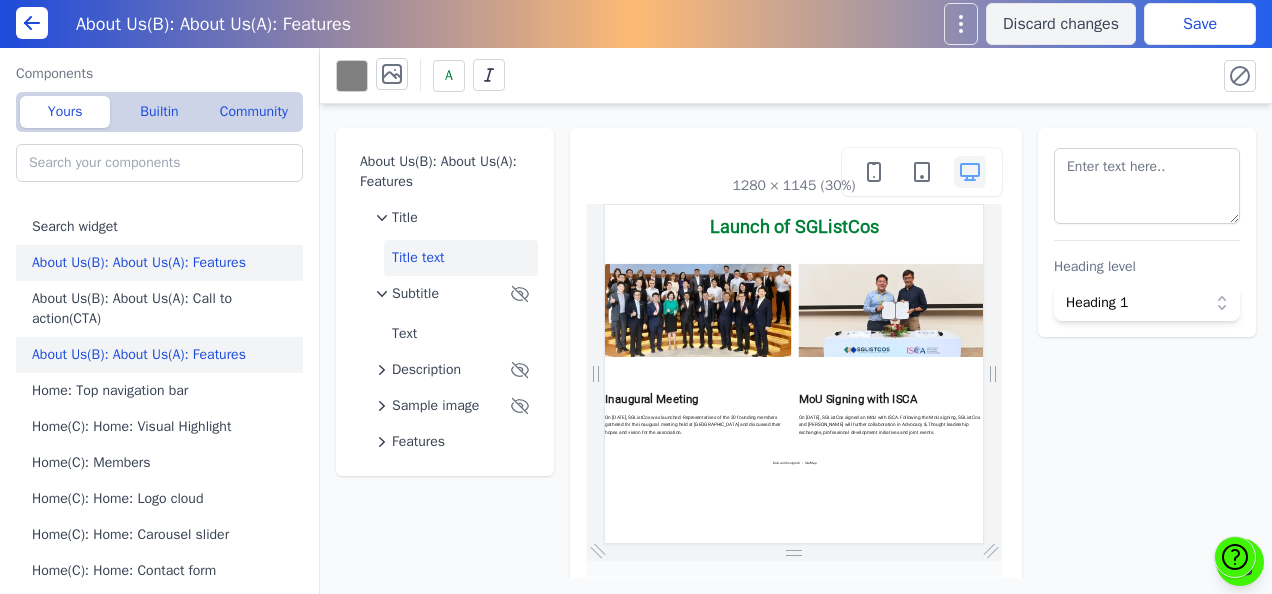 click on "About Us(B): About Us(A): Features" at bounding box center (163, 263) 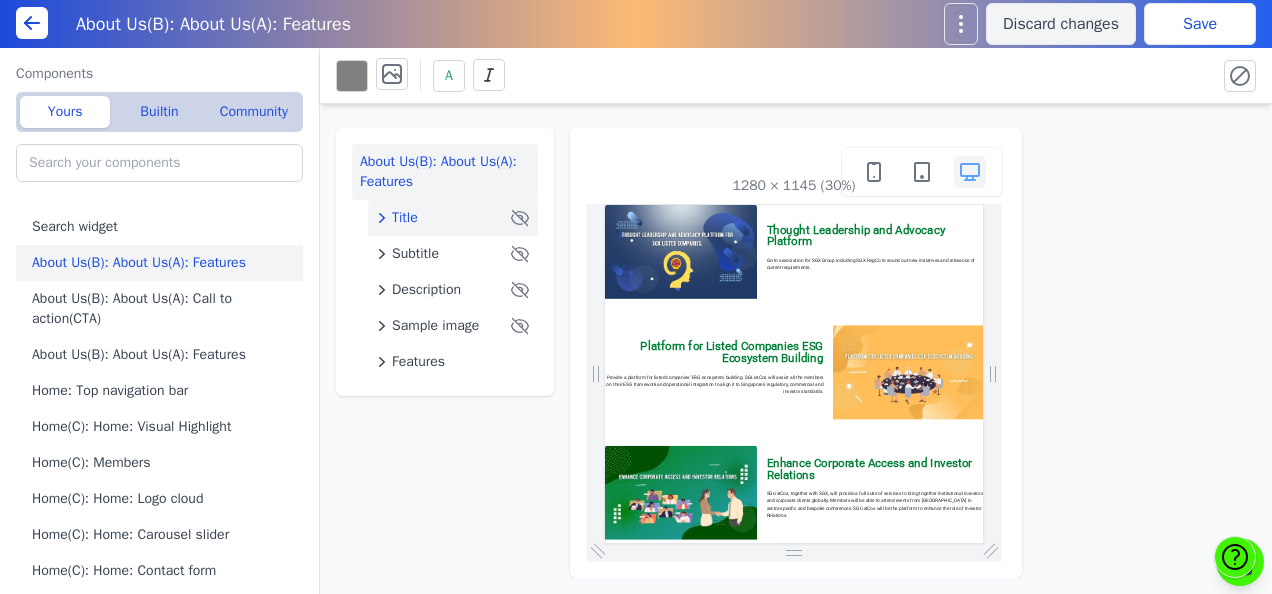 scroll, scrollTop: 0, scrollLeft: 0, axis: both 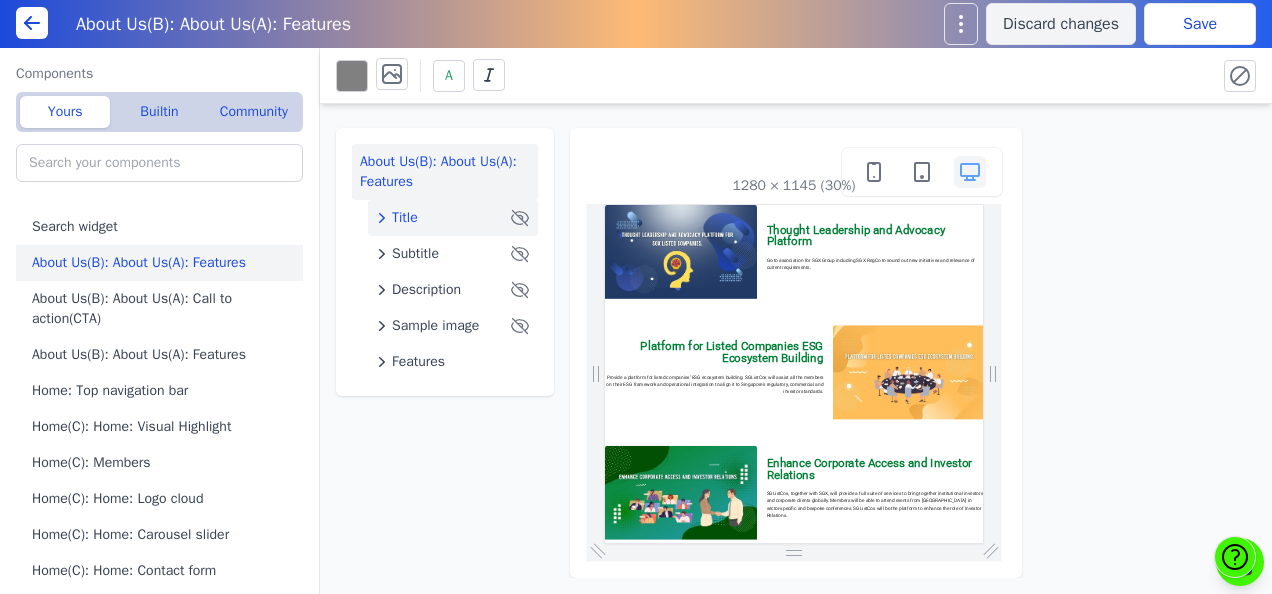 click on "Title" 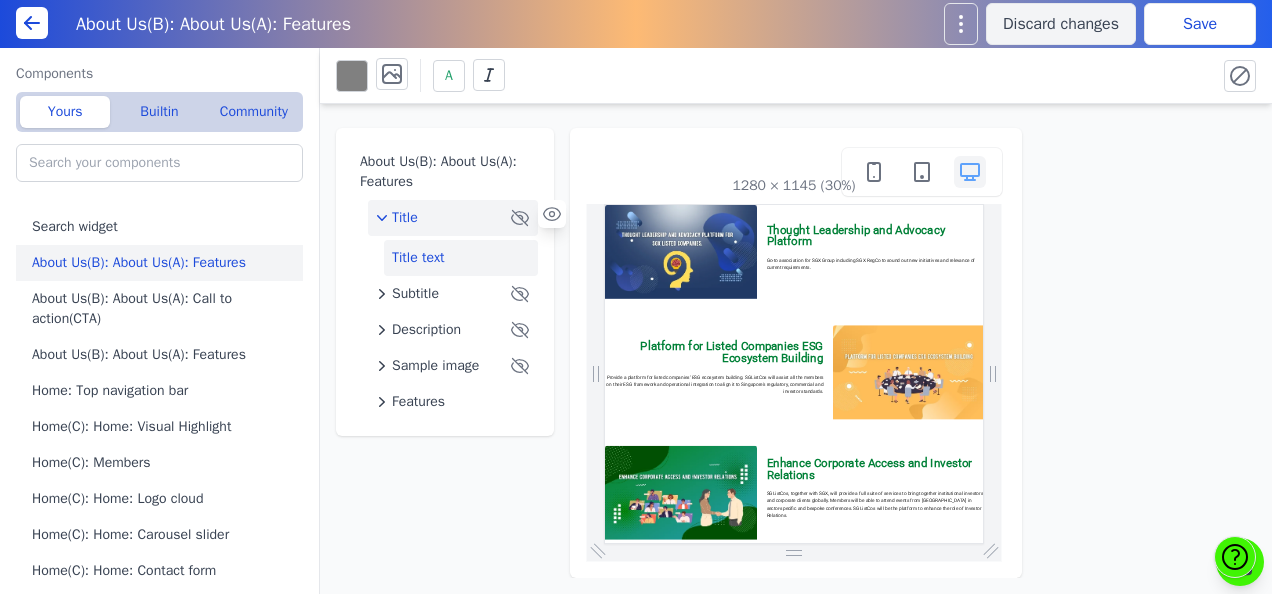 click on "Title text" at bounding box center [461, 258] 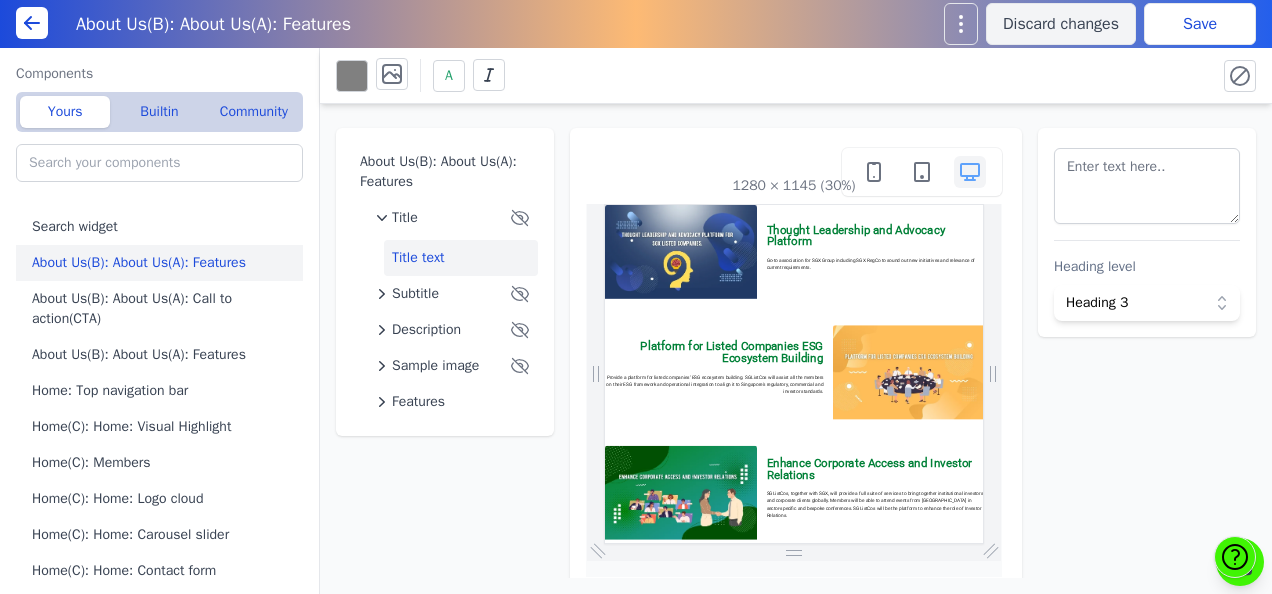 scroll, scrollTop: 14, scrollLeft: 0, axis: vertical 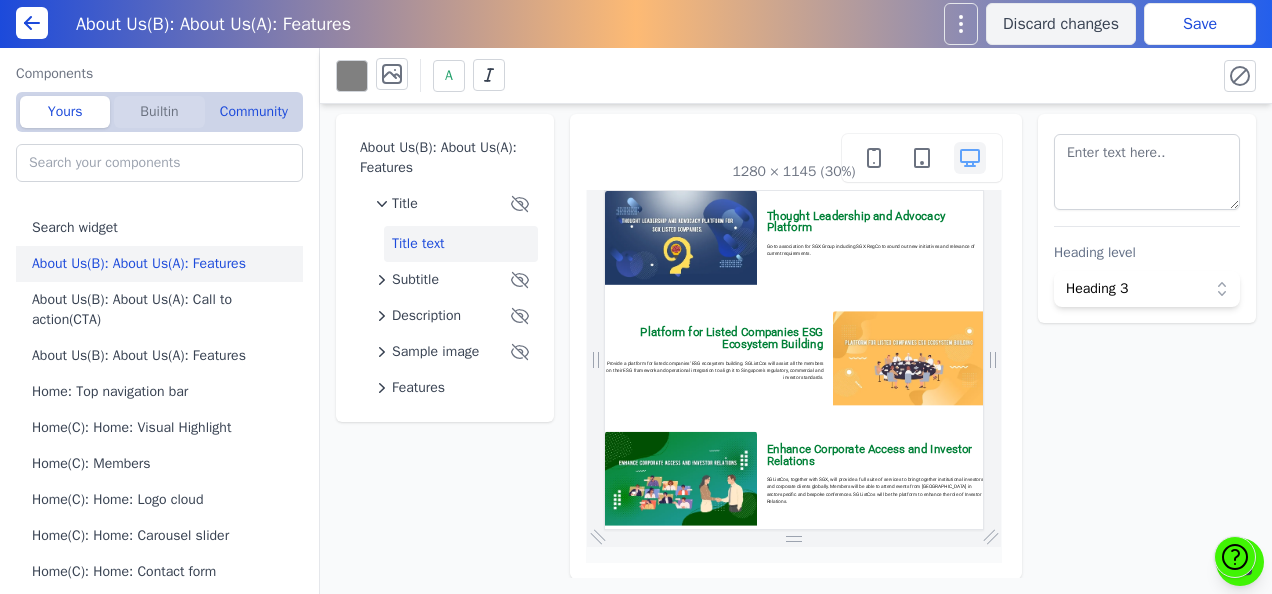 click on "Builtin" 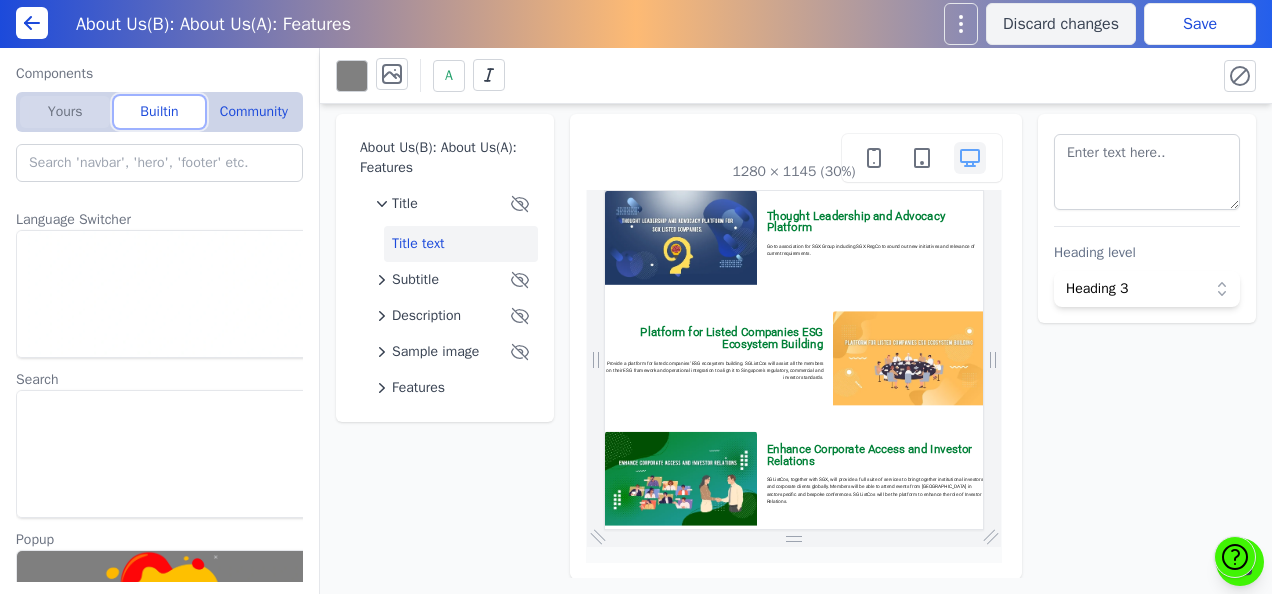 click on "Yours" 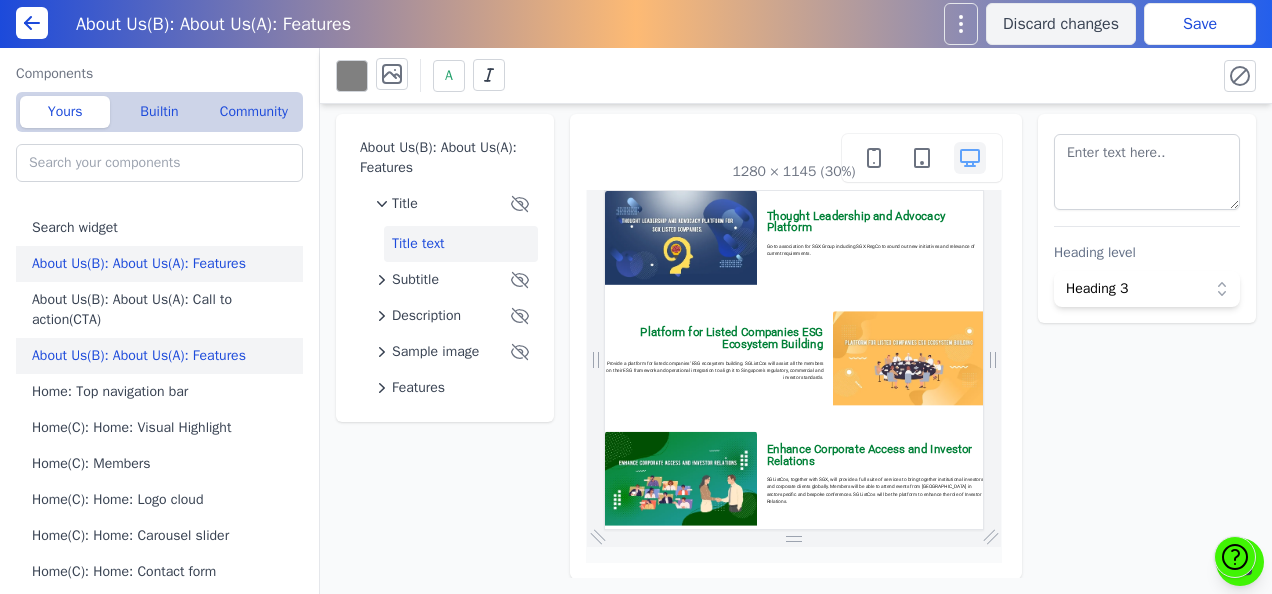 click on "About Us(B): About Us(A): Features" at bounding box center (163, 356) 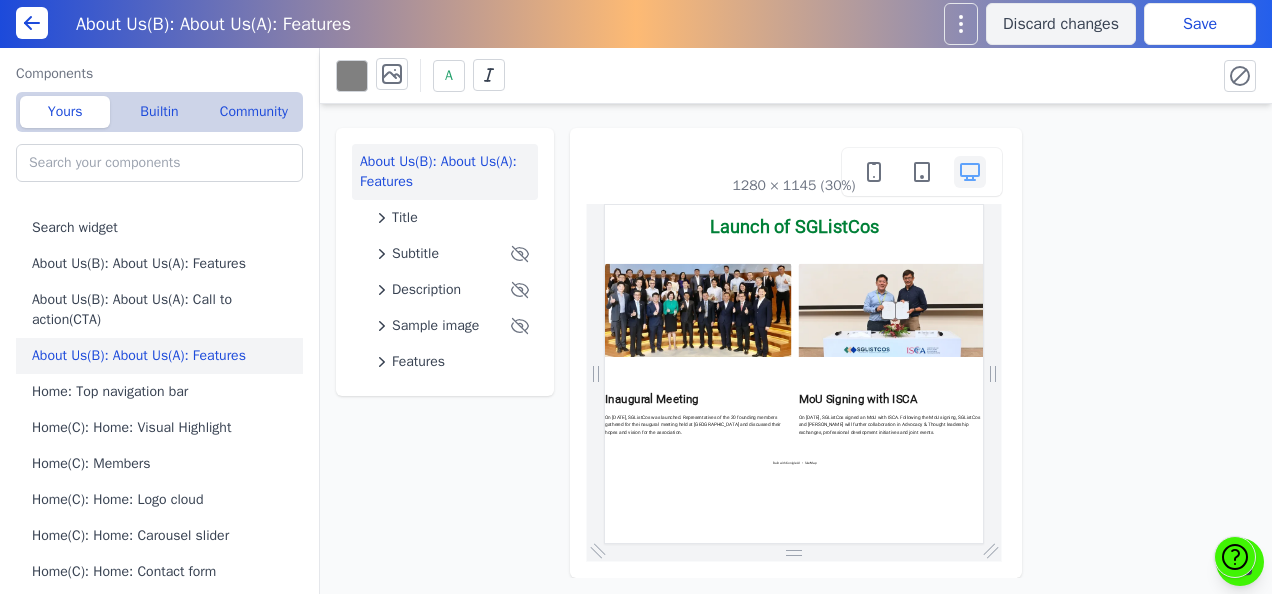 scroll, scrollTop: 0, scrollLeft: 0, axis: both 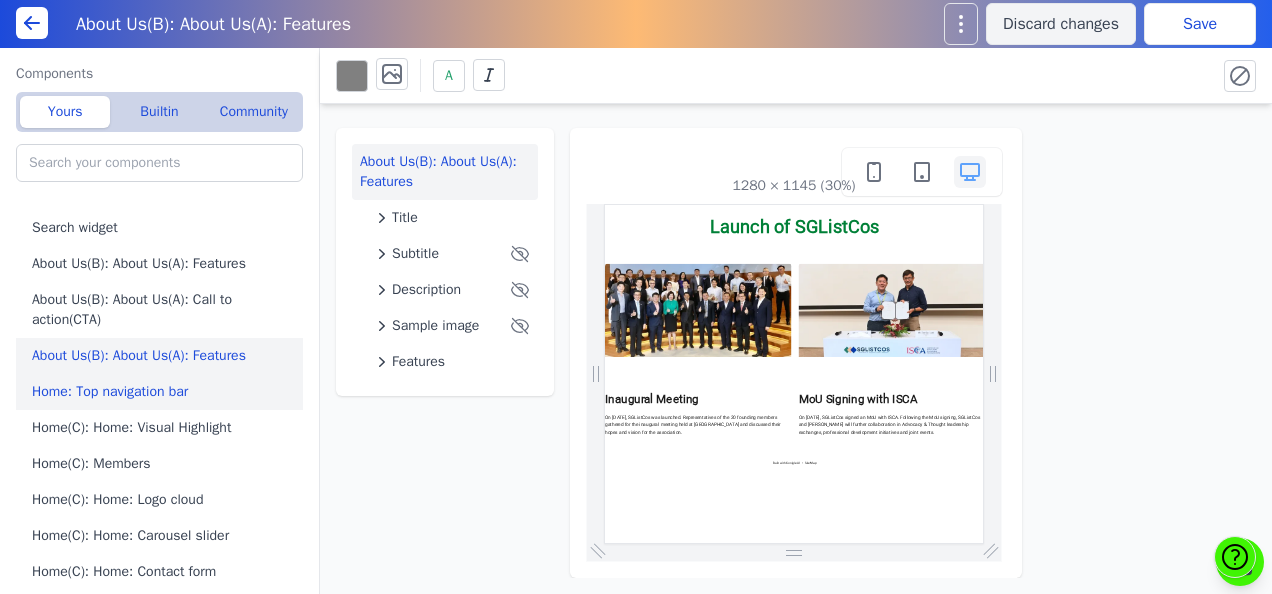 click on "Home: Top navigation bar" at bounding box center [163, 392] 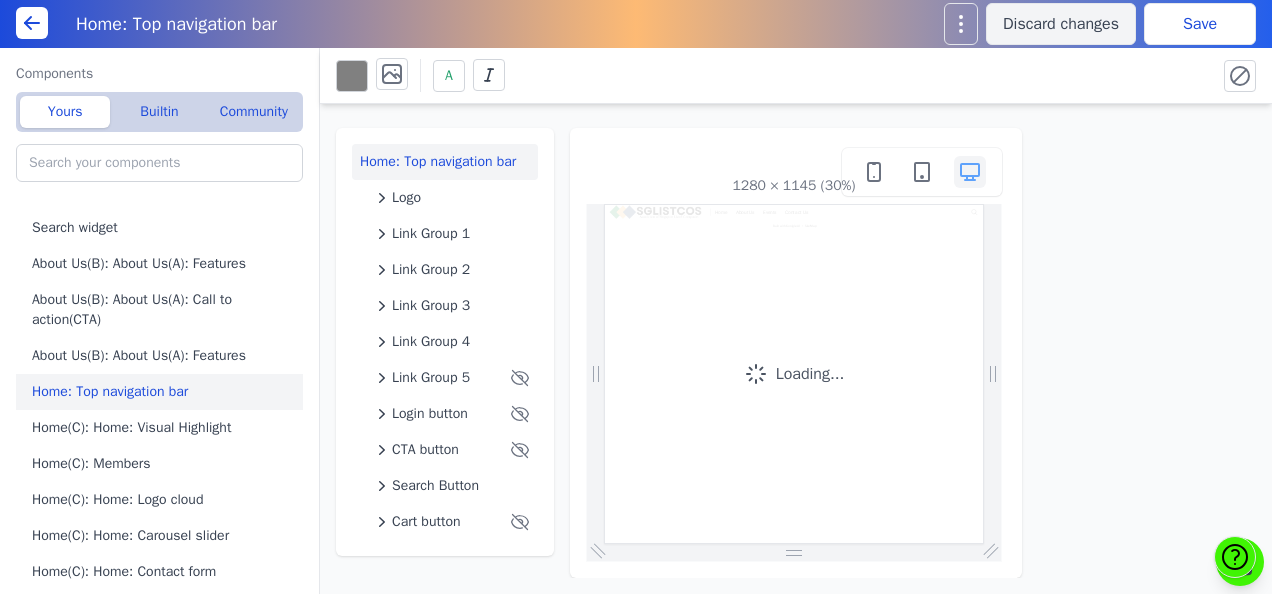 scroll, scrollTop: 0, scrollLeft: 0, axis: both 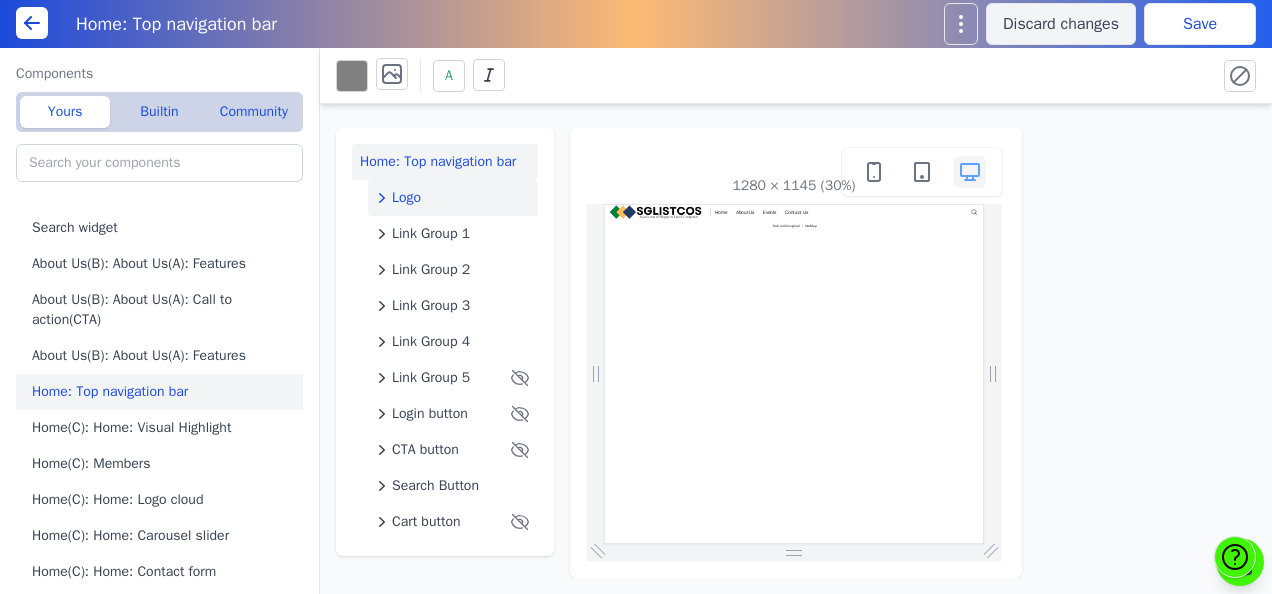 click on "Logo" 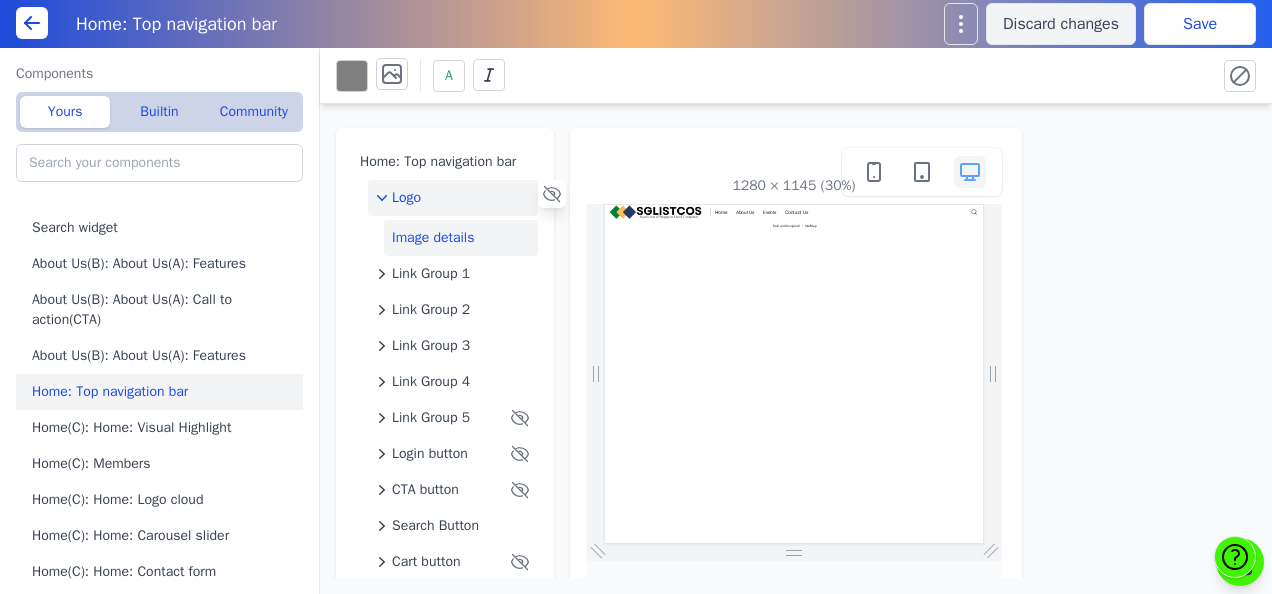 click on "Image details" at bounding box center [461, 238] 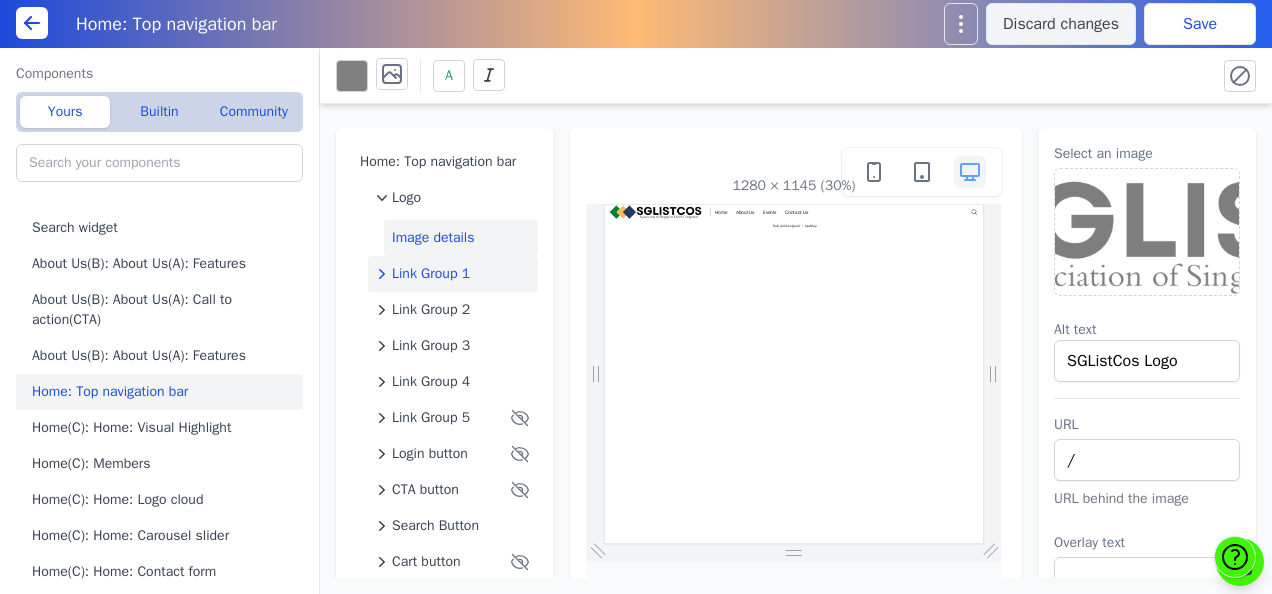click on "Link Group 1" at bounding box center [431, 274] 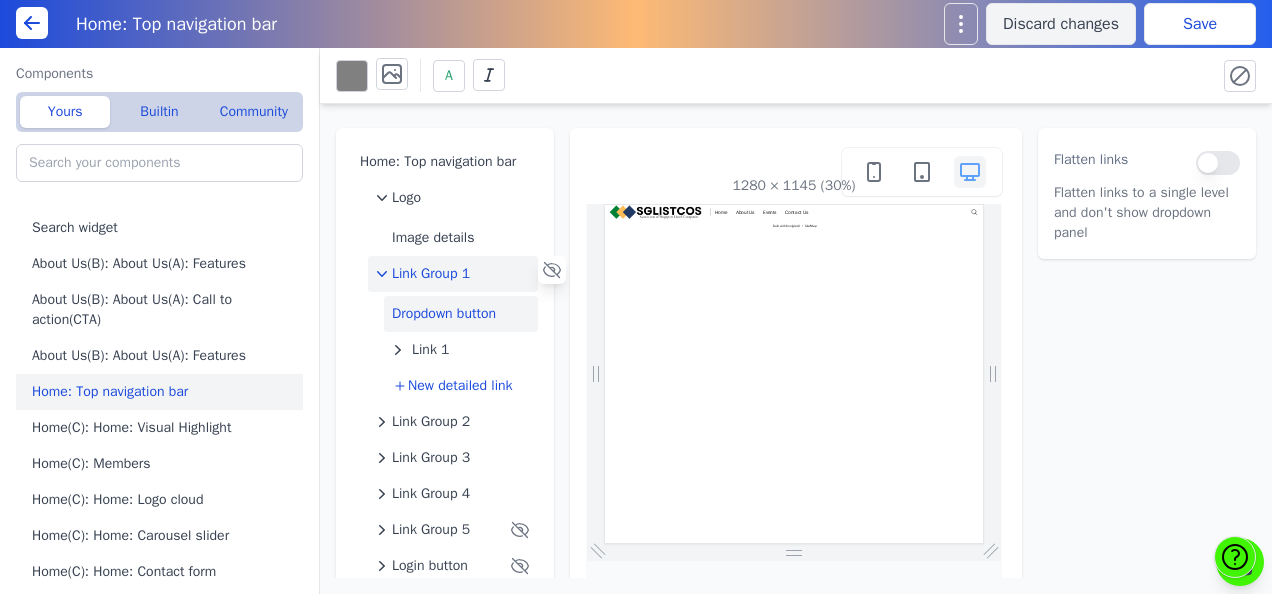 click on "Dropdown button" at bounding box center (461, 314) 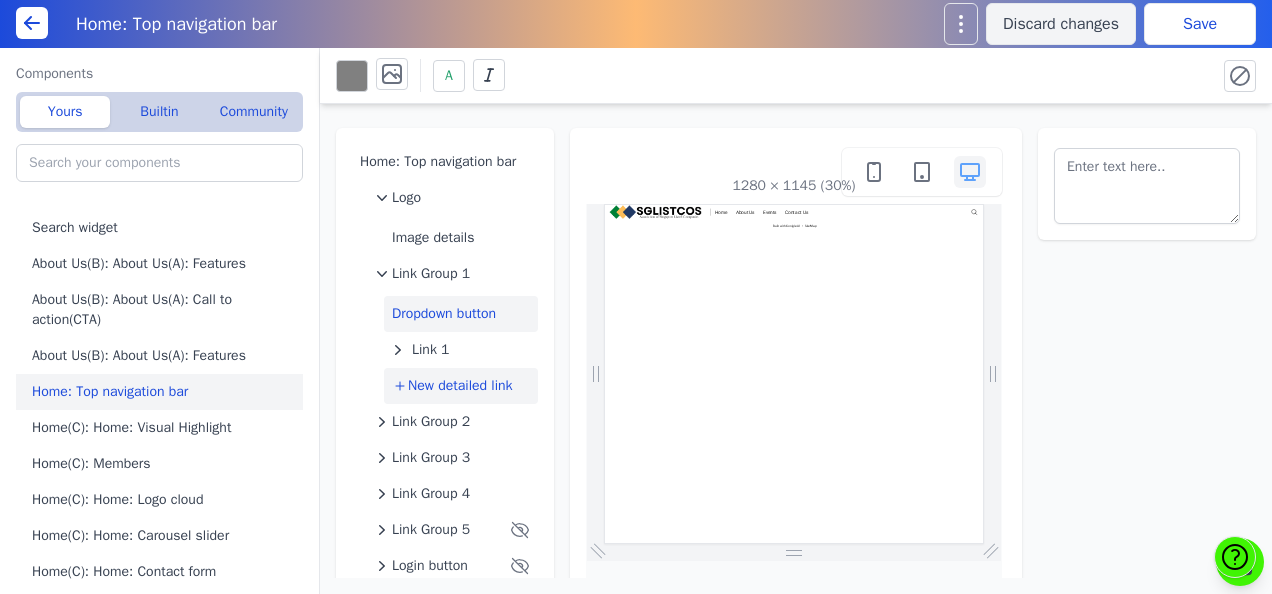 click on "New detailed link" at bounding box center [461, 386] 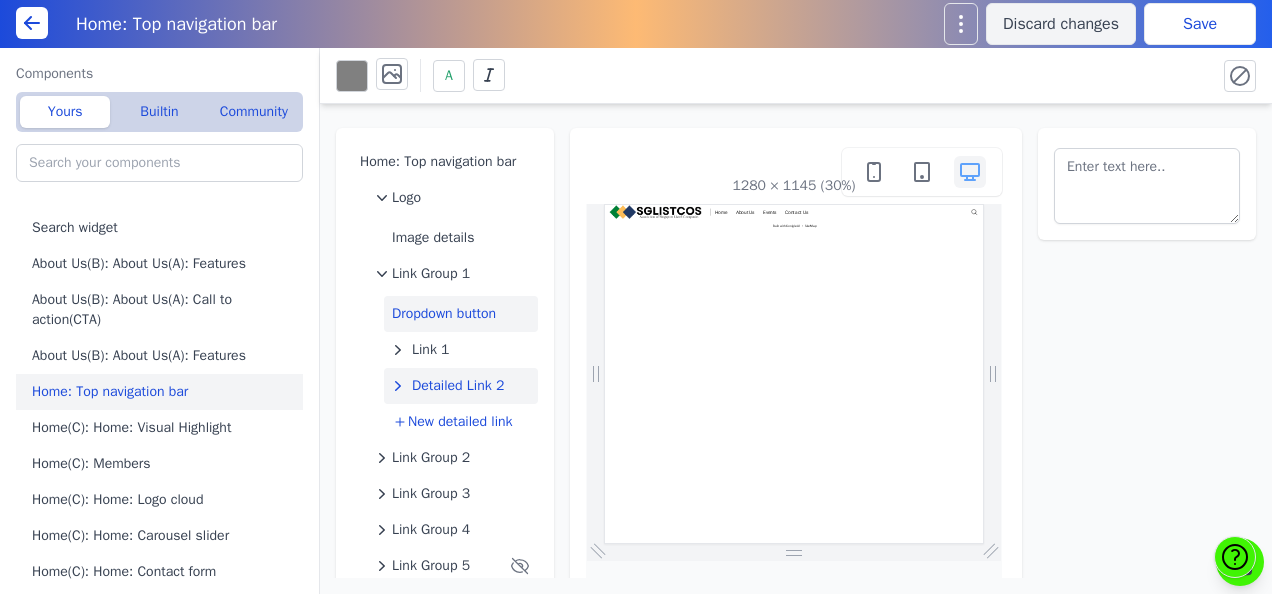 click 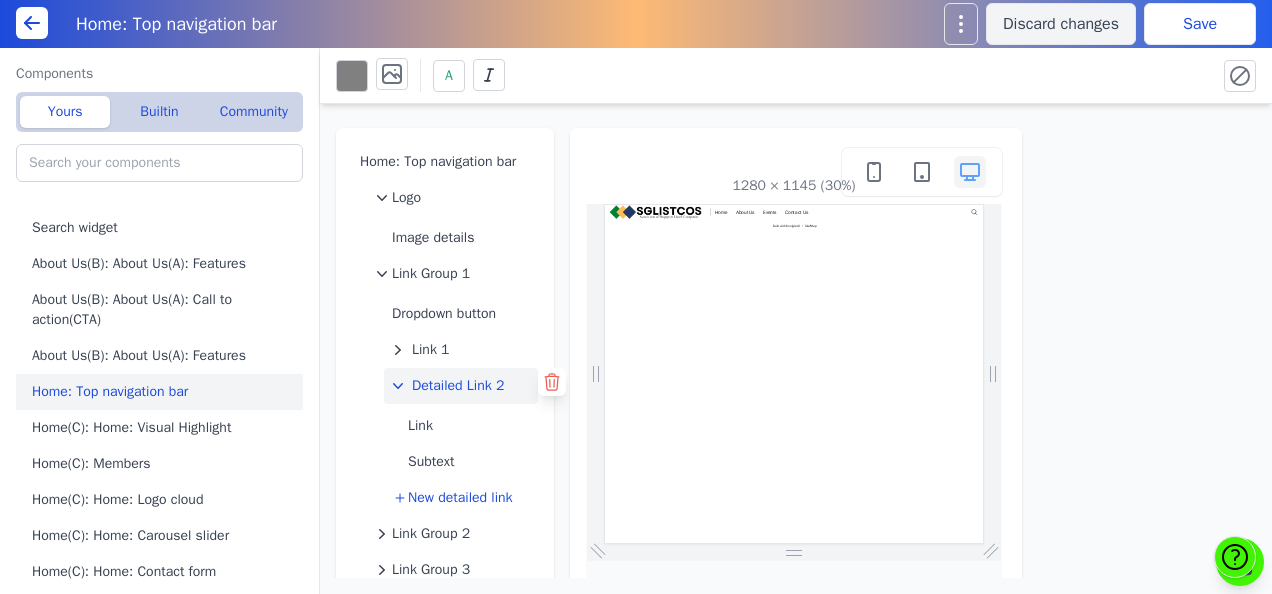 click 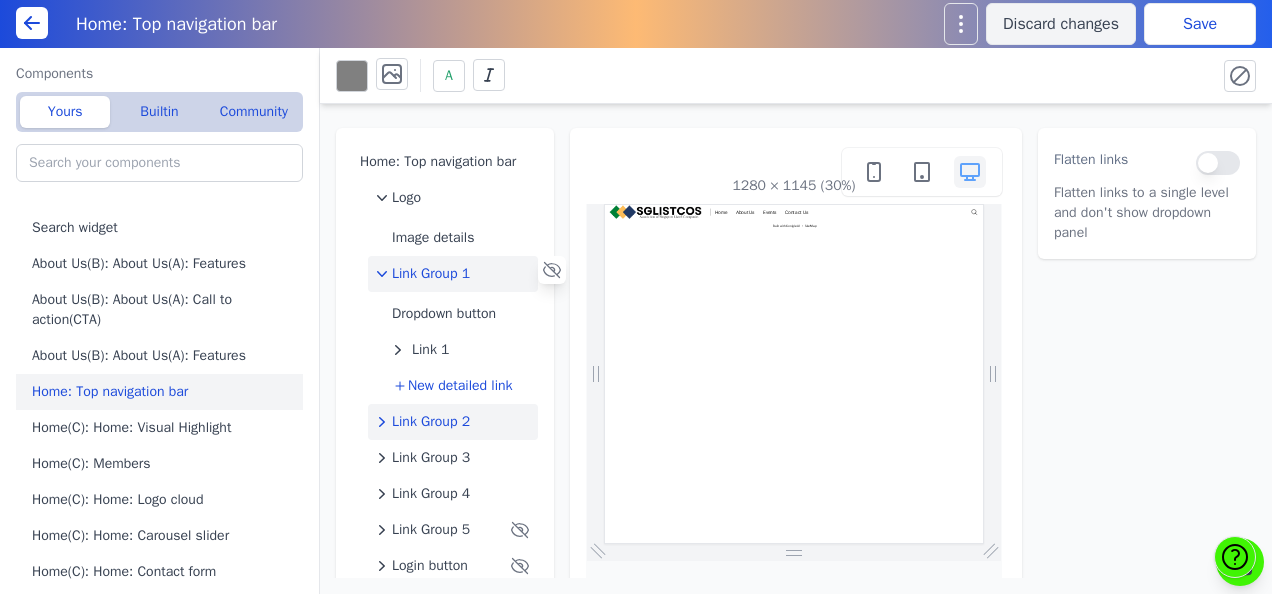 click on "Link Group 2" at bounding box center [453, 422] 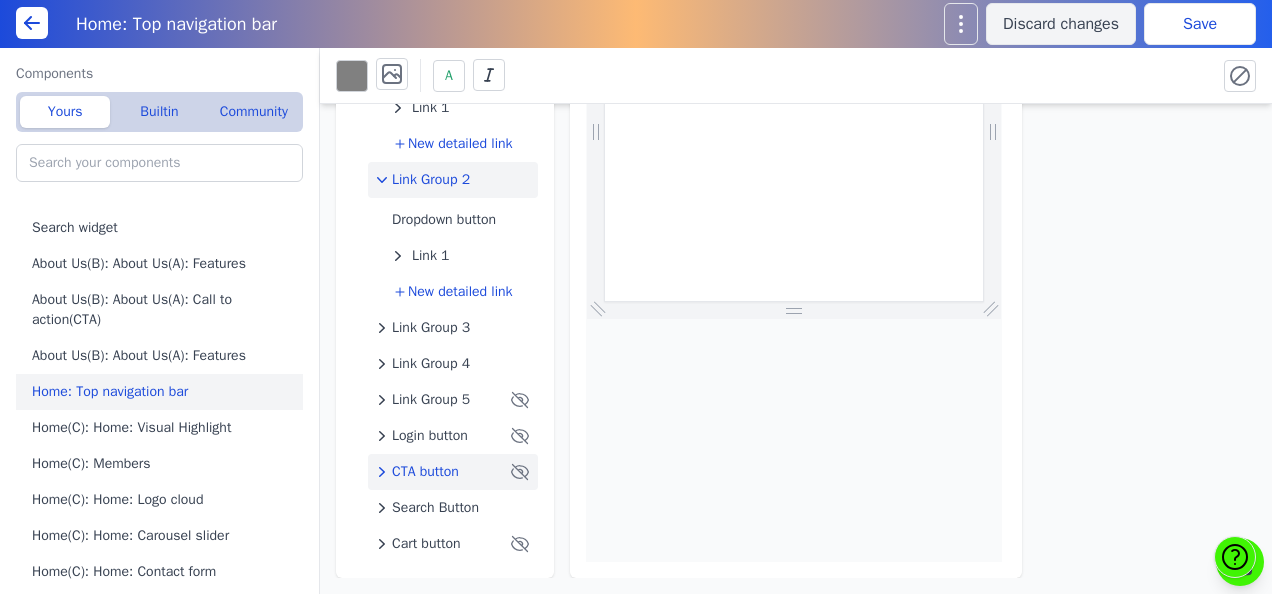 click on "CTA button" at bounding box center [441, 472] 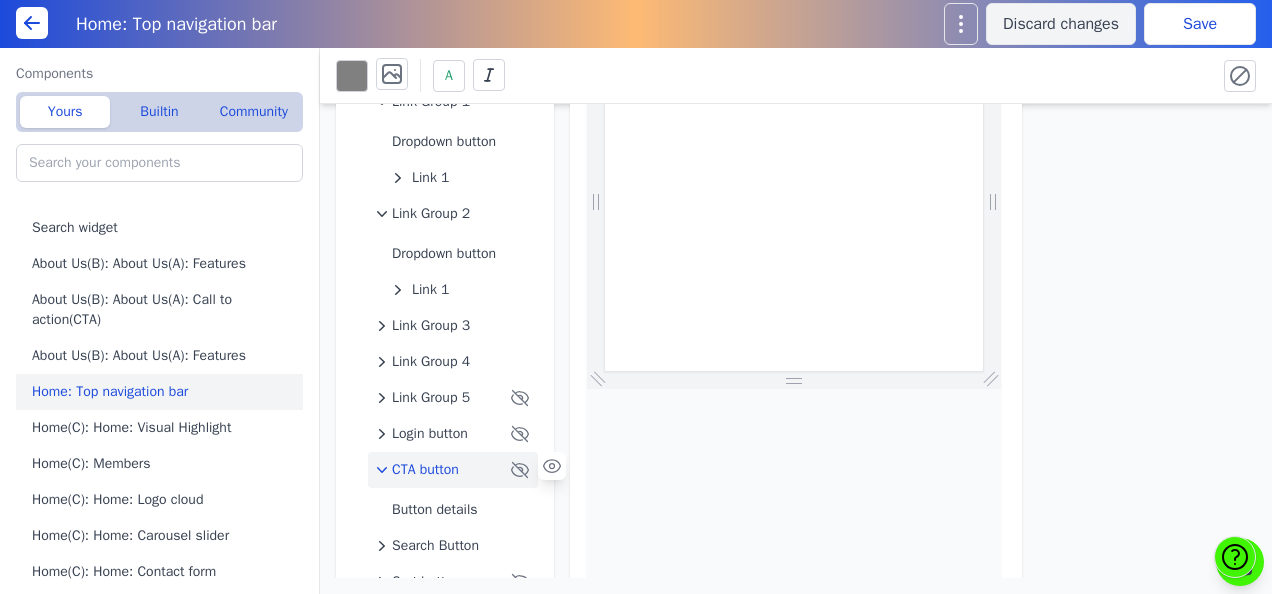 scroll, scrollTop: 198, scrollLeft: 0, axis: vertical 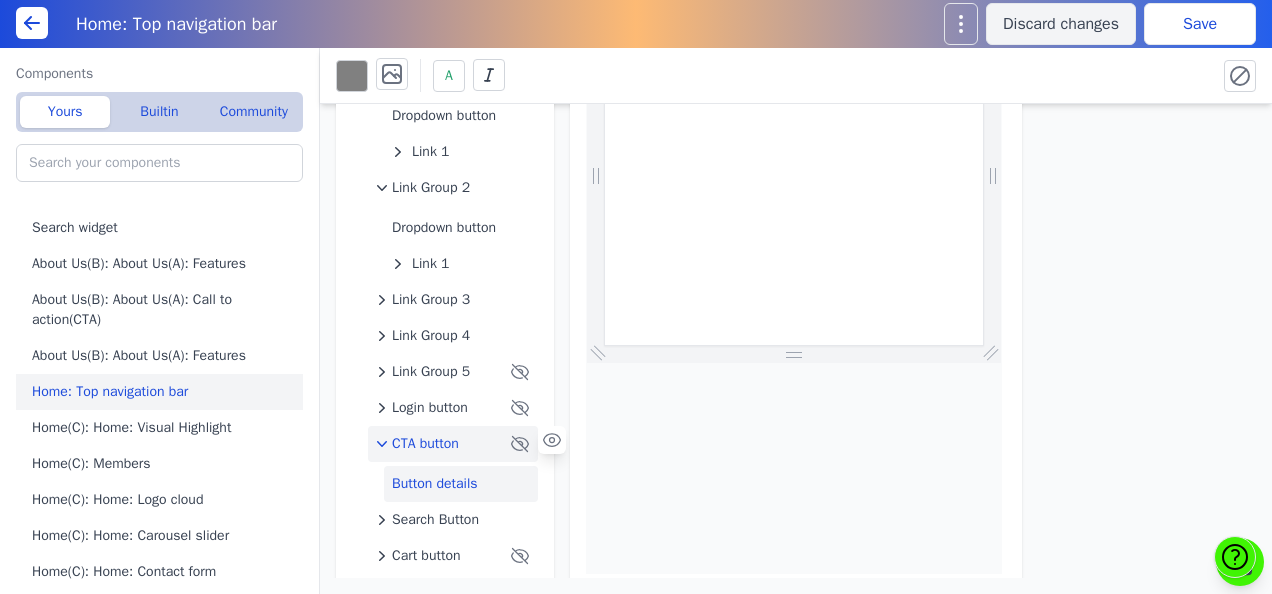 click on "Button details" at bounding box center (461, 484) 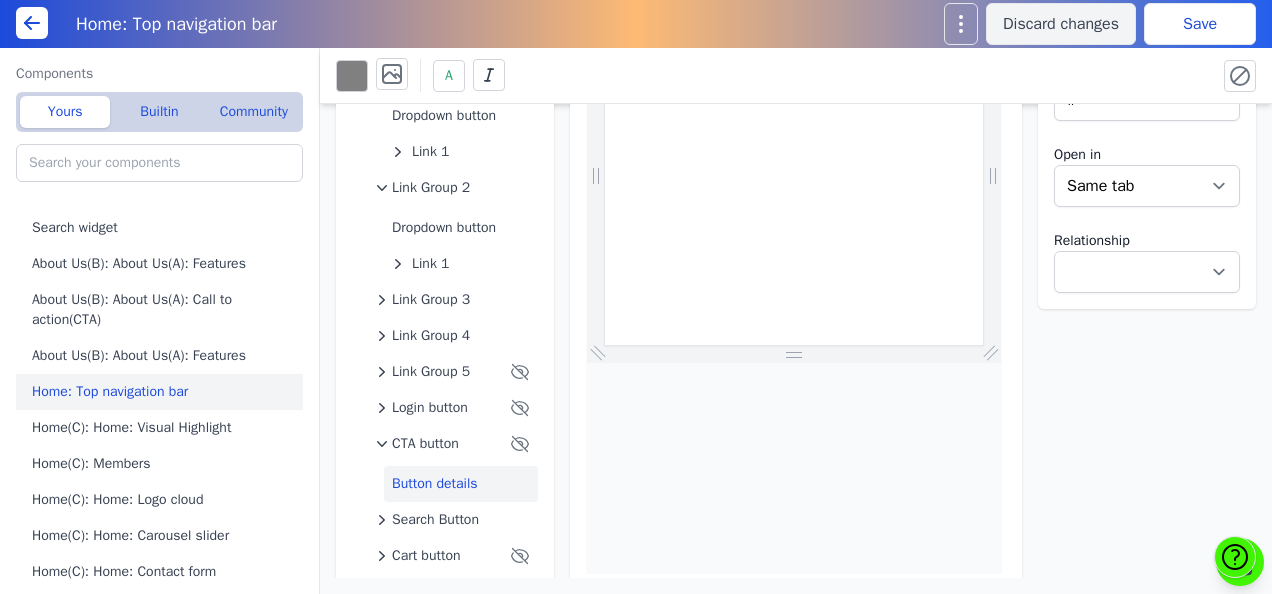 scroll, scrollTop: 210, scrollLeft: 0, axis: vertical 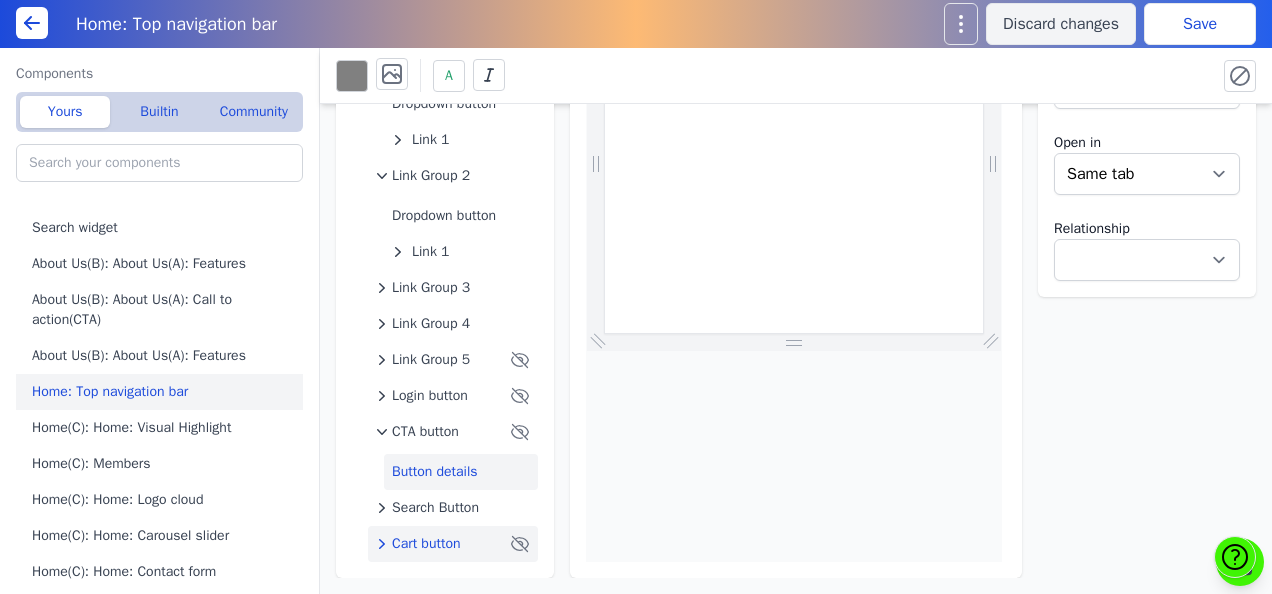 click on "Cart button" 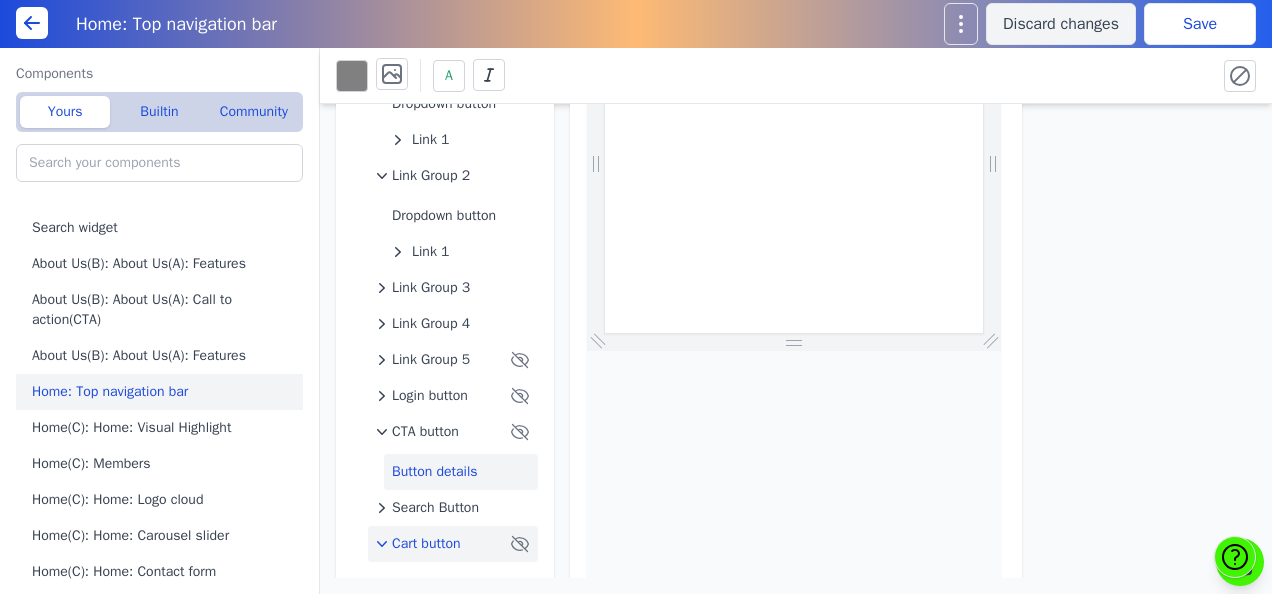 scroll, scrollTop: 250, scrollLeft: 0, axis: vertical 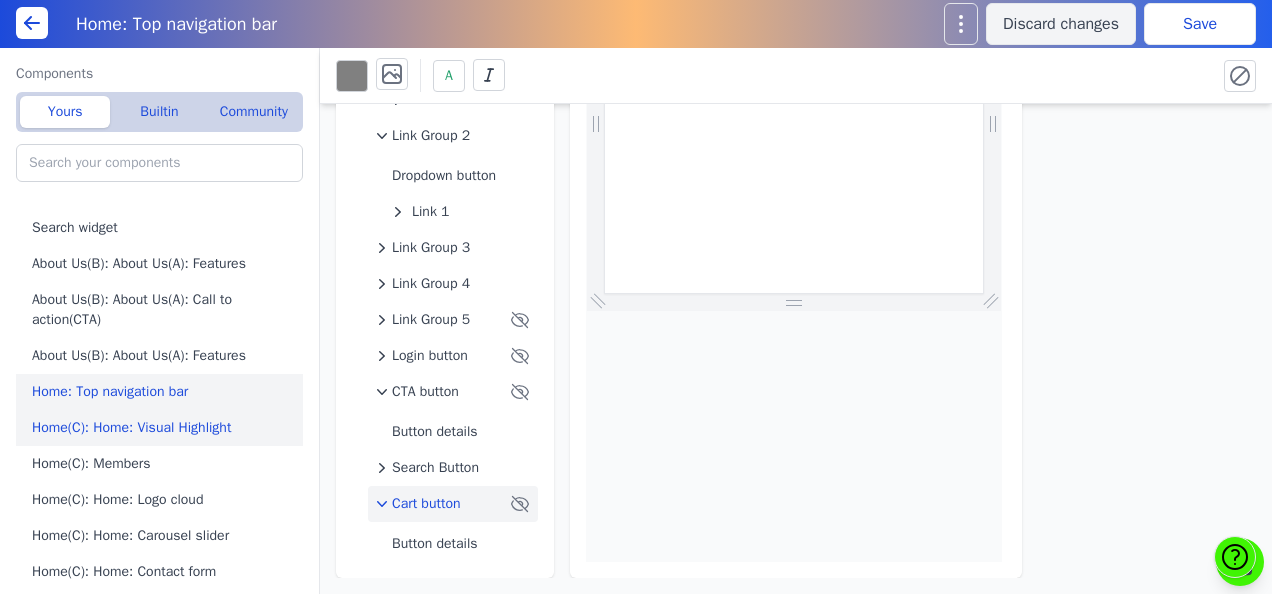 click on "Home(C): Home: Visual Highlight" at bounding box center (163, 428) 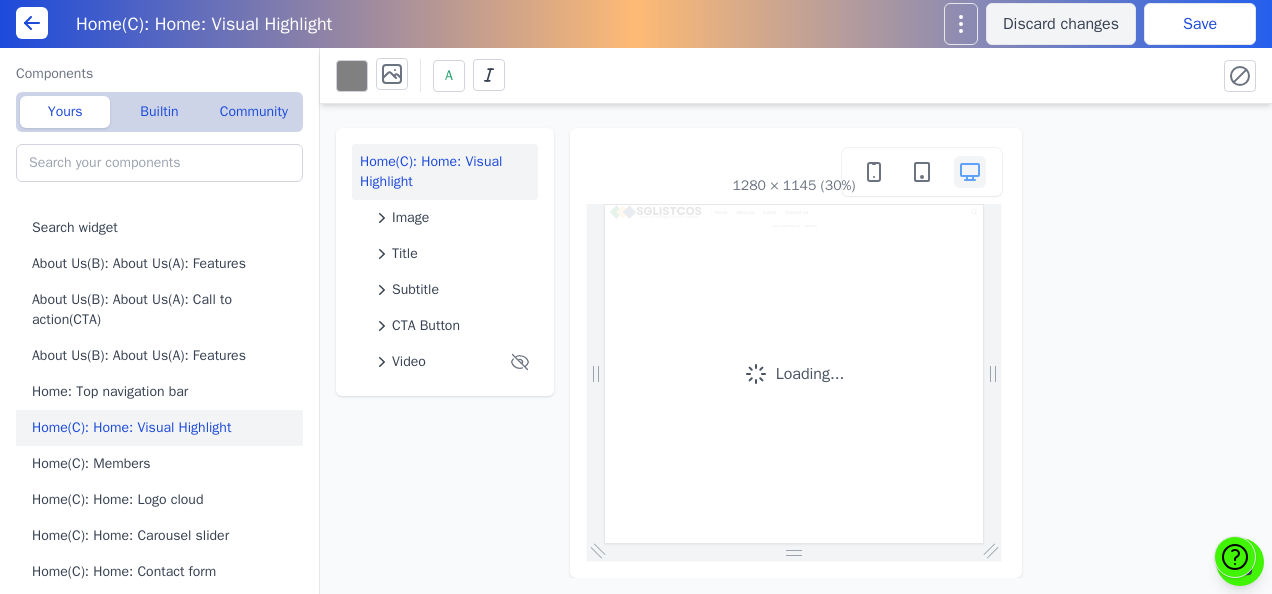 scroll, scrollTop: 0, scrollLeft: 0, axis: both 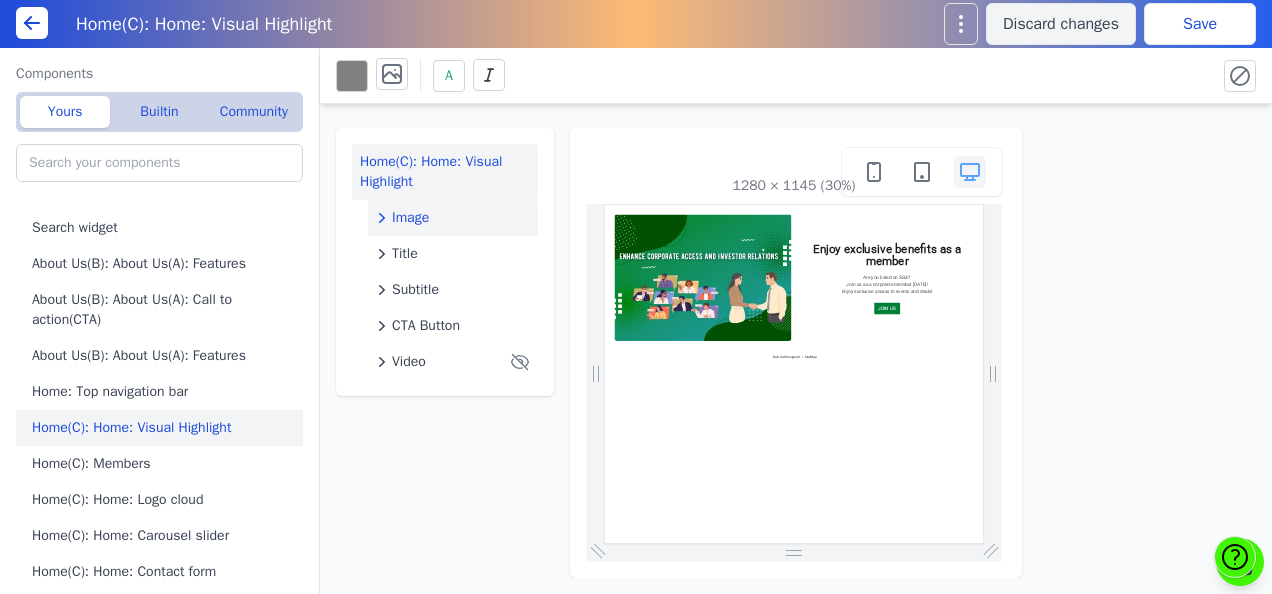 click on "Image" at bounding box center (410, 218) 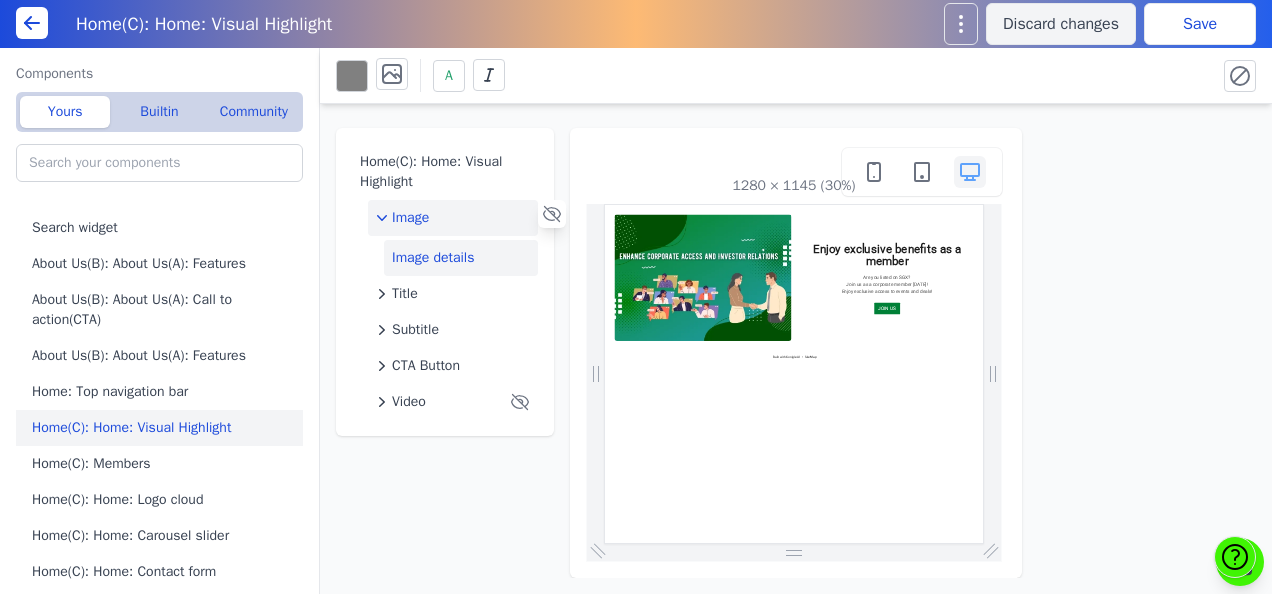 click on "Image details" at bounding box center (461, 258) 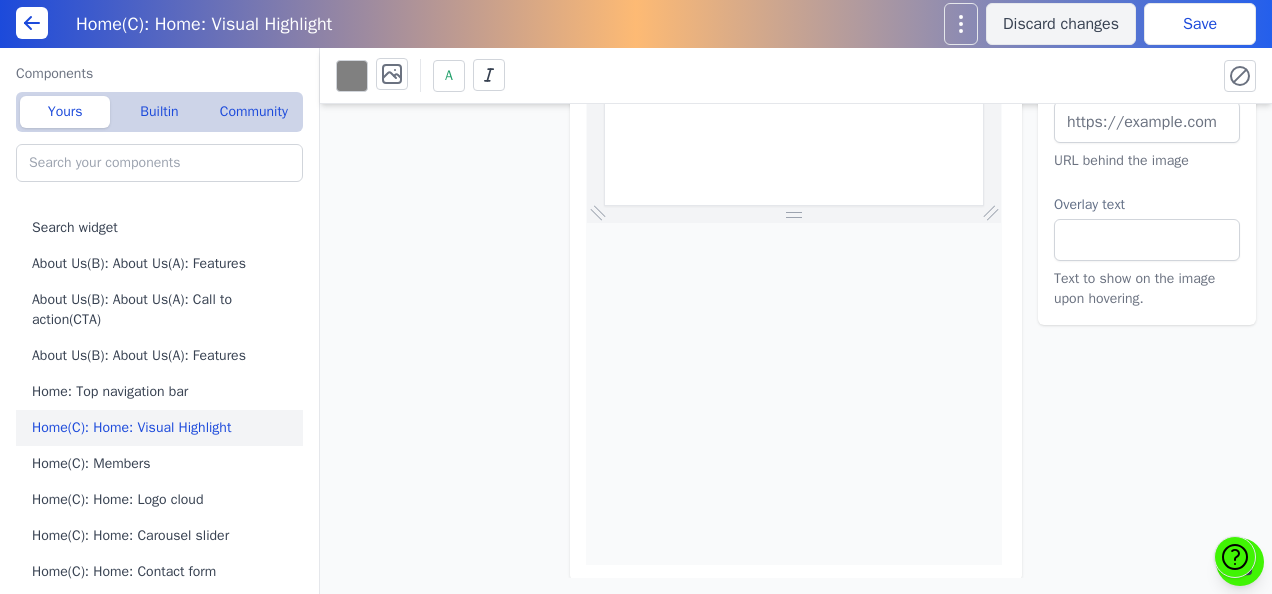 scroll, scrollTop: 0, scrollLeft: 0, axis: both 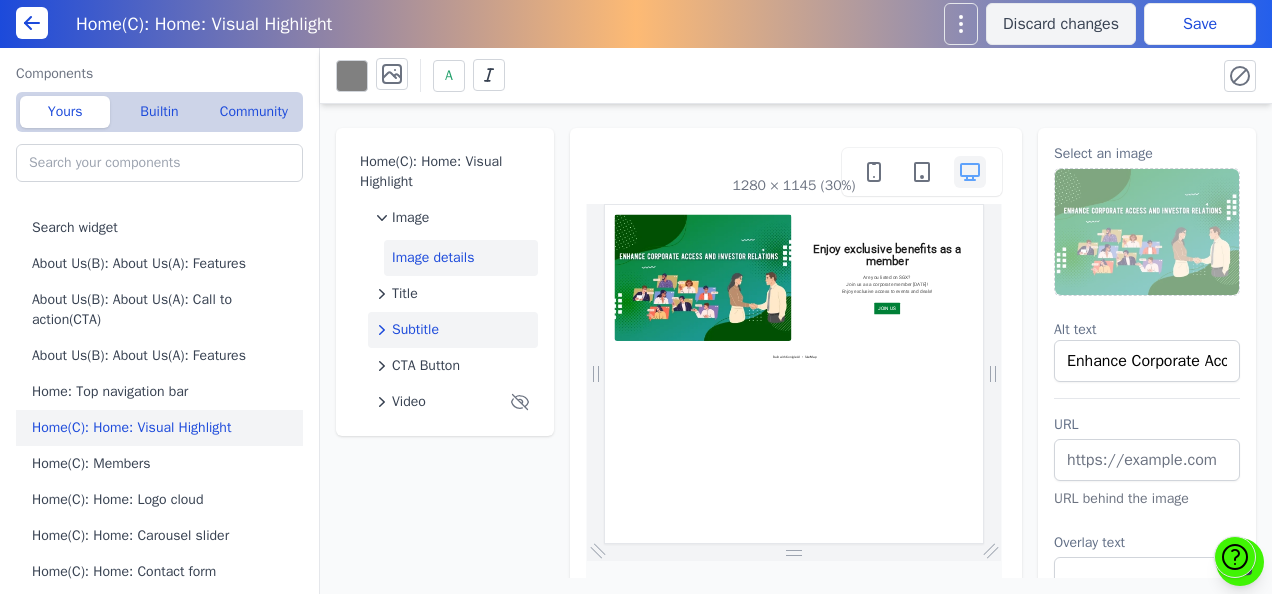 click on "Subtitle" 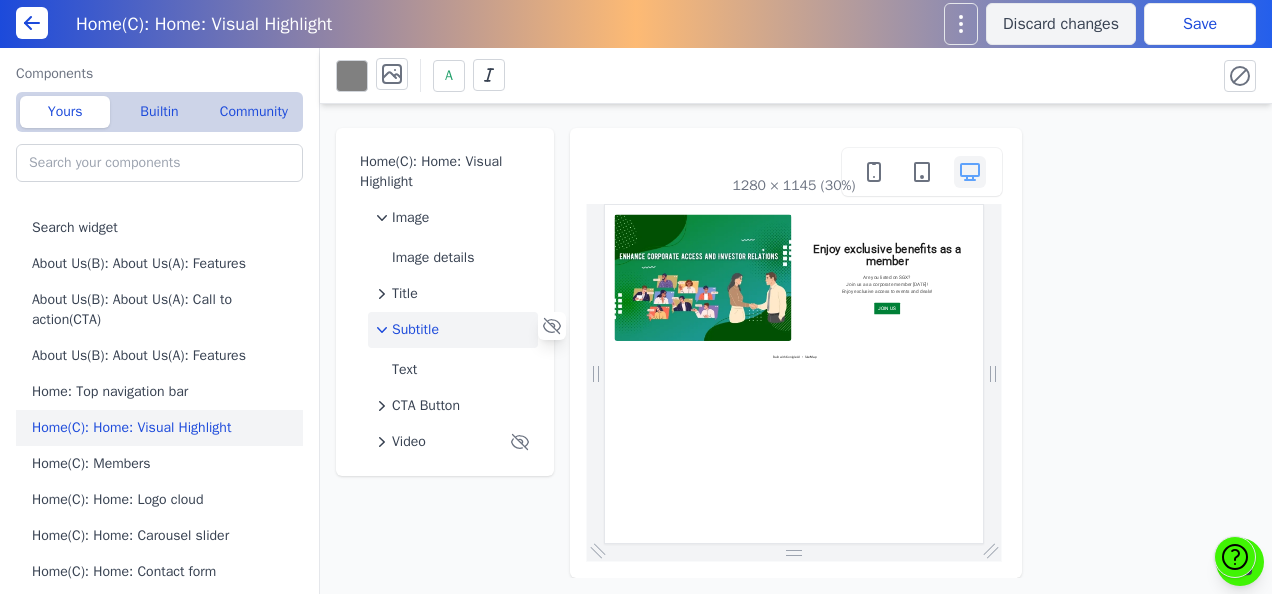 click on "Subtitle Text" 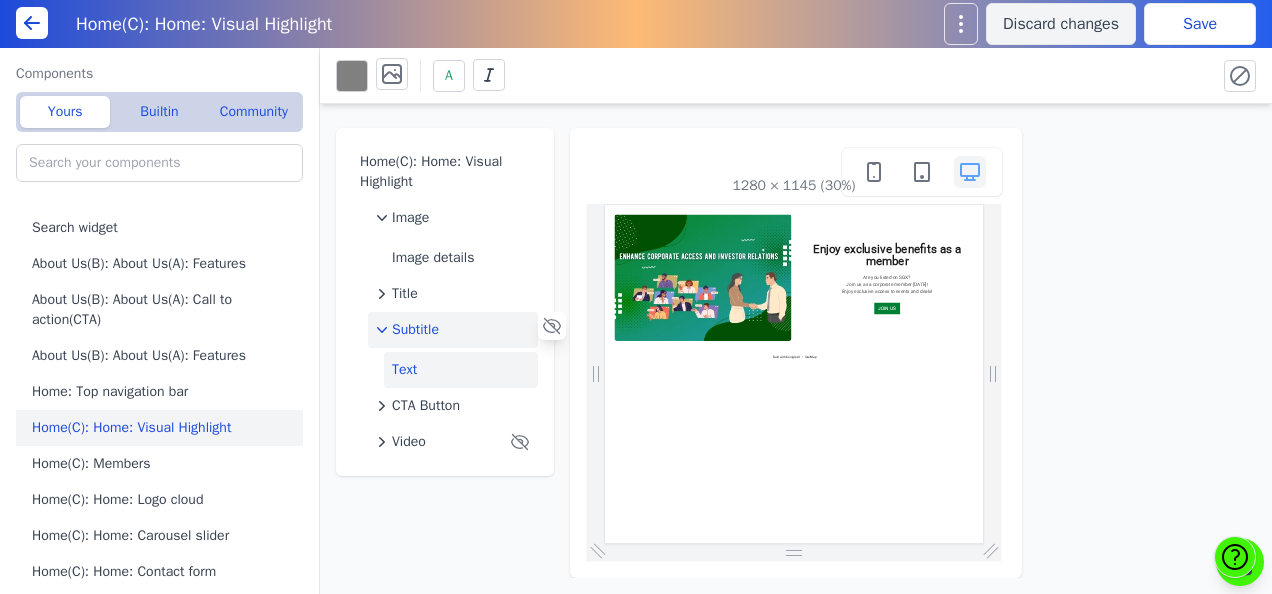 click on "Text" at bounding box center (461, 370) 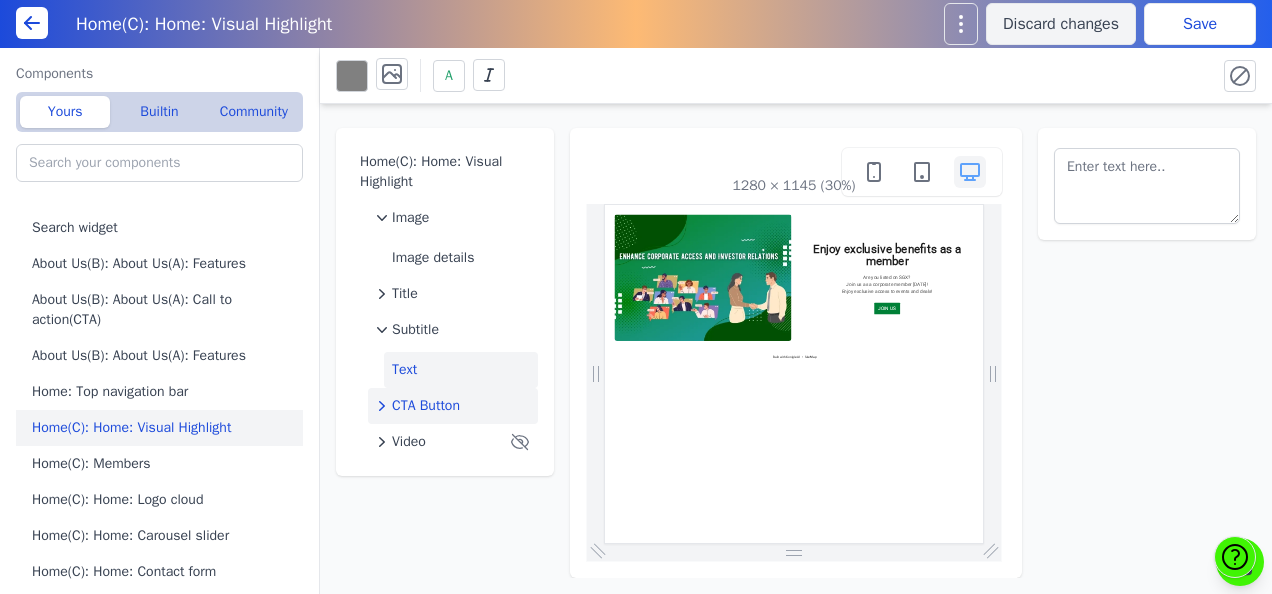 click on "CTA Button" at bounding box center (426, 406) 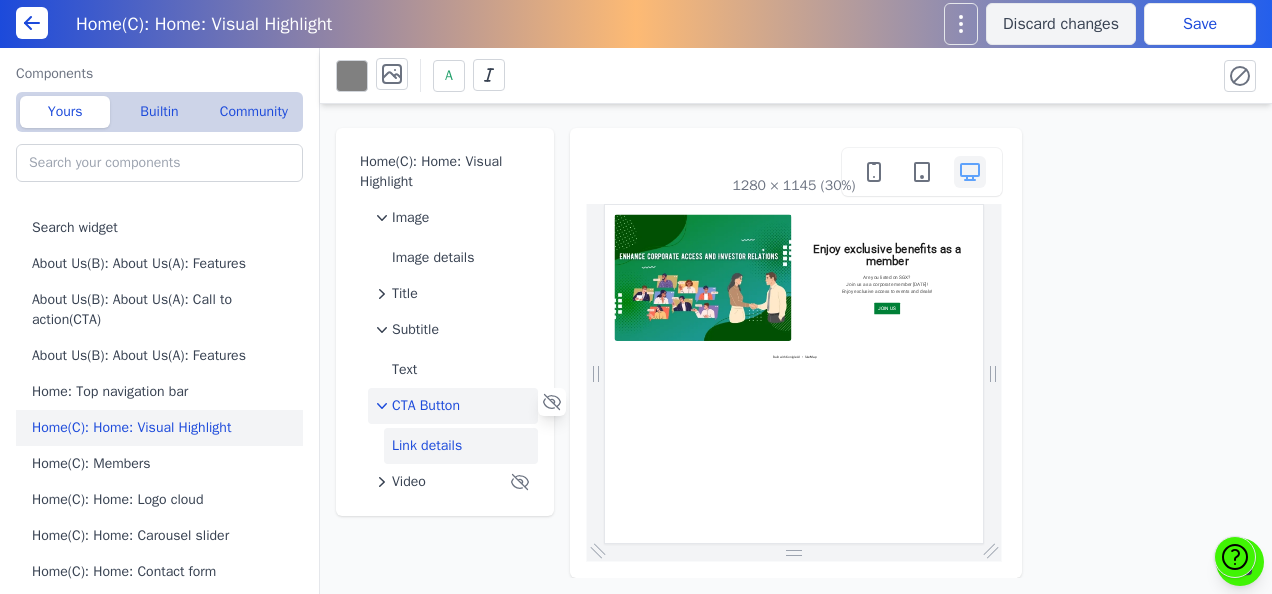click on "Link details" at bounding box center [461, 446] 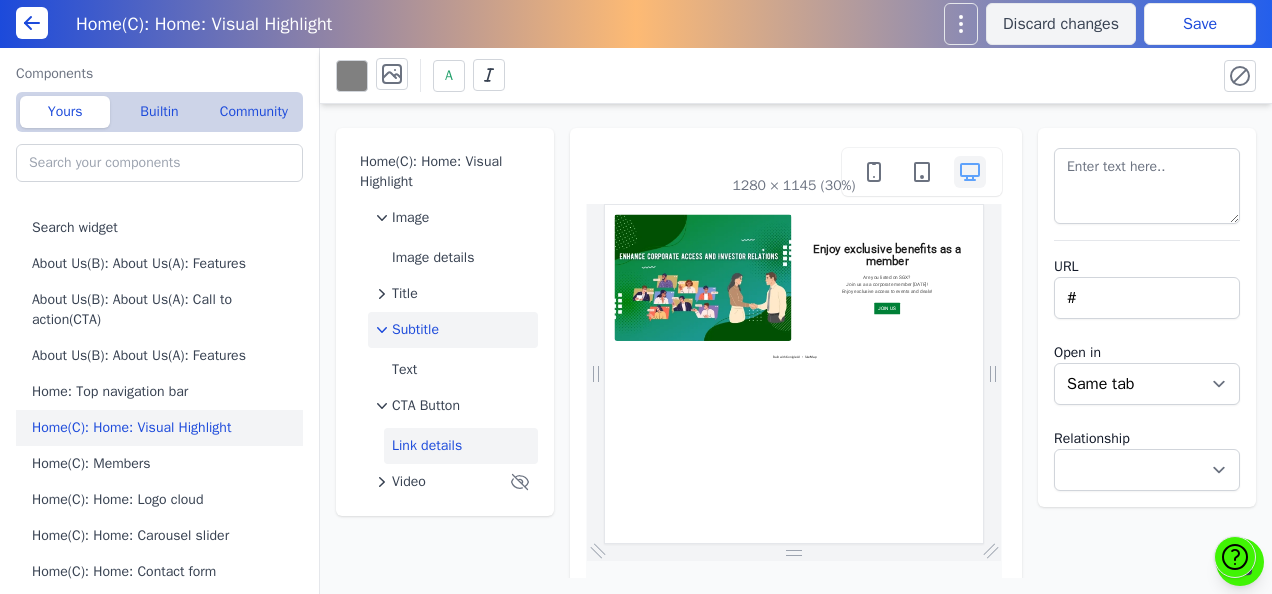 click on "Subtitle" at bounding box center [415, 330] 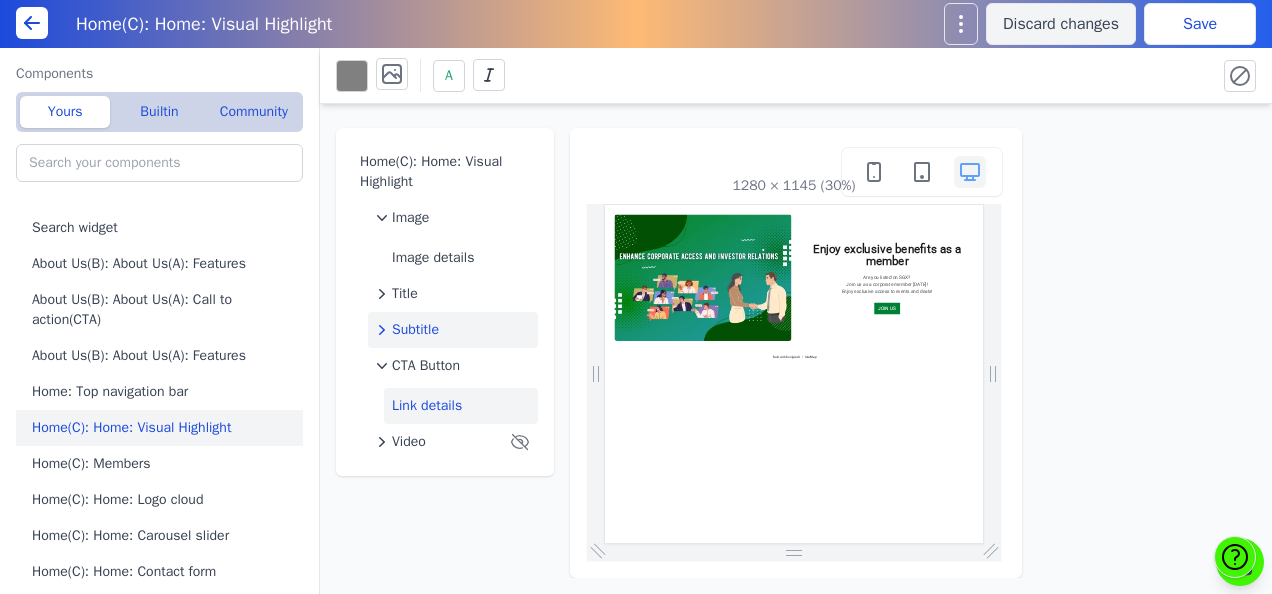click on "Link details" at bounding box center [461, 406] 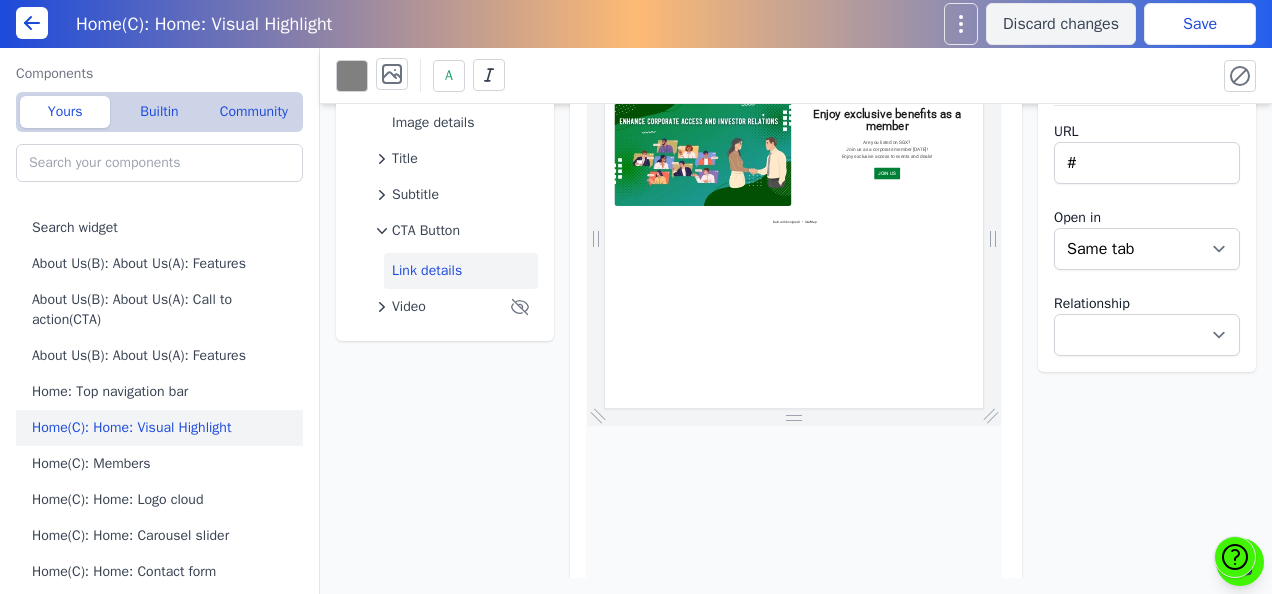 scroll, scrollTop: 137, scrollLeft: 0, axis: vertical 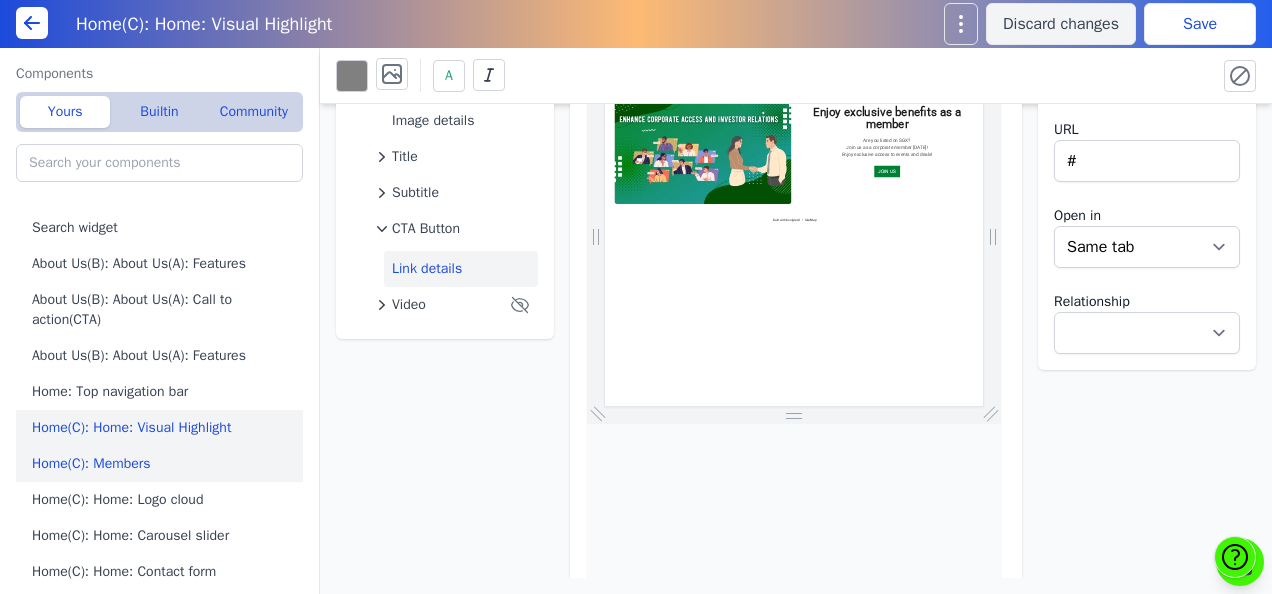 click on "Home(C): Members" at bounding box center (163, 464) 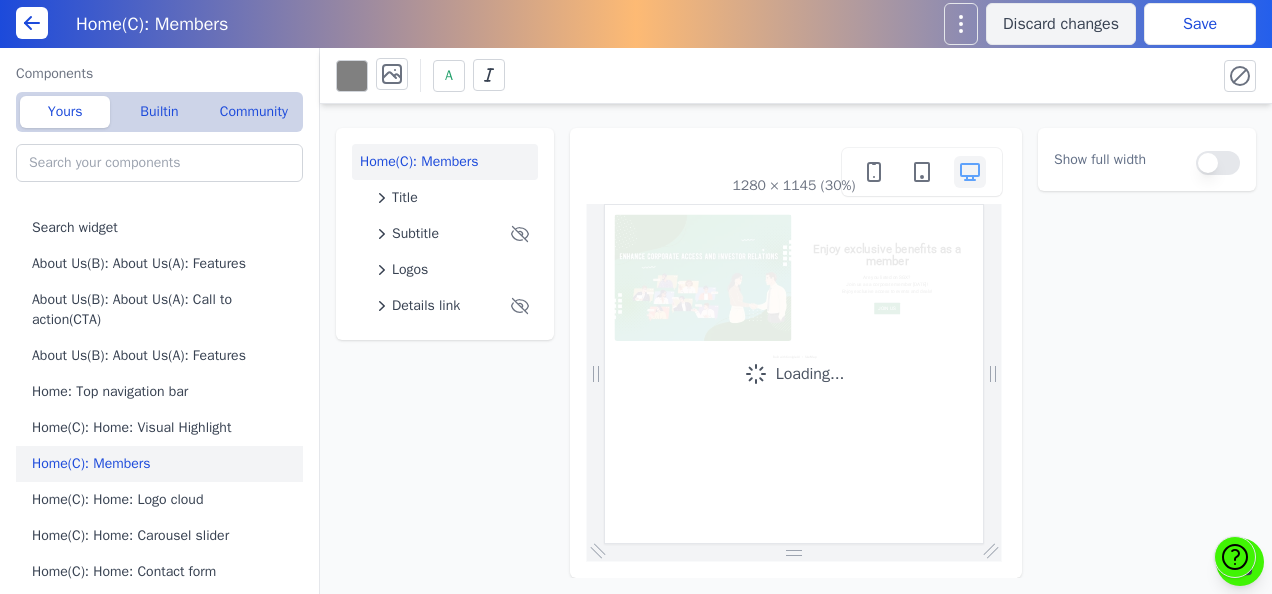 scroll, scrollTop: 0, scrollLeft: 0, axis: both 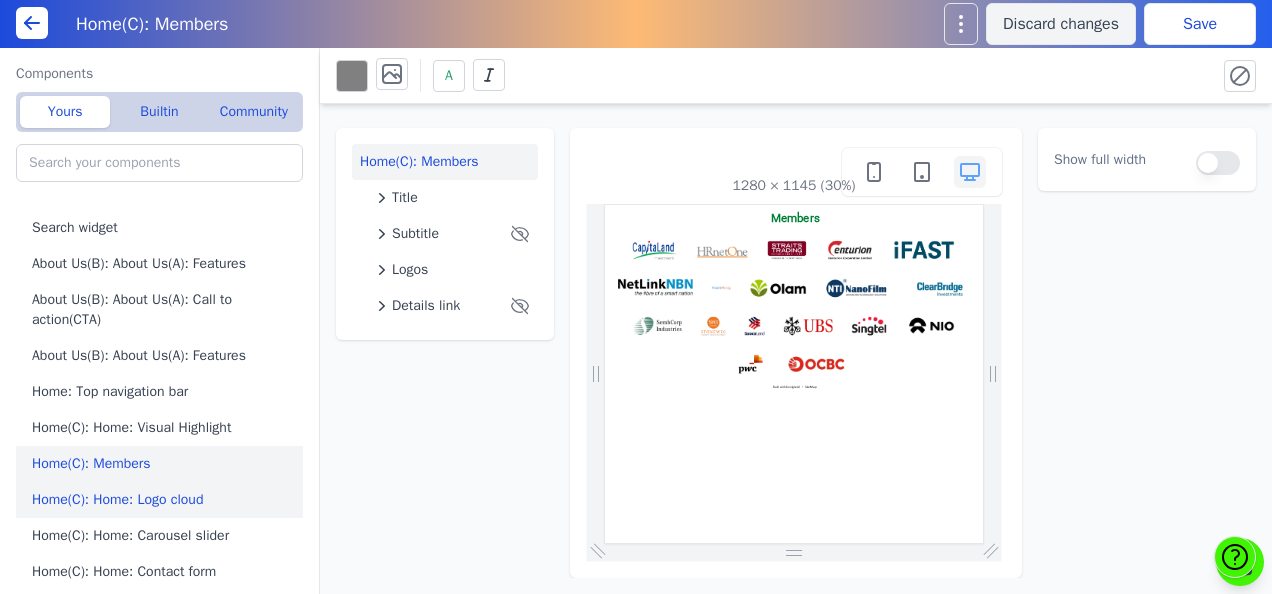 click on "Home(C): Home: Logo cloud" at bounding box center [163, 500] 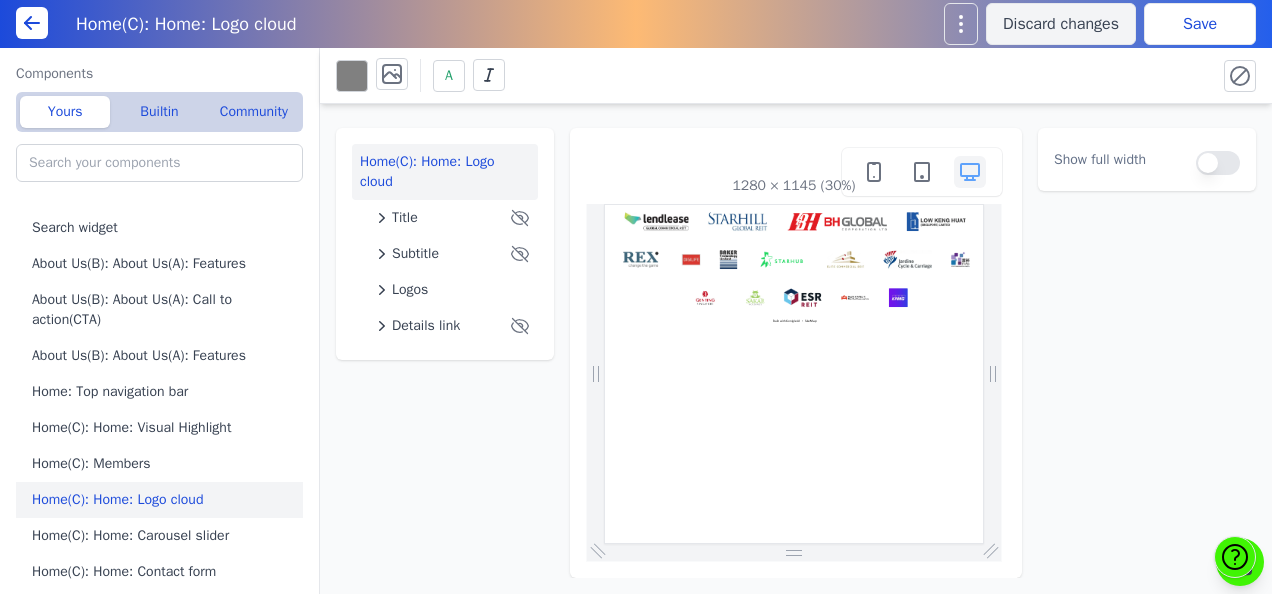 scroll, scrollTop: 0, scrollLeft: 0, axis: both 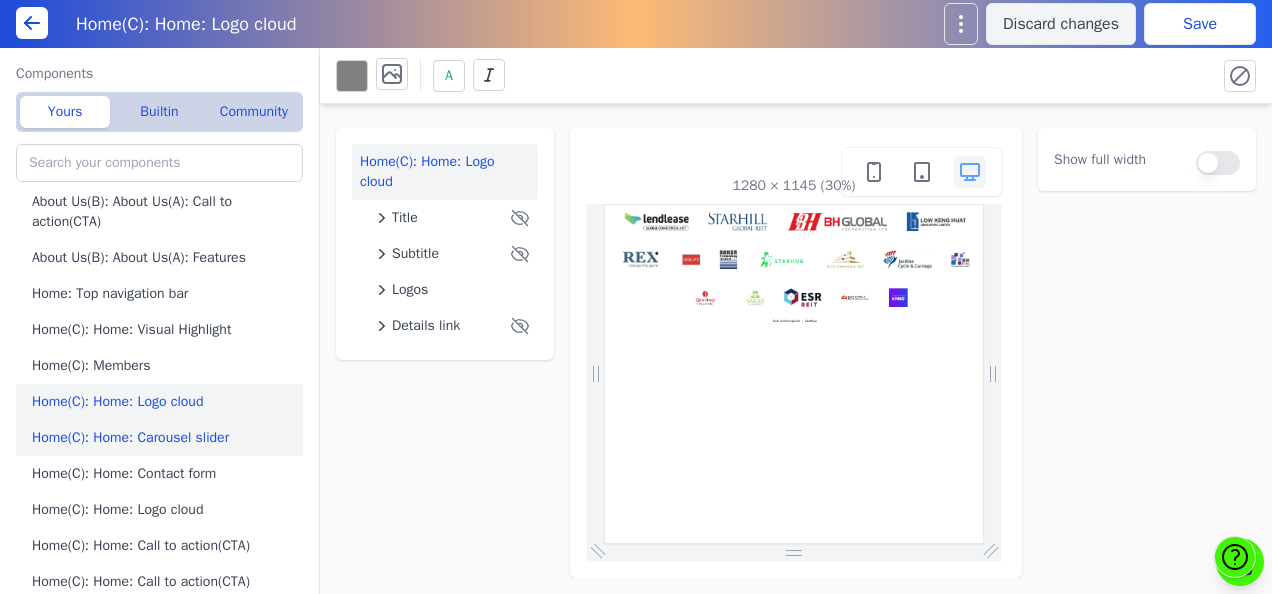 click on "Home(C): Home: Carousel slider" at bounding box center (163, 438) 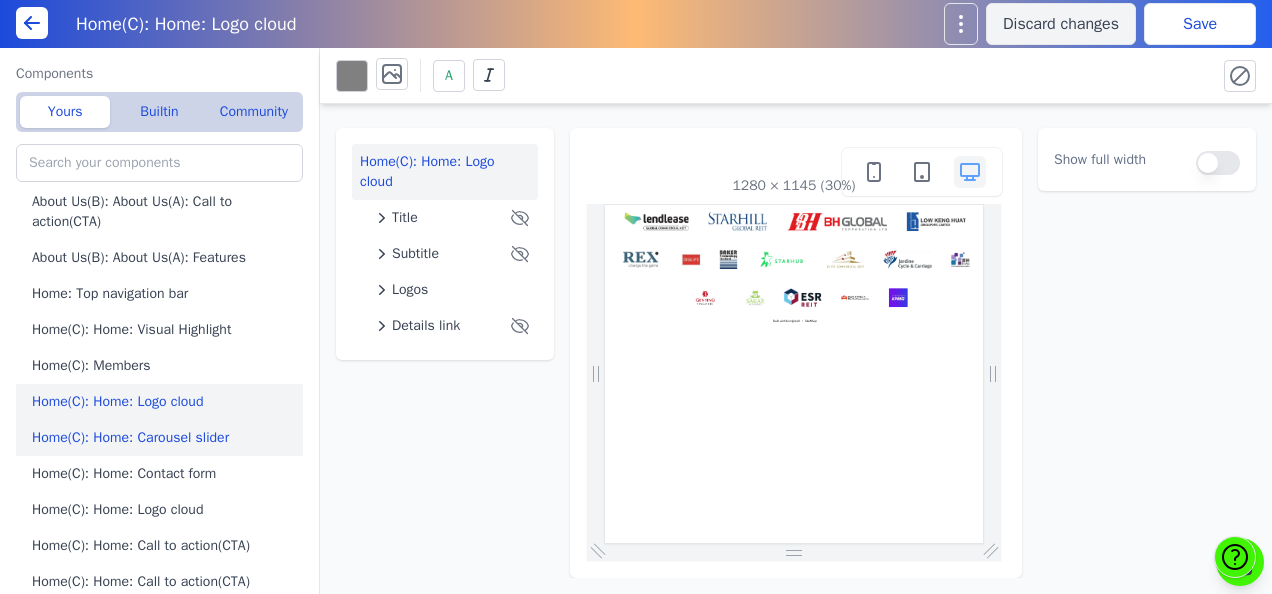 type on "Home(C): Home: Carousel slider" 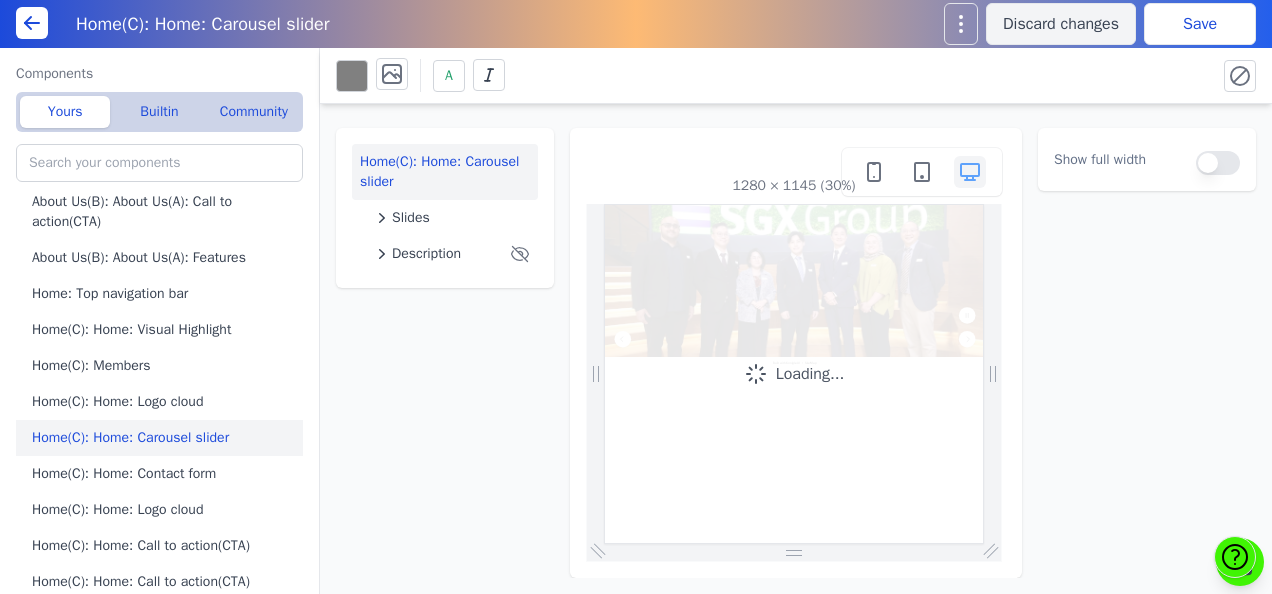 scroll, scrollTop: 0, scrollLeft: 0, axis: both 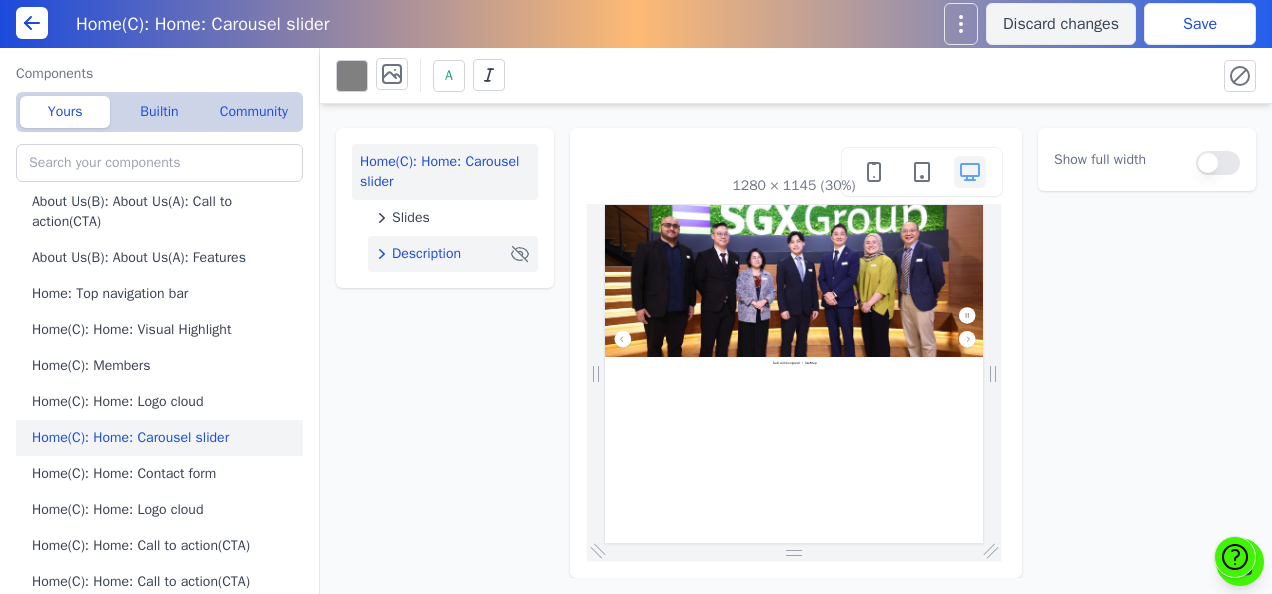 click on "Description" 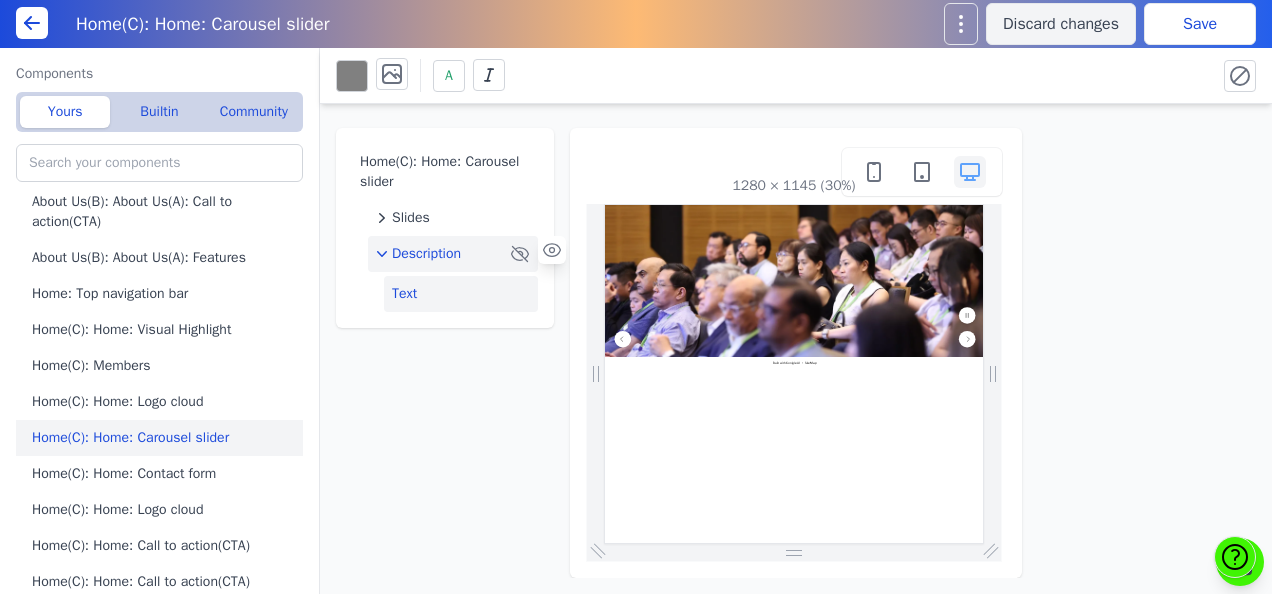 click on "Text" at bounding box center [461, 294] 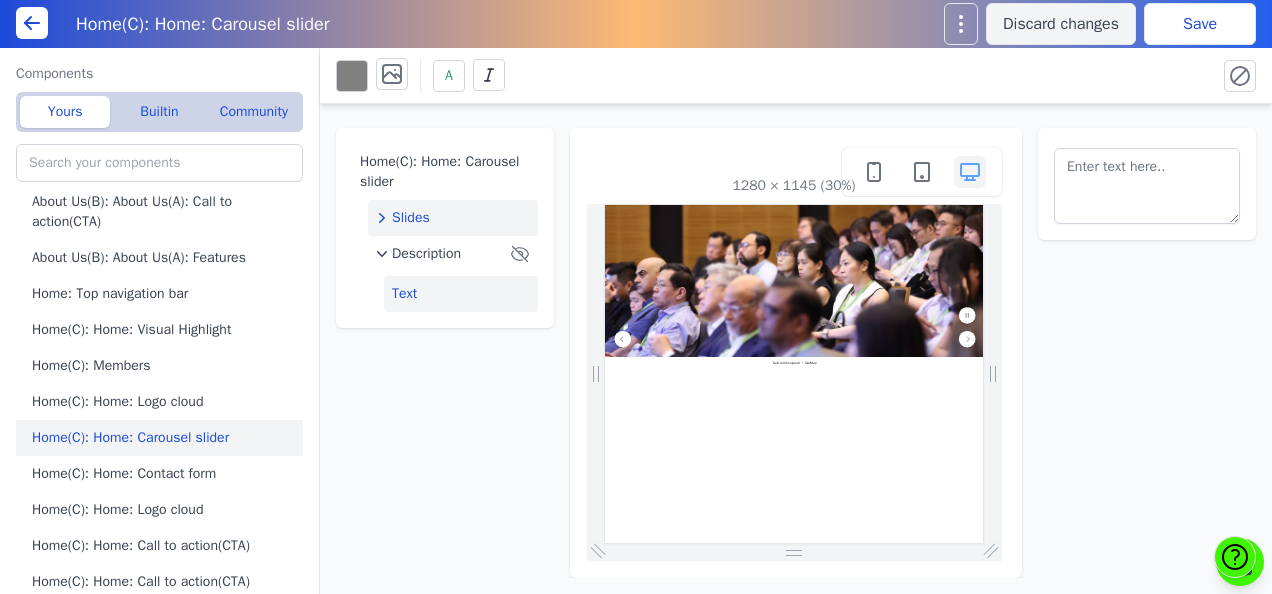 click on "Slides" 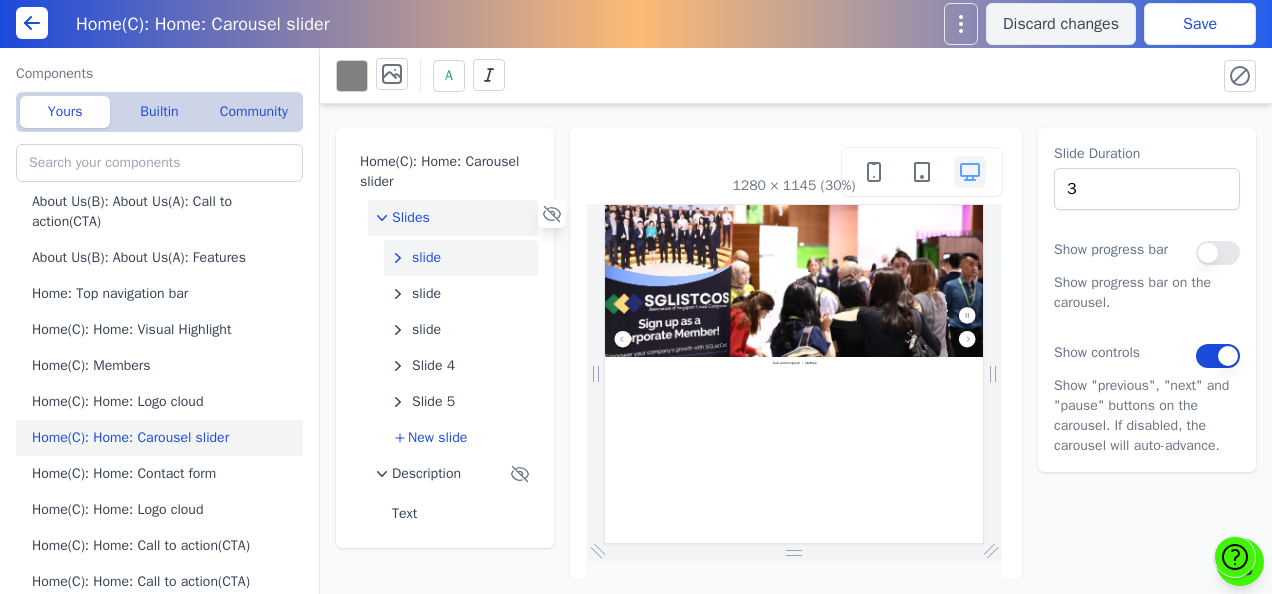 click on "slide" 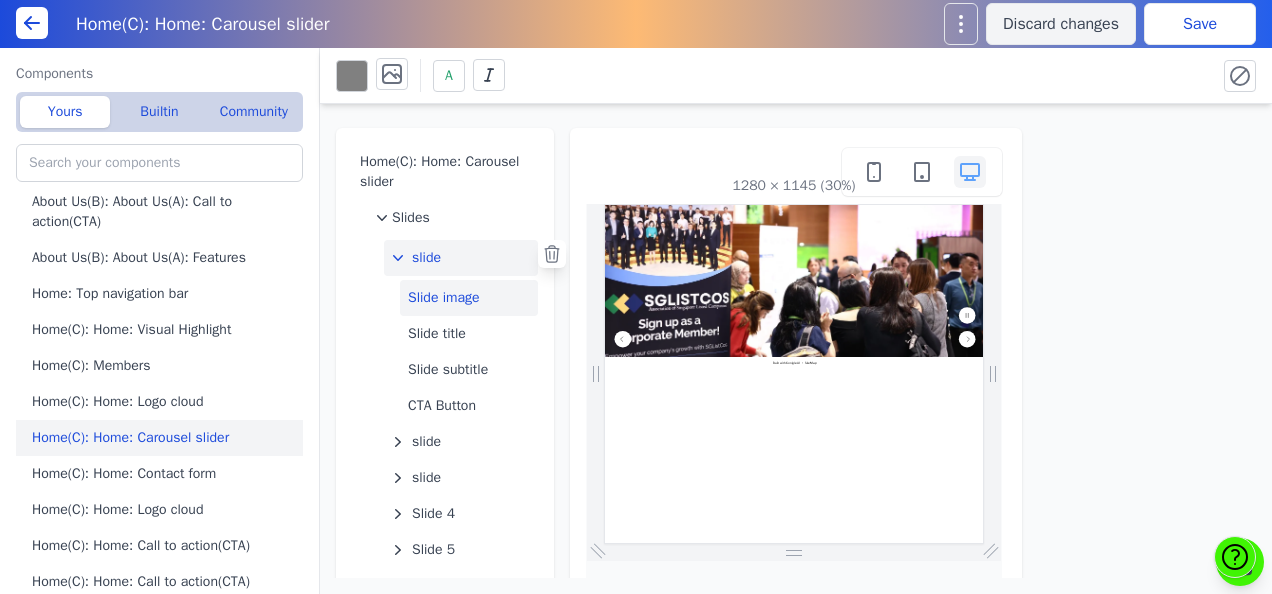 click on "Slide image" at bounding box center (469, 298) 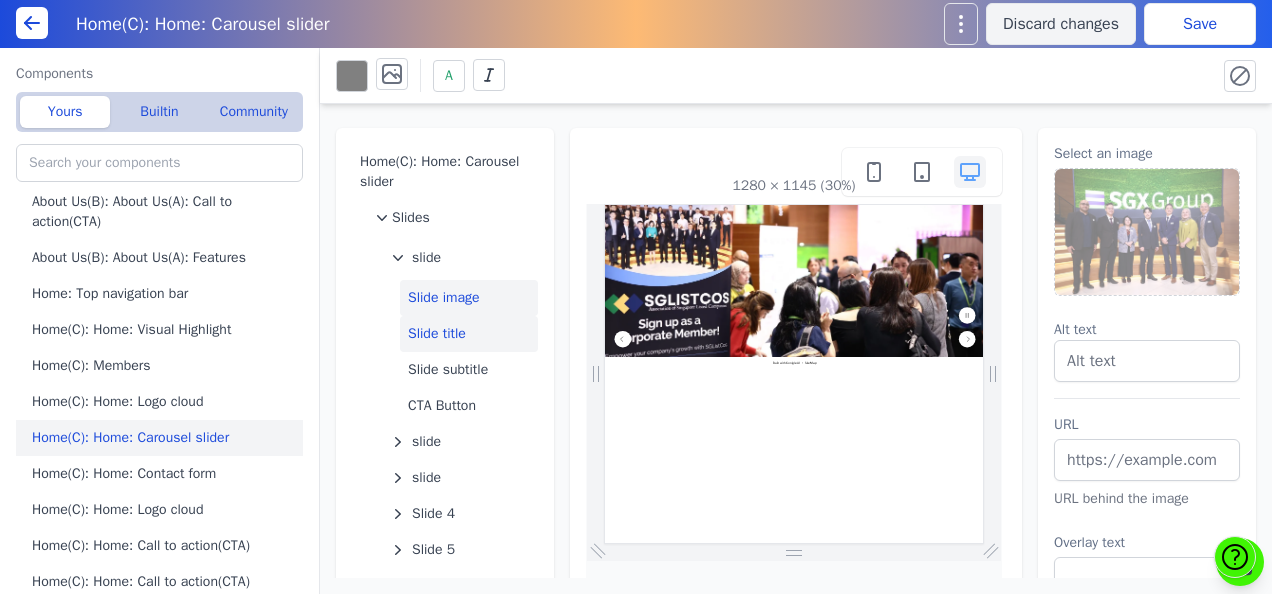 click on "Slide title" at bounding box center (469, 334) 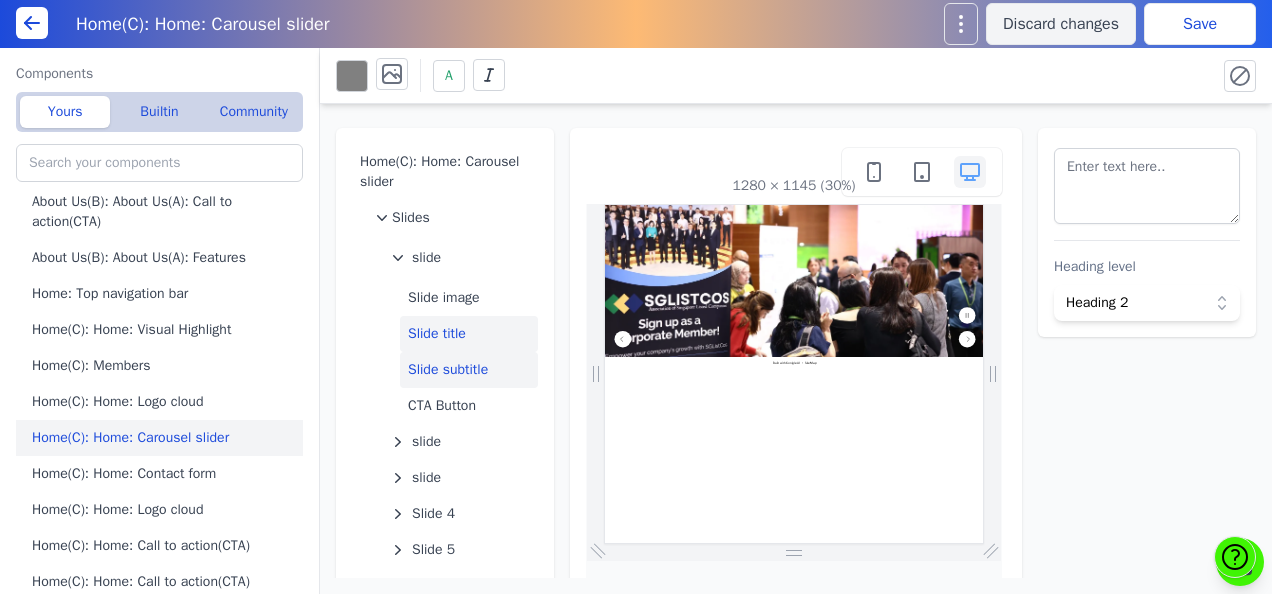 click on "Slide subtitle" at bounding box center (469, 370) 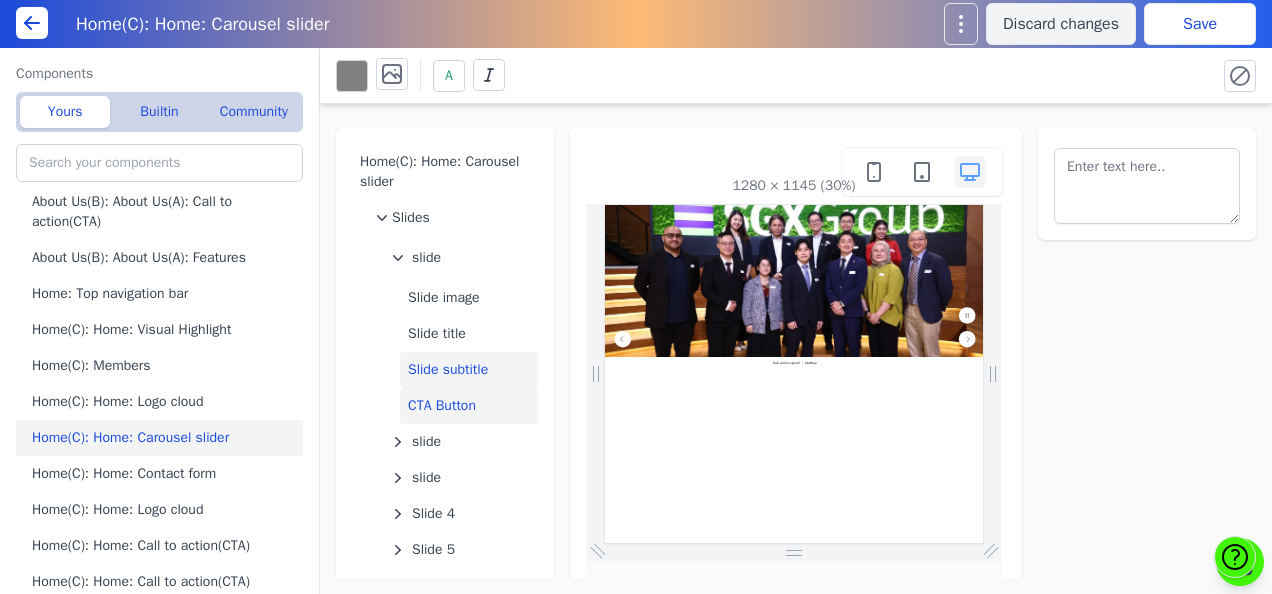 click on "CTA Button" at bounding box center [469, 406] 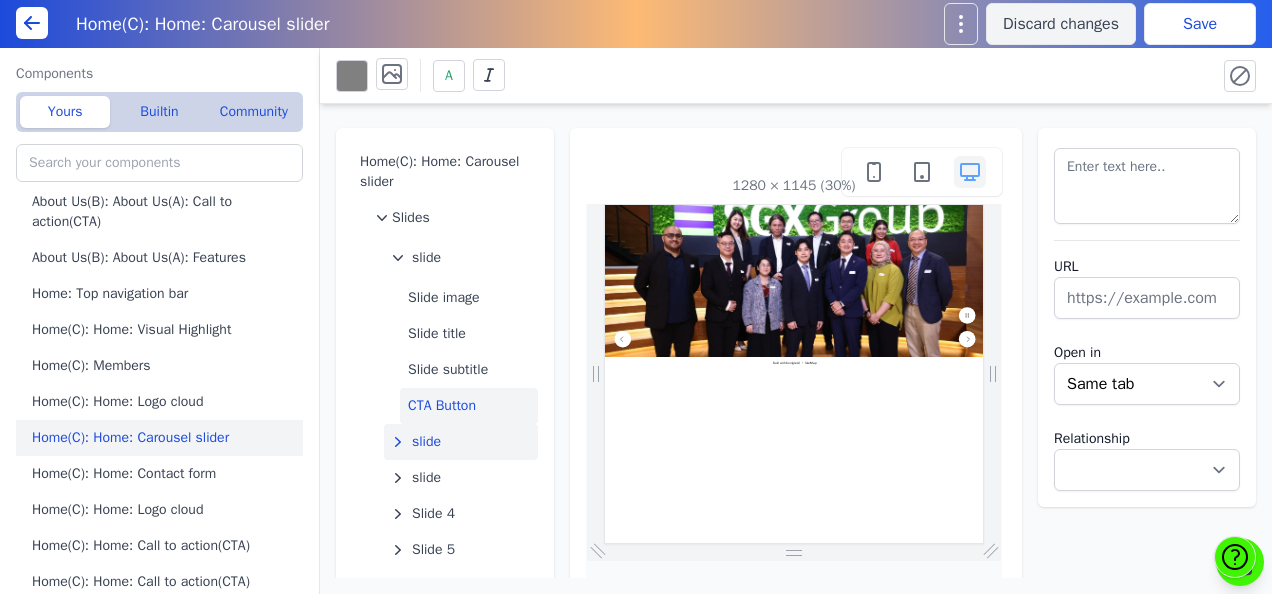 click on "slide" 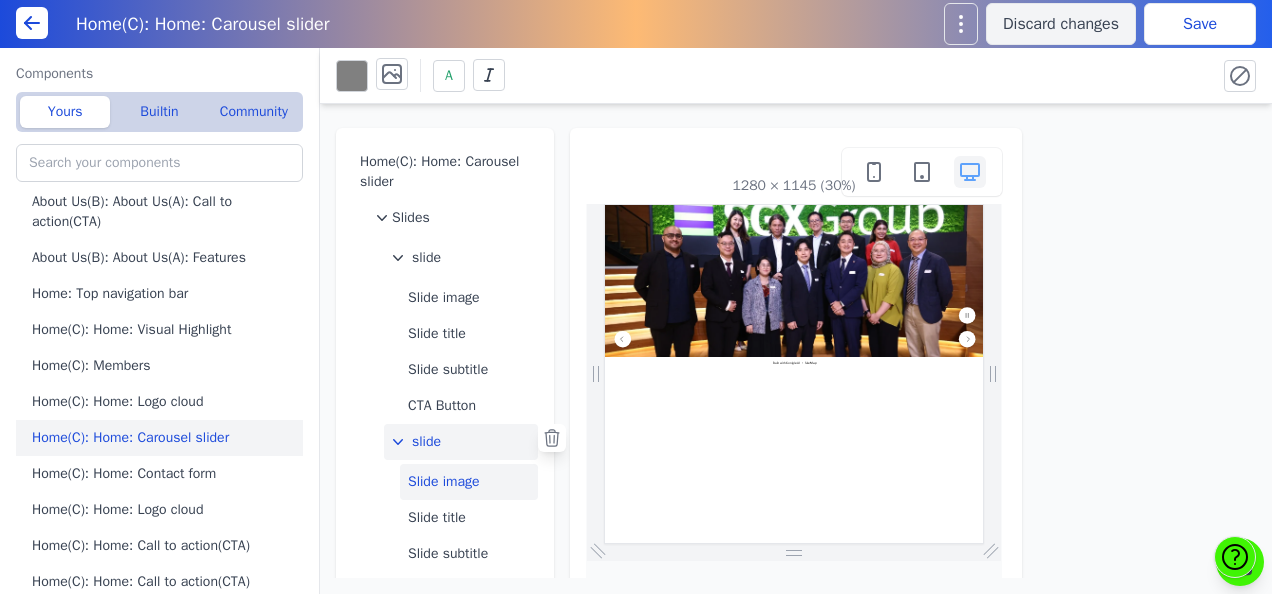 click on "Slide image" at bounding box center [469, 482] 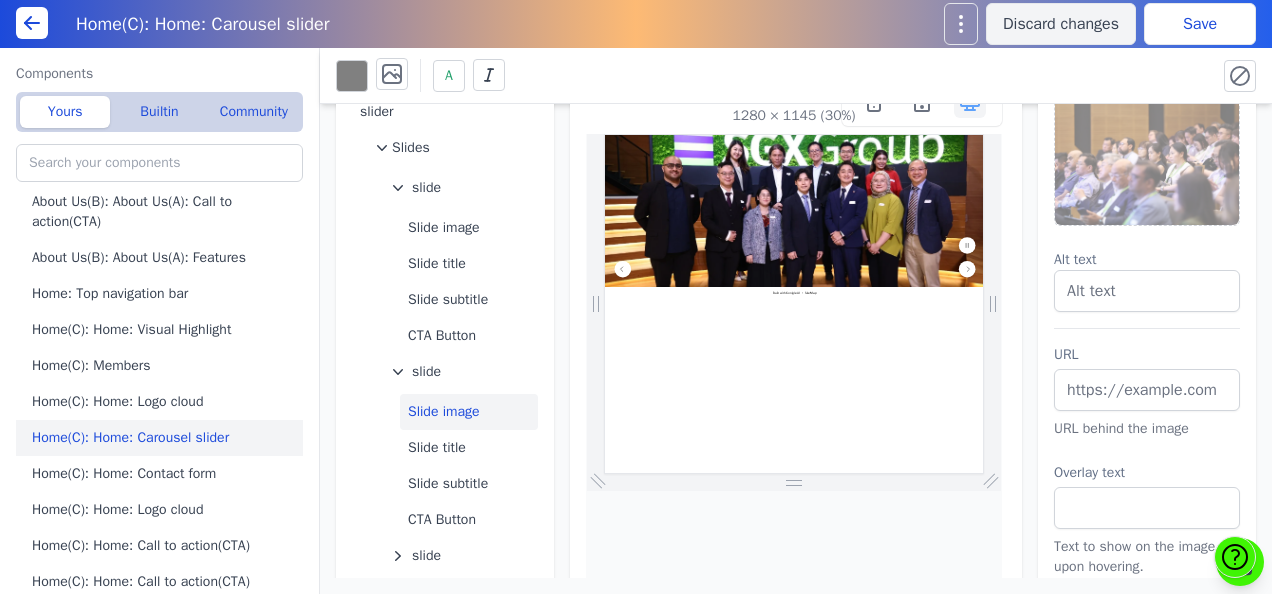 scroll, scrollTop: 70, scrollLeft: 0, axis: vertical 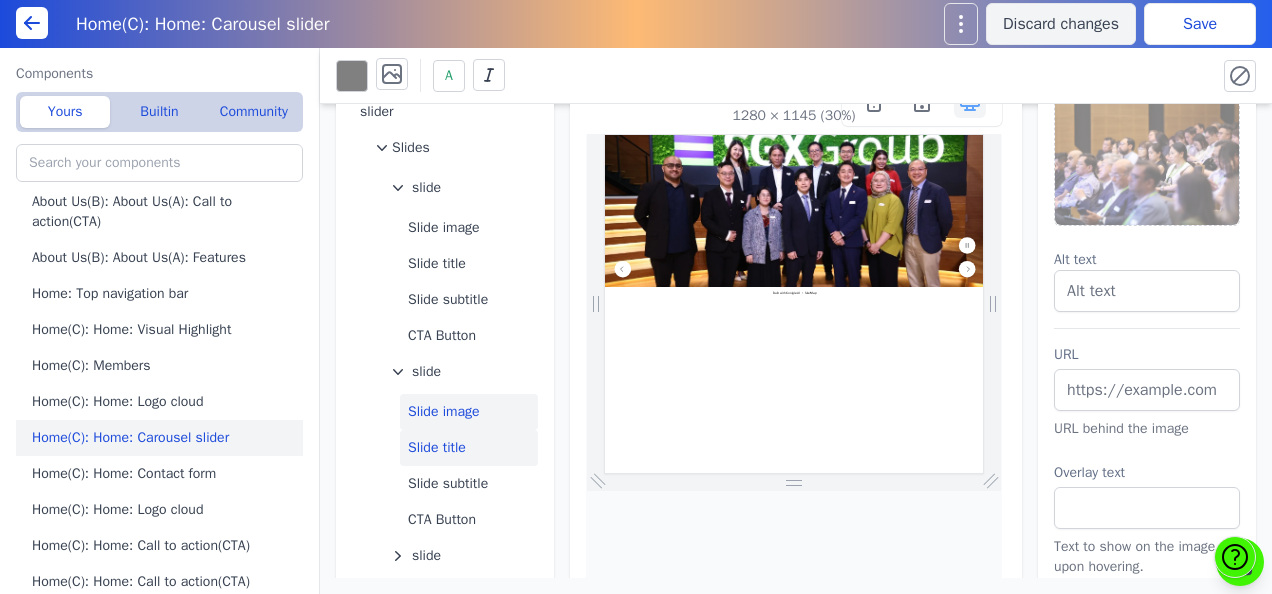 click on "Slide title" at bounding box center [469, 448] 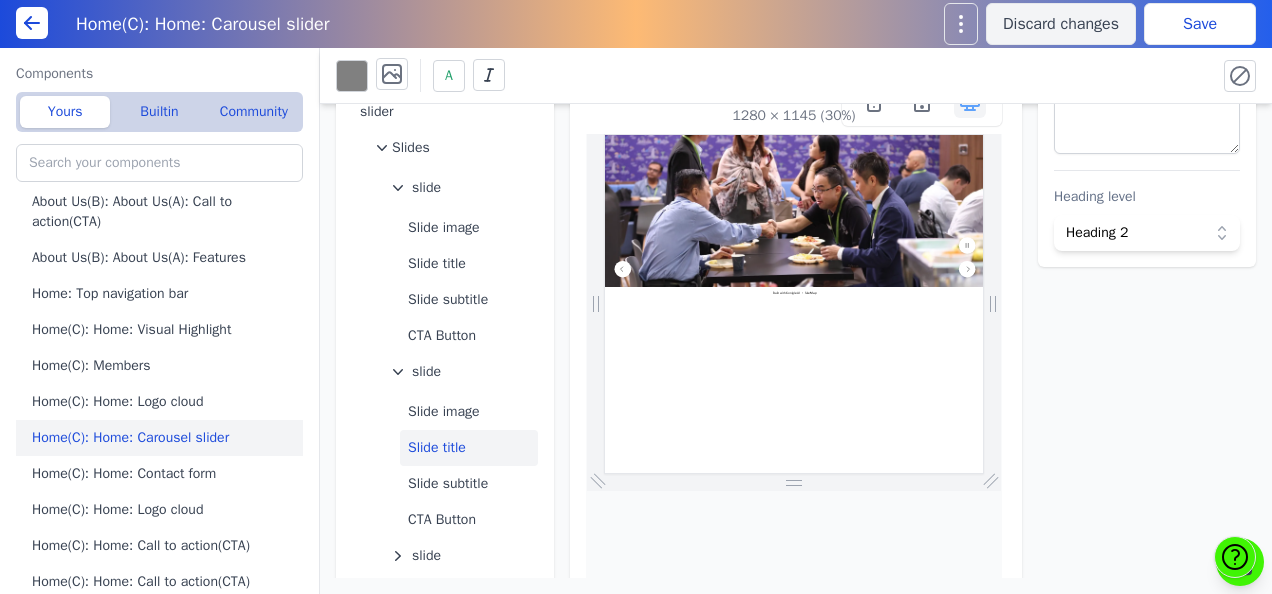 scroll, scrollTop: 113, scrollLeft: 0, axis: vertical 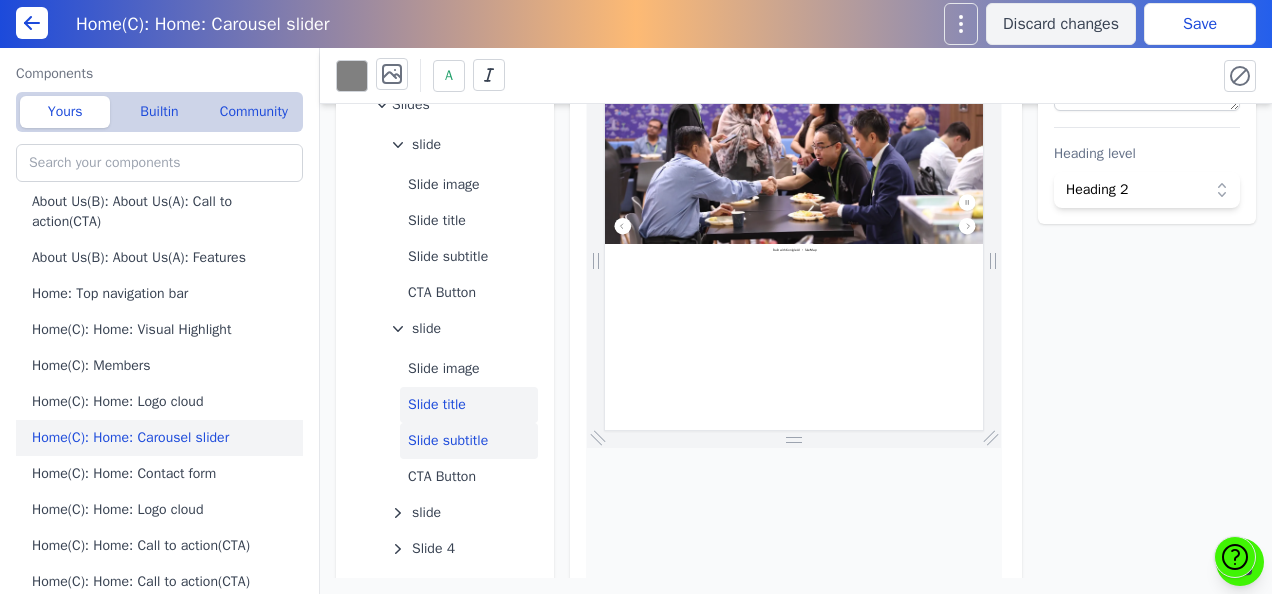 click on "Slide subtitle" at bounding box center [469, 441] 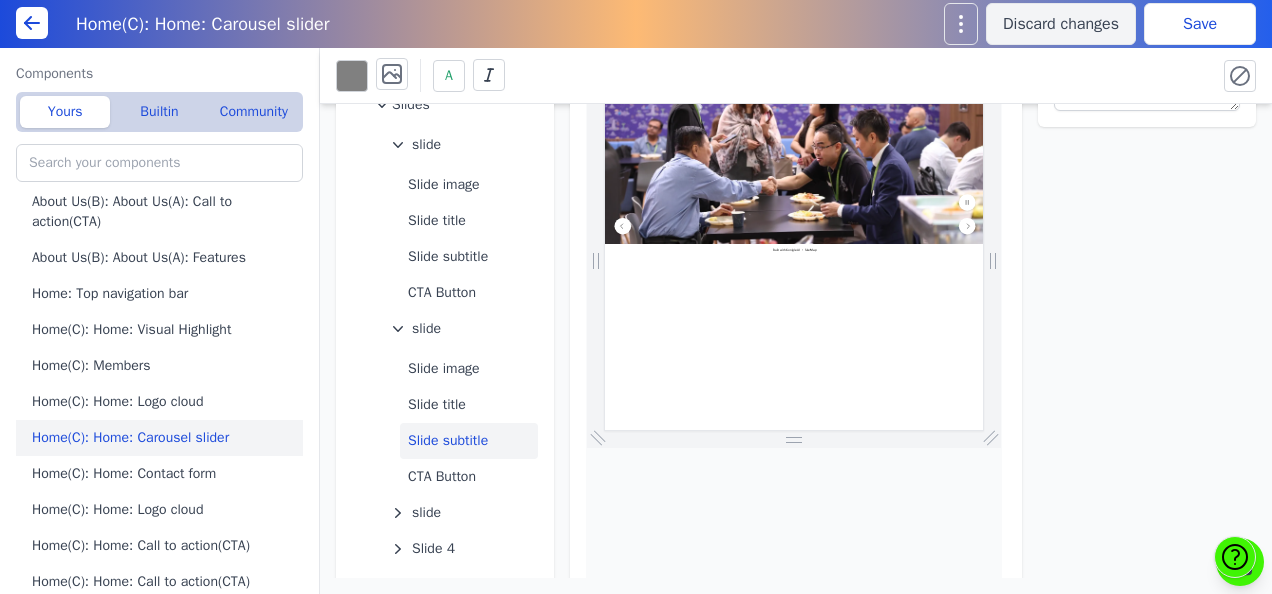 scroll, scrollTop: 166, scrollLeft: 0, axis: vertical 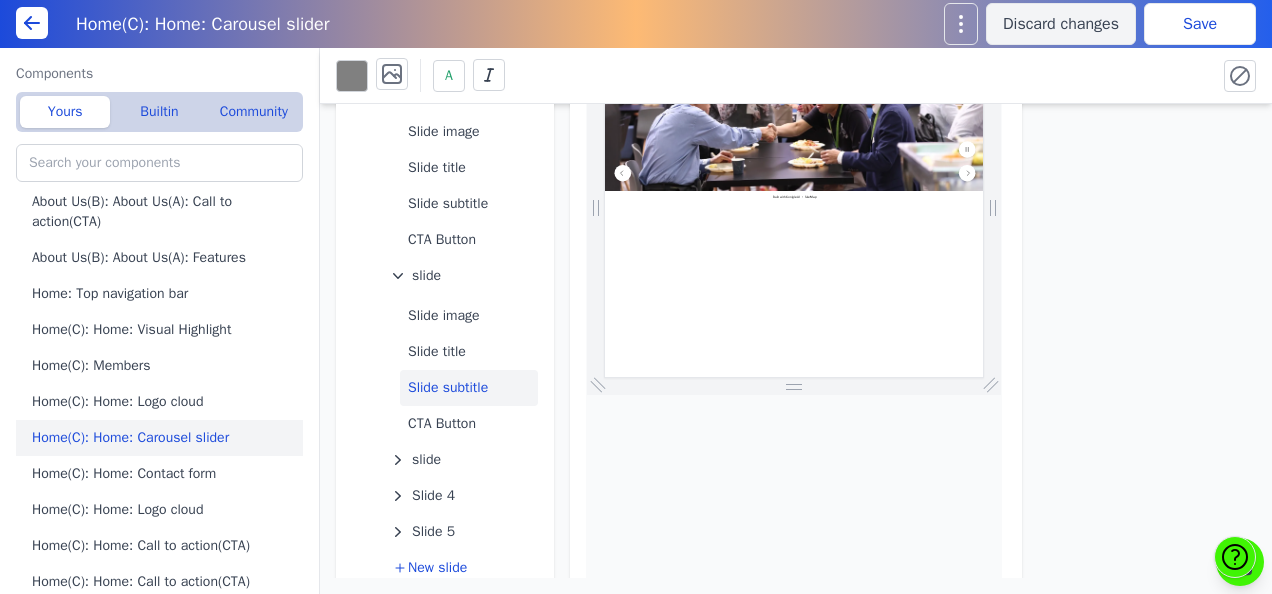click on "slide" 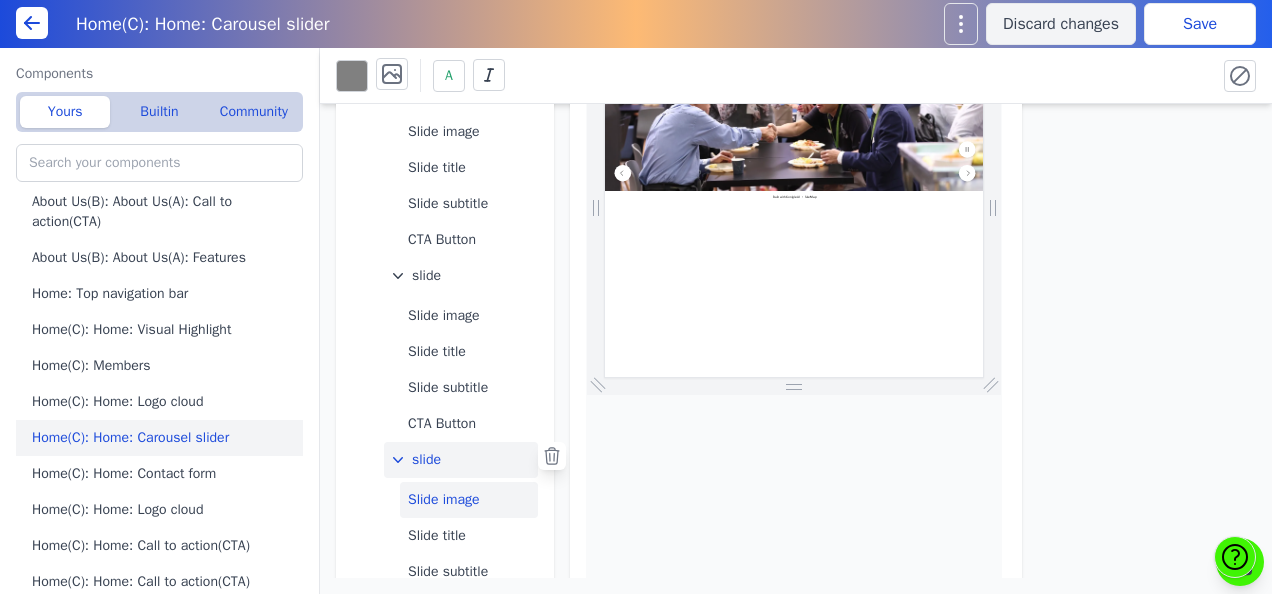 click on "Slide image" at bounding box center (469, 500) 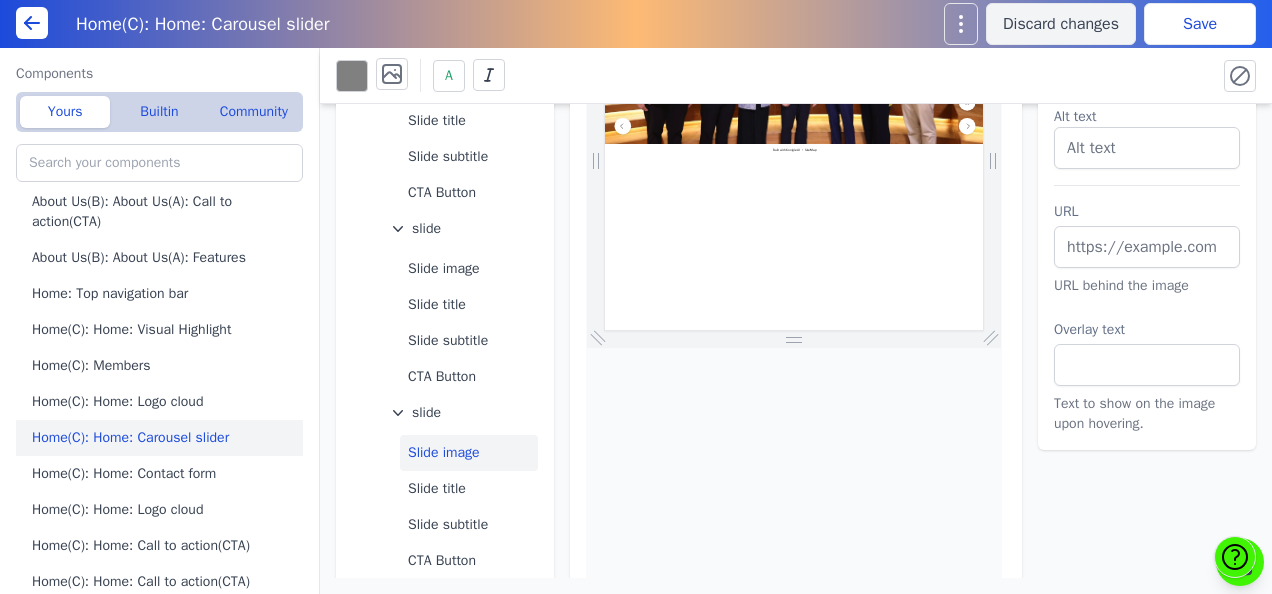 click on "Slide title" at bounding box center [469, 489] 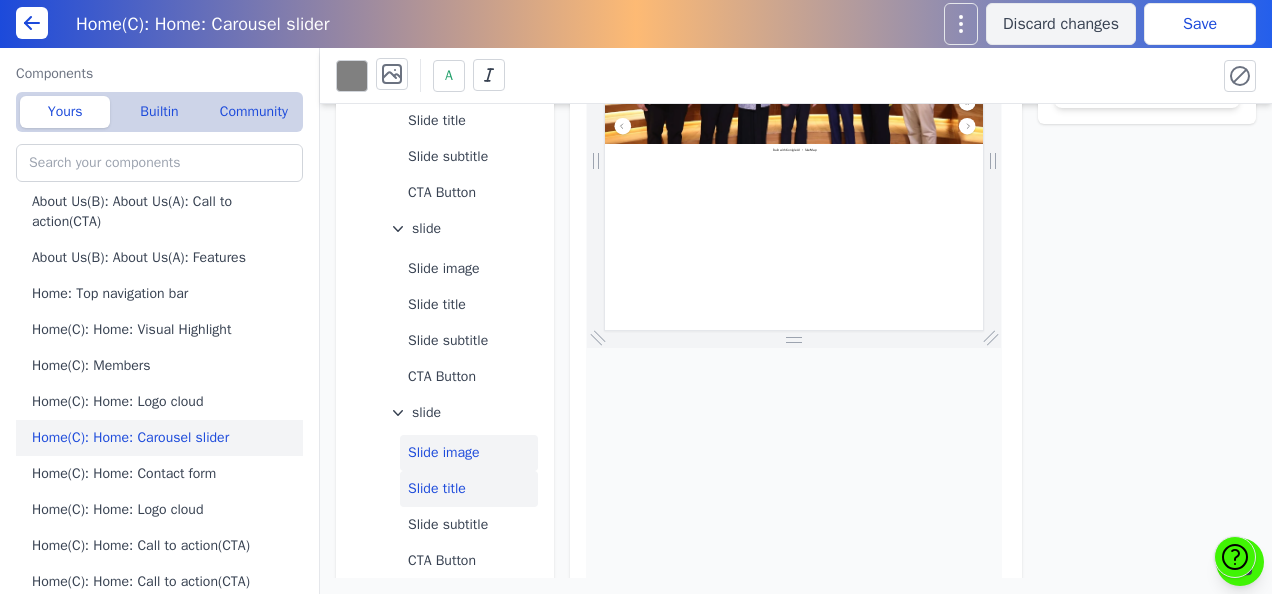 scroll, scrollTop: 264, scrollLeft: 0, axis: vertical 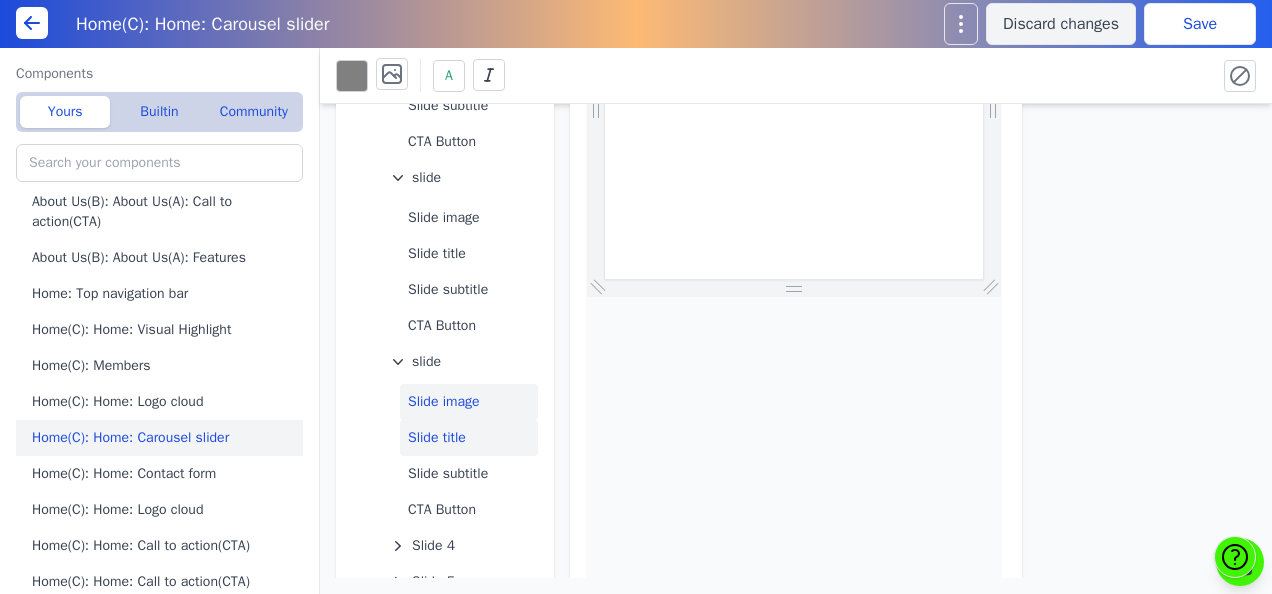 click on "CTA Button" at bounding box center [469, 510] 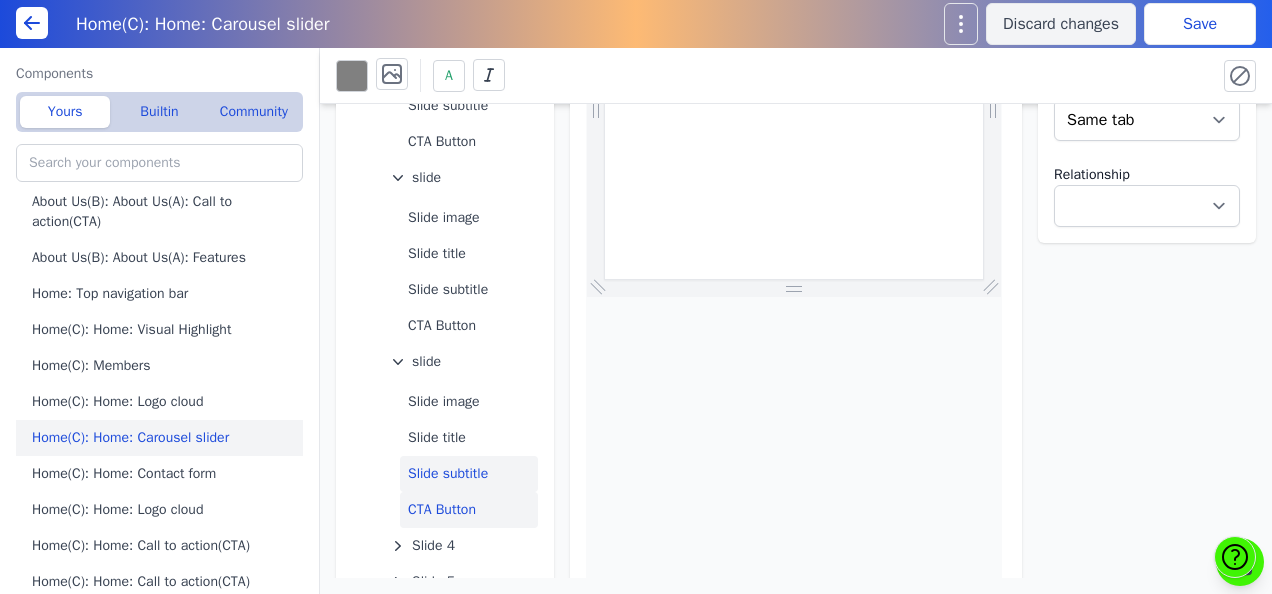 click on "Slide subtitle" at bounding box center [469, 474] 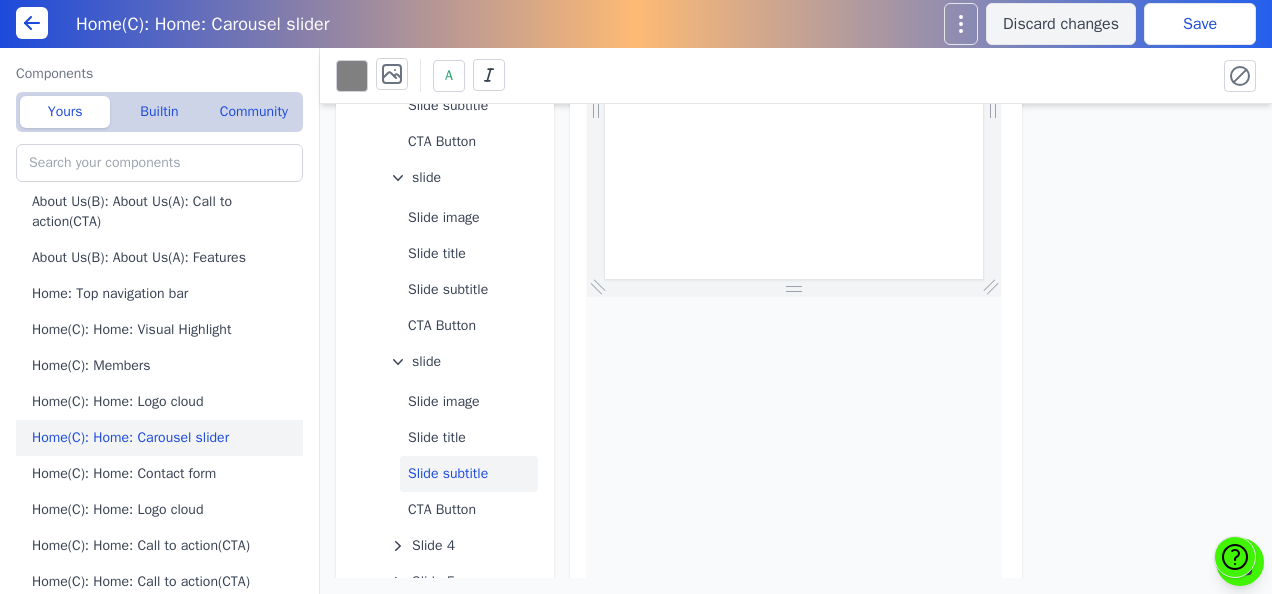 scroll, scrollTop: 414, scrollLeft: 0, axis: vertical 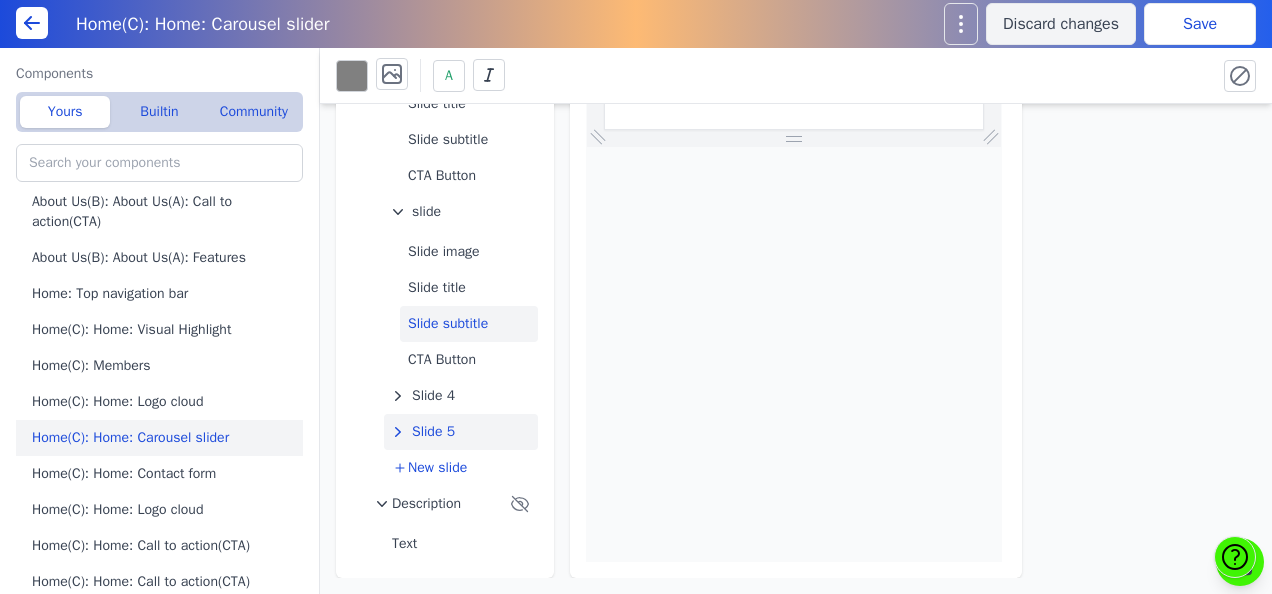 click on "Slide 5" 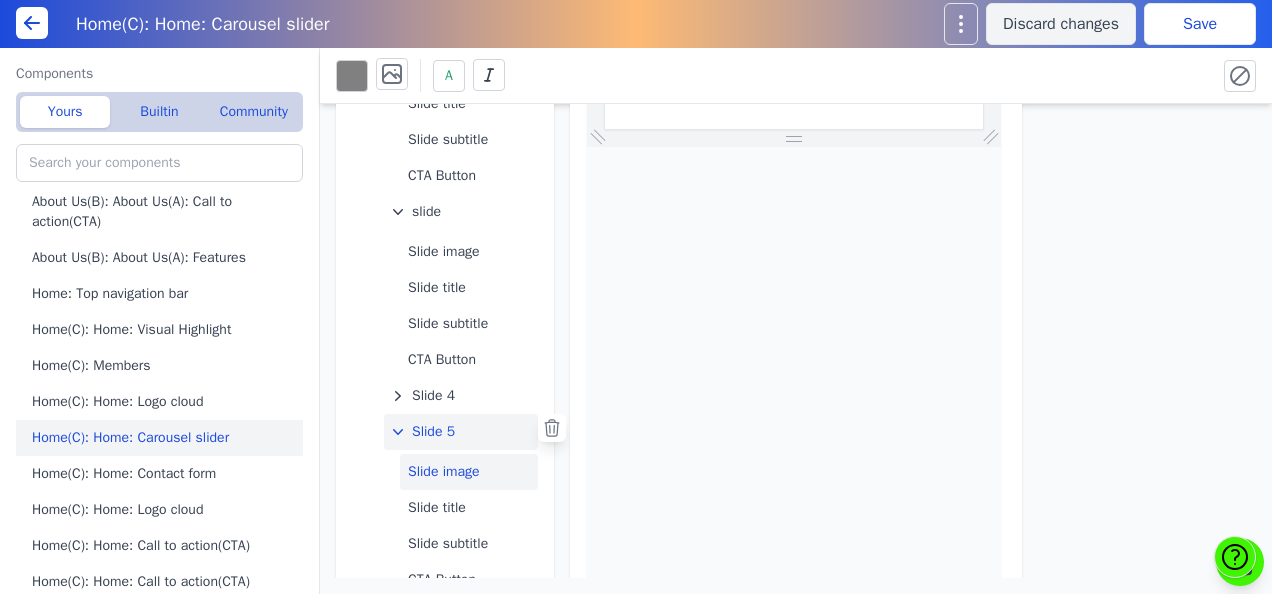 click on "Slide image" at bounding box center [469, 472] 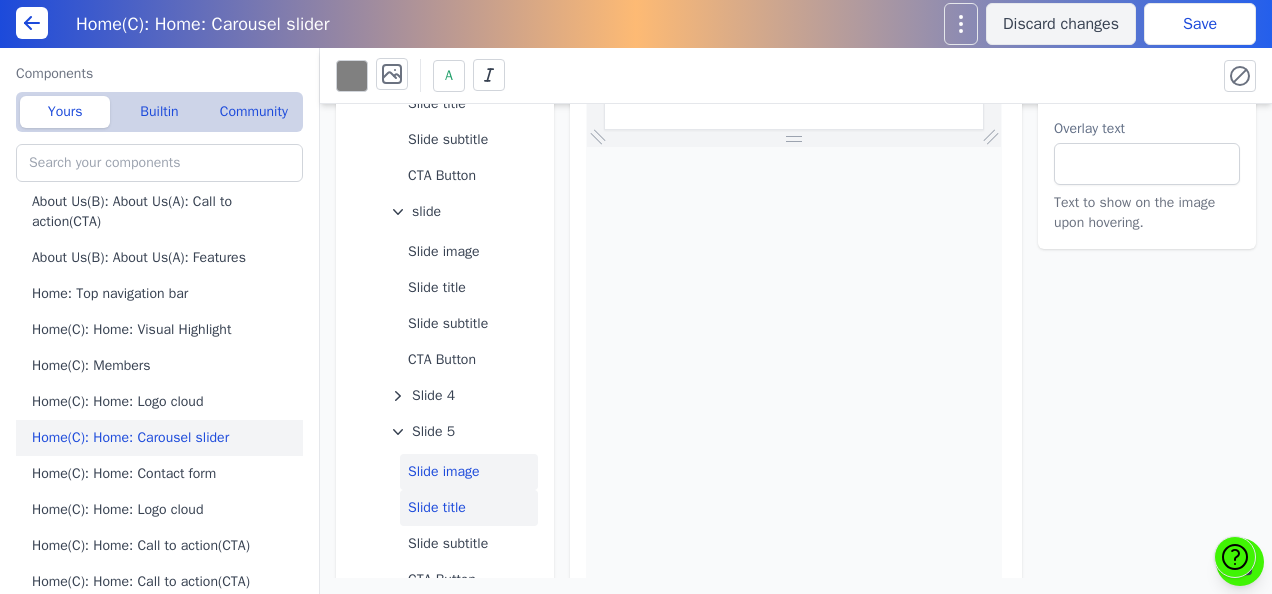 click on "Slide title" at bounding box center (469, 508) 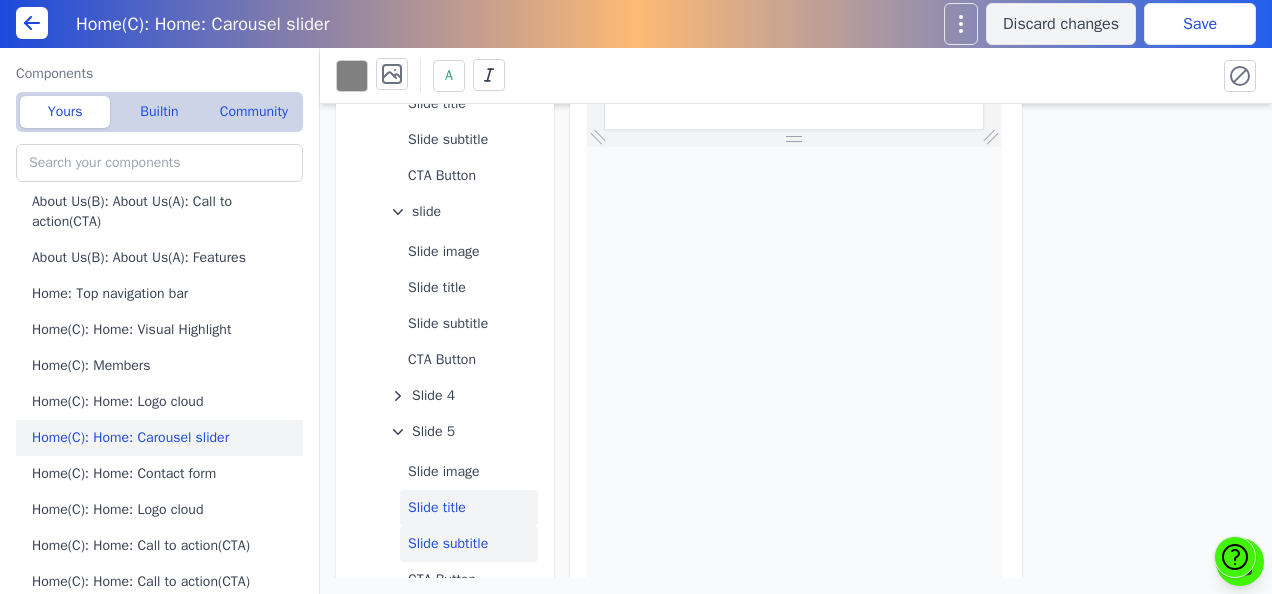 click on "Slide subtitle" at bounding box center (469, 544) 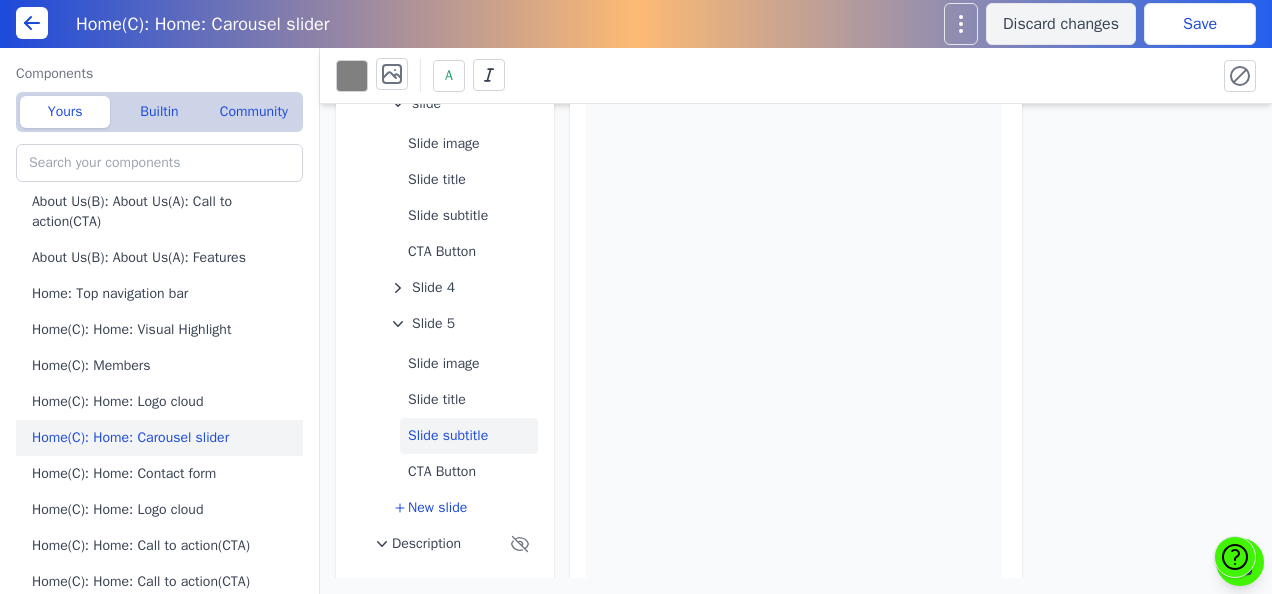scroll, scrollTop: 562, scrollLeft: 0, axis: vertical 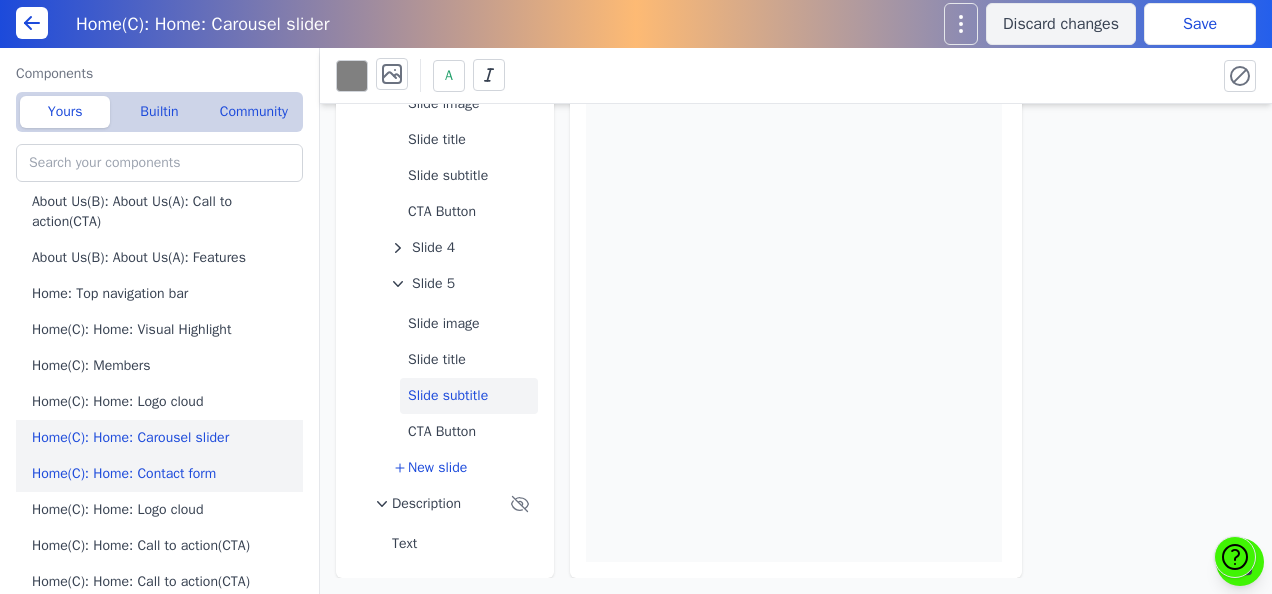 click on "Home(C): Home: Contact form" at bounding box center (163, 474) 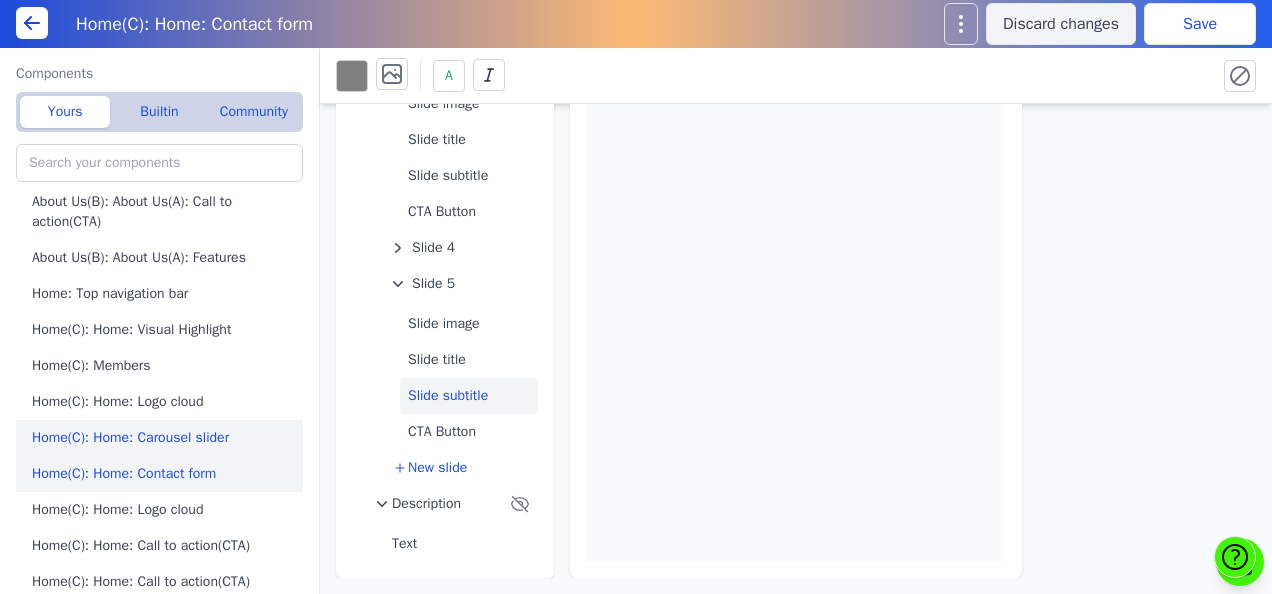 scroll, scrollTop: 0, scrollLeft: 0, axis: both 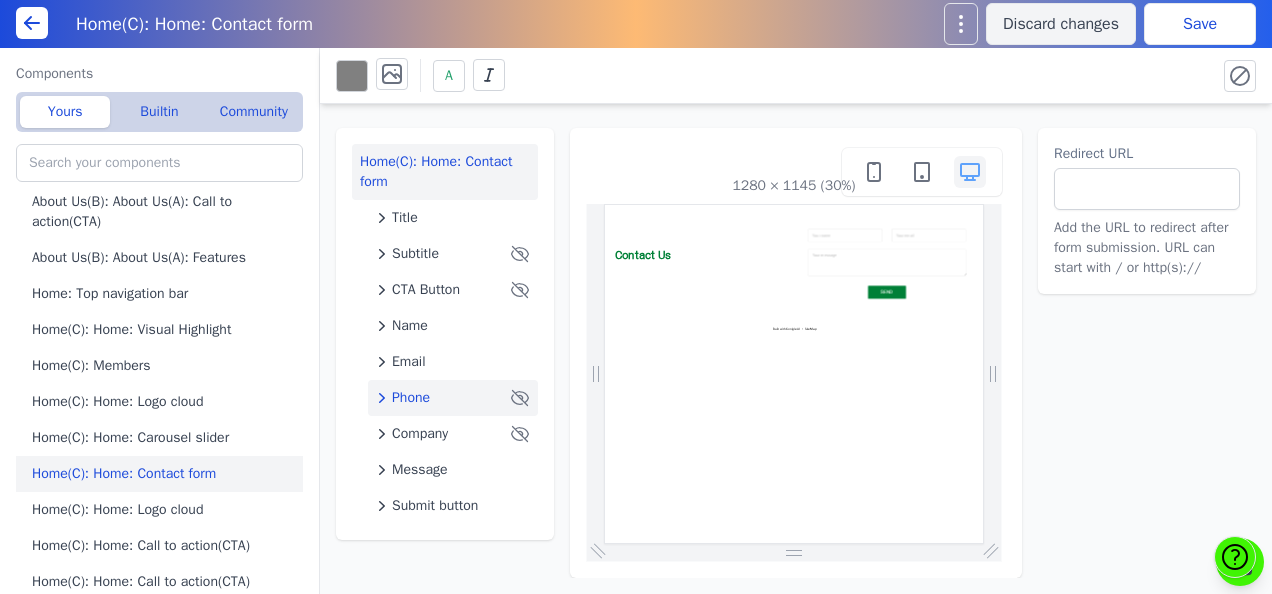 click on "Phone" 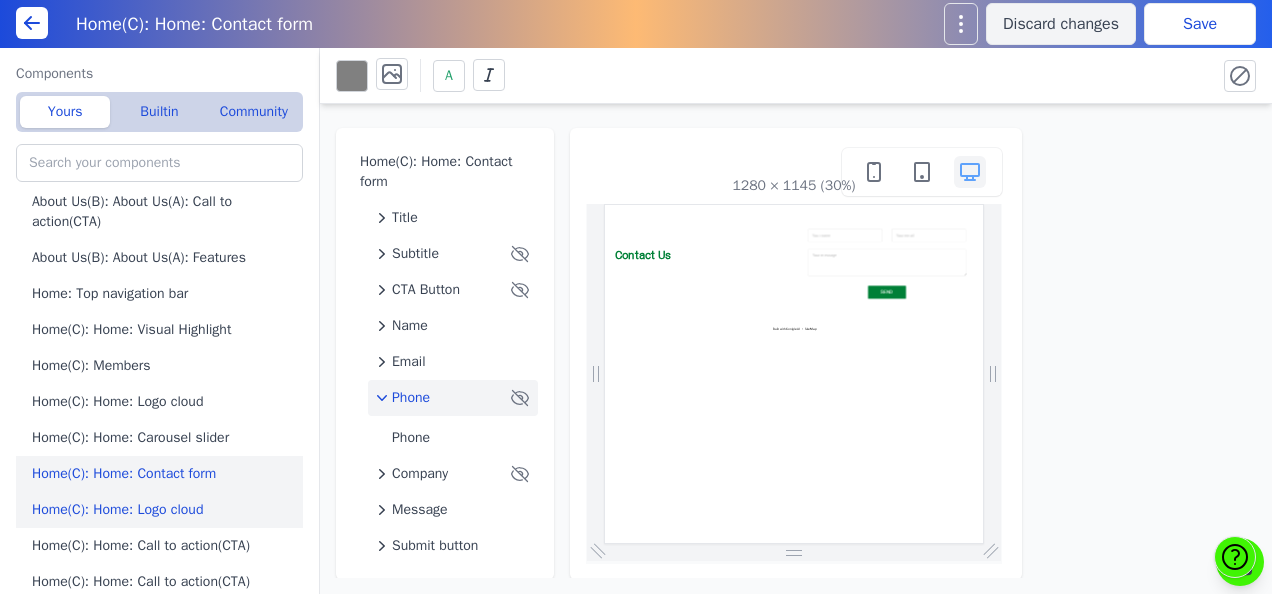click on "Home(C): Home: Logo cloud" at bounding box center (163, 510) 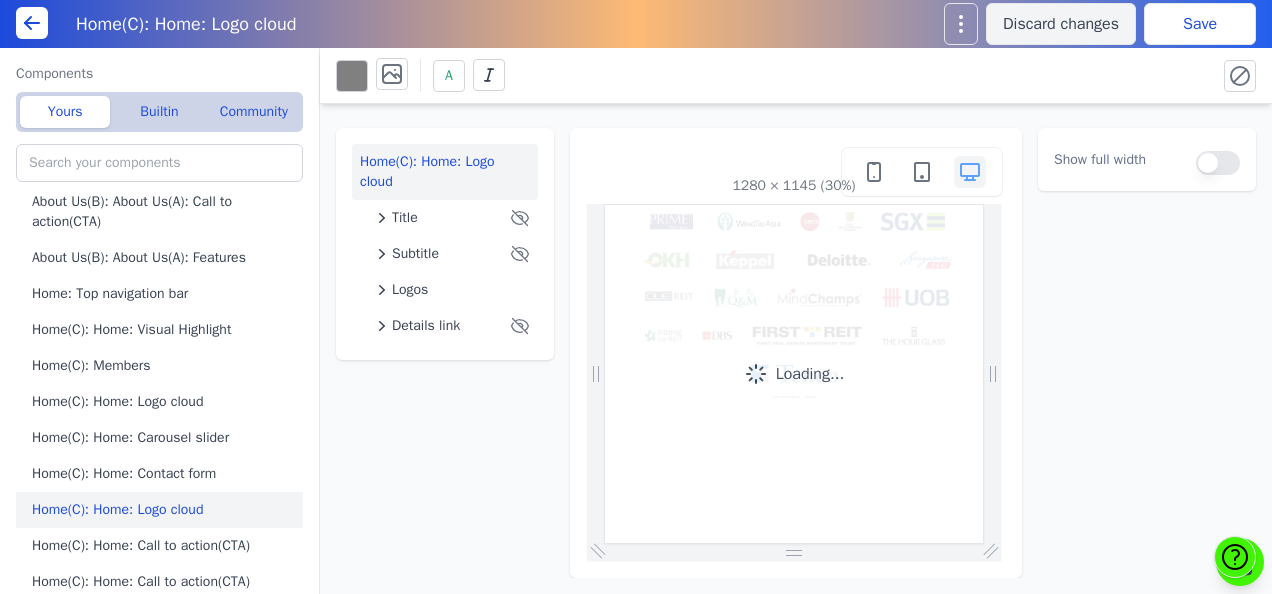 scroll, scrollTop: 0, scrollLeft: 0, axis: both 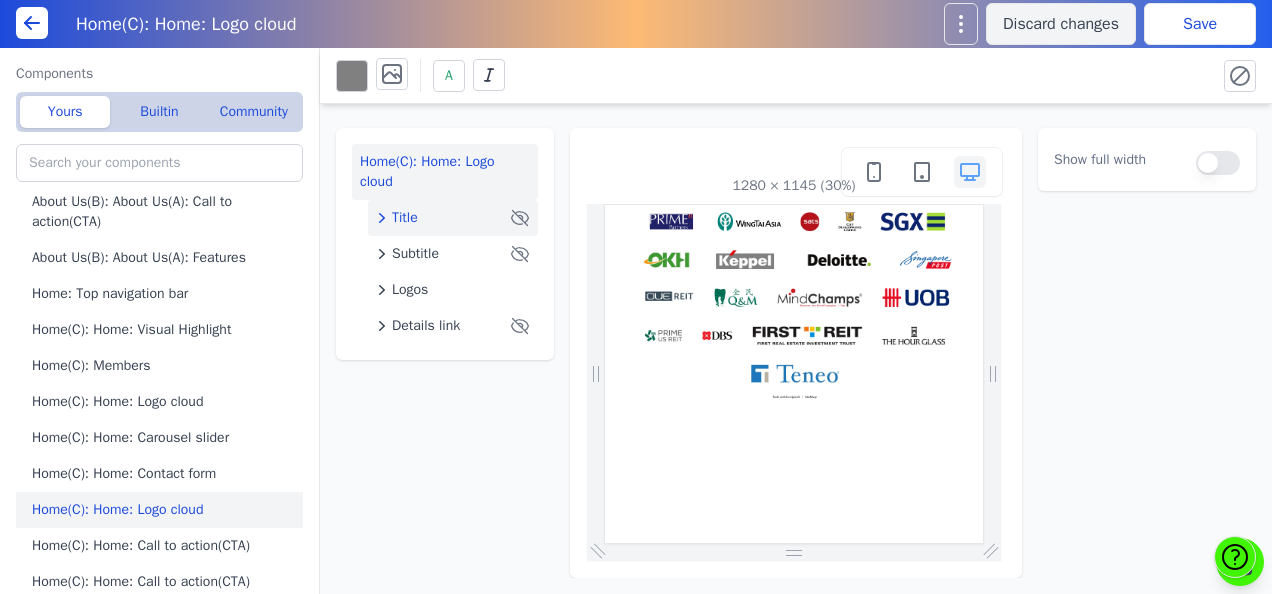 click on "Title" at bounding box center [441, 218] 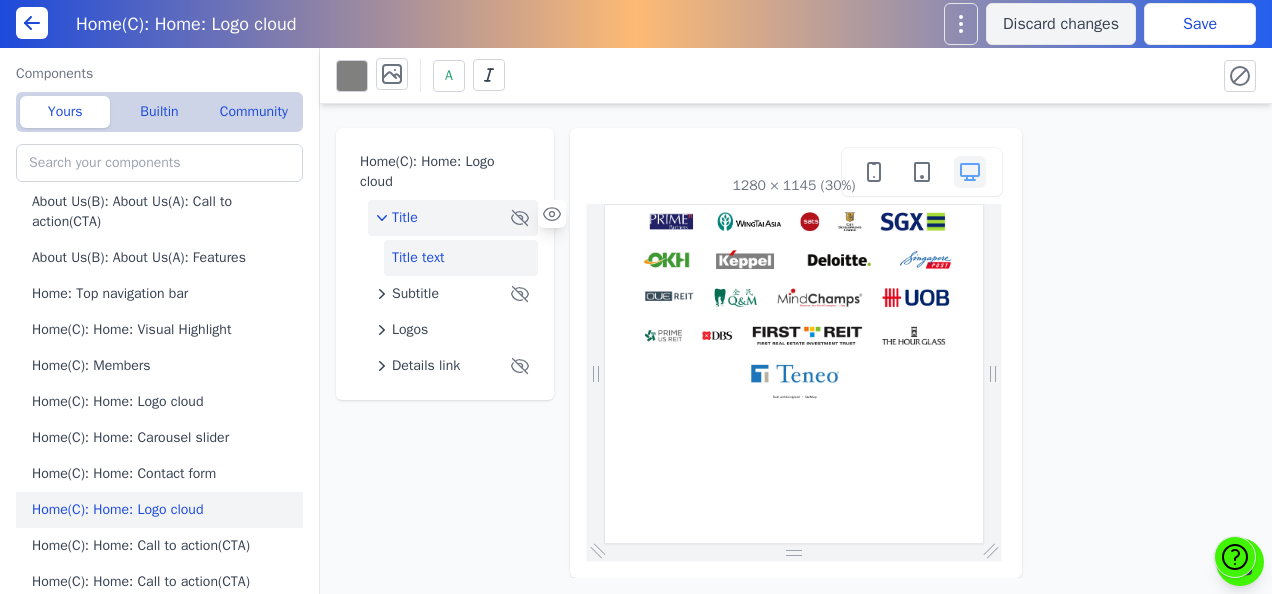 click on "Title text" at bounding box center (461, 258) 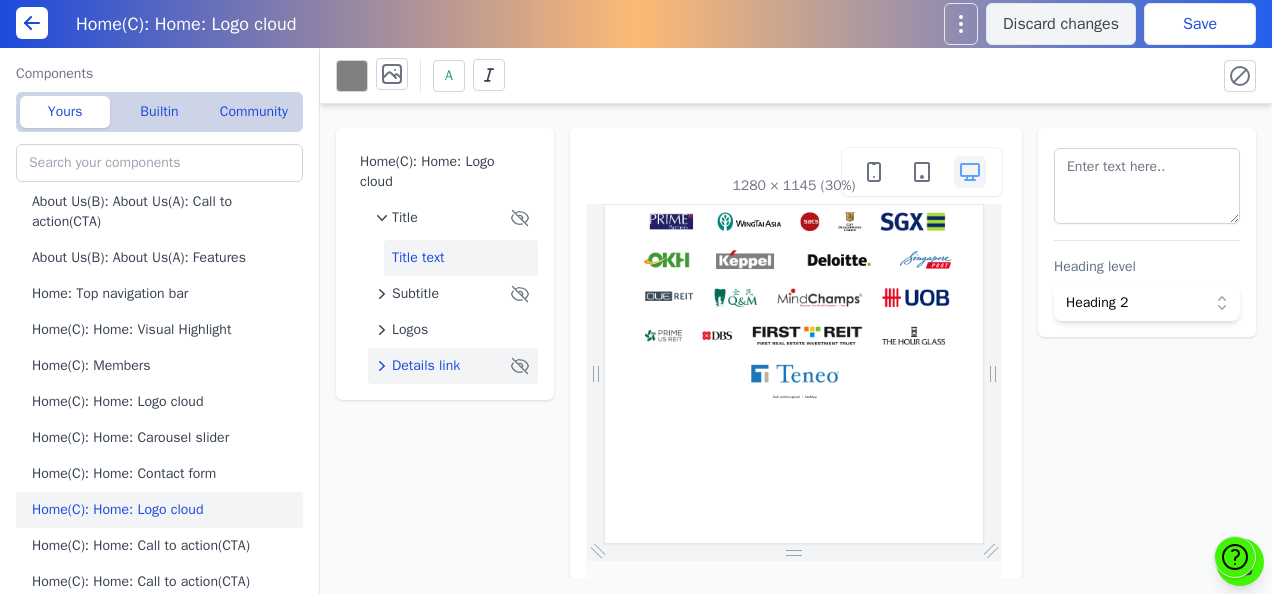 click on "Details link" 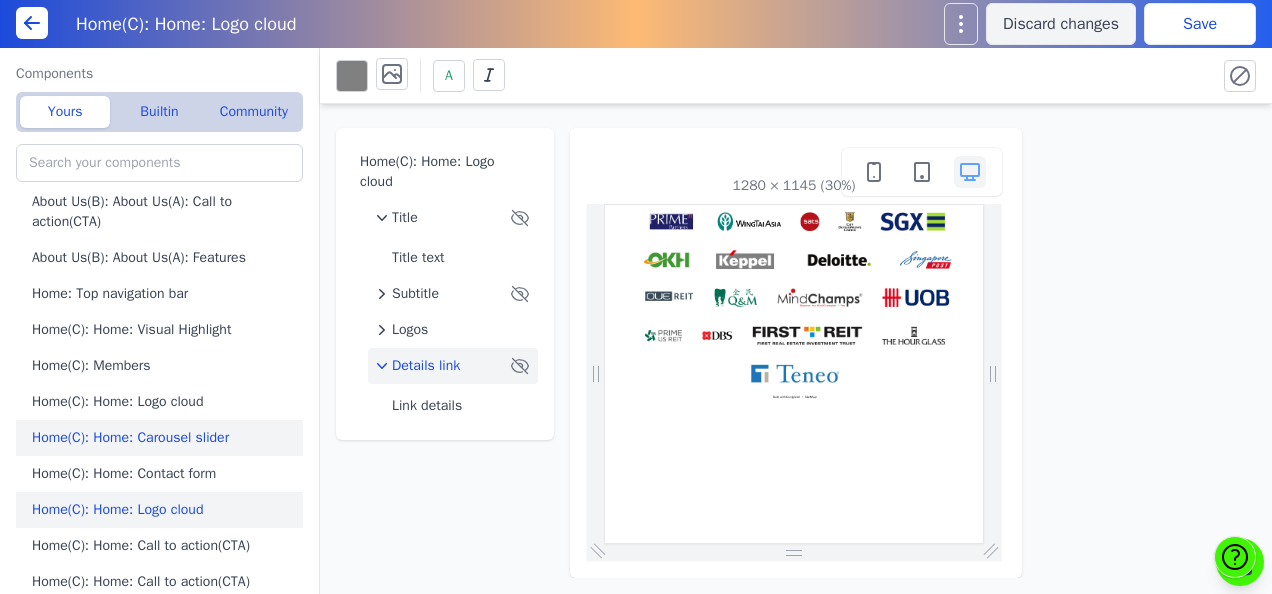 click on "Home(C): Home: Carousel slider" at bounding box center [163, 438] 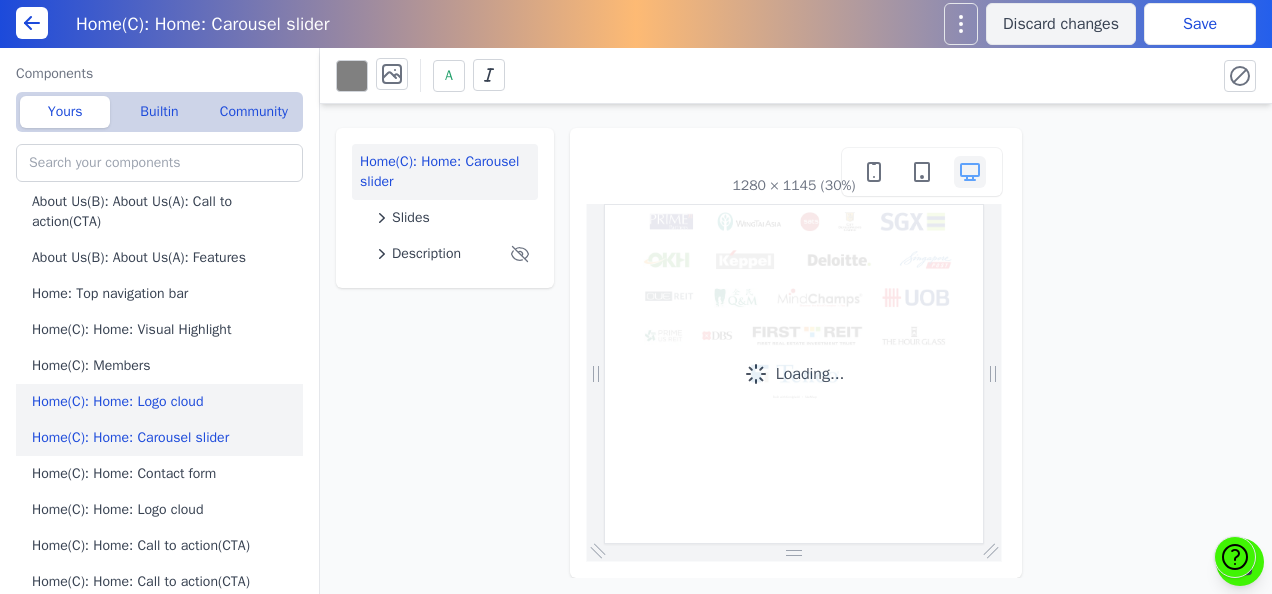 click on "Home(C): Home: Logo cloud" at bounding box center [163, 402] 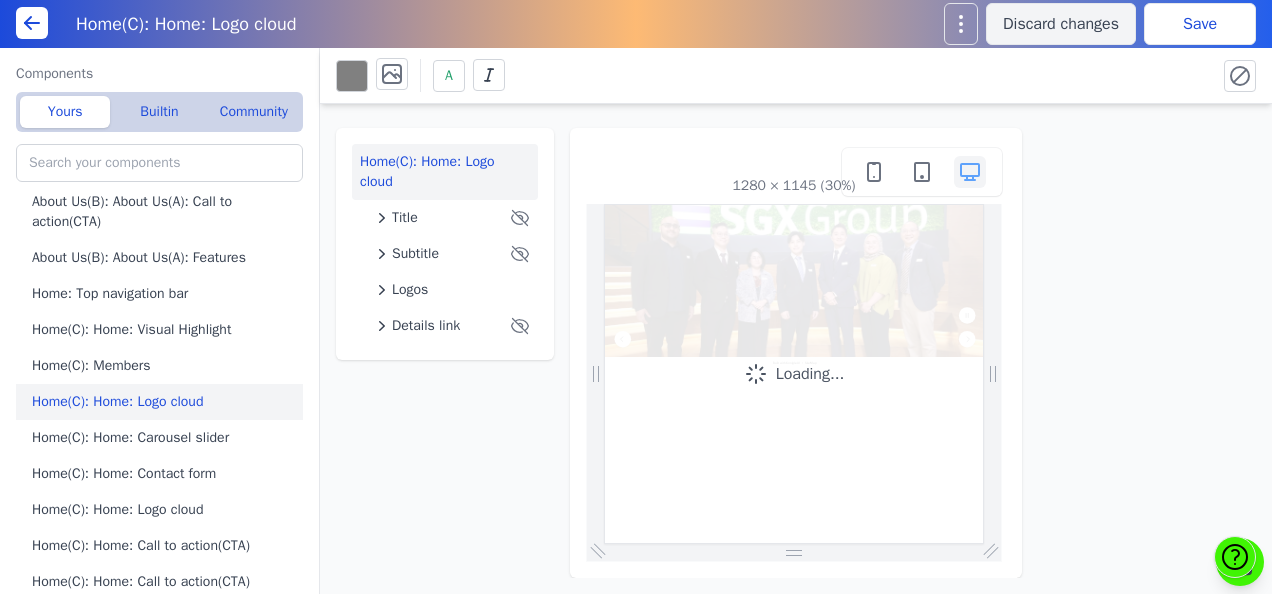 scroll, scrollTop: 0, scrollLeft: 0, axis: both 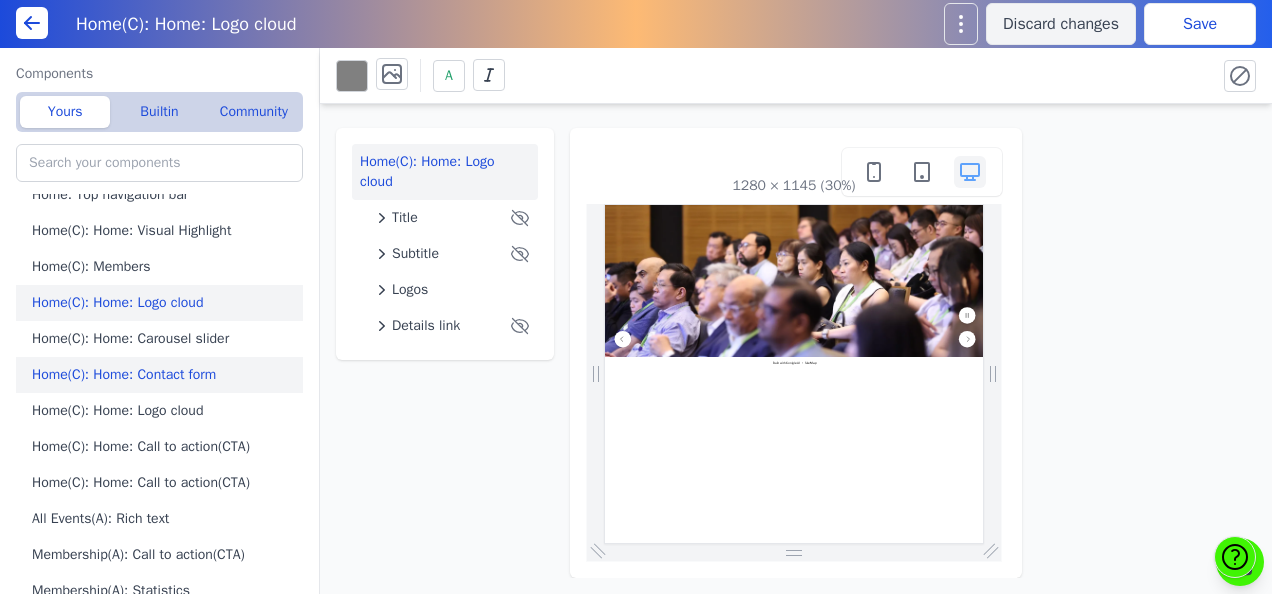 click on "Home(C): Home: Call to action(CTA)" at bounding box center (163, 483) 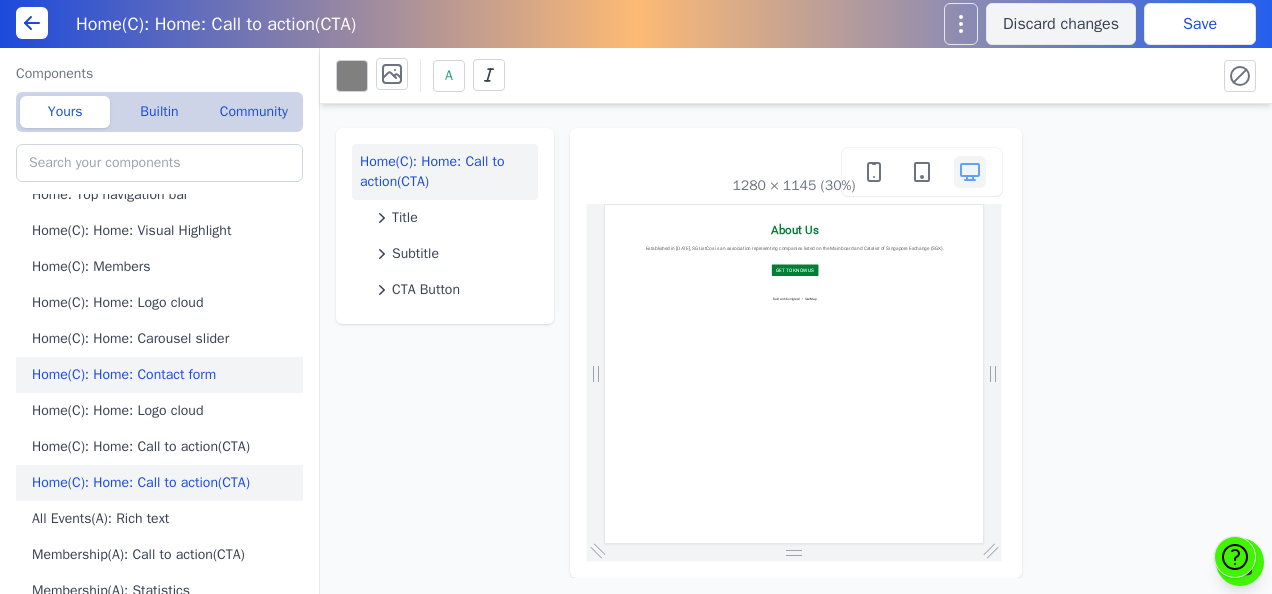 scroll, scrollTop: 0, scrollLeft: 0, axis: both 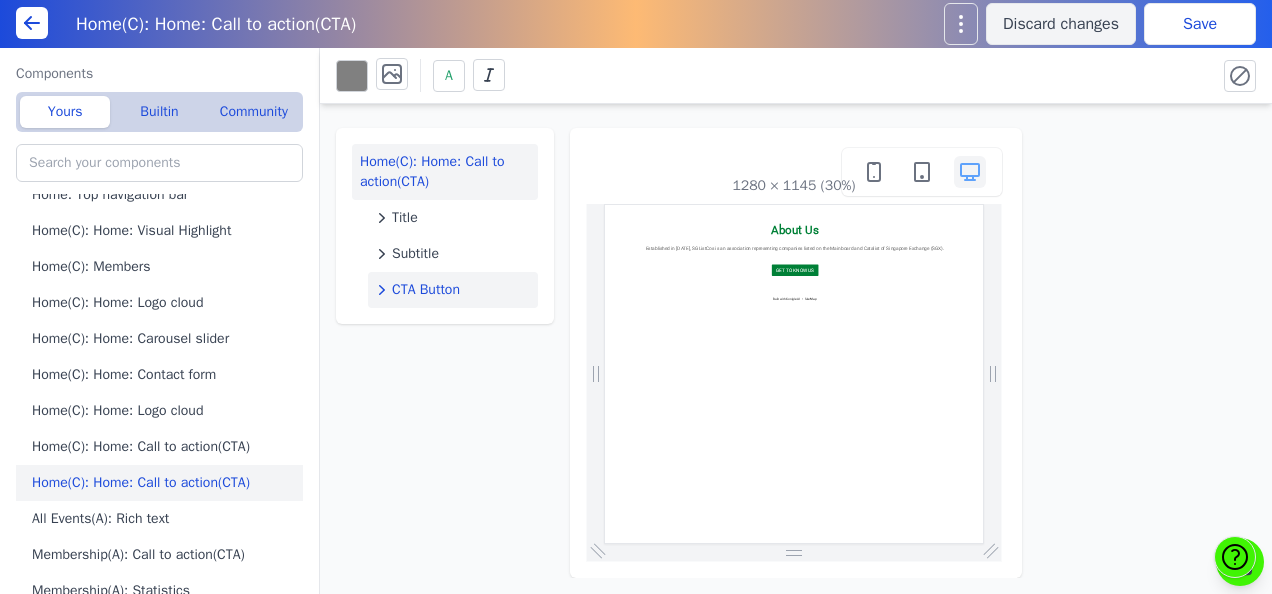 click on "CTA Button" 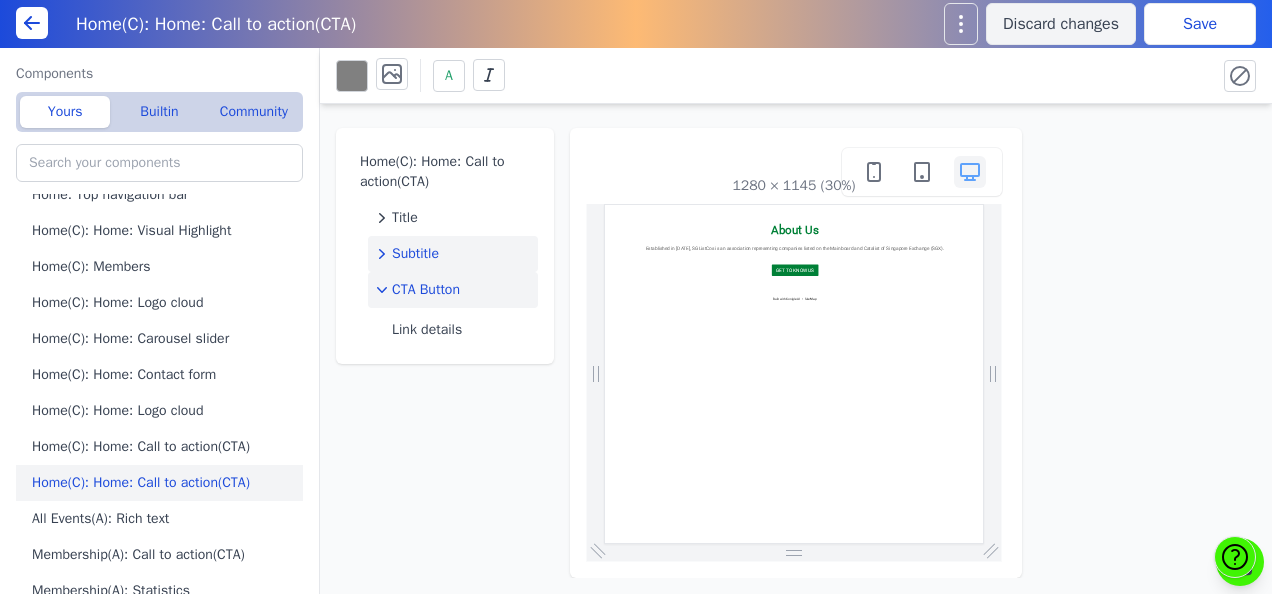 click on "Subtitle" at bounding box center (415, 254) 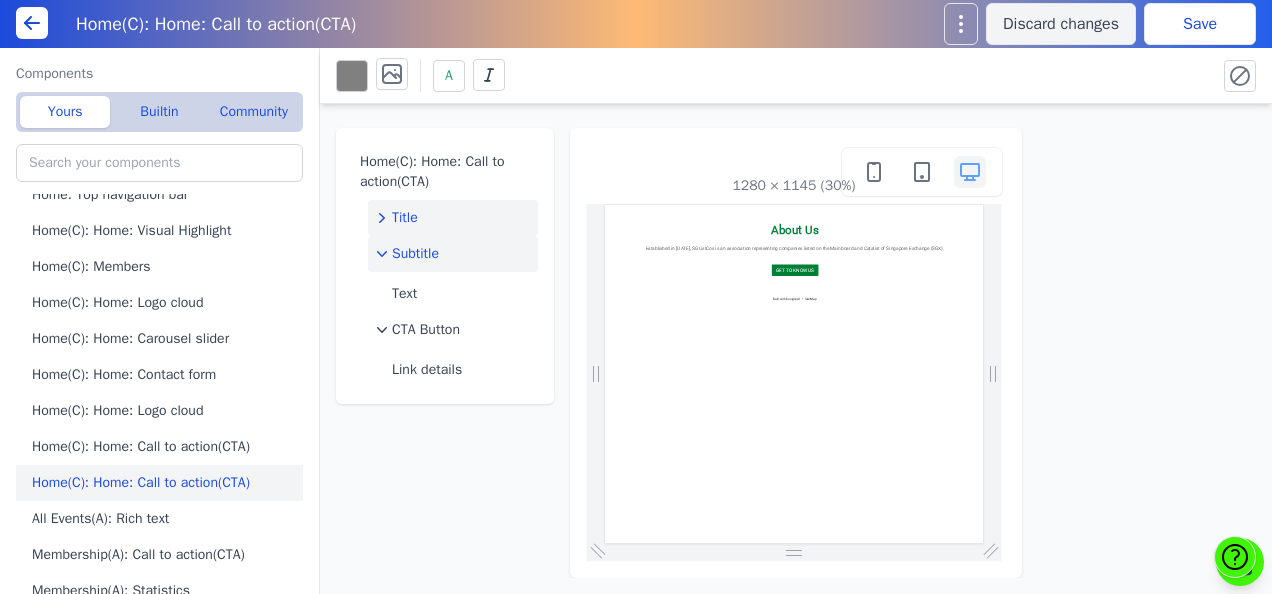 click on "Title" at bounding box center [405, 218] 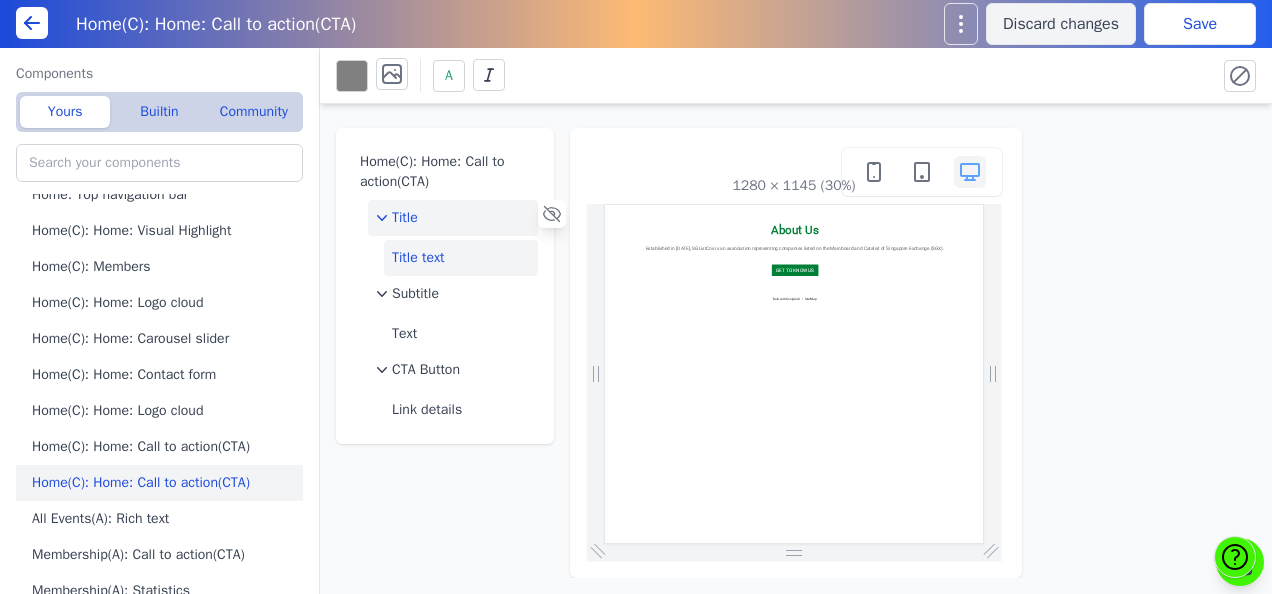 click on "Title text" at bounding box center (461, 258) 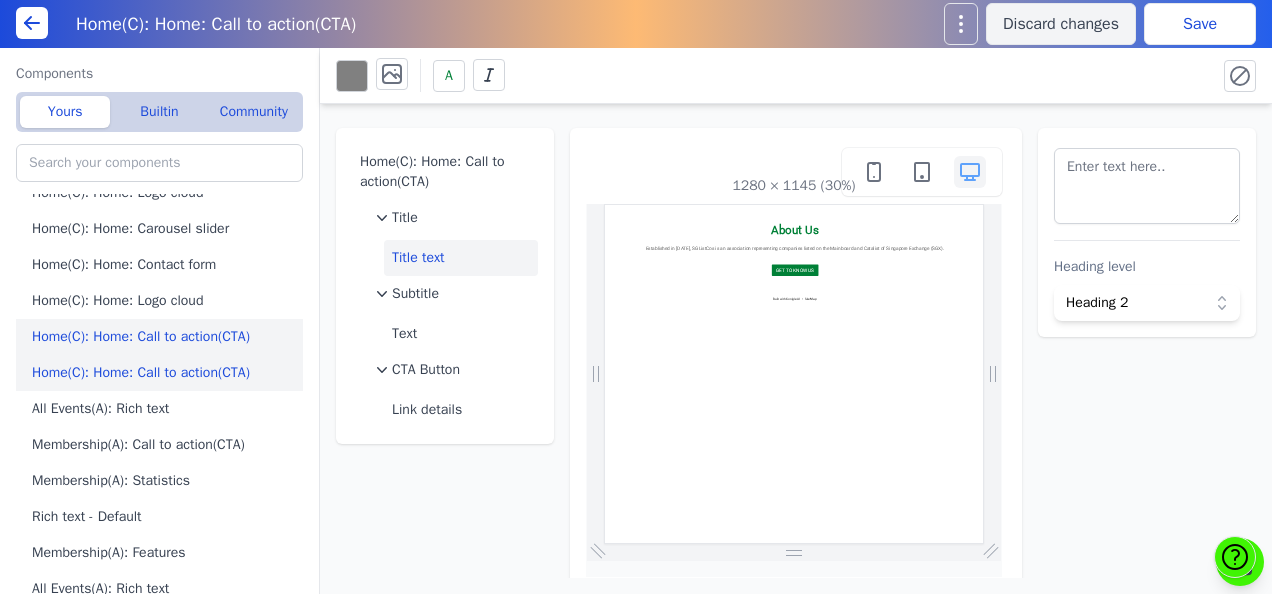 scroll, scrollTop: 365, scrollLeft: 0, axis: vertical 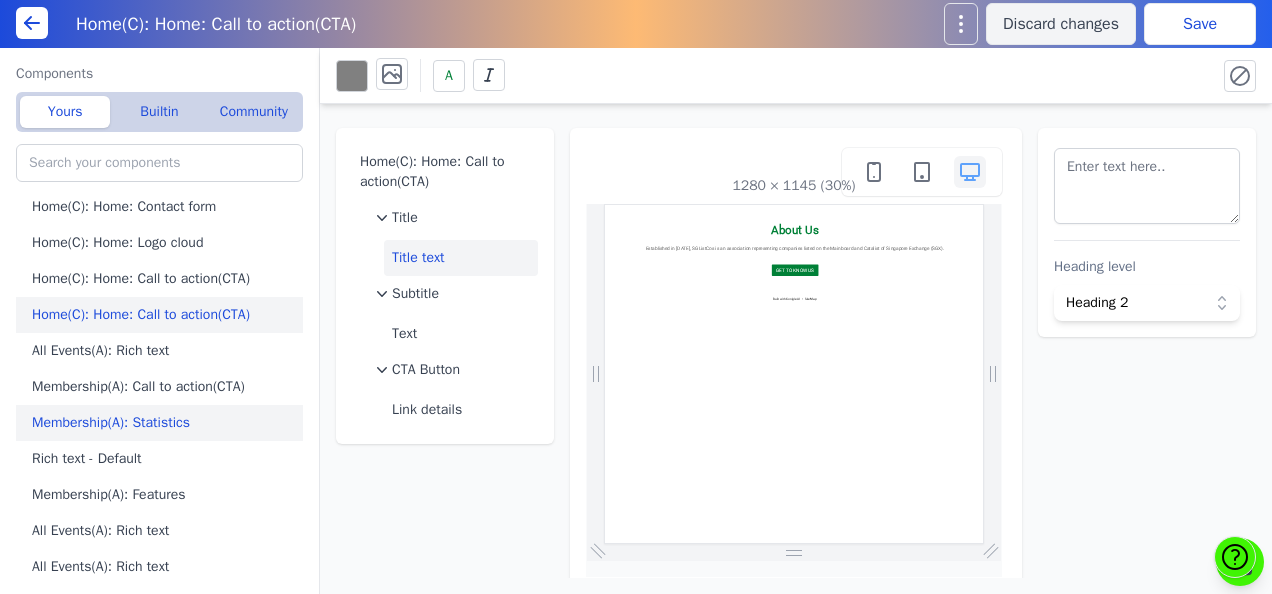 click on "Membership(A): Statistics" at bounding box center (163, 423) 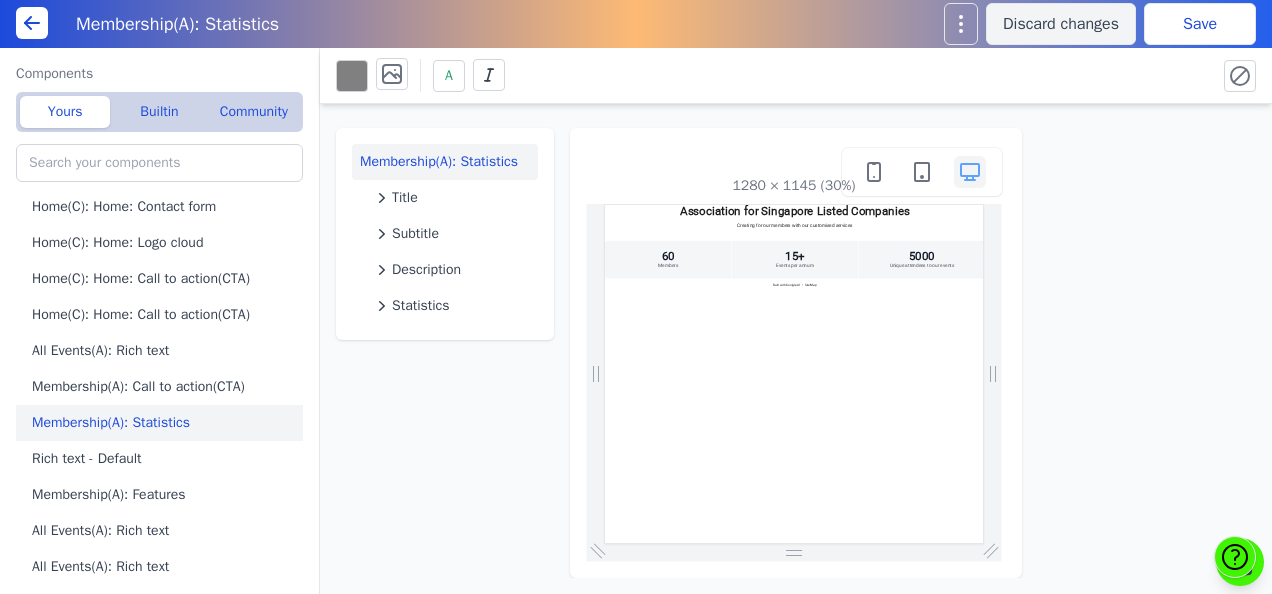 scroll, scrollTop: 0, scrollLeft: 0, axis: both 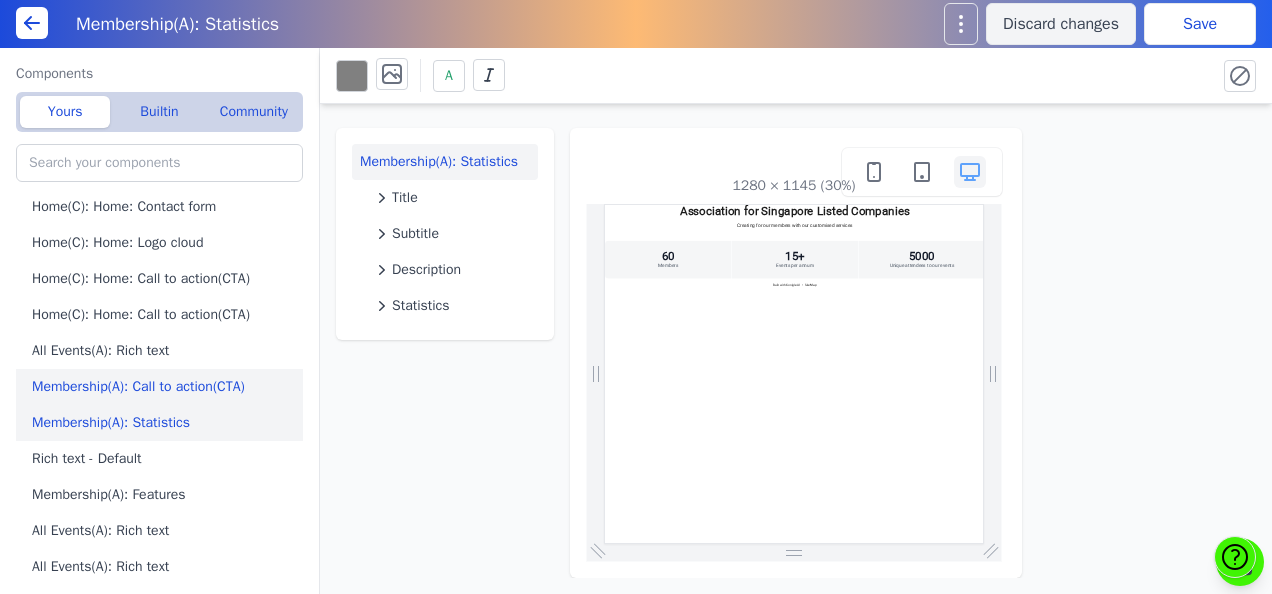 click on "Membership(A): Call to action(CTA)" at bounding box center (163, 387) 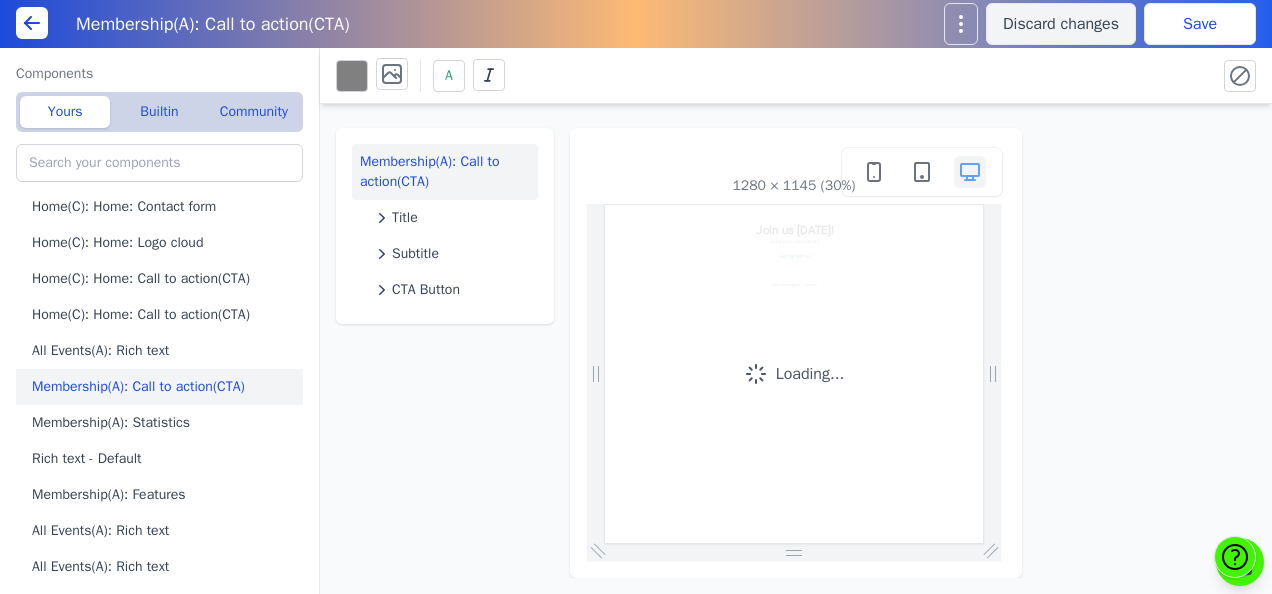 scroll, scrollTop: 0, scrollLeft: 0, axis: both 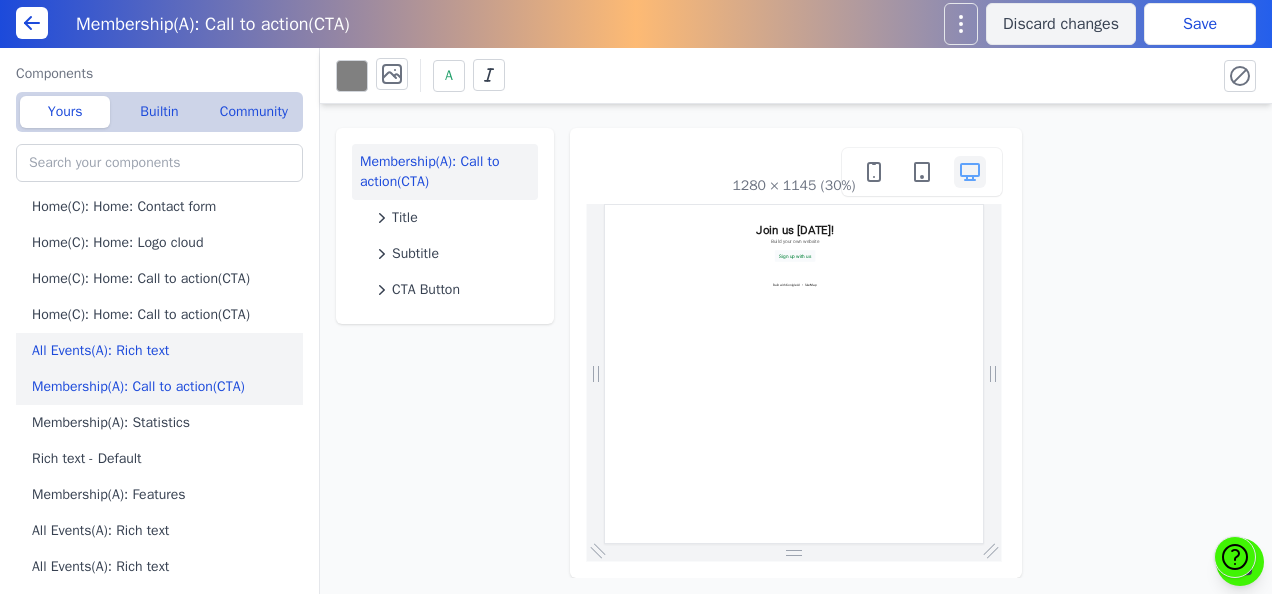 click on "All Events(A): Rich text" at bounding box center [163, 351] 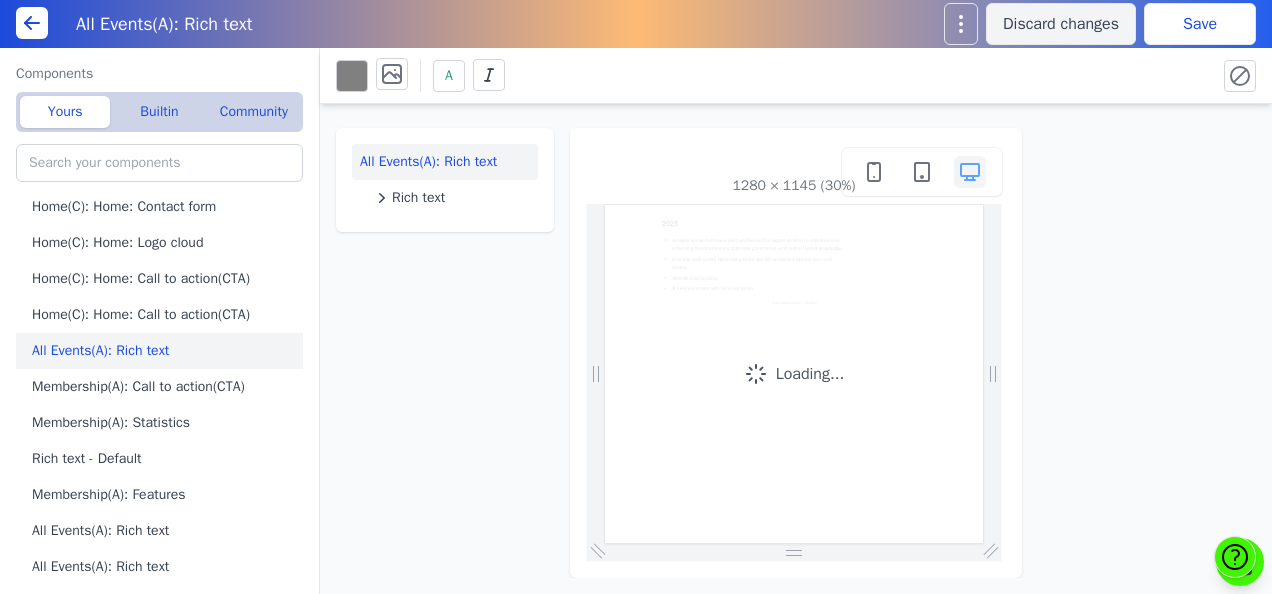 scroll, scrollTop: 0, scrollLeft: 0, axis: both 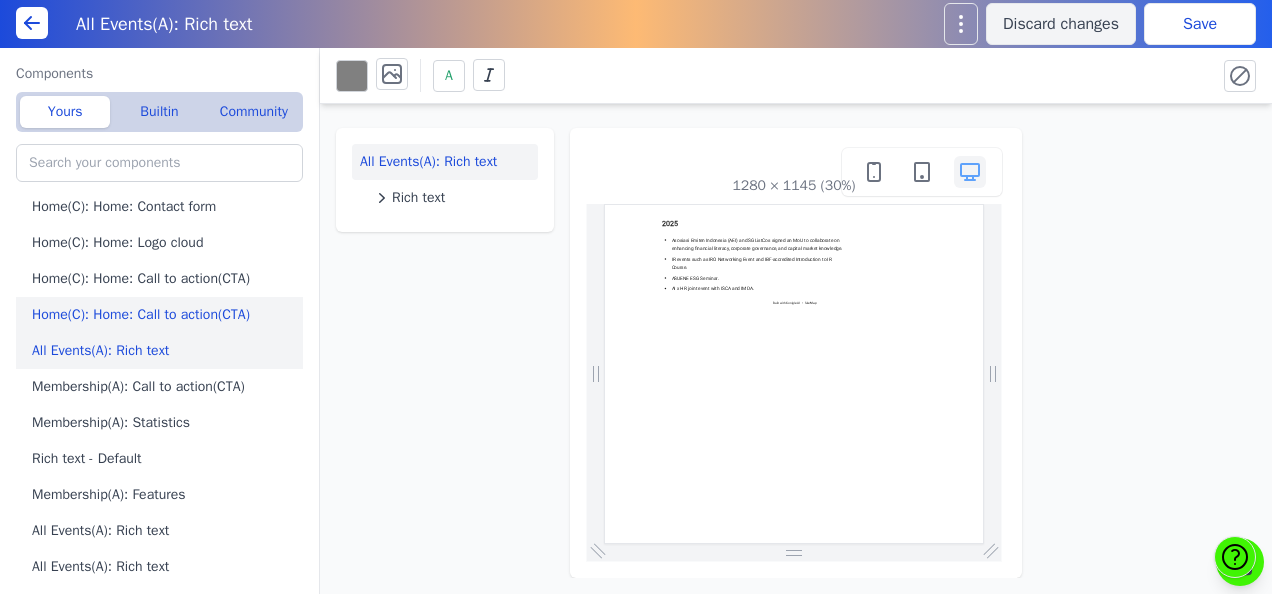 click on "Home(C): Home: Call to action(CTA)" at bounding box center (163, 315) 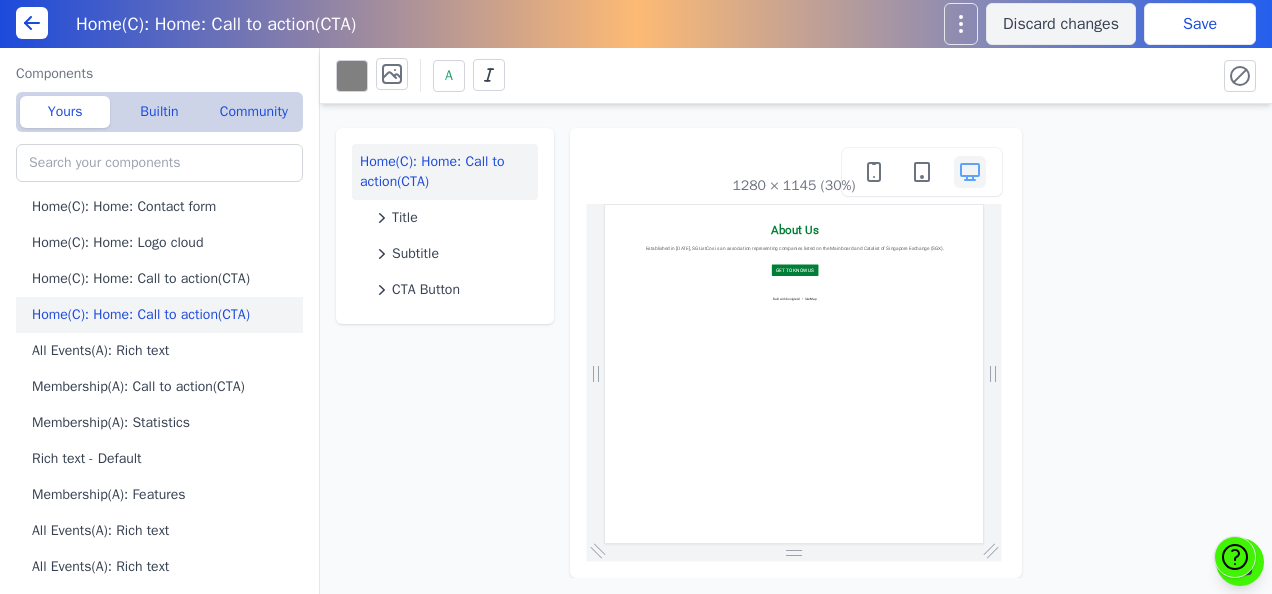 scroll, scrollTop: 0, scrollLeft: 0, axis: both 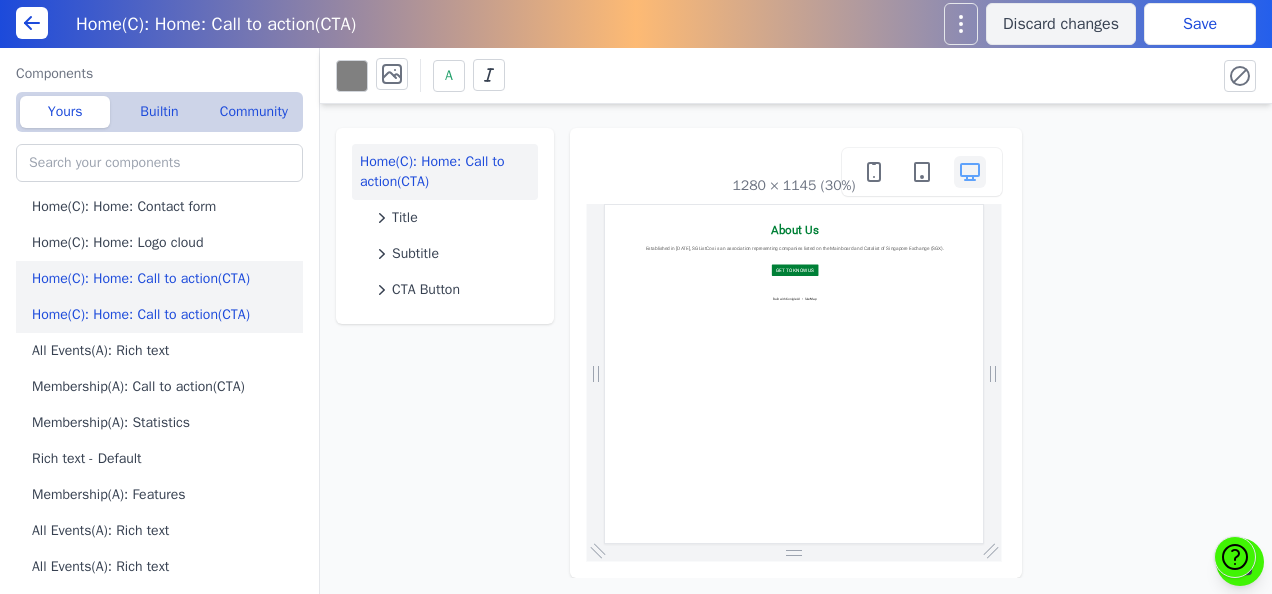click on "Home(C): Home: Call to action(CTA)" at bounding box center (163, 279) 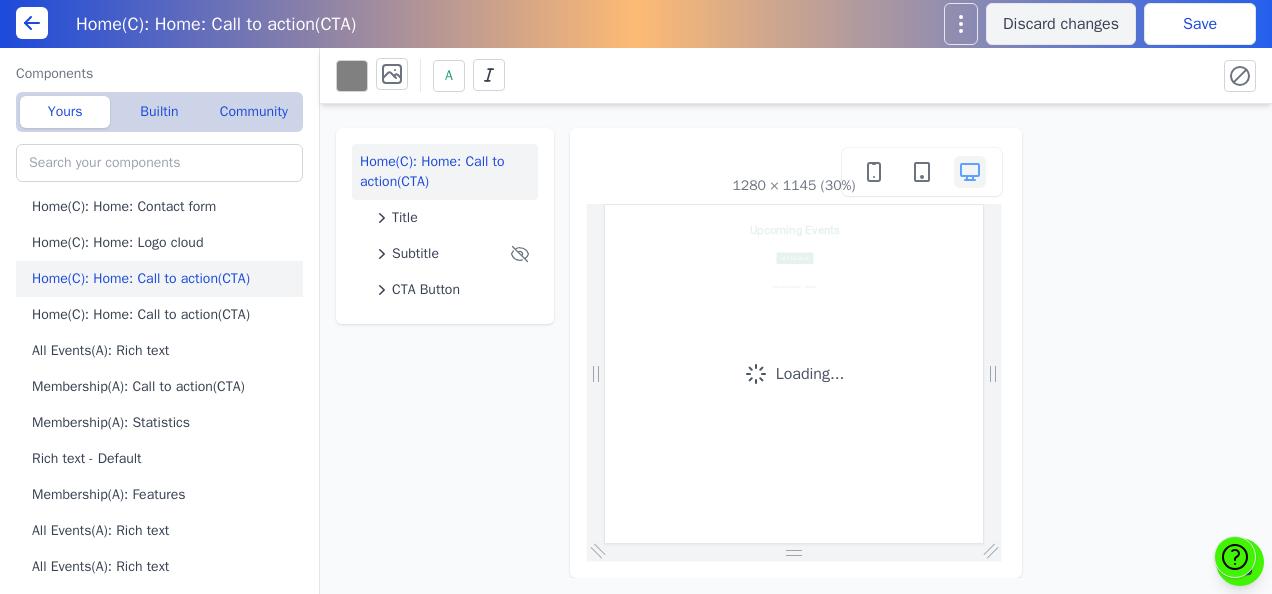 scroll, scrollTop: 0, scrollLeft: 0, axis: both 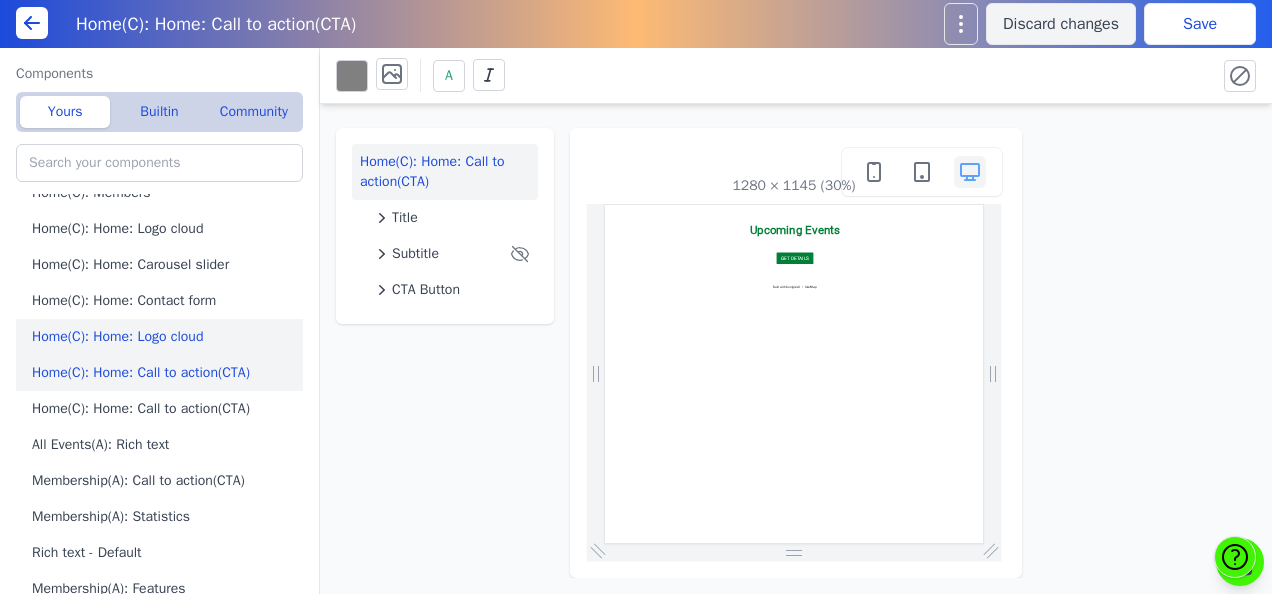 click on "Home(C): Home: Logo cloud" at bounding box center (163, 337) 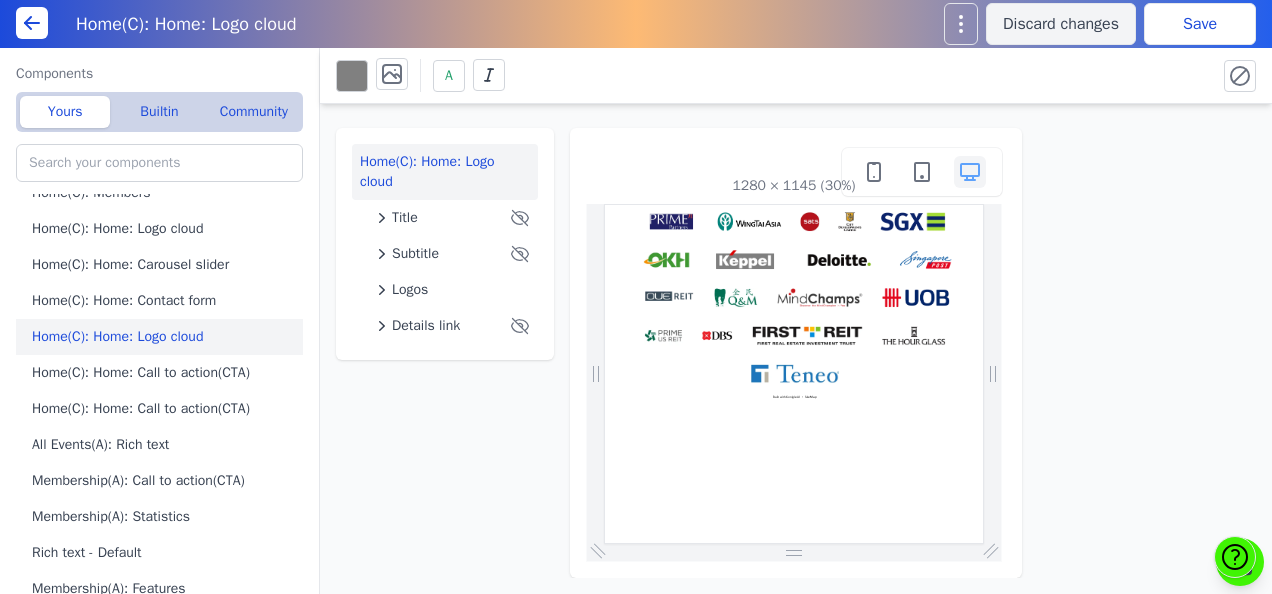 scroll, scrollTop: 0, scrollLeft: 0, axis: both 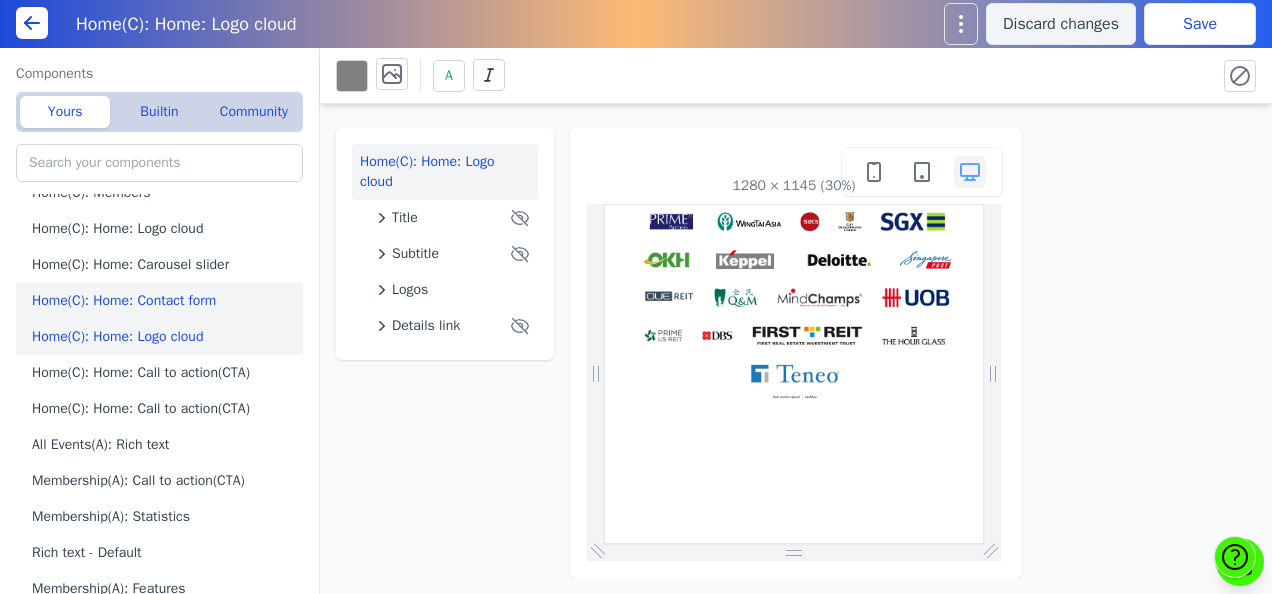 click on "Home(C): Home: Contact form" at bounding box center (163, 301) 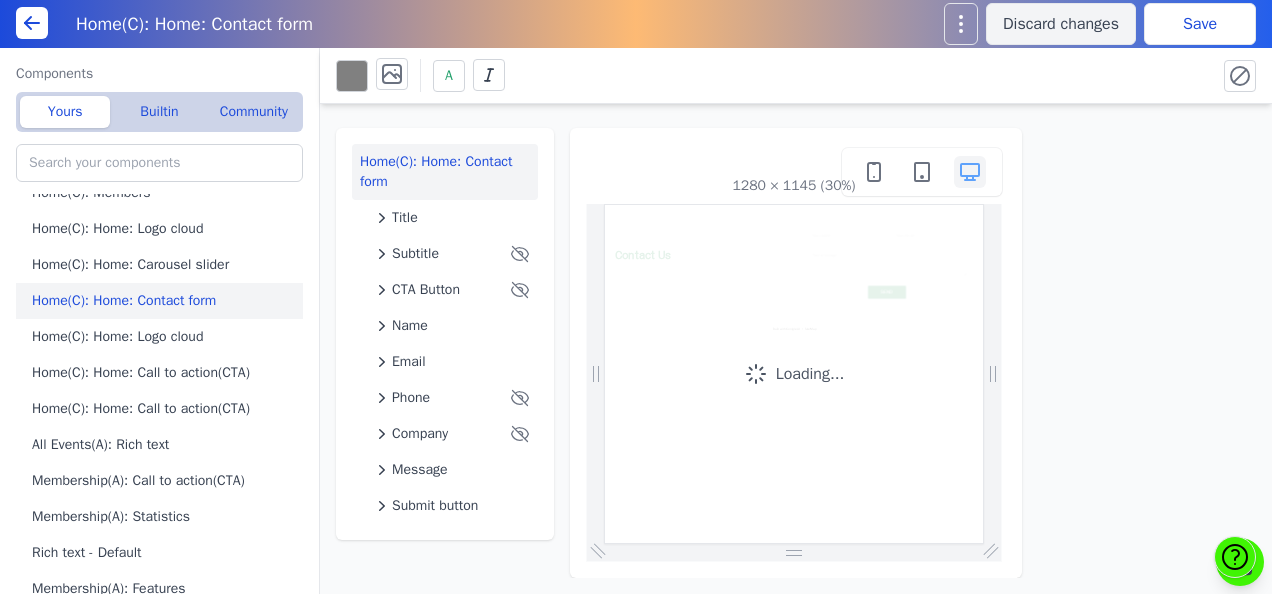 scroll, scrollTop: 0, scrollLeft: 0, axis: both 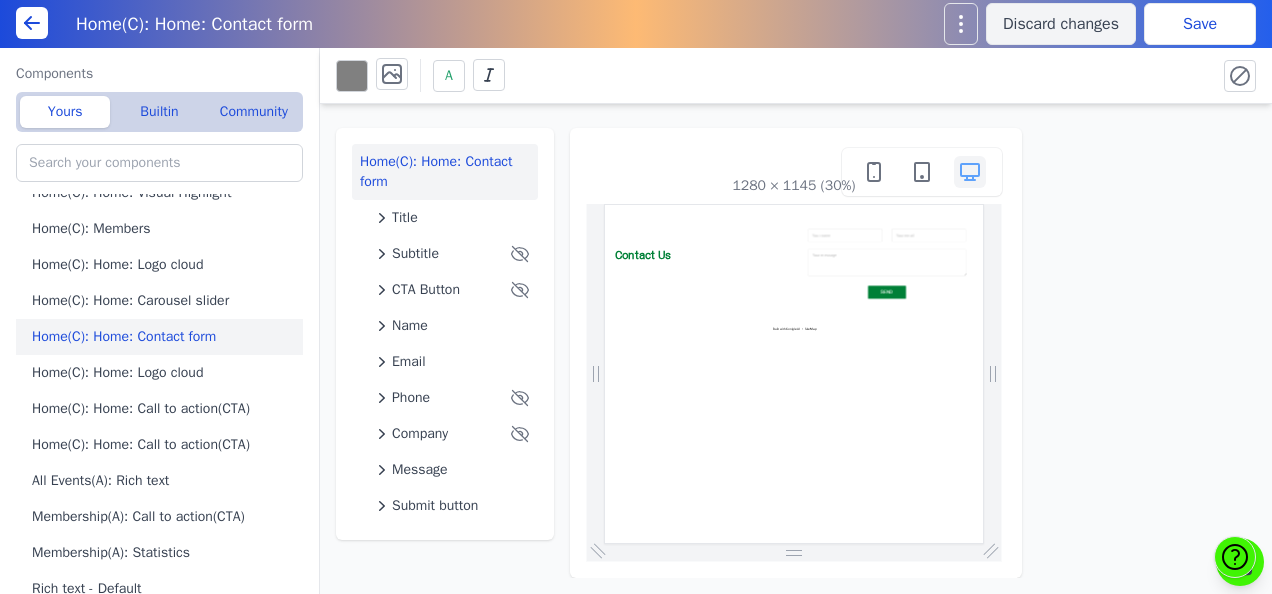 click on "Home(C): Home: Carousel slider" at bounding box center (163, 301) 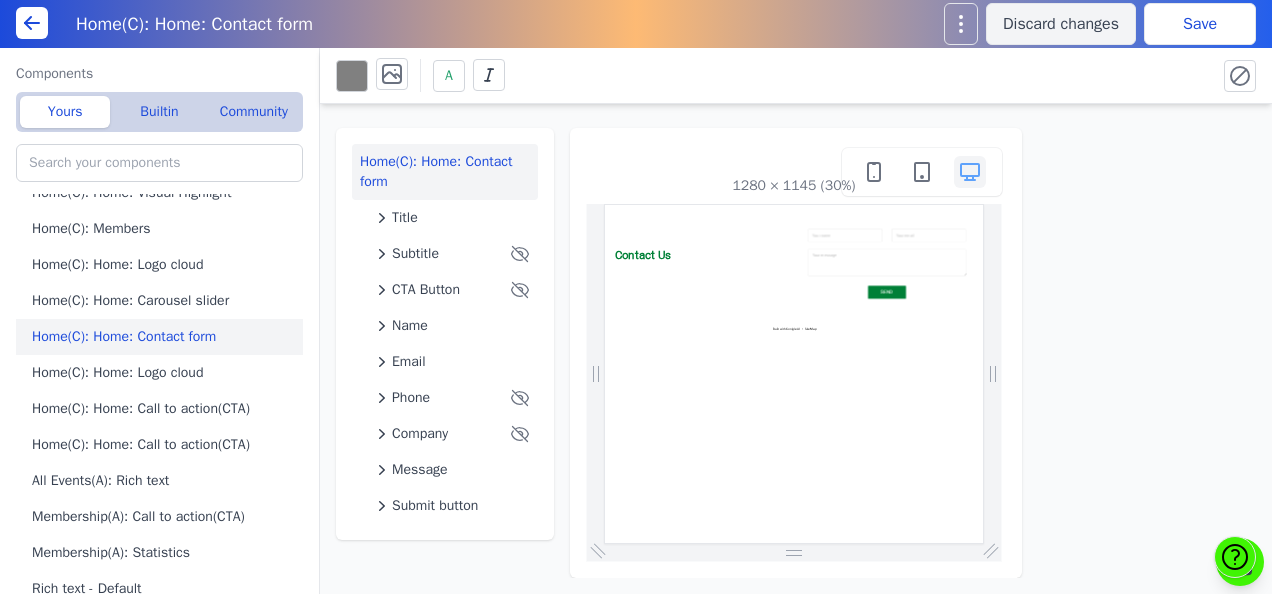 type on "Home(C): Home: Carousel slider" 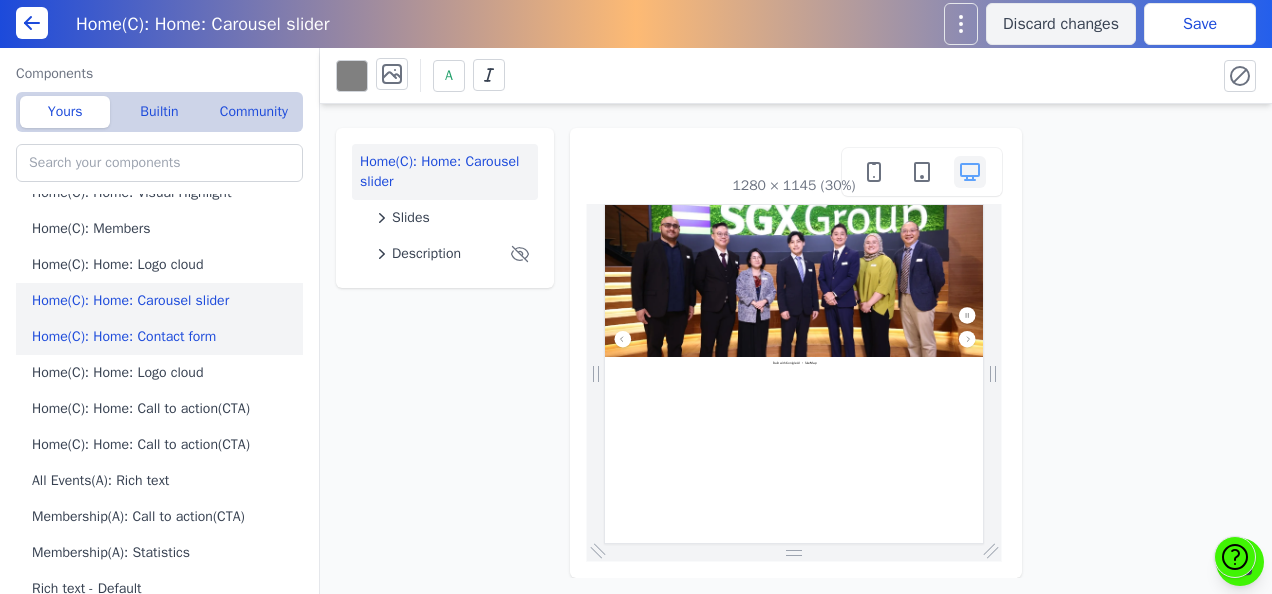 scroll, scrollTop: 0, scrollLeft: 0, axis: both 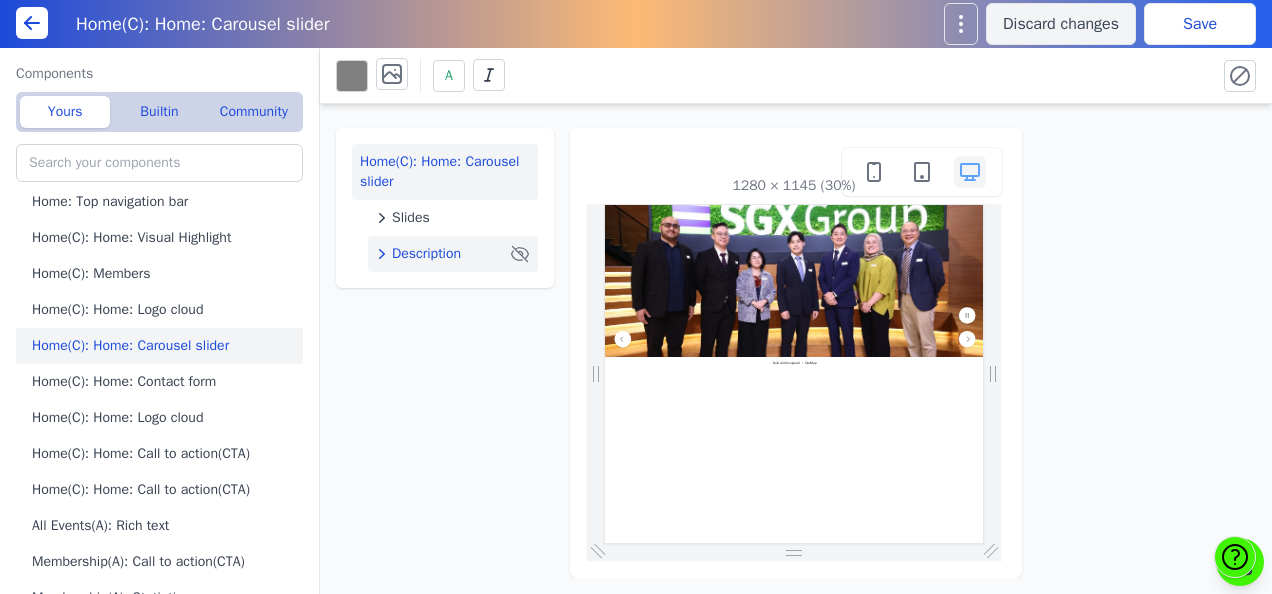 click on "Description" at bounding box center [426, 254] 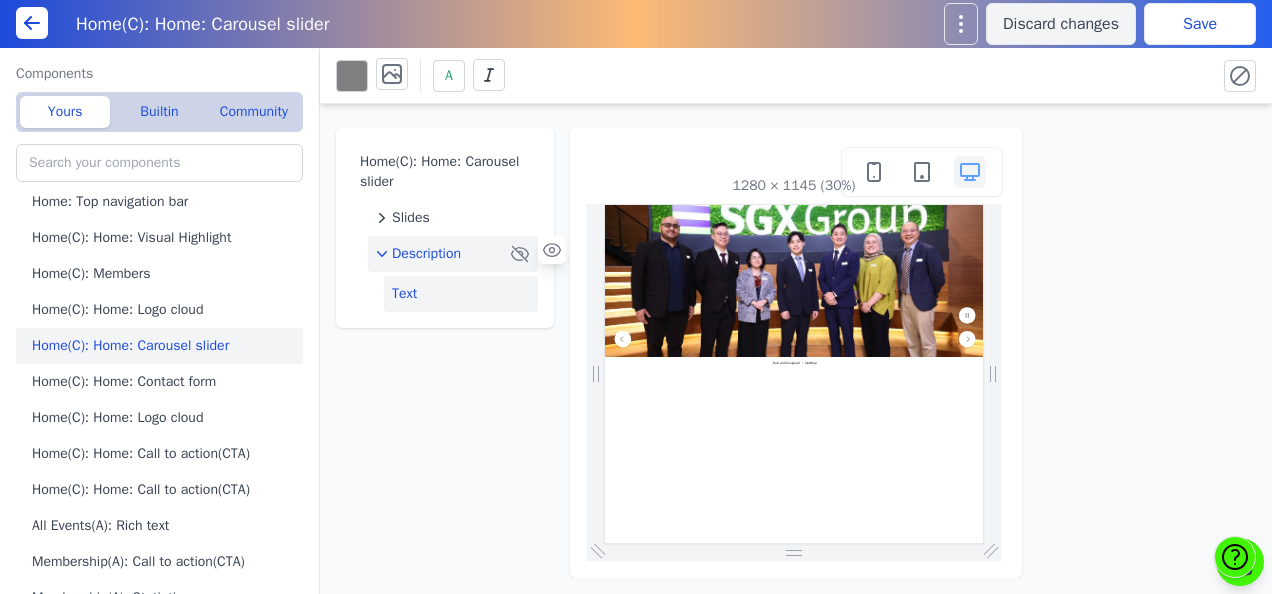 click on "Text" at bounding box center (461, 294) 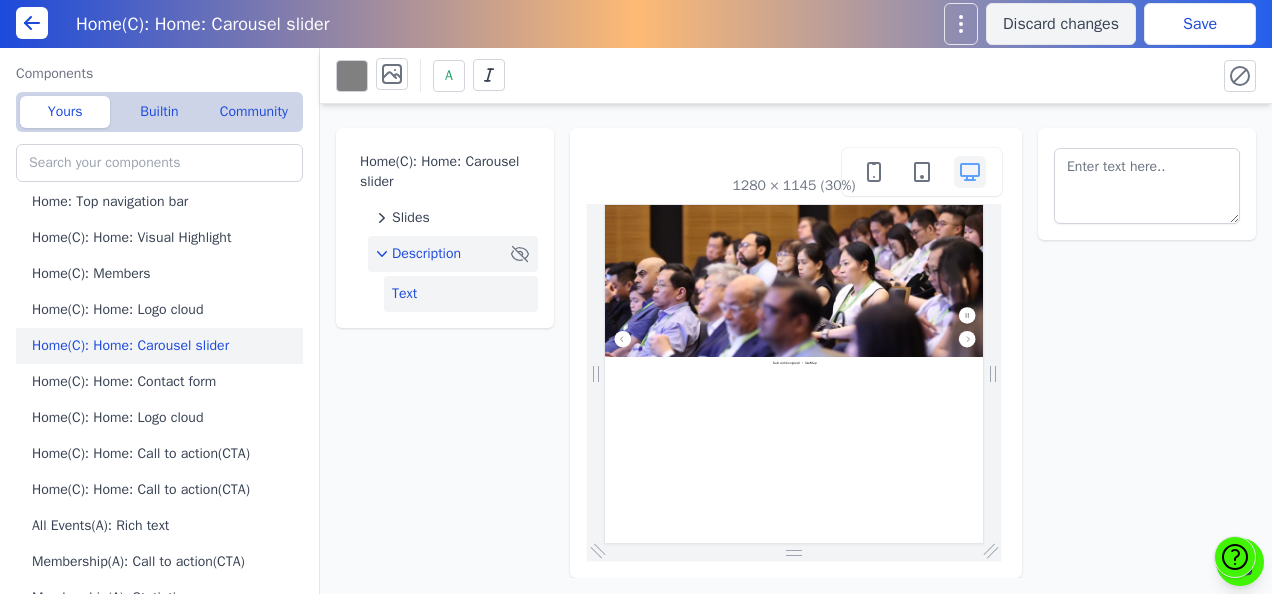 click on "Description" 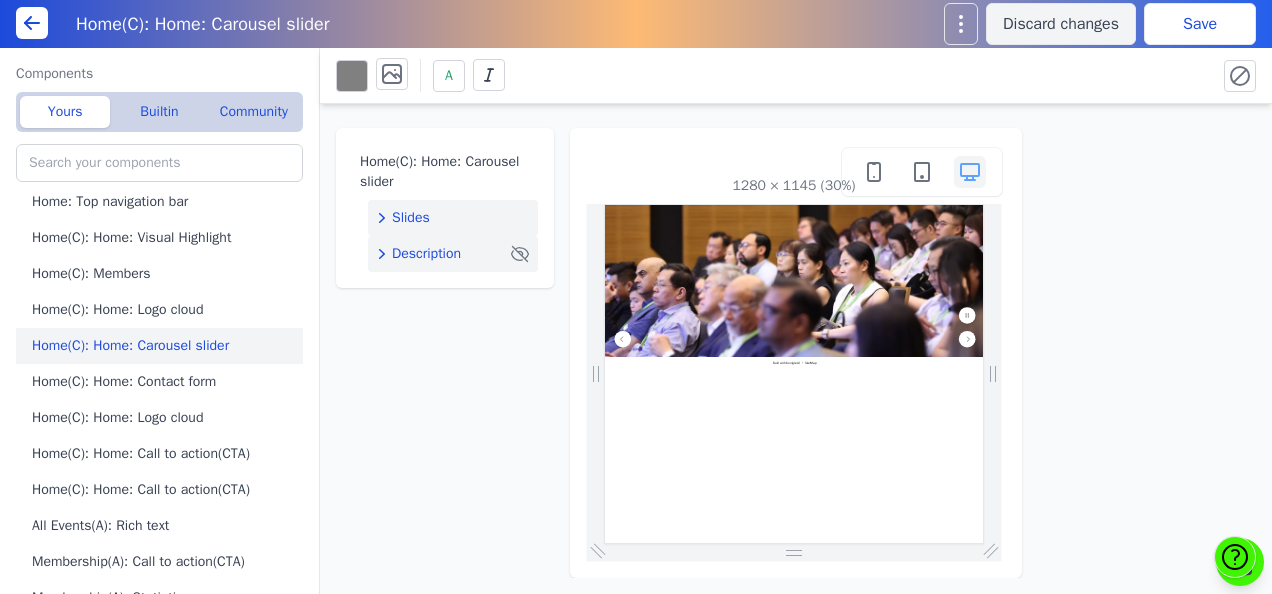 click on "Slides" 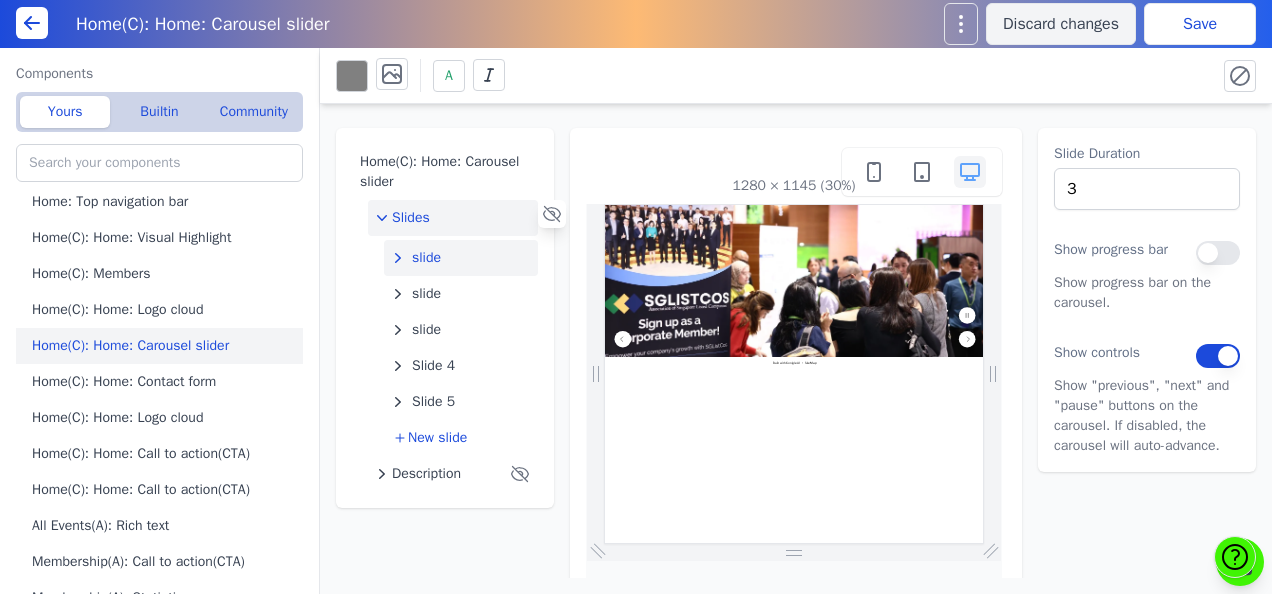 click on "slide" 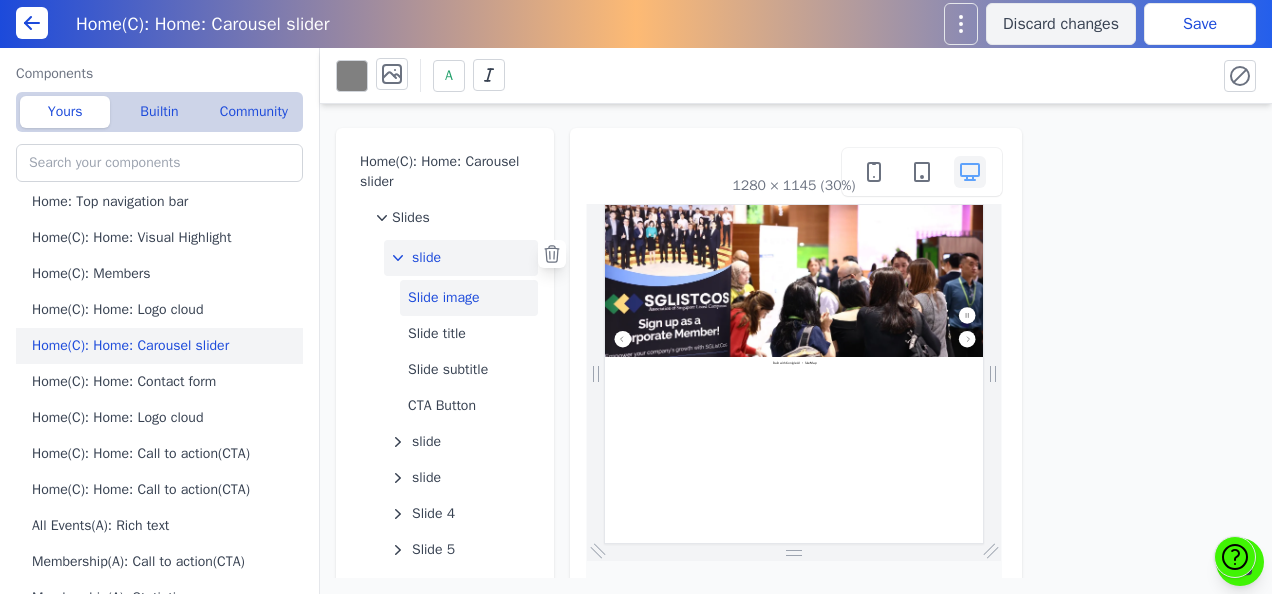 click on "Slide image" at bounding box center (469, 298) 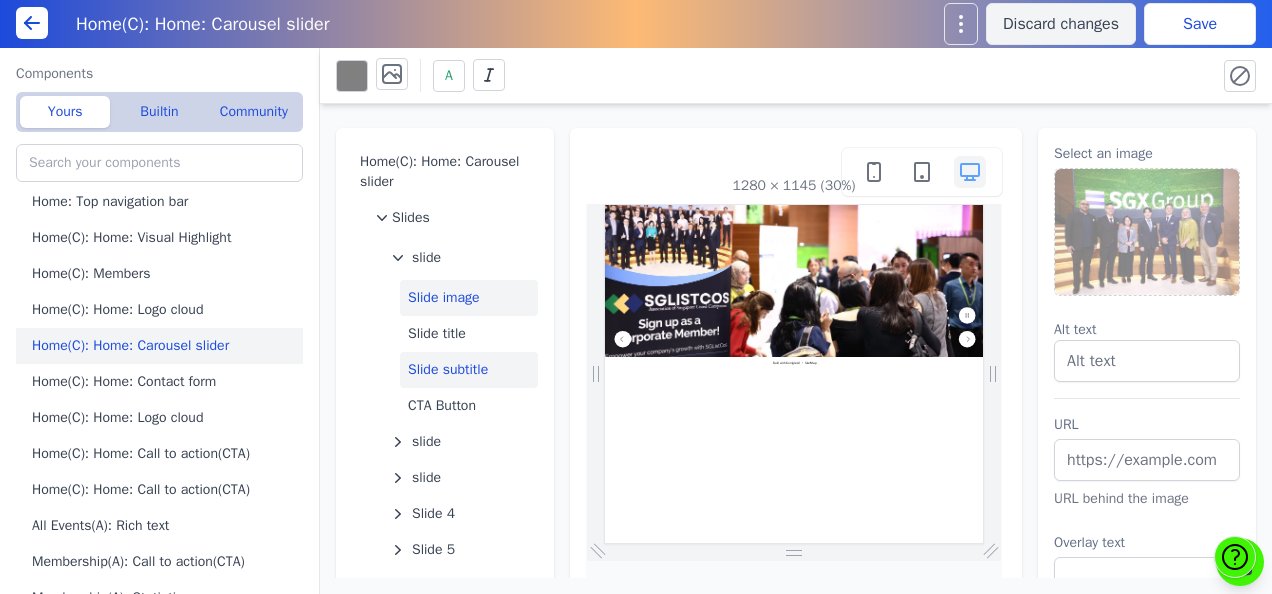 click on "Slide subtitle" at bounding box center (469, 370) 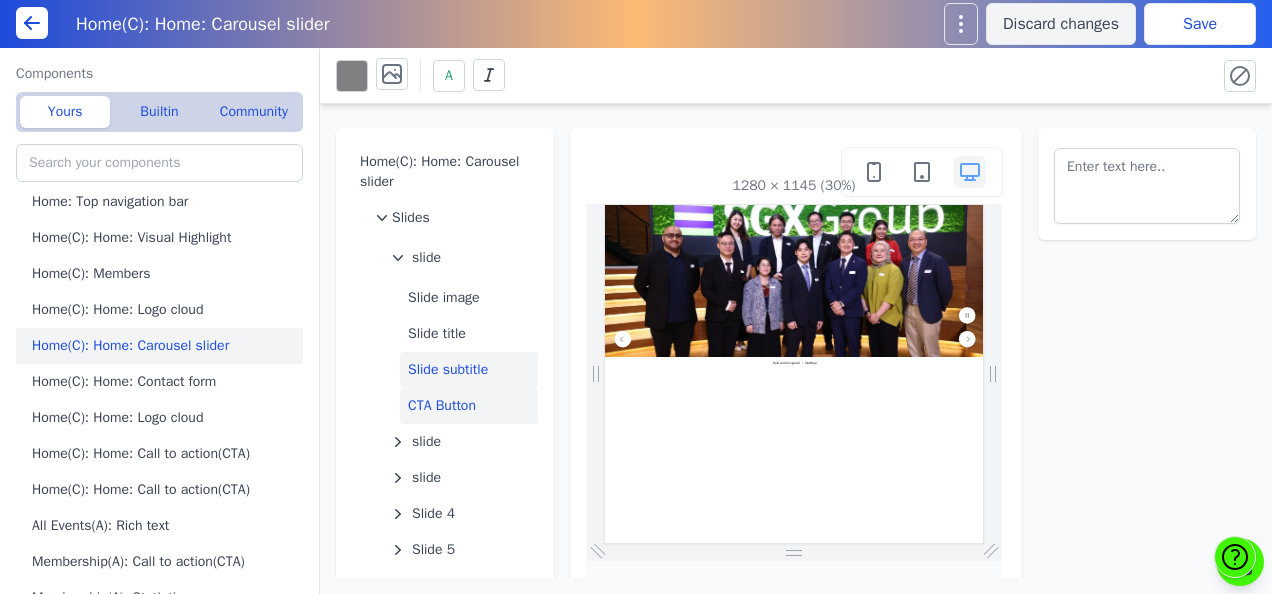 click on "CTA Button" at bounding box center (469, 406) 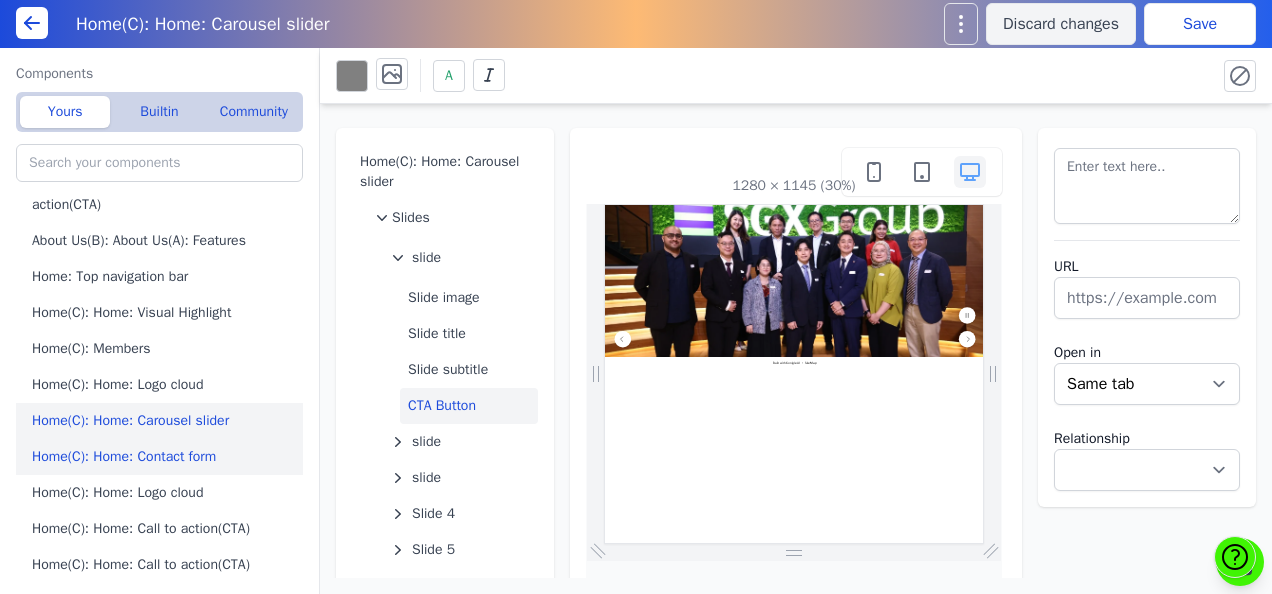 scroll, scrollTop: 113, scrollLeft: 0, axis: vertical 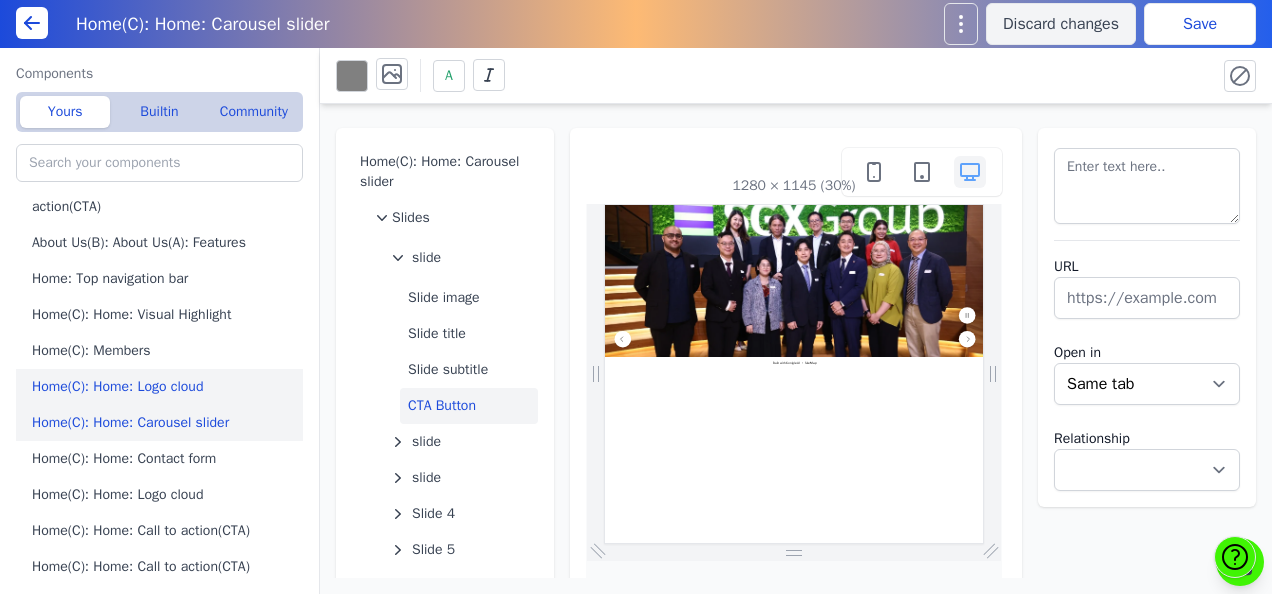 click on "Home(C): Home: Logo cloud" at bounding box center (163, 387) 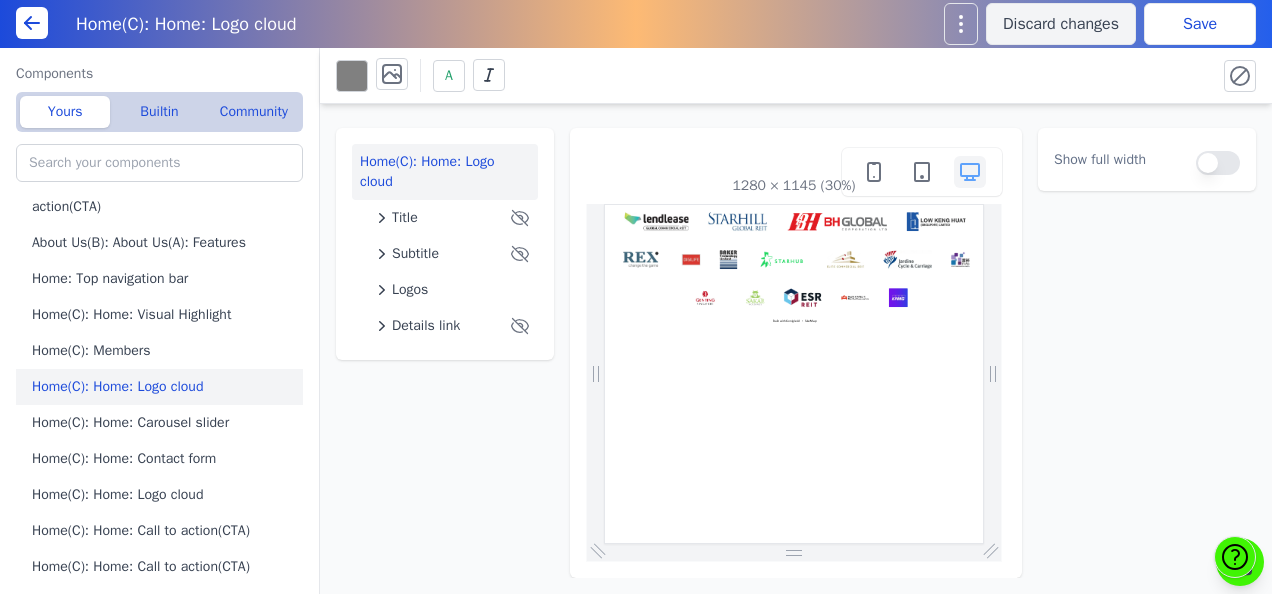 scroll, scrollTop: 0, scrollLeft: 0, axis: both 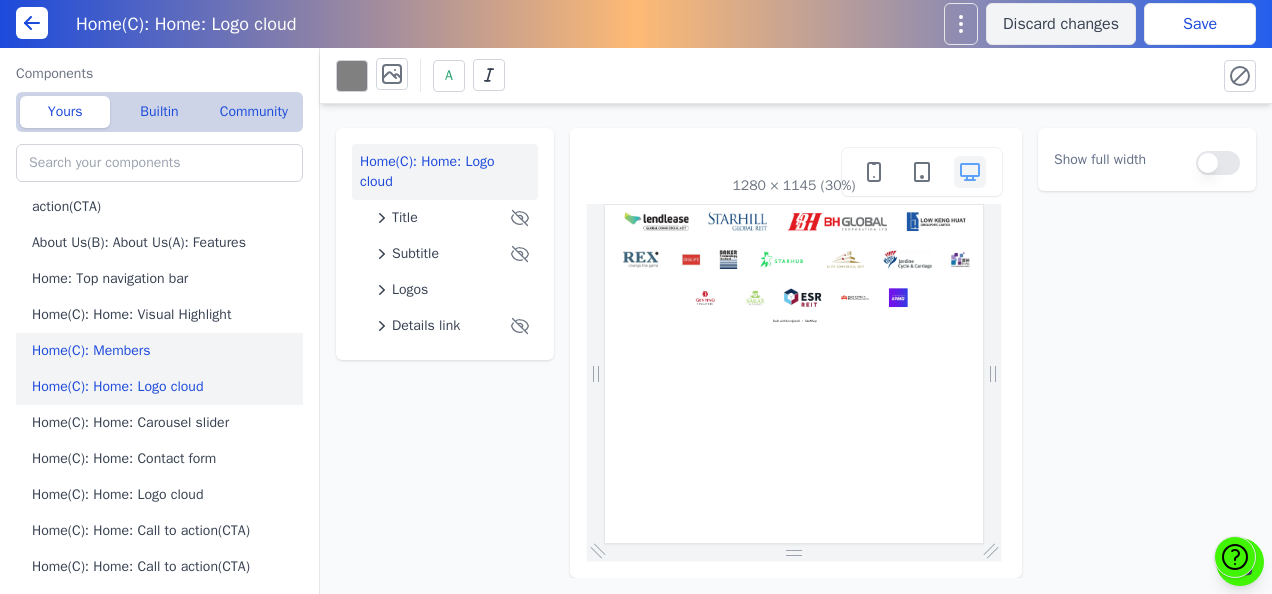 click on "Home(C): Members" at bounding box center (163, 351) 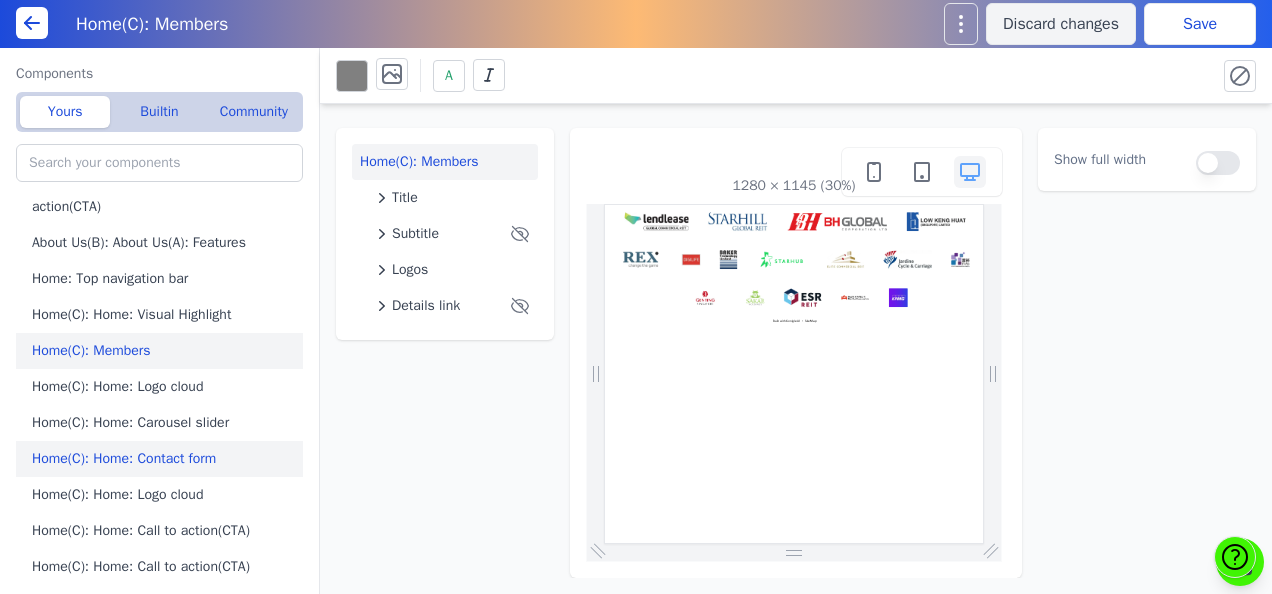 scroll, scrollTop: 395, scrollLeft: 0, axis: vertical 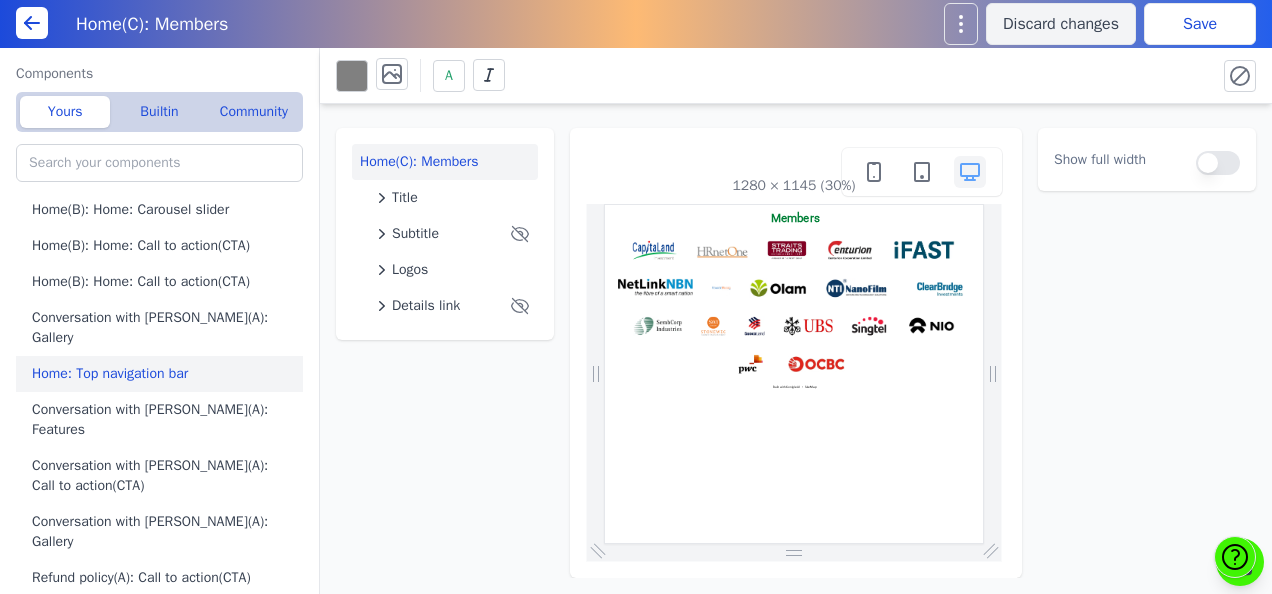 click on "Home: Top navigation bar" at bounding box center (163, 374) 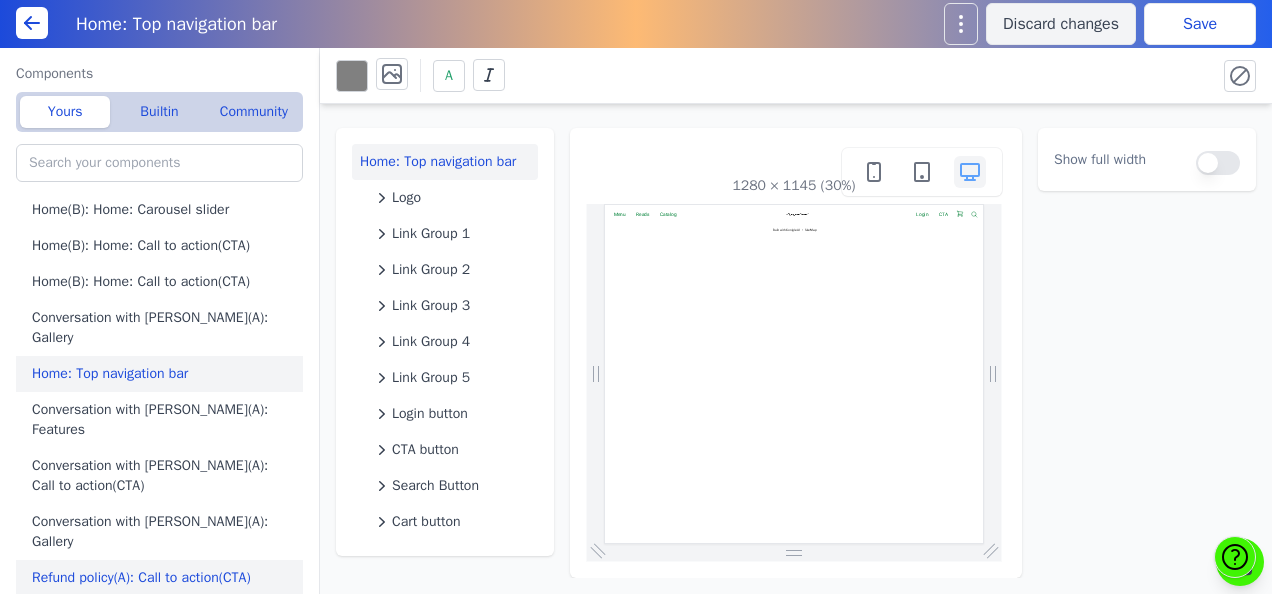 scroll, scrollTop: 0, scrollLeft: 0, axis: both 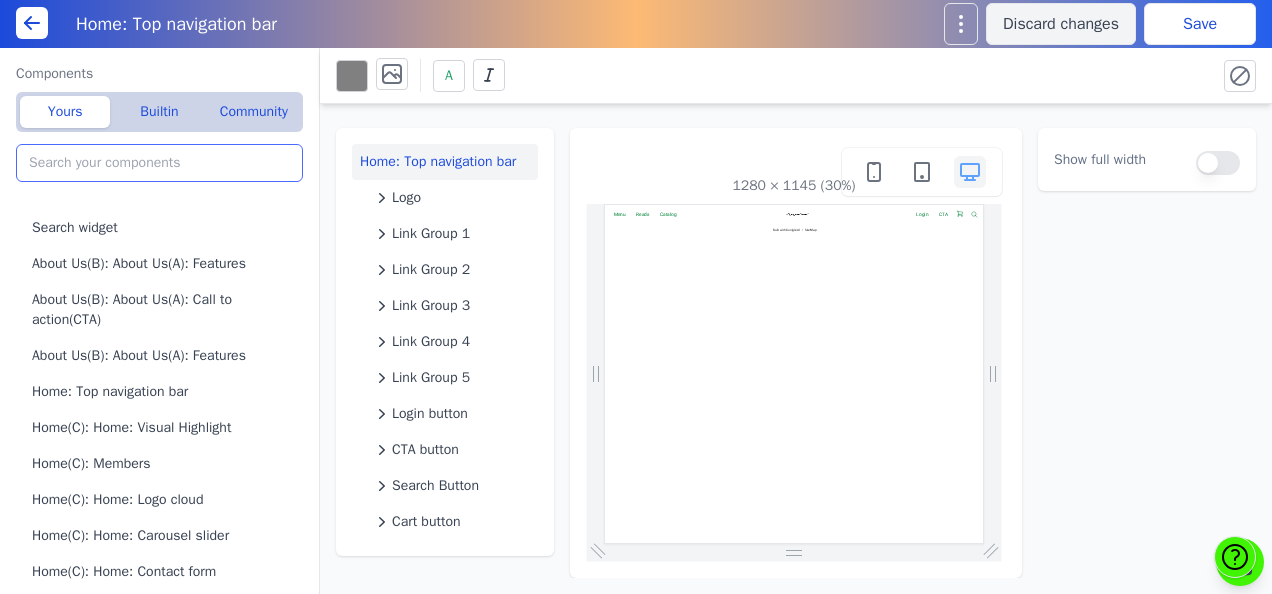 click at bounding box center [159, 163] 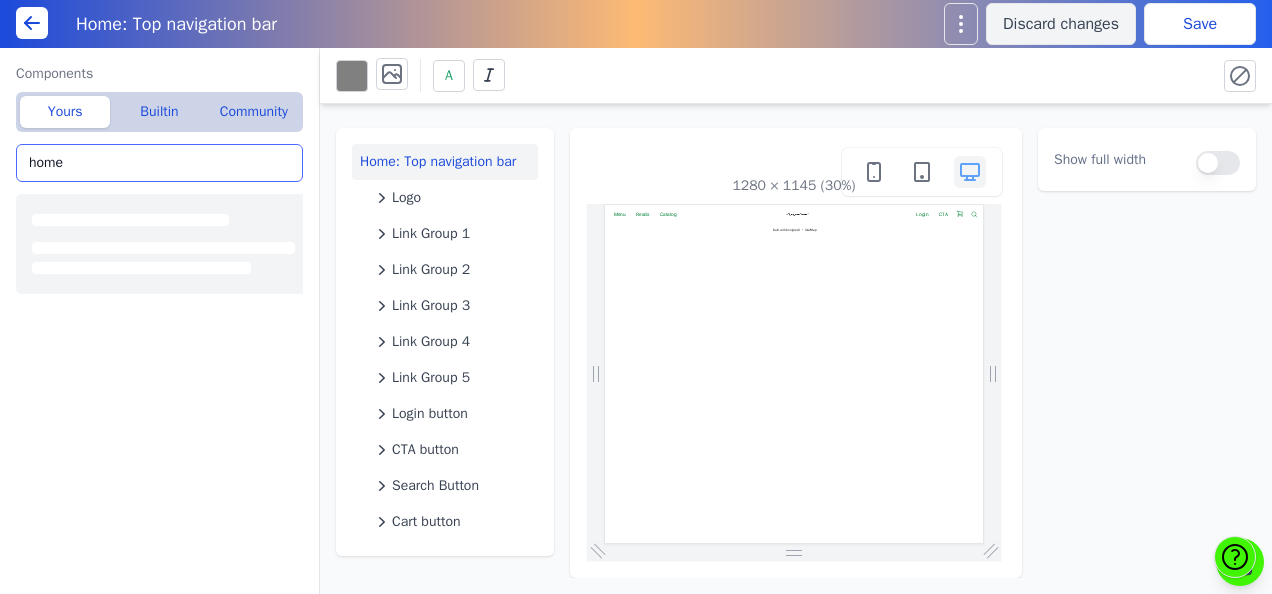 type on "home" 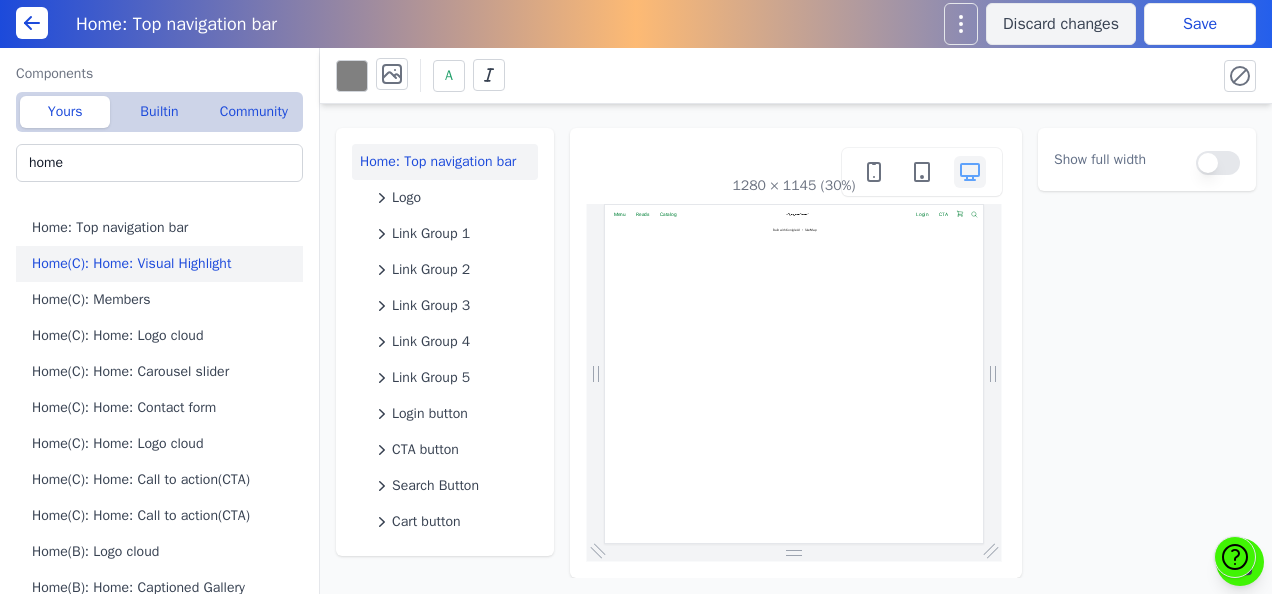 click on "Home(C): Home: Visual Highlight" at bounding box center [163, 264] 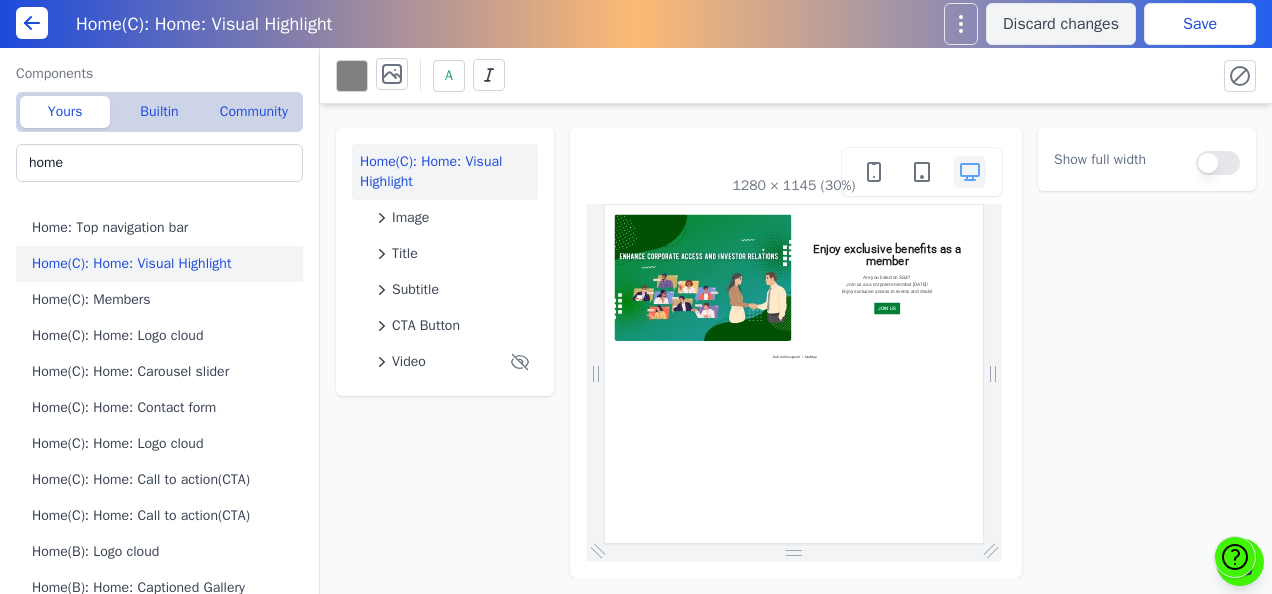 scroll, scrollTop: 0, scrollLeft: 0, axis: both 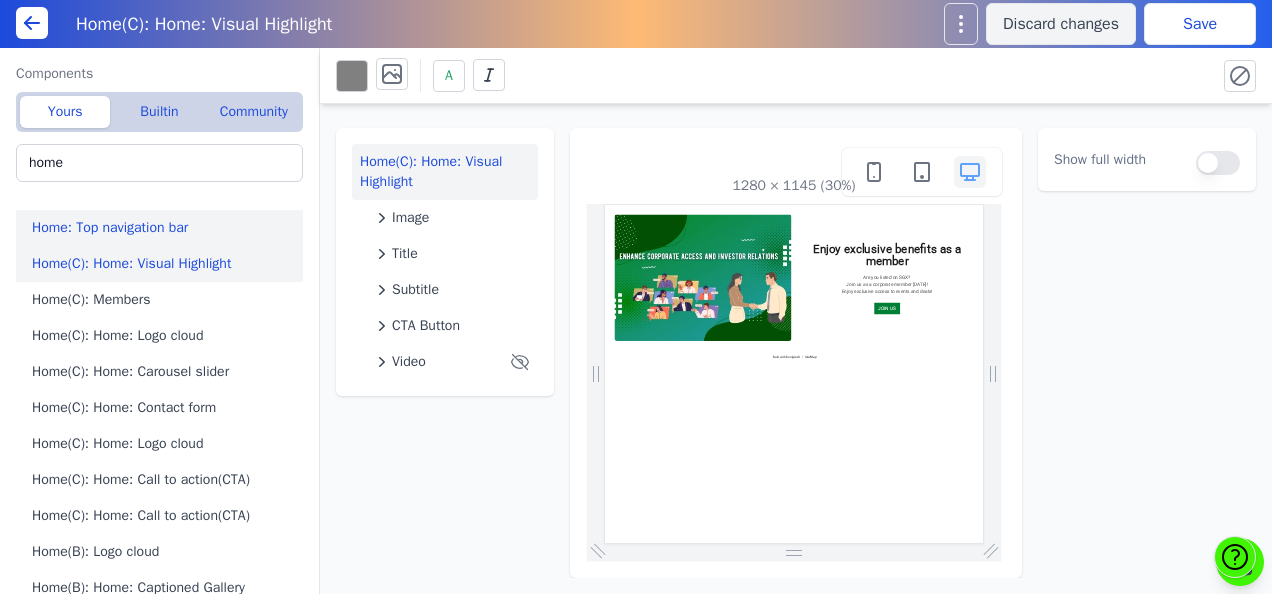 click on "Home: Top navigation bar" at bounding box center (163, 228) 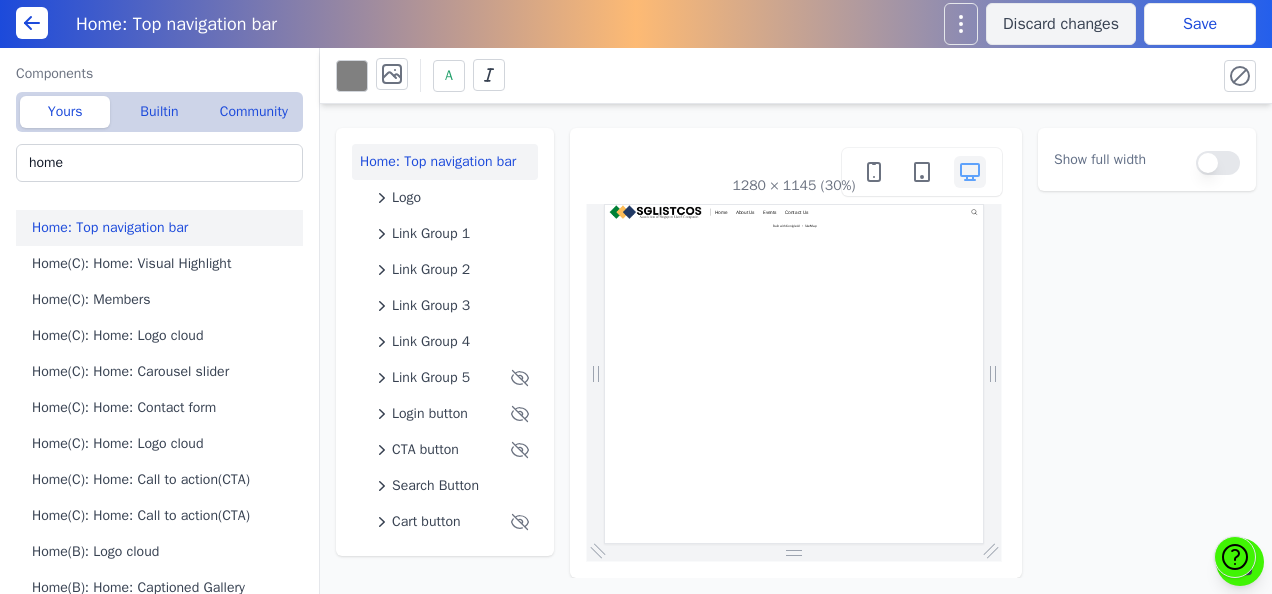 scroll, scrollTop: 0, scrollLeft: 0, axis: both 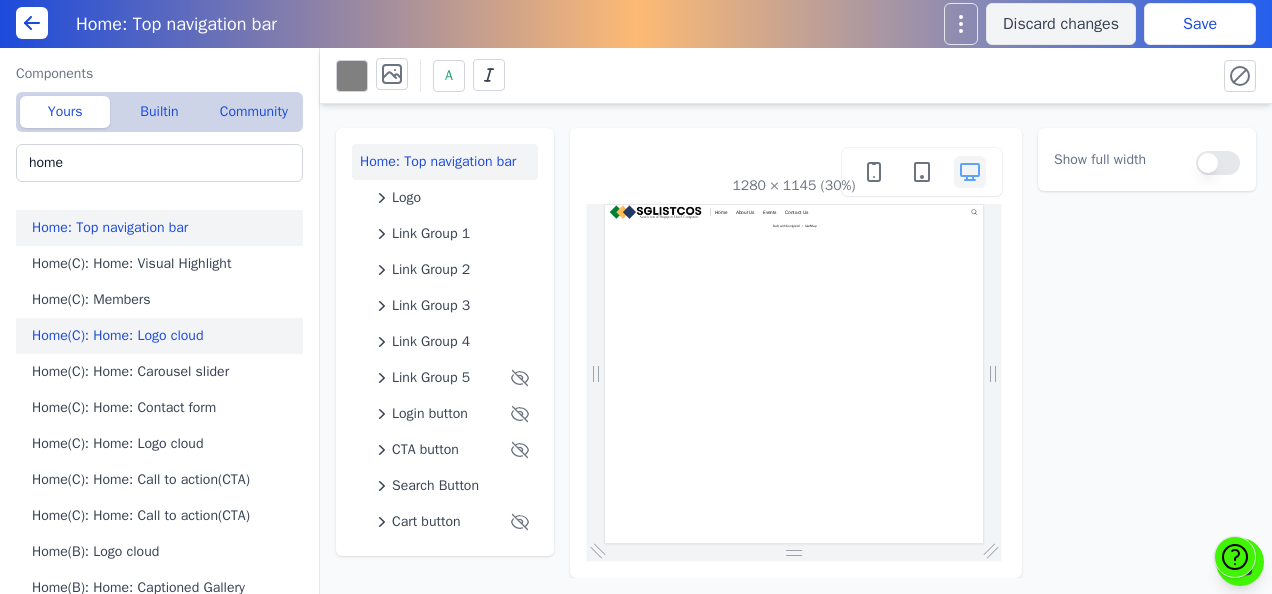 click on "Home(C): Home: Logo cloud" at bounding box center [163, 336] 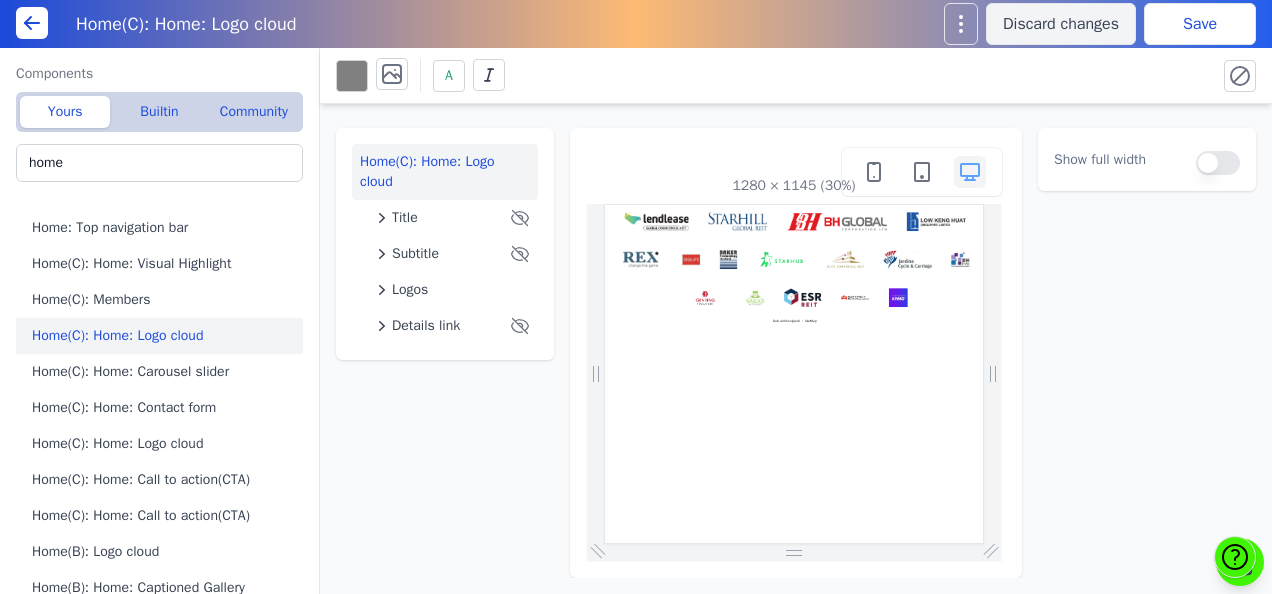 scroll, scrollTop: 0, scrollLeft: 0, axis: both 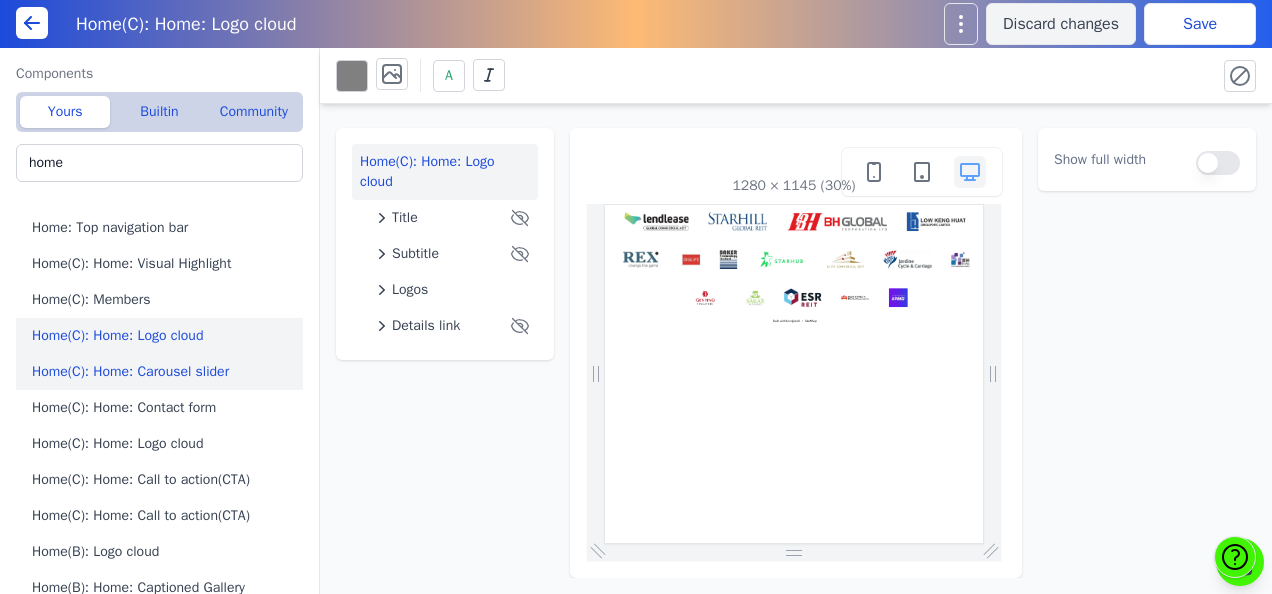 click on "Home(C): Home: Carousel slider" at bounding box center (163, 372) 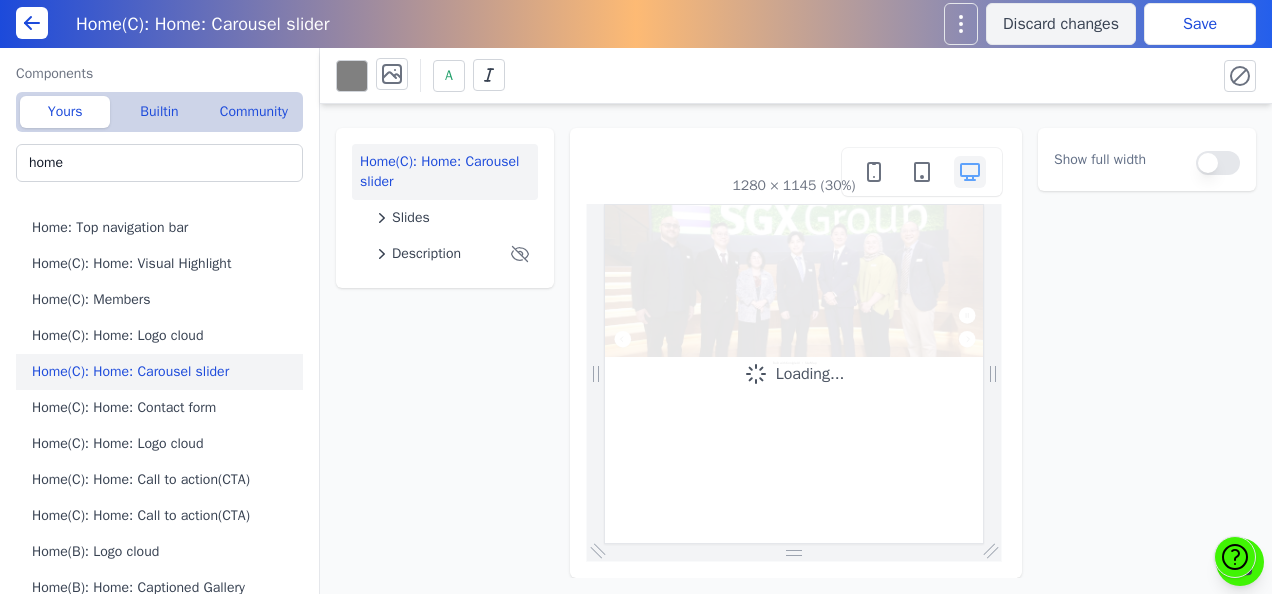 scroll, scrollTop: 0, scrollLeft: 0, axis: both 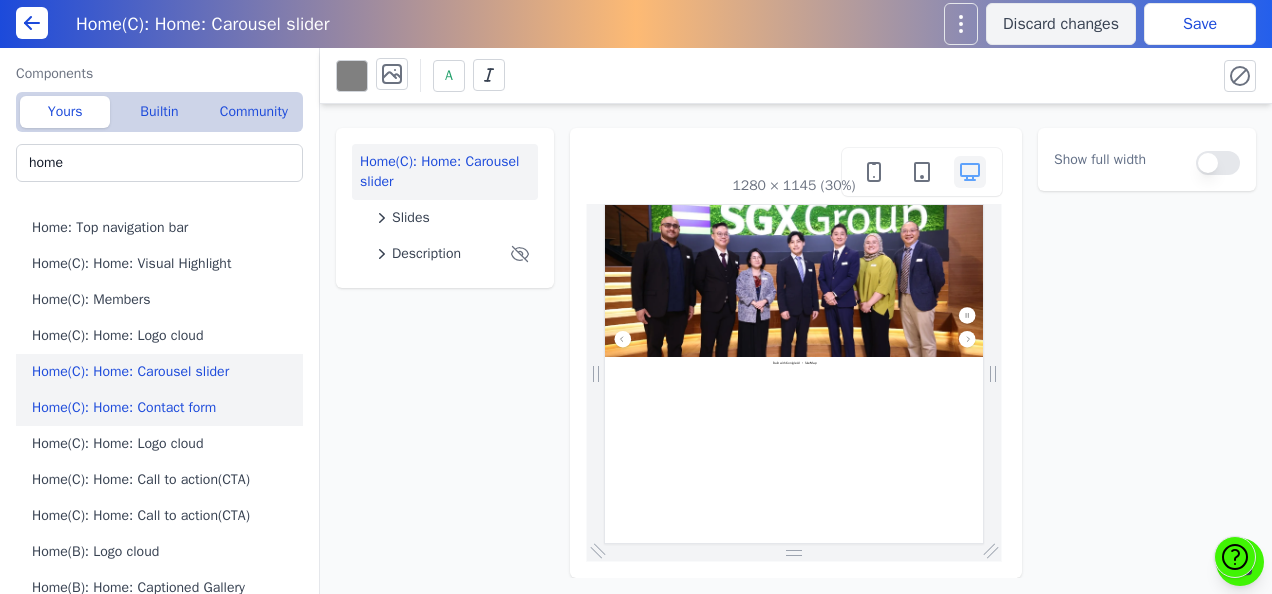 click on "Home(C): Home: Contact form" at bounding box center [163, 408] 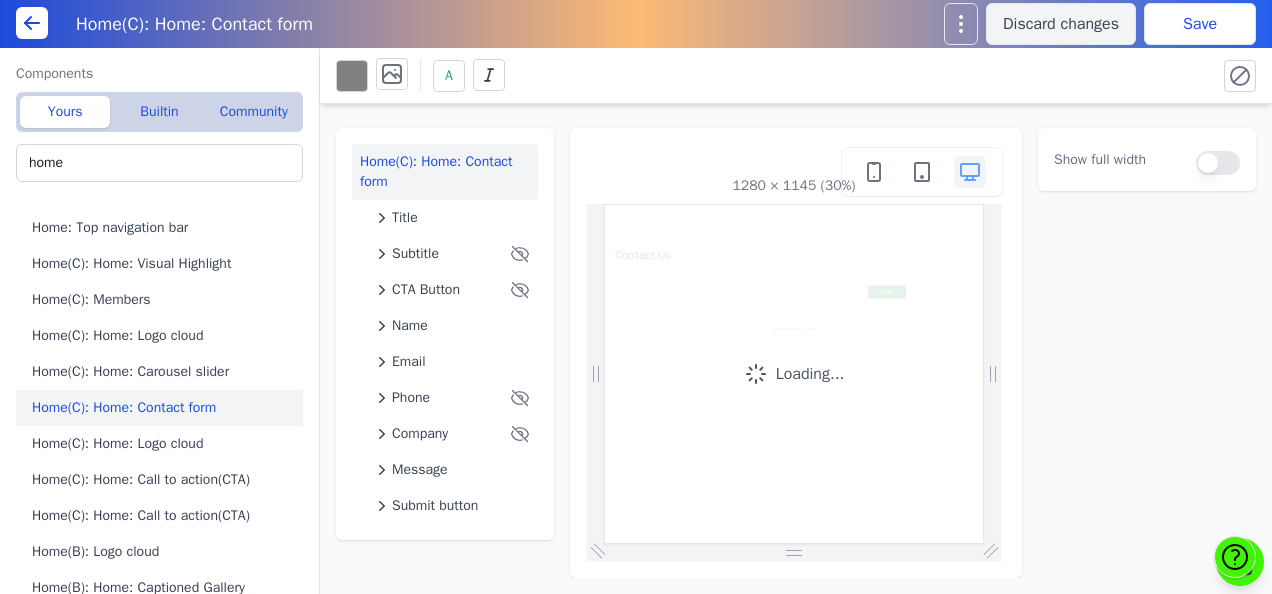 scroll, scrollTop: 0, scrollLeft: 0, axis: both 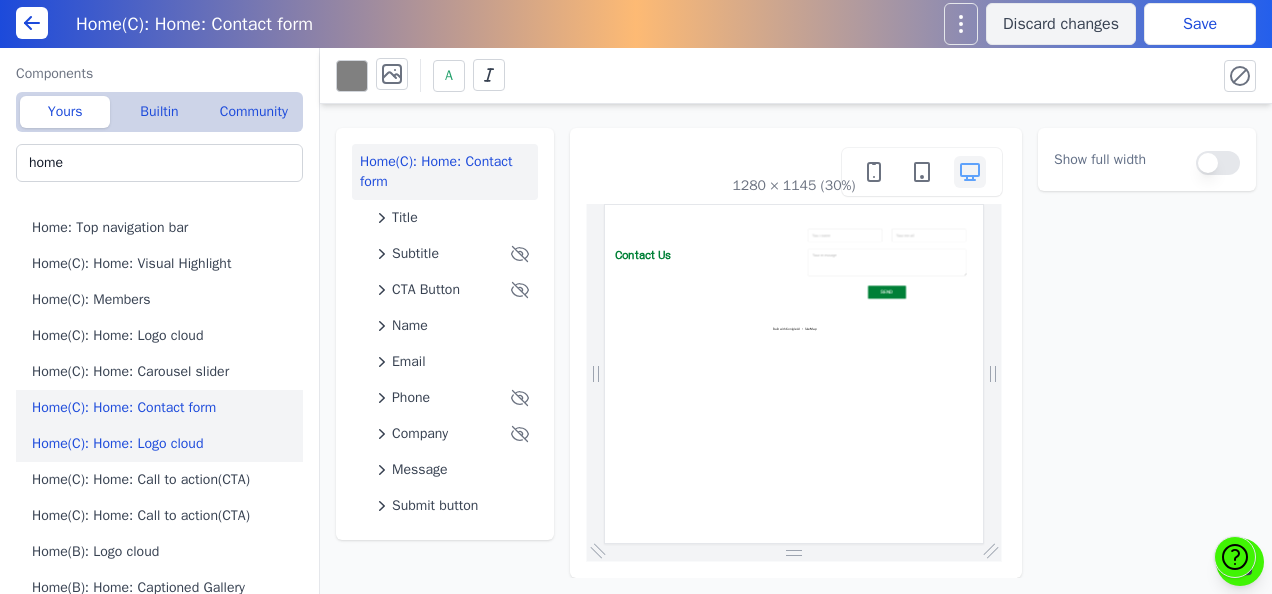 click on "Home(C): Home: Logo cloud" at bounding box center [163, 444] 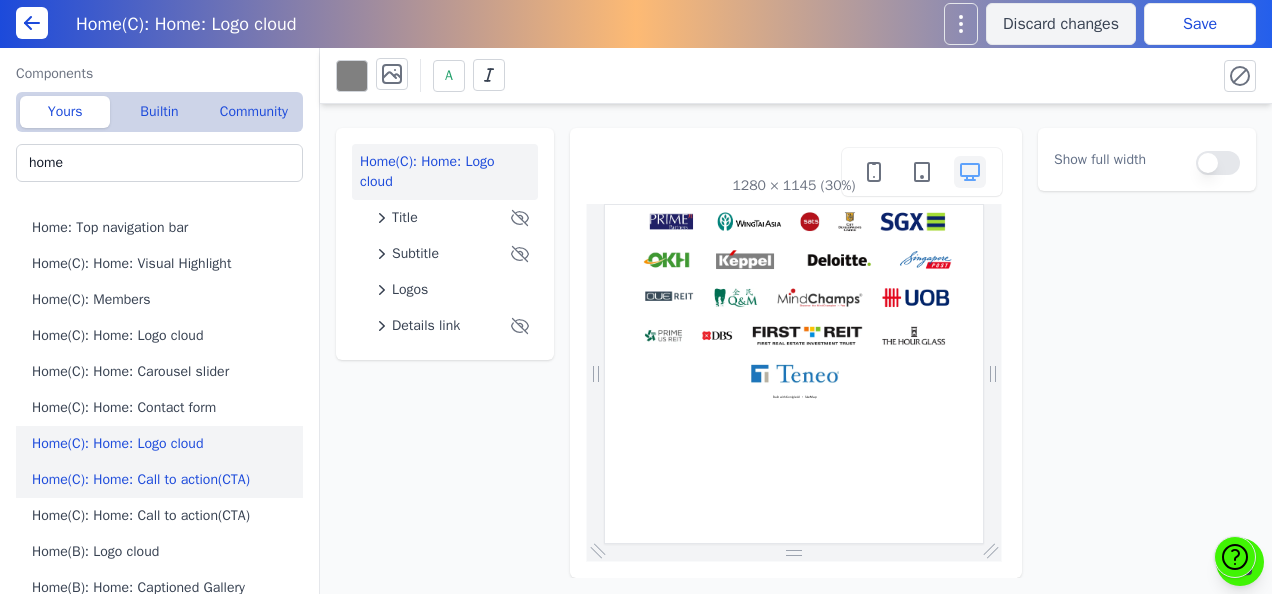 click on "Home(C): Home: Call to action(CTA)" at bounding box center (163, 480) 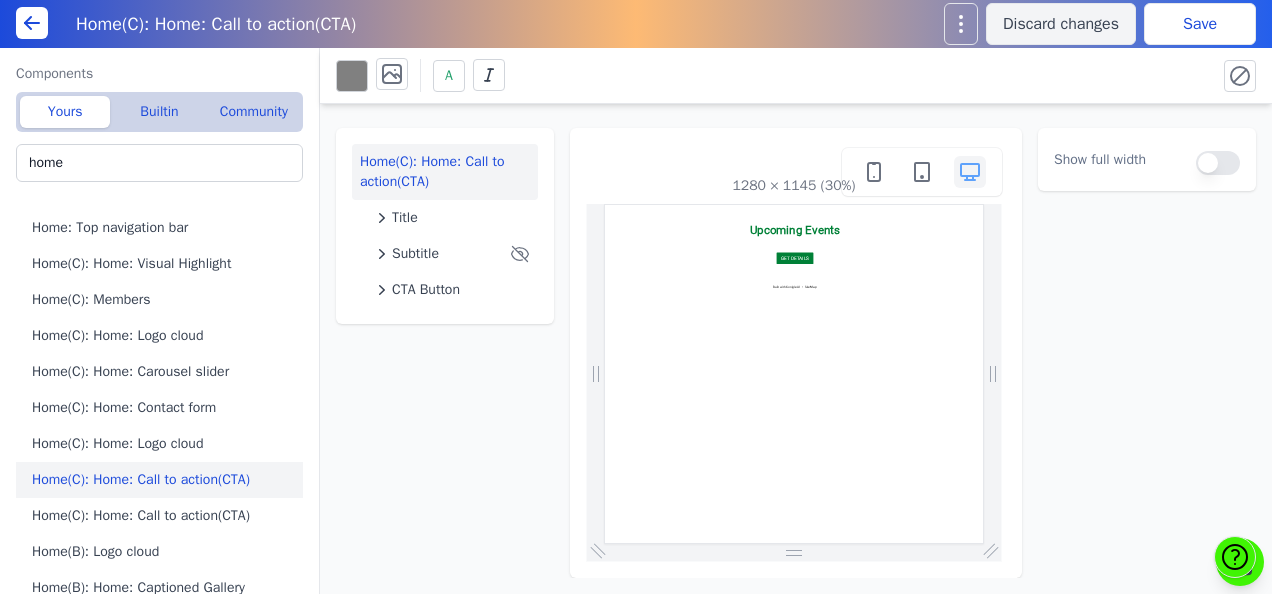 scroll, scrollTop: 0, scrollLeft: 0, axis: both 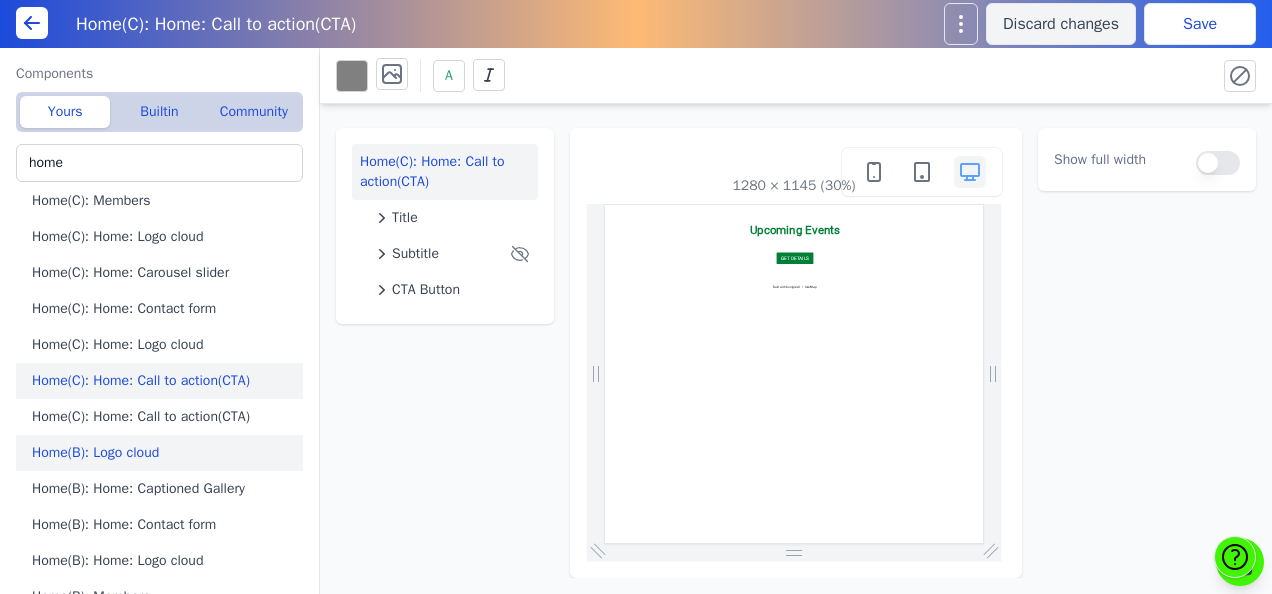 click on "Home(B): Logo cloud" at bounding box center [163, 453] 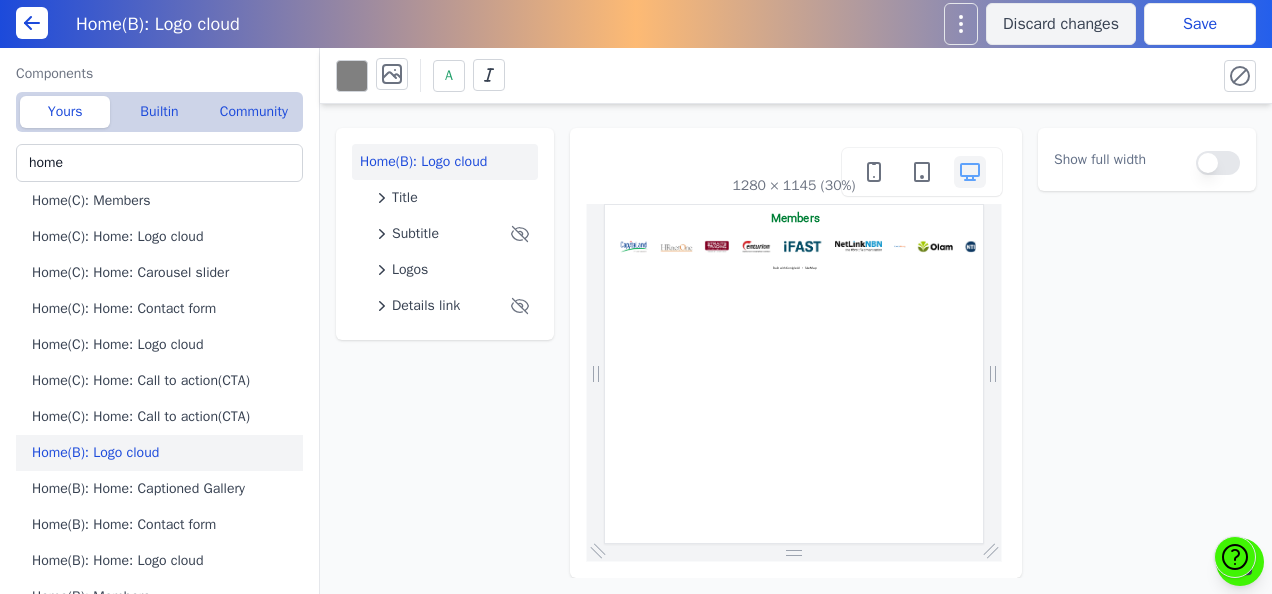 scroll, scrollTop: 0, scrollLeft: 0, axis: both 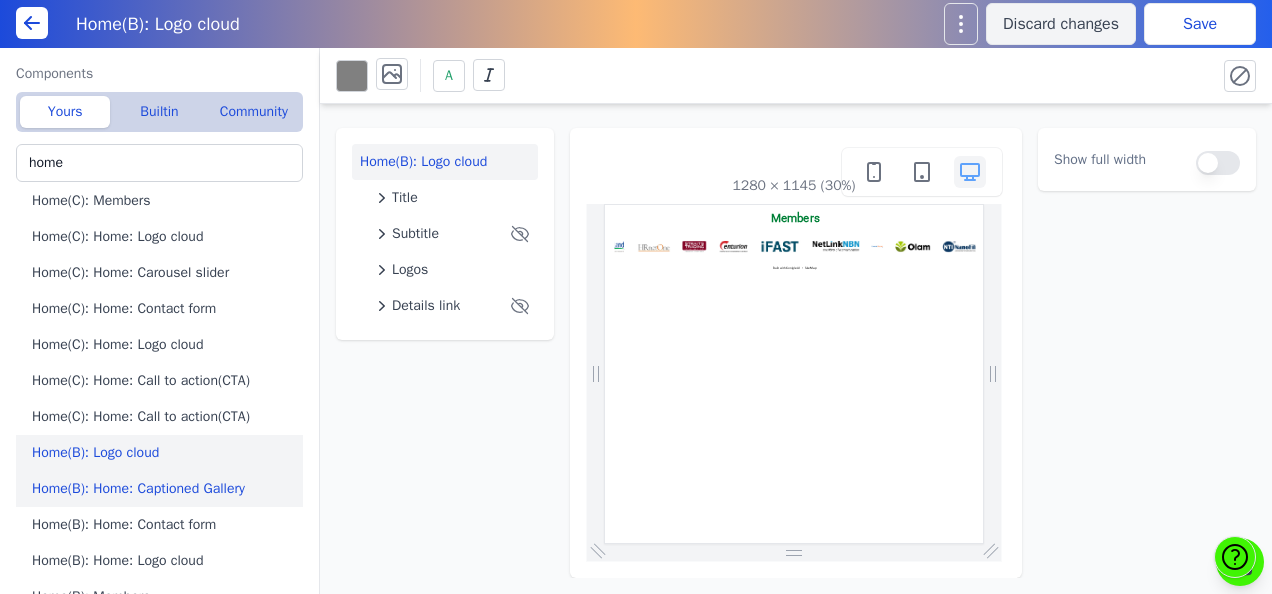click on "Home(B): Home: Captioned Gallery" at bounding box center [163, 489] 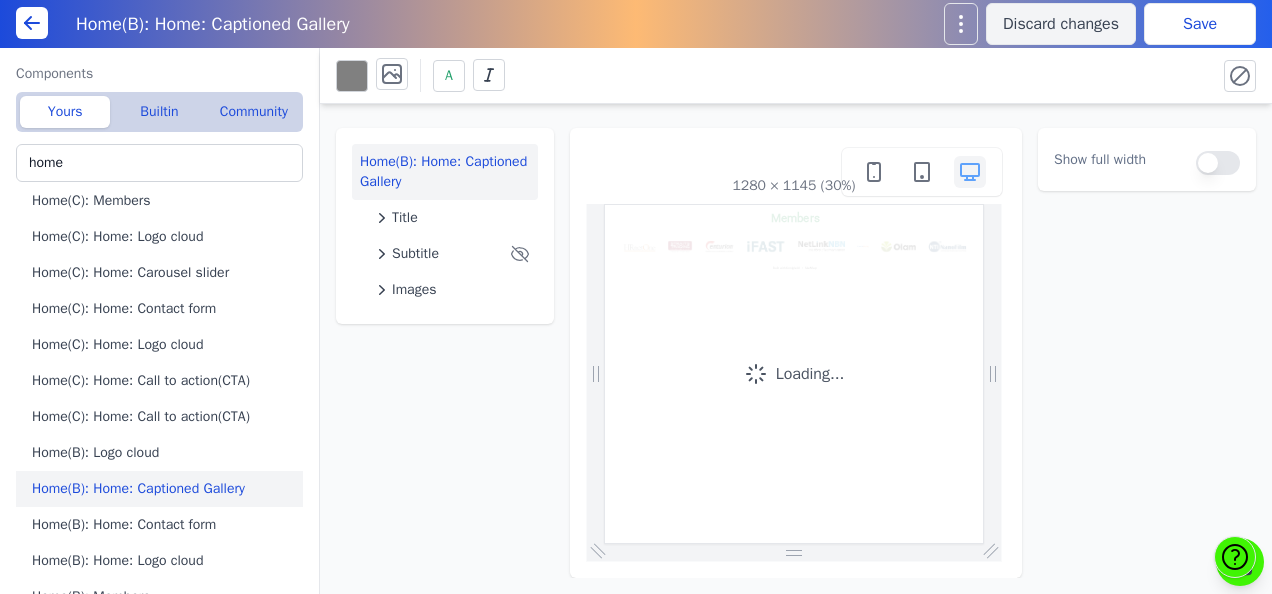 scroll, scrollTop: 0, scrollLeft: 136, axis: horizontal 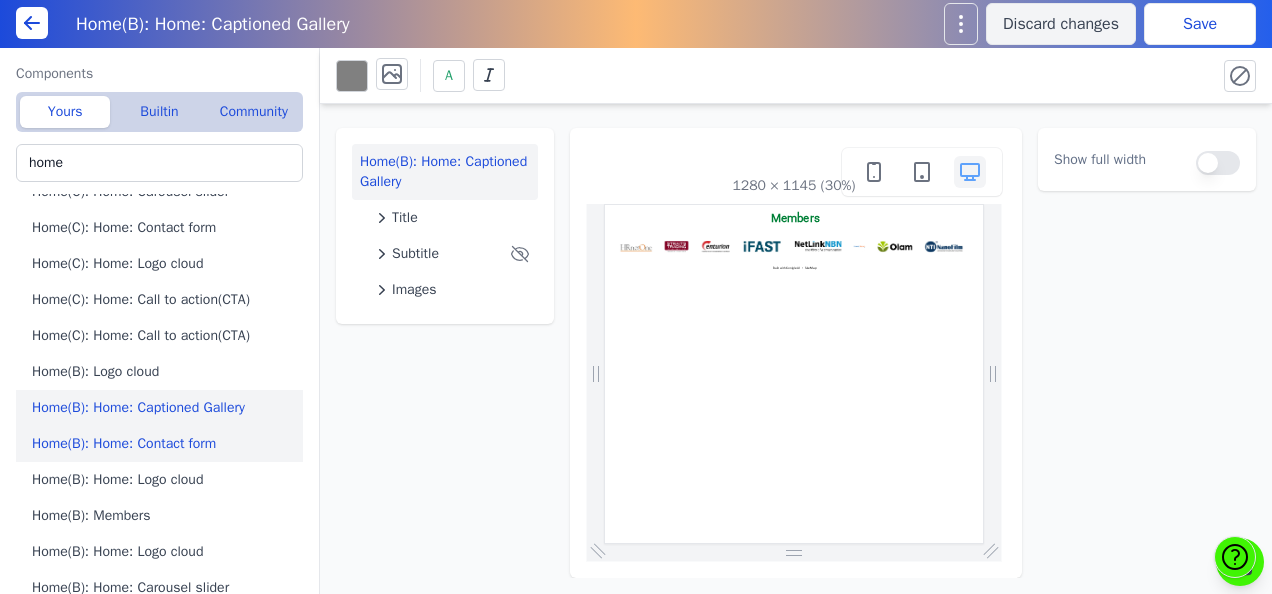 click on "Home(B): Home: Contact form" at bounding box center (163, 444) 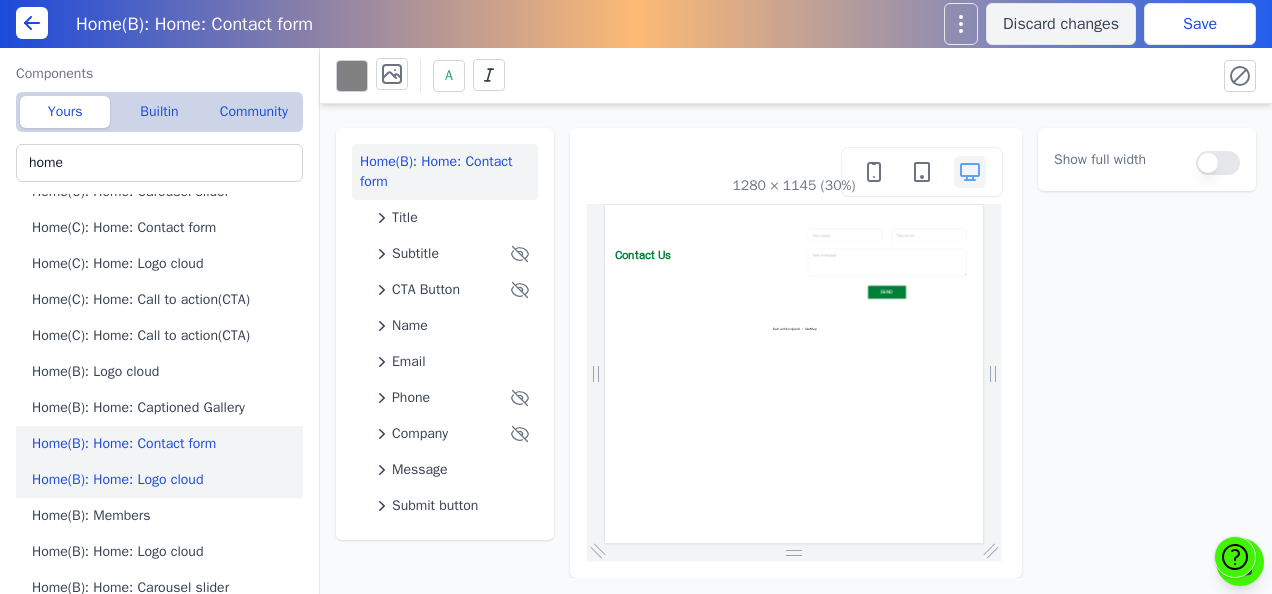 scroll, scrollTop: 0, scrollLeft: 0, axis: both 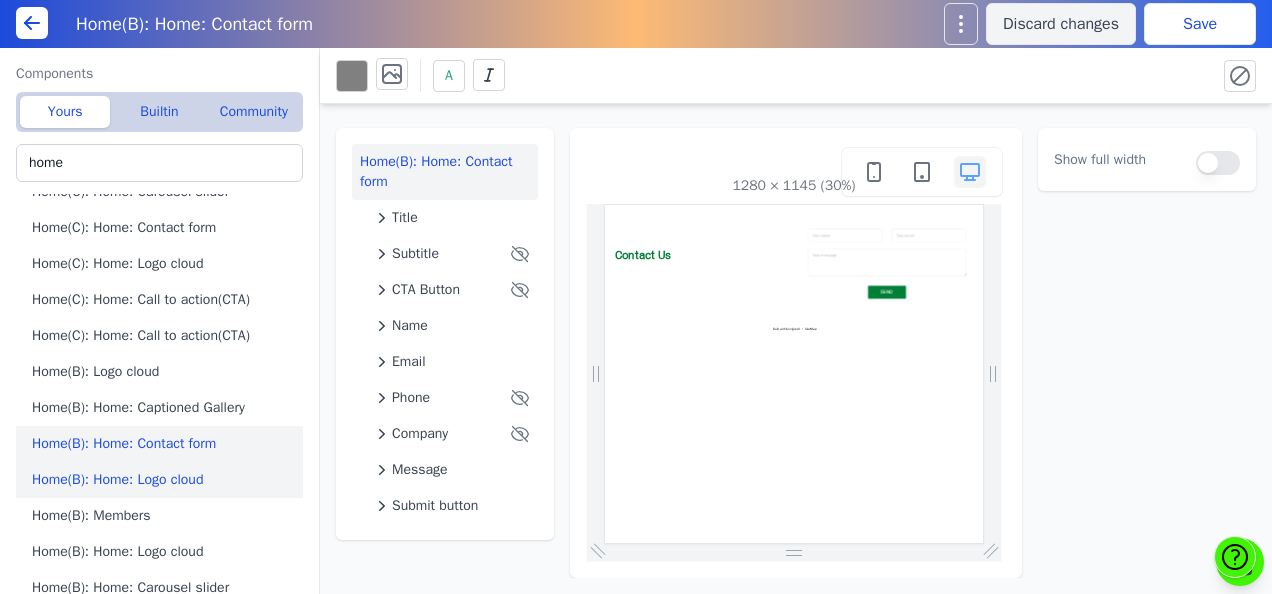 click on "Home(B): Home: Logo cloud" at bounding box center (163, 480) 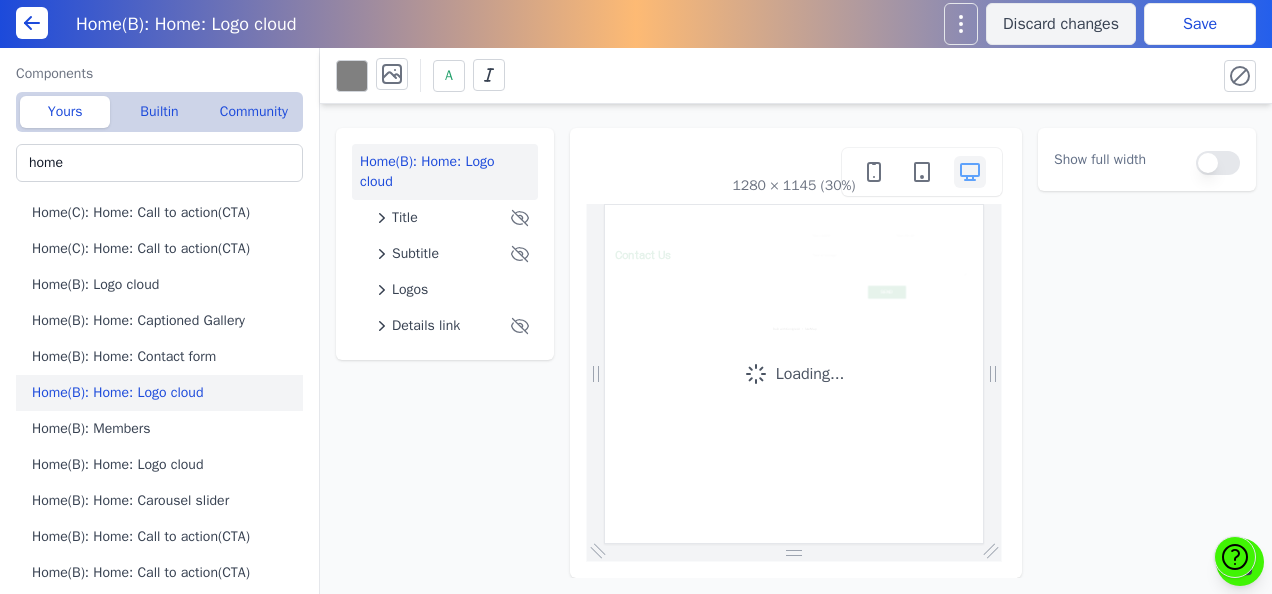 scroll, scrollTop: 268, scrollLeft: 0, axis: vertical 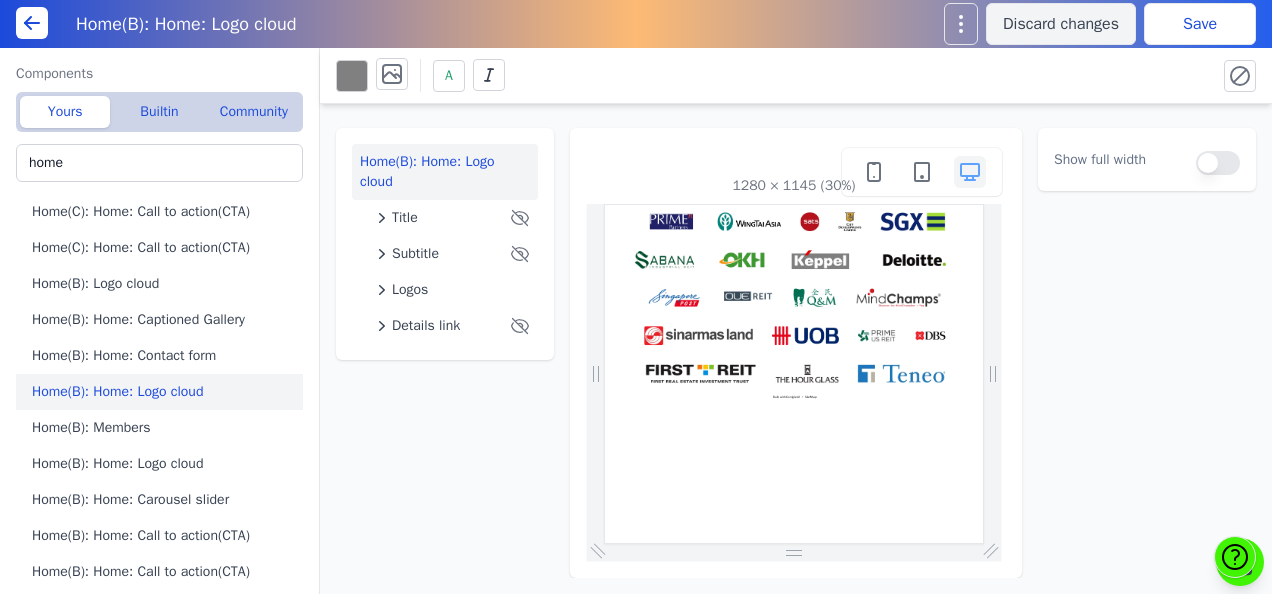 click on "Home(B): Home: Logo cloud" at bounding box center (163, 464) 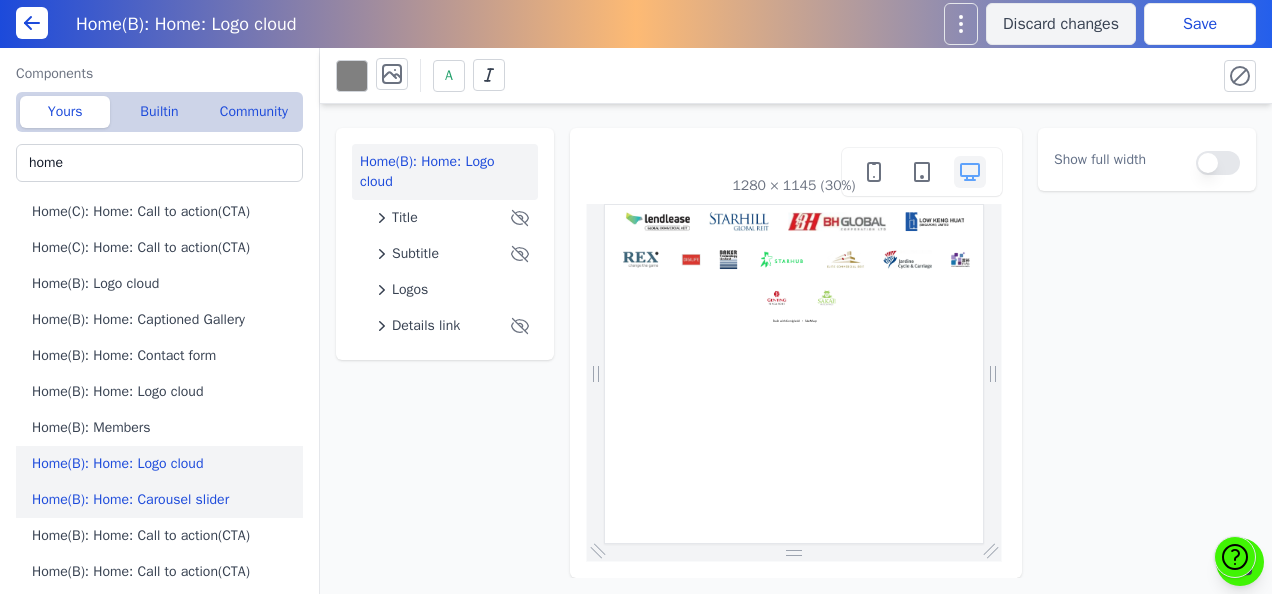scroll, scrollTop: 0, scrollLeft: 0, axis: both 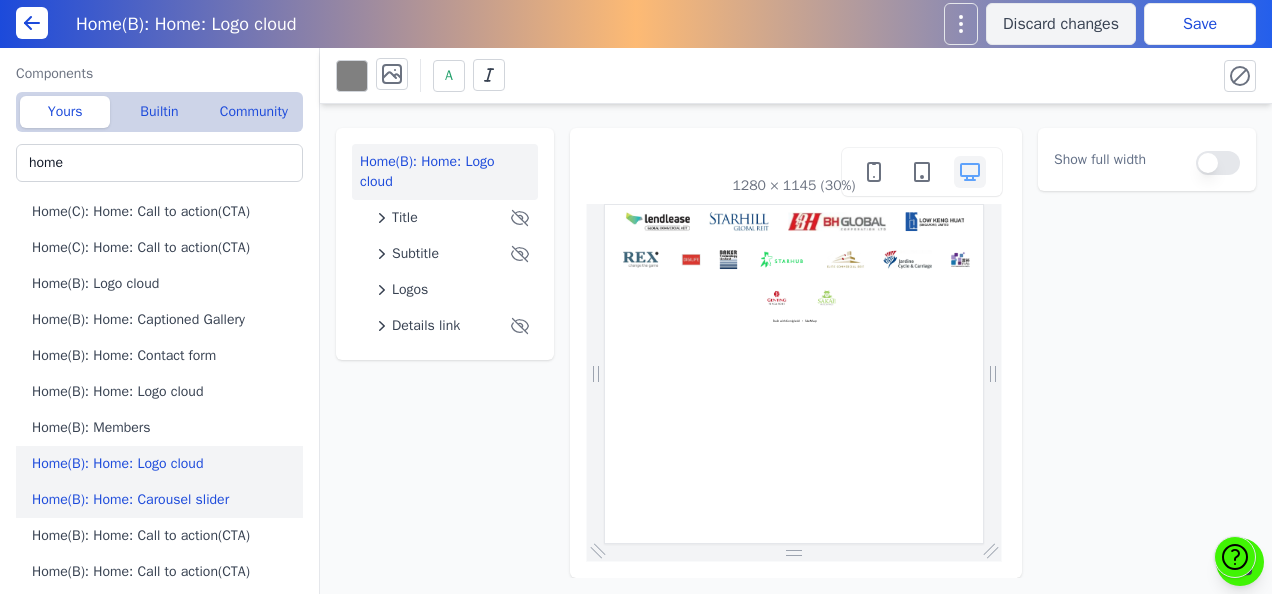 click on "Home(B): Home: Carousel slider" at bounding box center (163, 500) 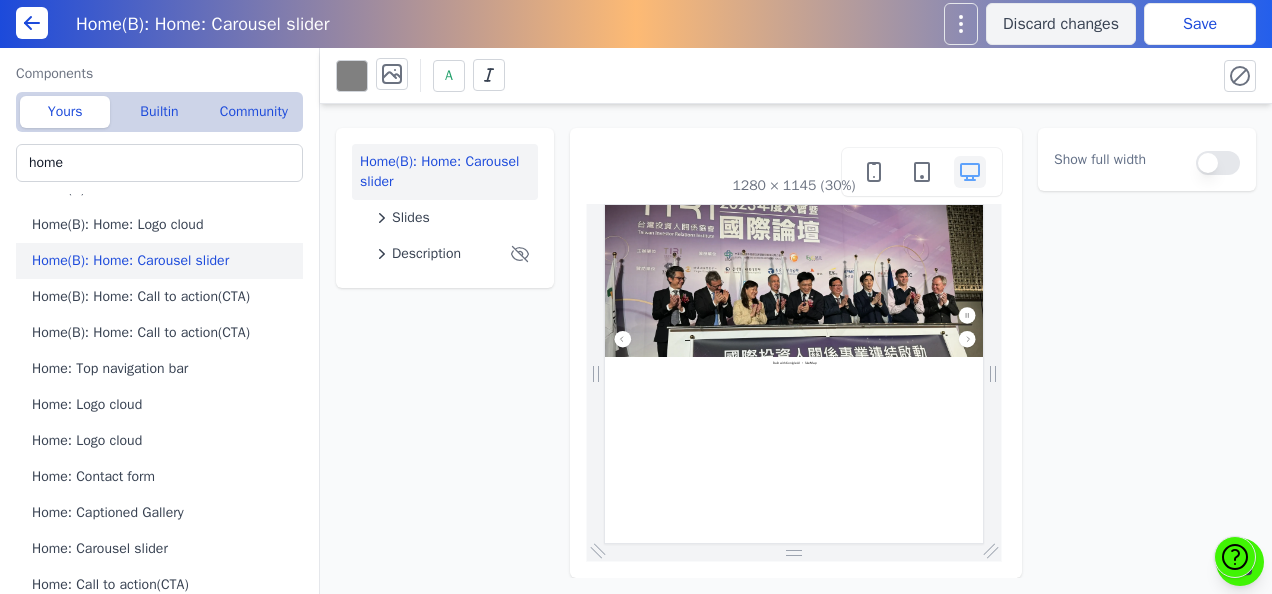 scroll, scrollTop: 568, scrollLeft: 0, axis: vertical 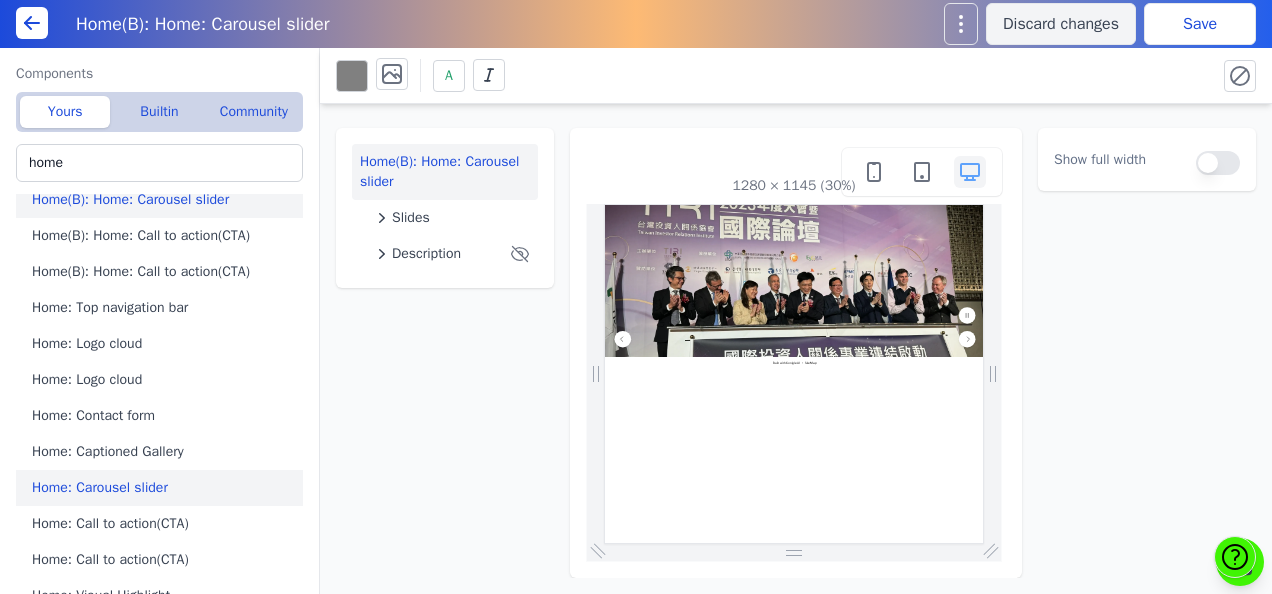 click on "Home: Carousel slider" at bounding box center [163, 488] 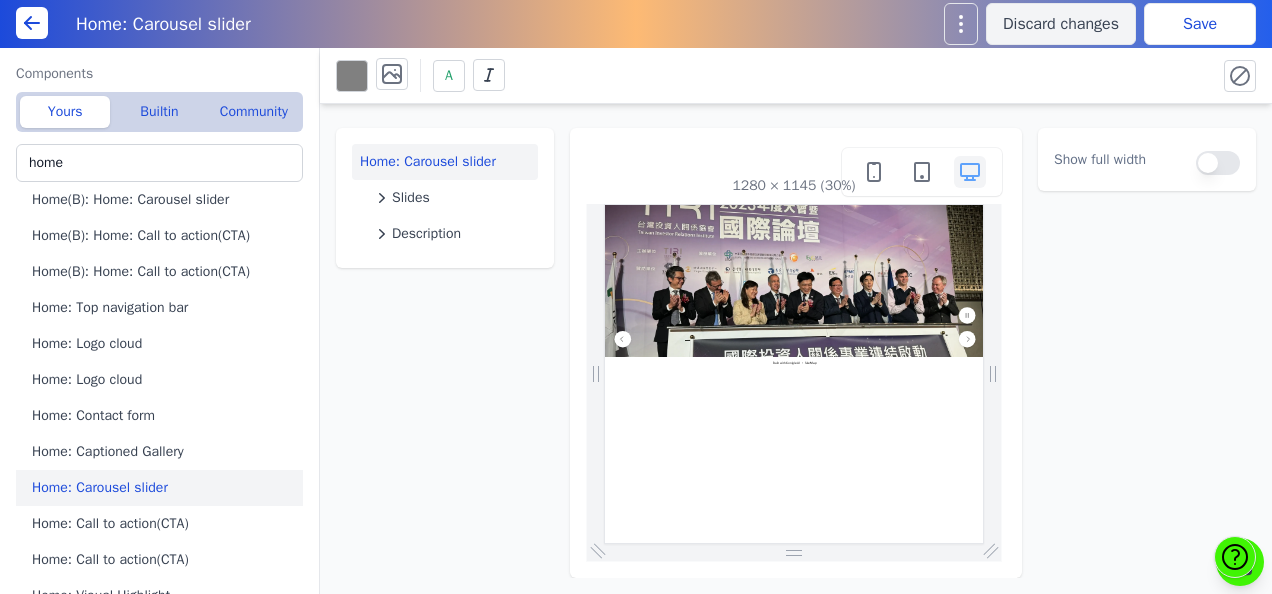 scroll, scrollTop: 582, scrollLeft: 0, axis: vertical 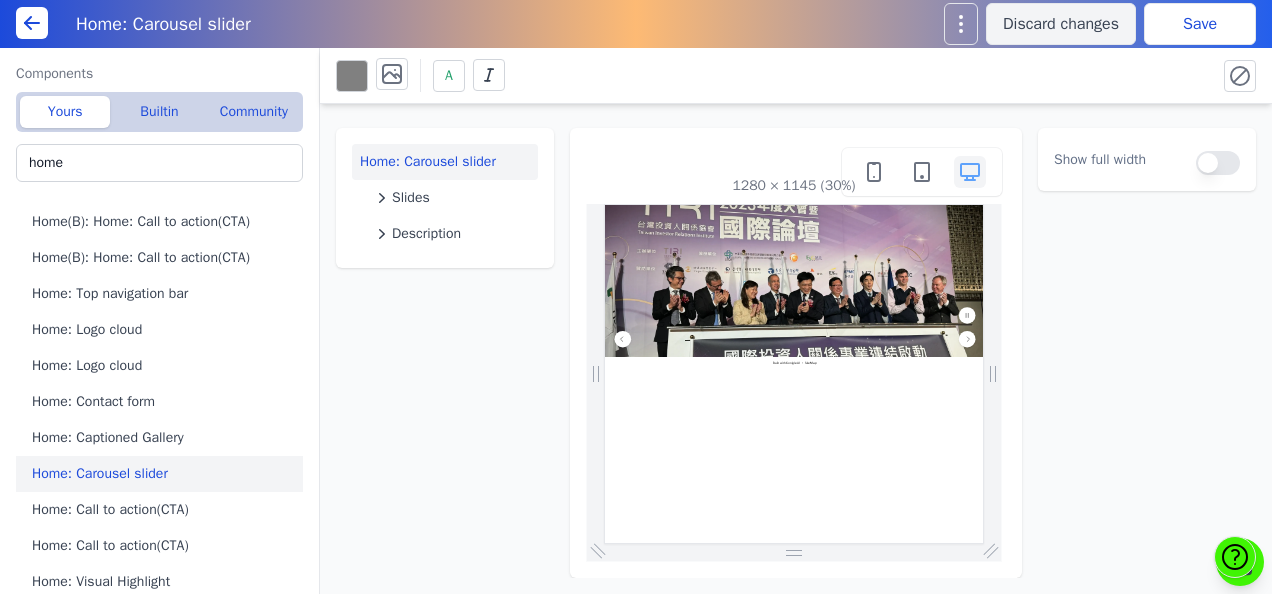 click on "Home: Call to action(CTA)" at bounding box center [163, 510] 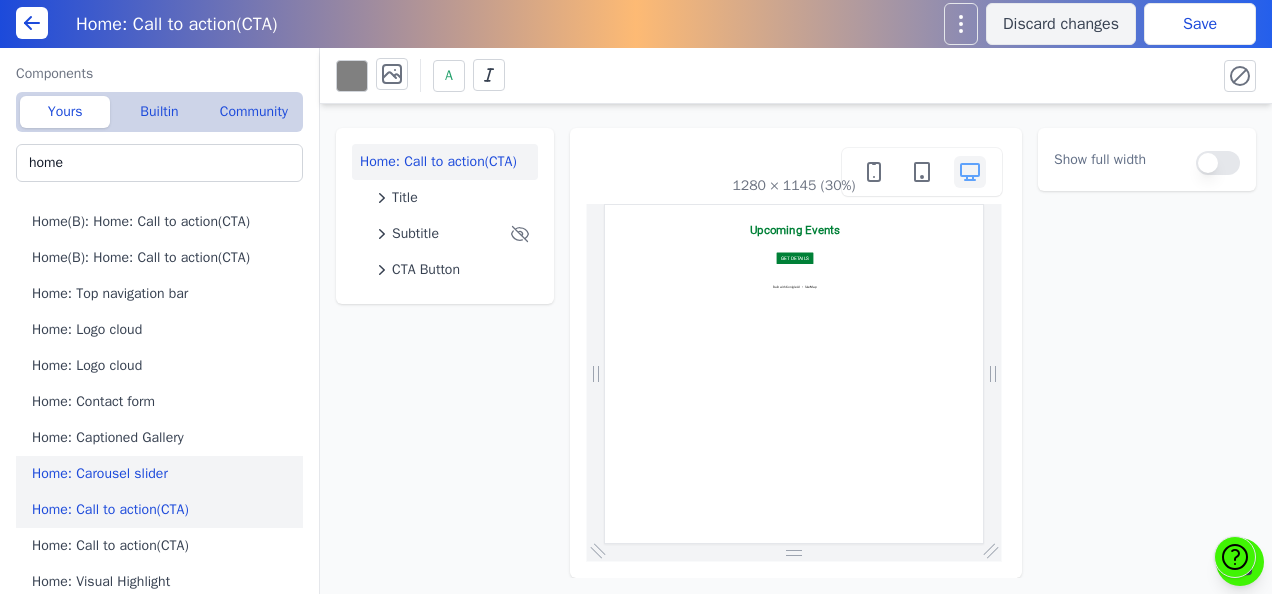 scroll, scrollTop: 0, scrollLeft: 0, axis: both 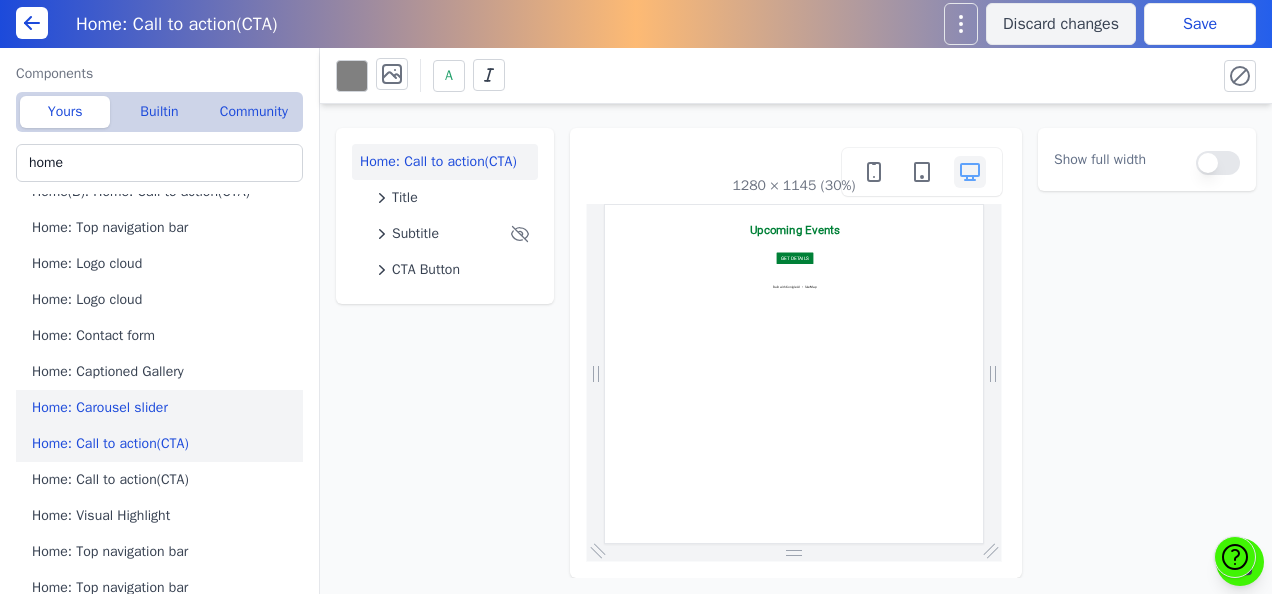 click on "Home: Visual Highlight" at bounding box center [163, 516] 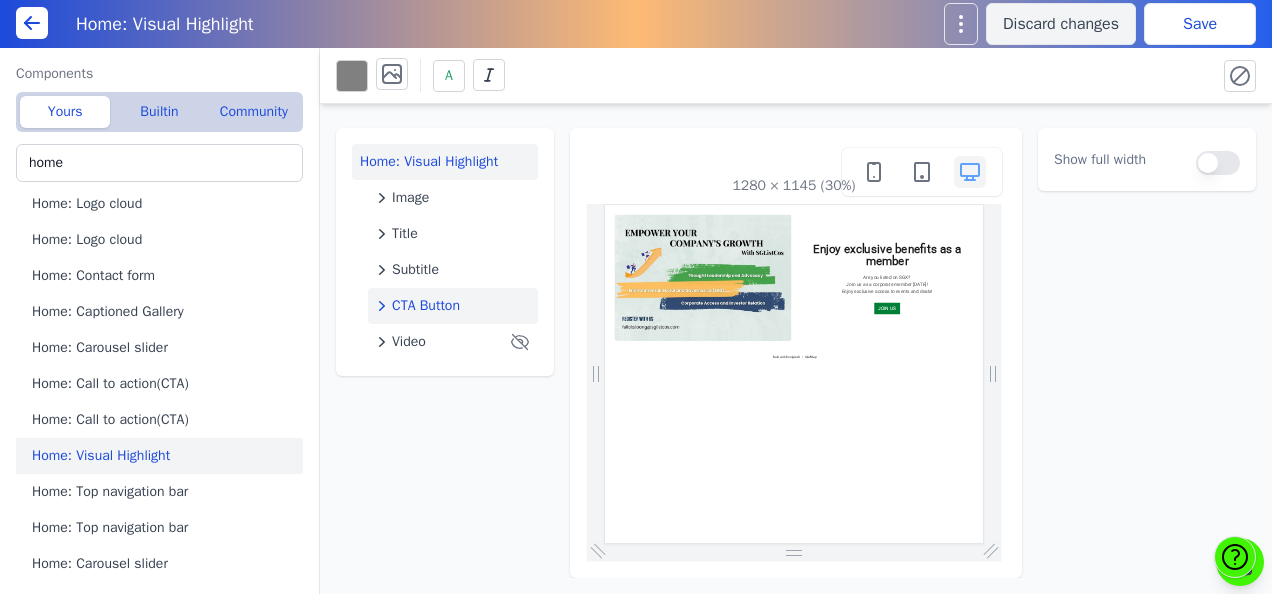 click on "CTA Button" at bounding box center [453, 306] 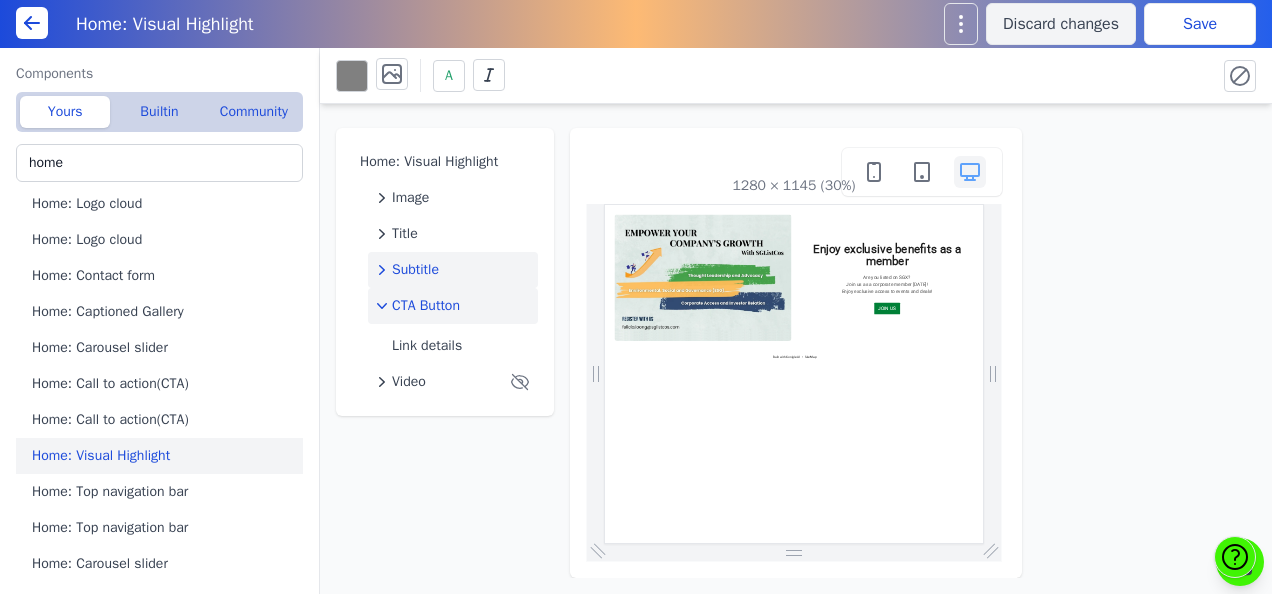 click on "Subtitle" at bounding box center [453, 270] 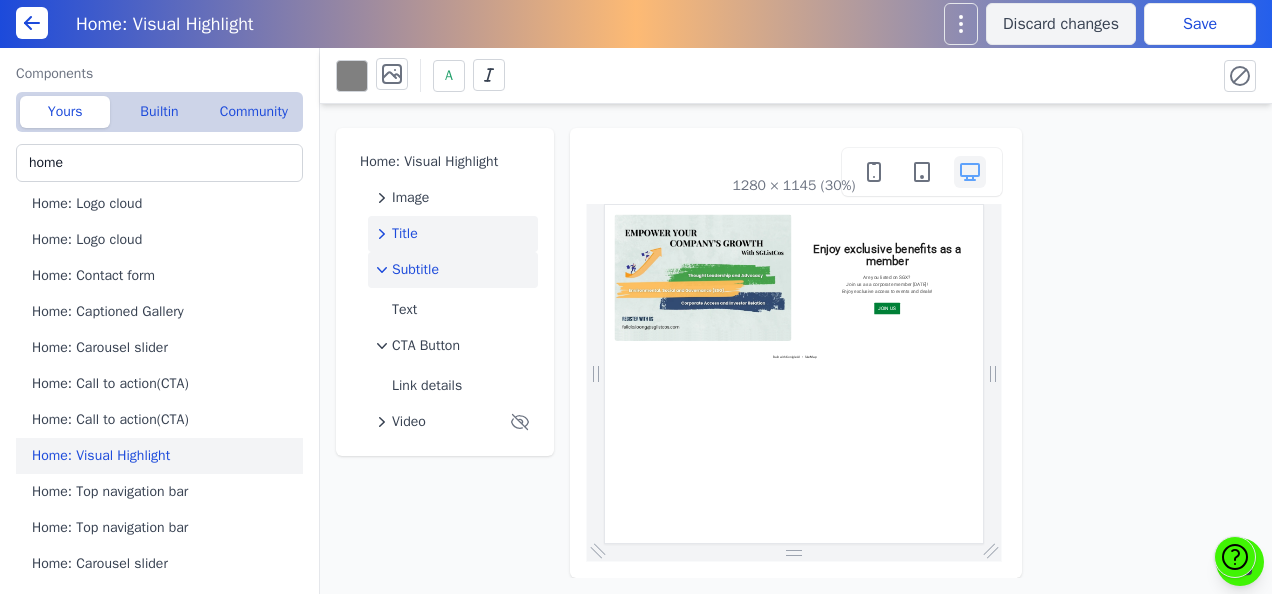 click on "Title" at bounding box center [453, 234] 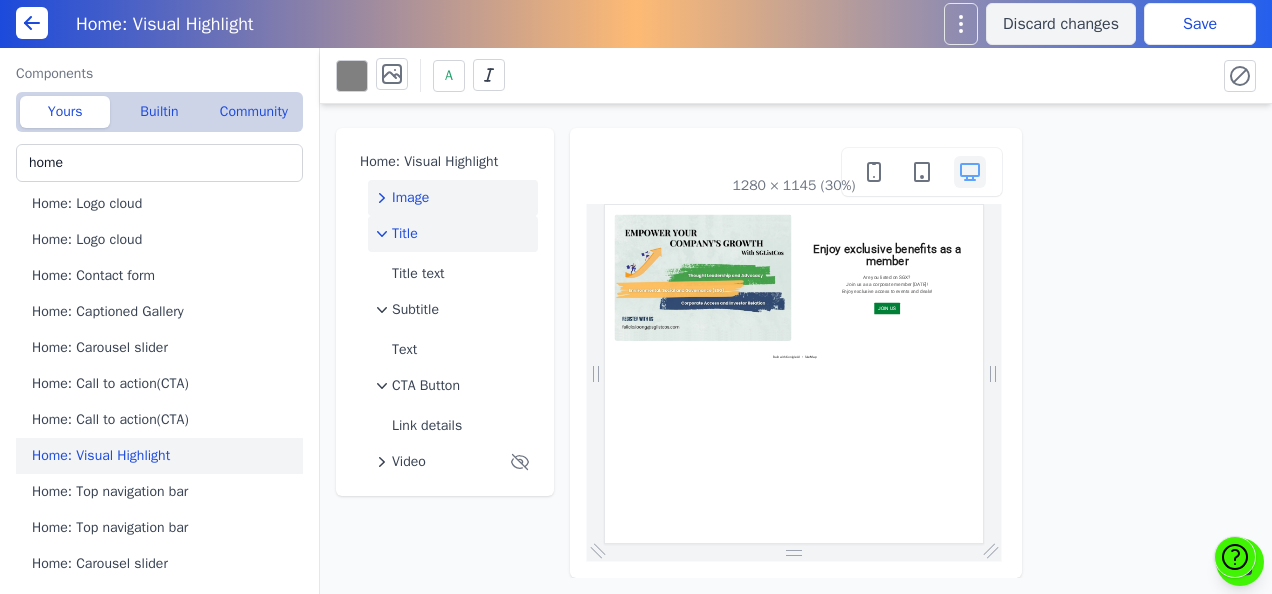 click on "Image" 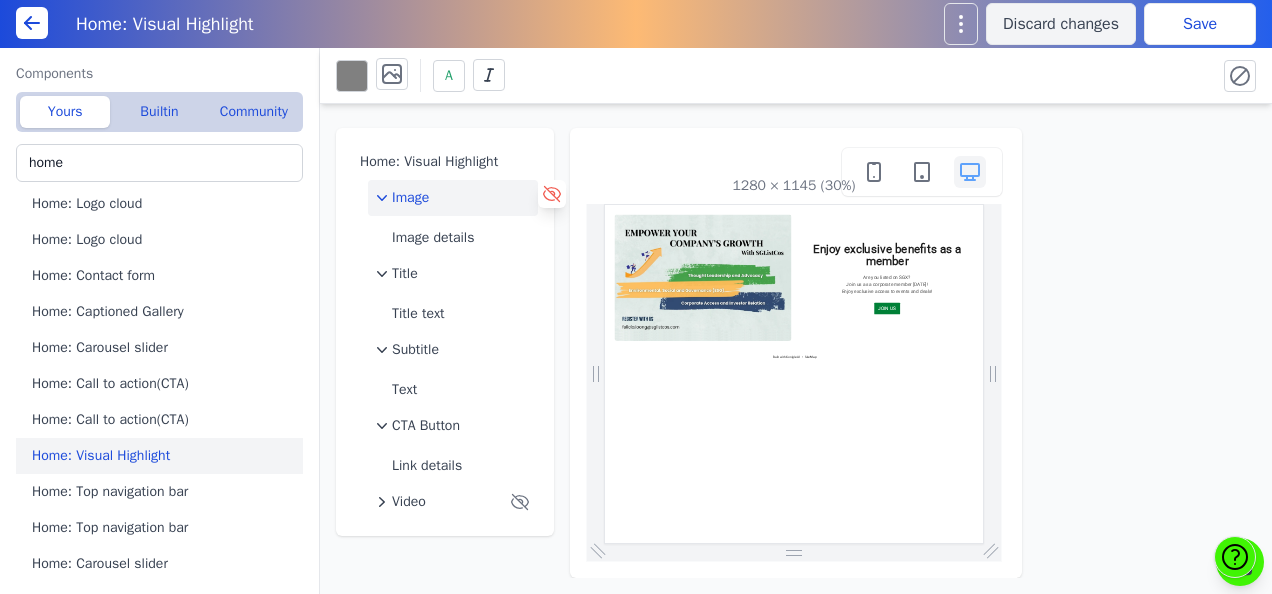 click 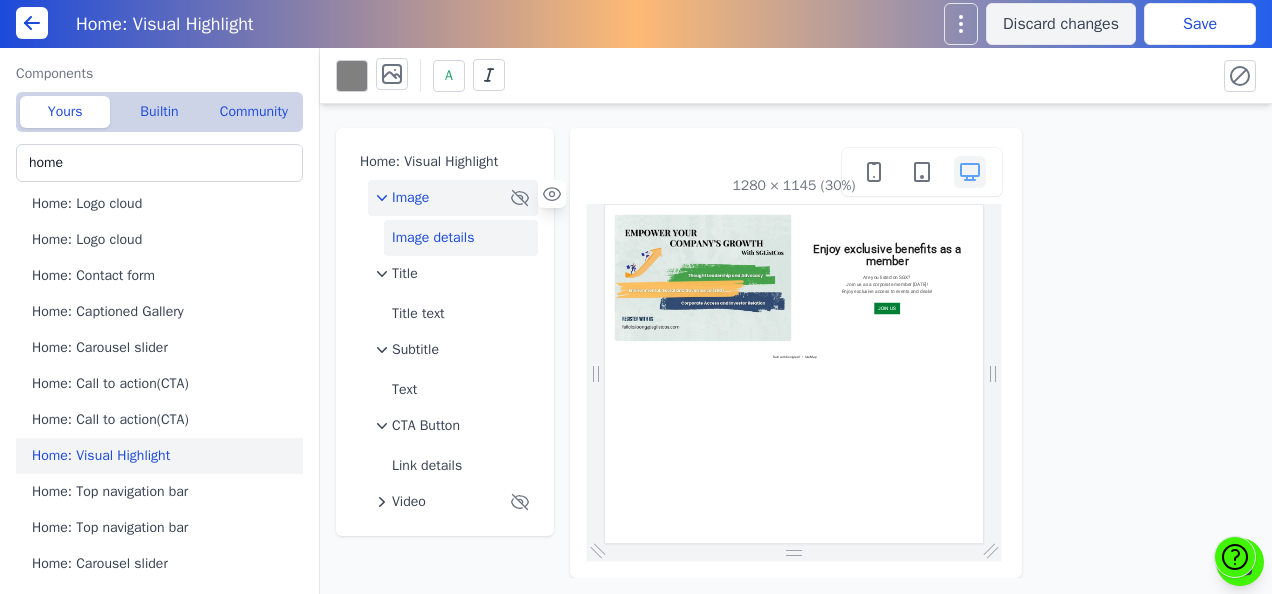 click on "Image details" at bounding box center (461, 238) 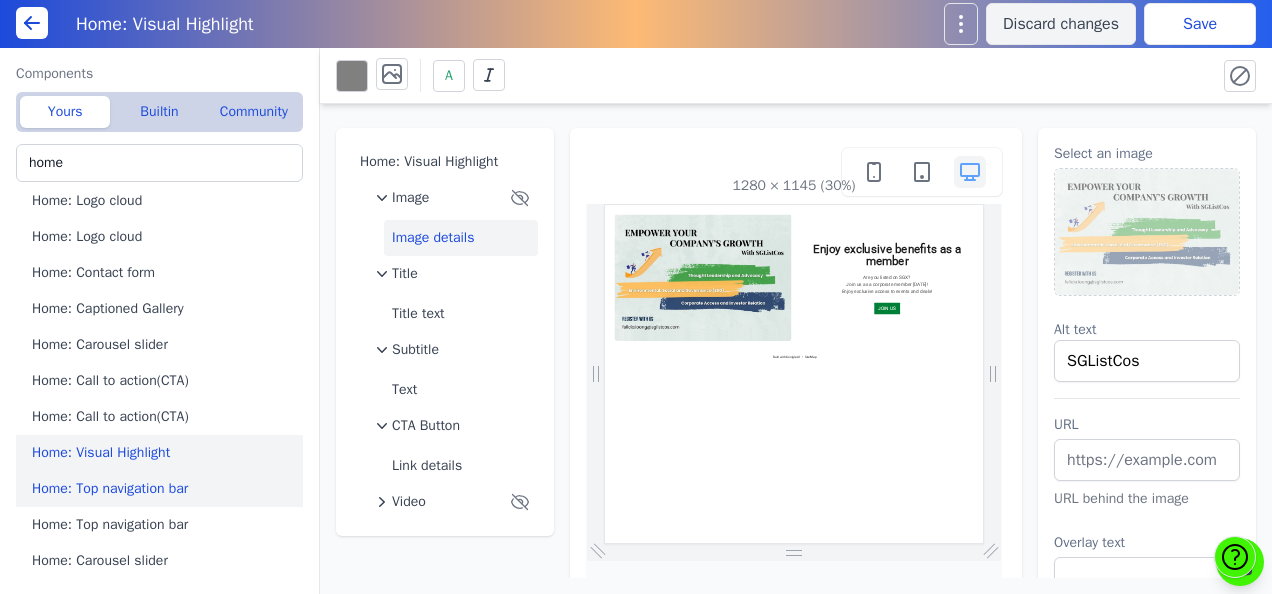 scroll, scrollTop: 710, scrollLeft: 0, axis: vertical 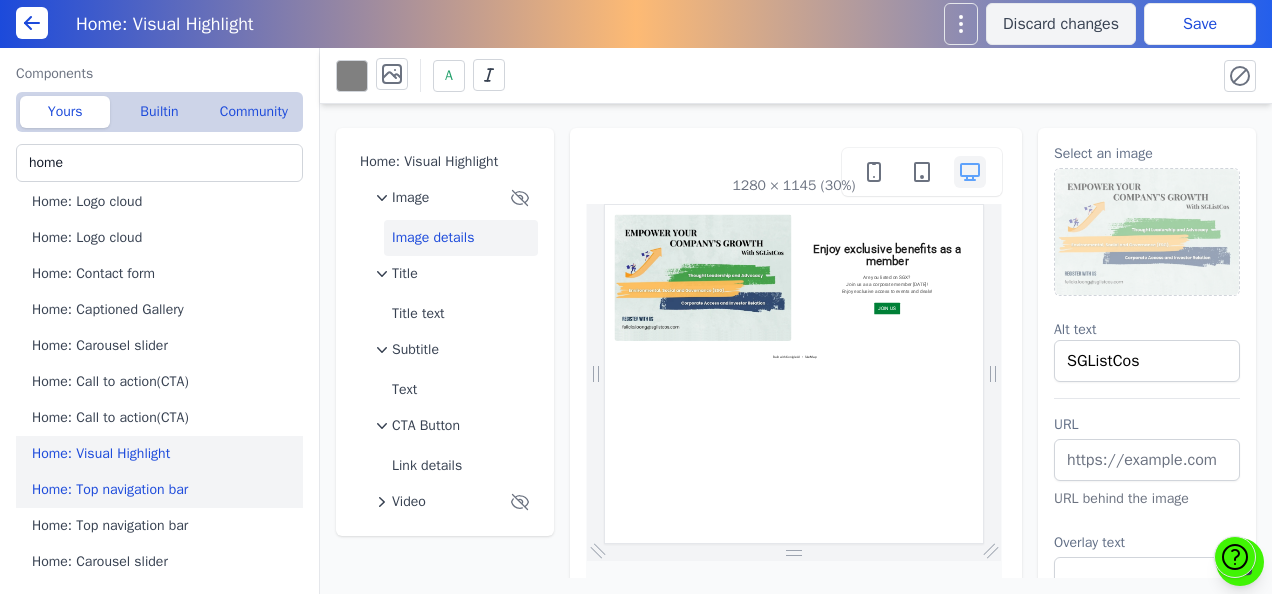 click on "Home: Top navigation bar" at bounding box center (163, 490) 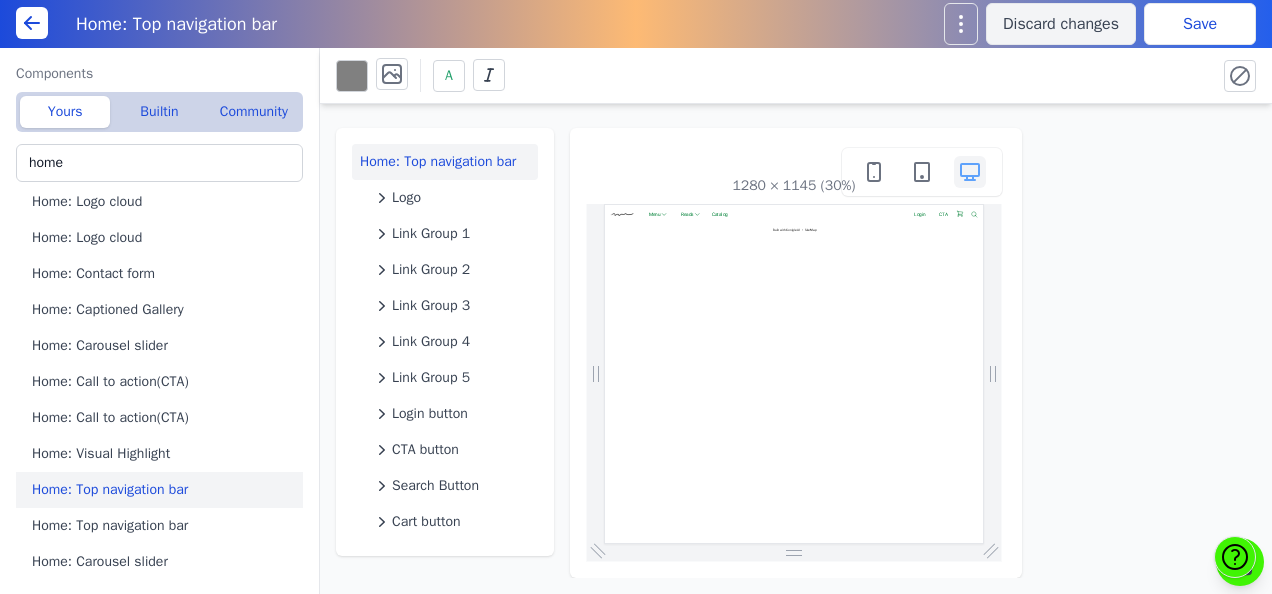 scroll, scrollTop: 0, scrollLeft: 0, axis: both 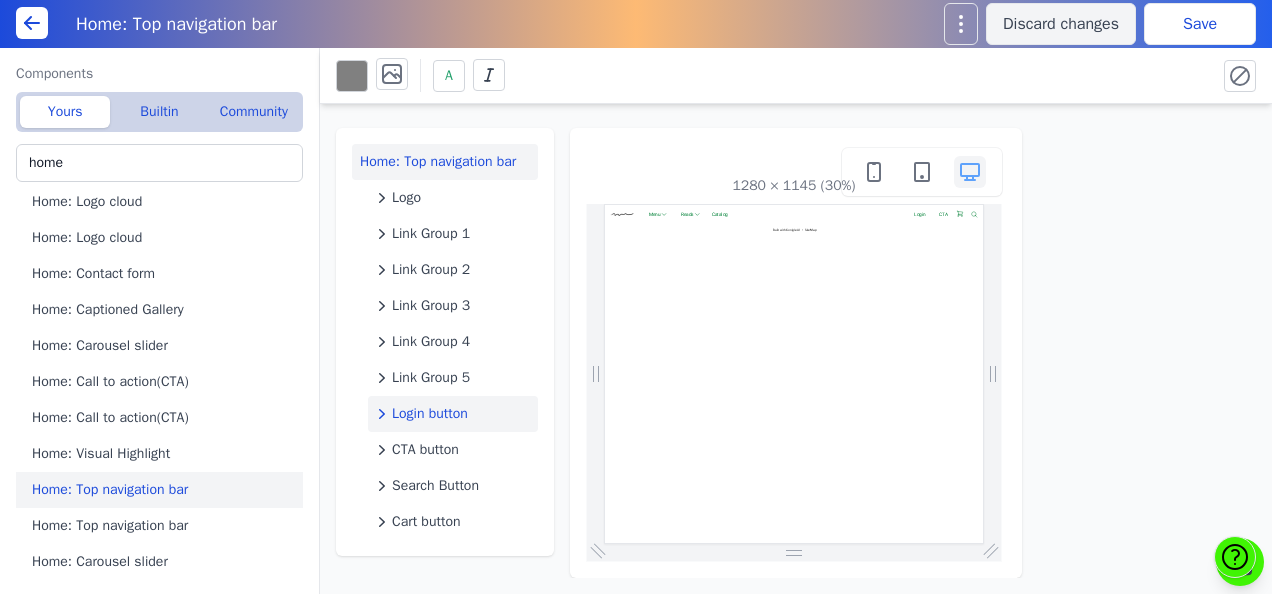 click on "Login button" 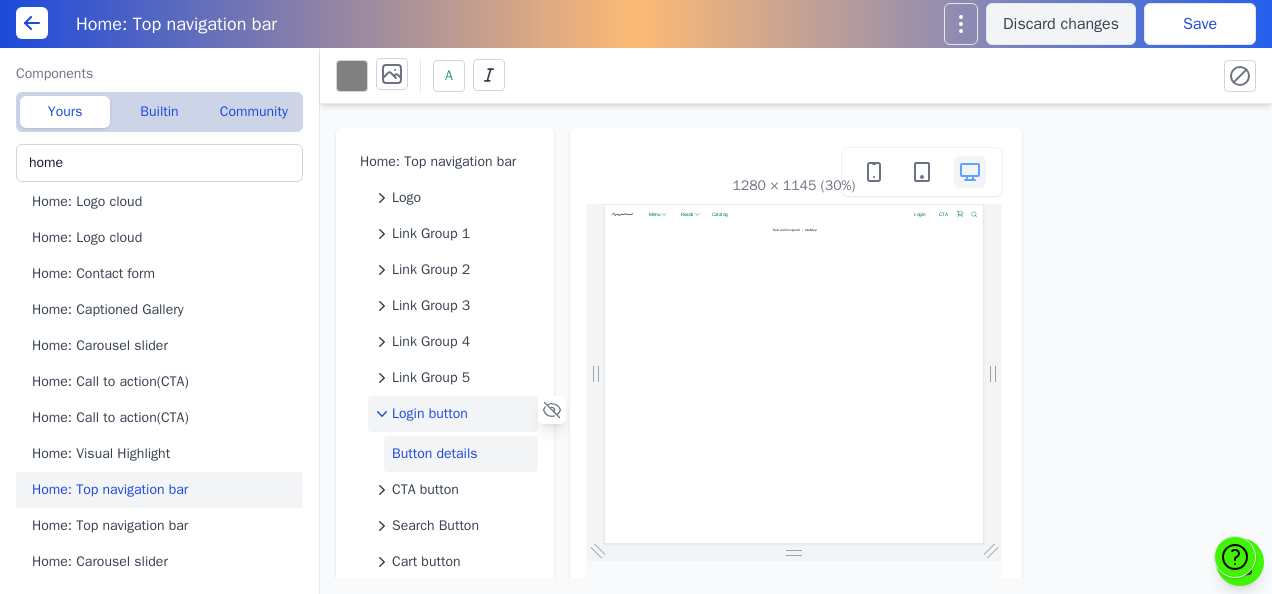 click on "Button details" at bounding box center [461, 454] 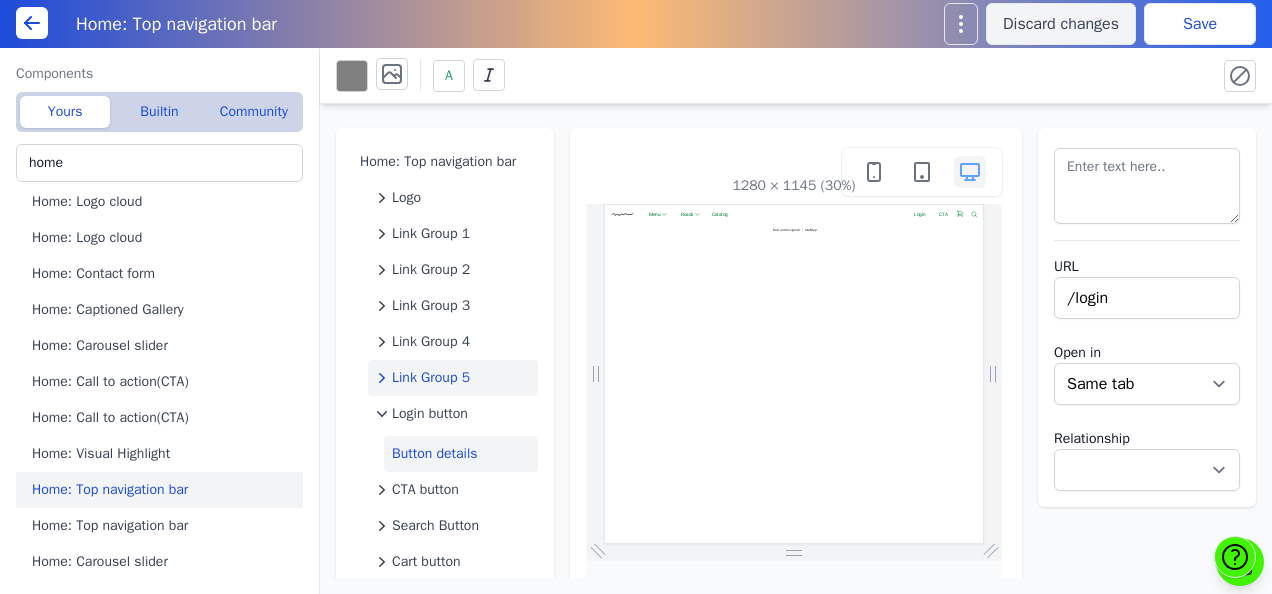 click on "Link Group 5" at bounding box center (431, 378) 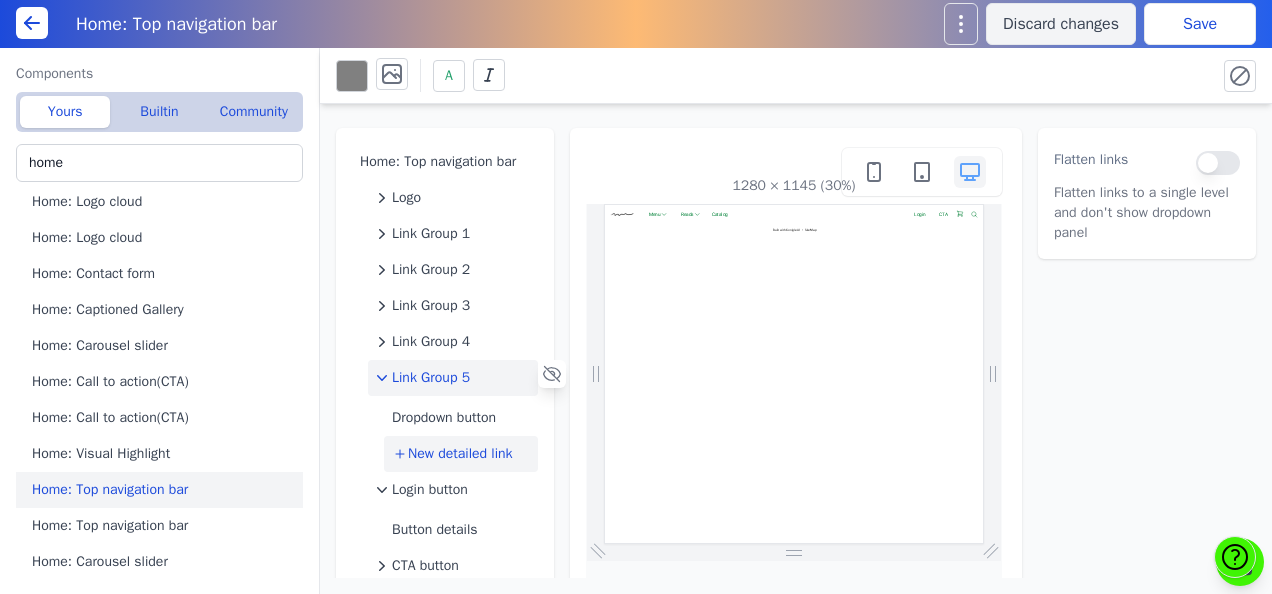 click on "New detailed link" at bounding box center (461, 454) 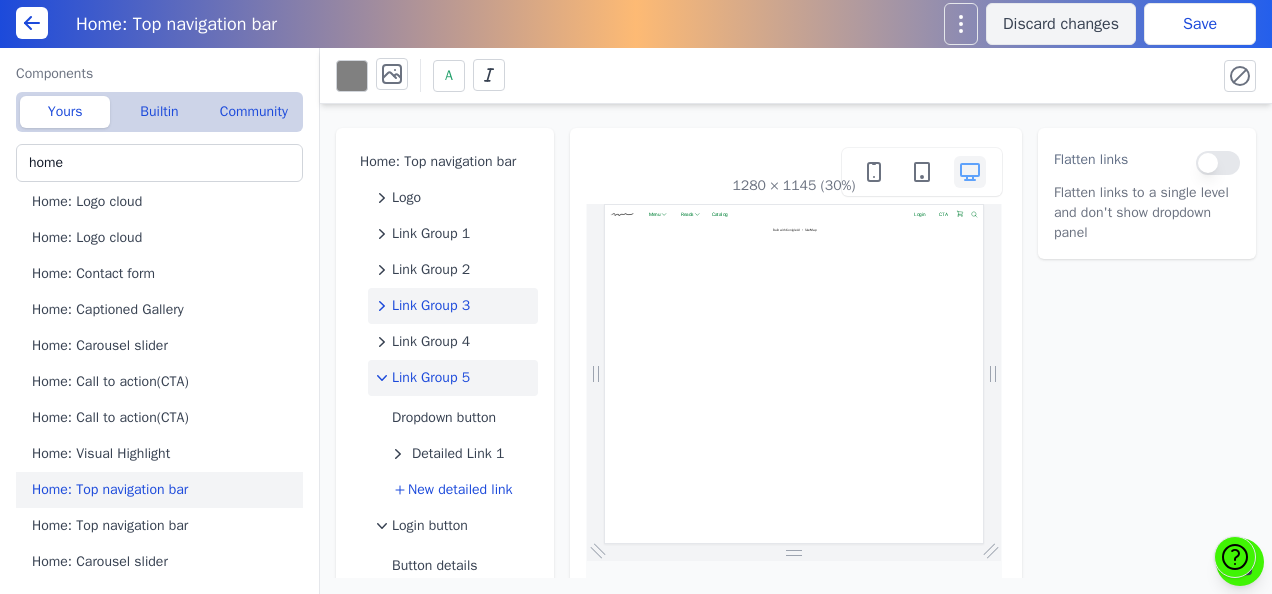 click on "Link Group 3" 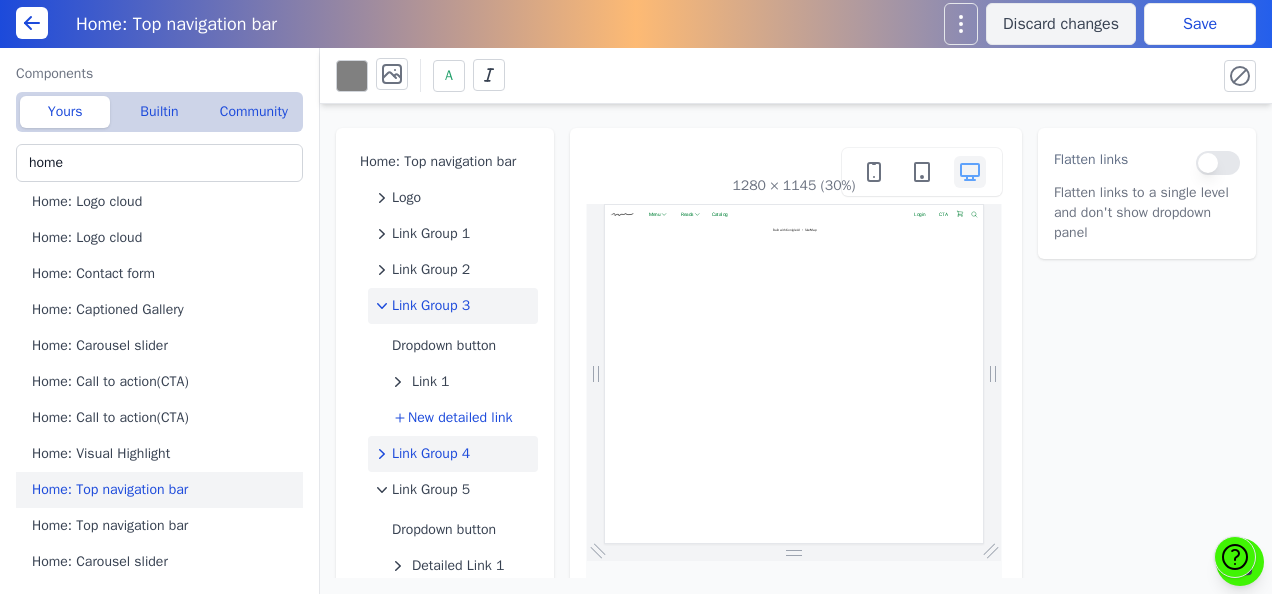 scroll, scrollTop: 242, scrollLeft: 0, axis: vertical 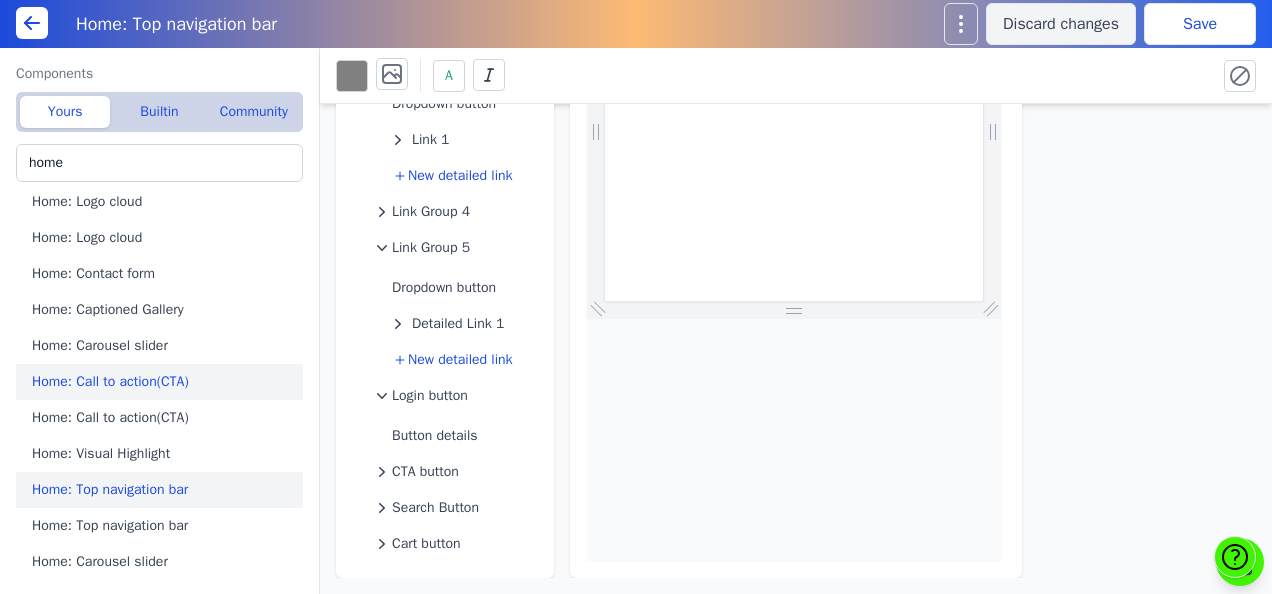 click on "Home: Call to action(CTA)" at bounding box center [163, 382] 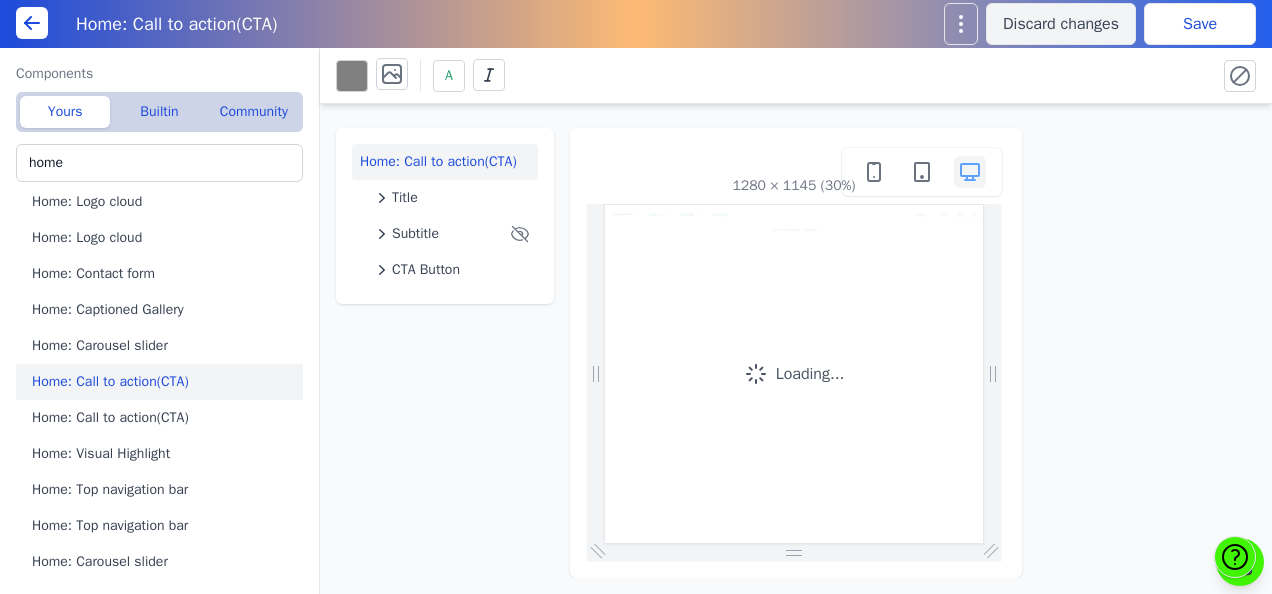 scroll, scrollTop: 0, scrollLeft: 0, axis: both 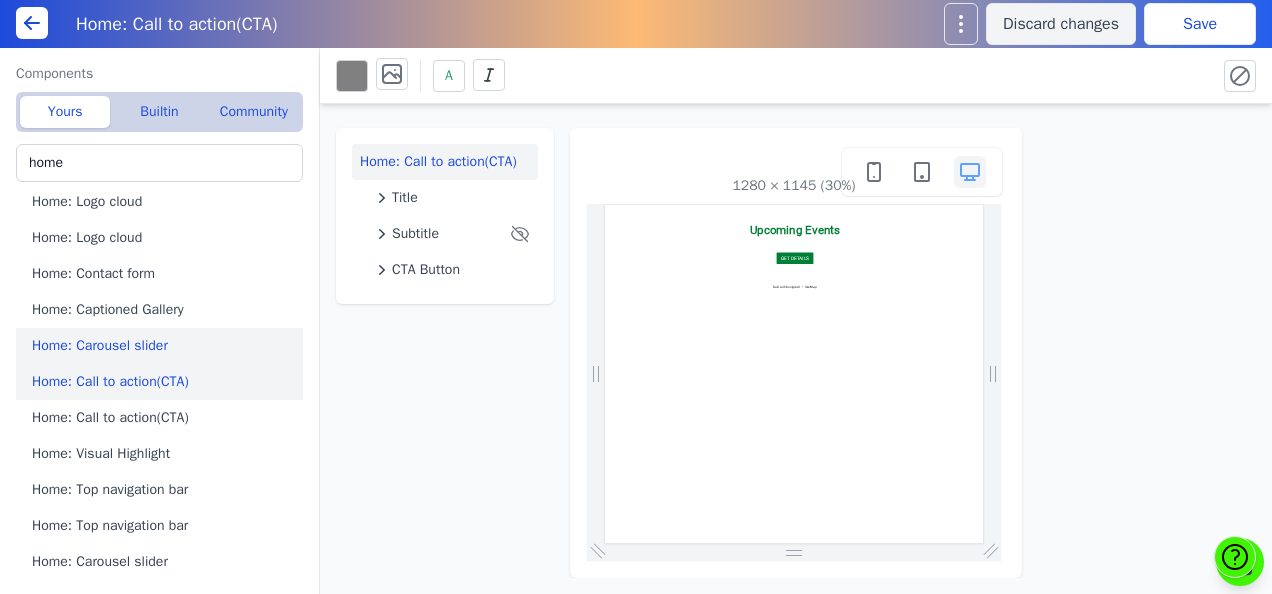 click on "Home: Carousel slider" at bounding box center [163, 346] 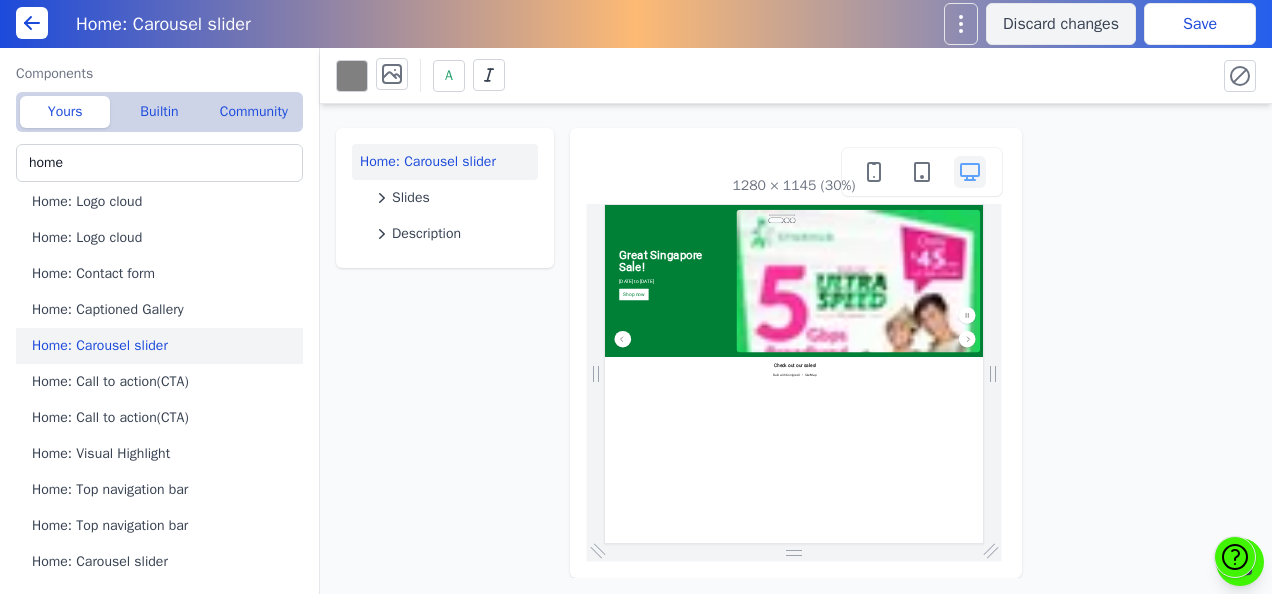 scroll, scrollTop: 0, scrollLeft: 0, axis: both 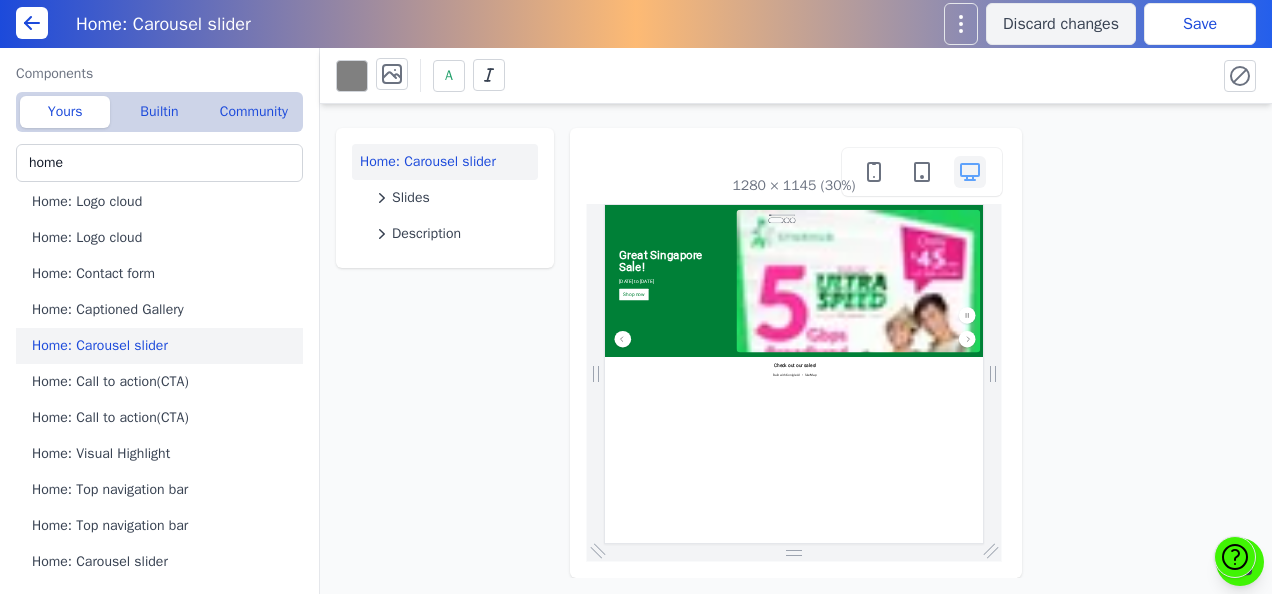 click on "Home: Carousel slider" at bounding box center (163, 346) 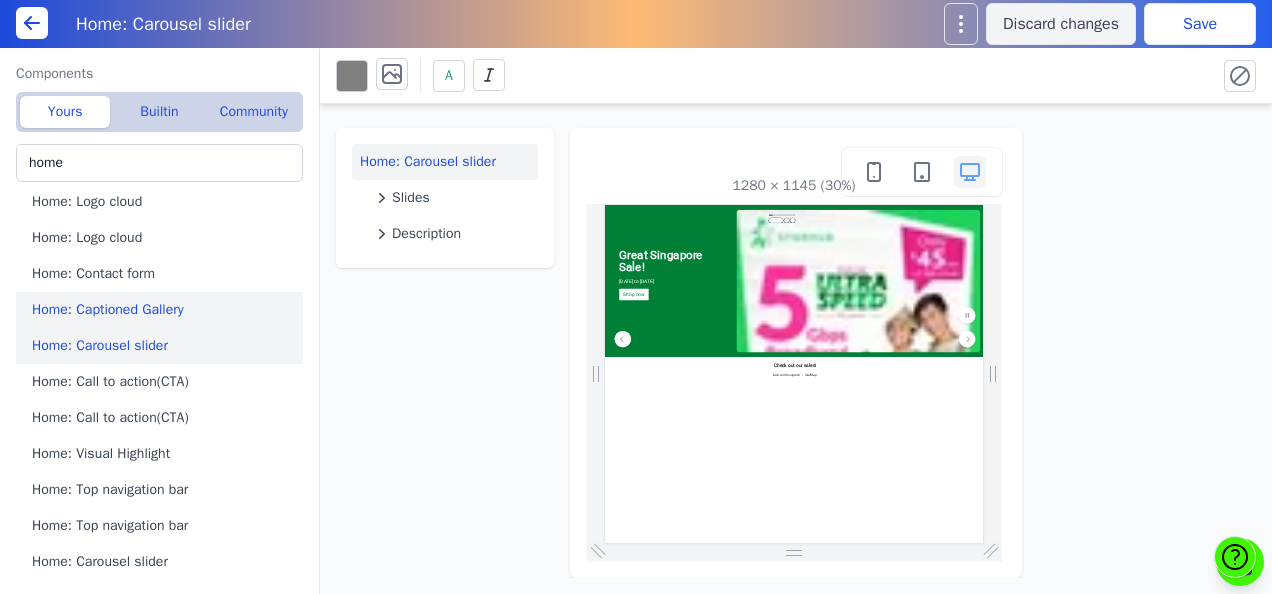 click on "Home: Captioned Gallery" at bounding box center [163, 310] 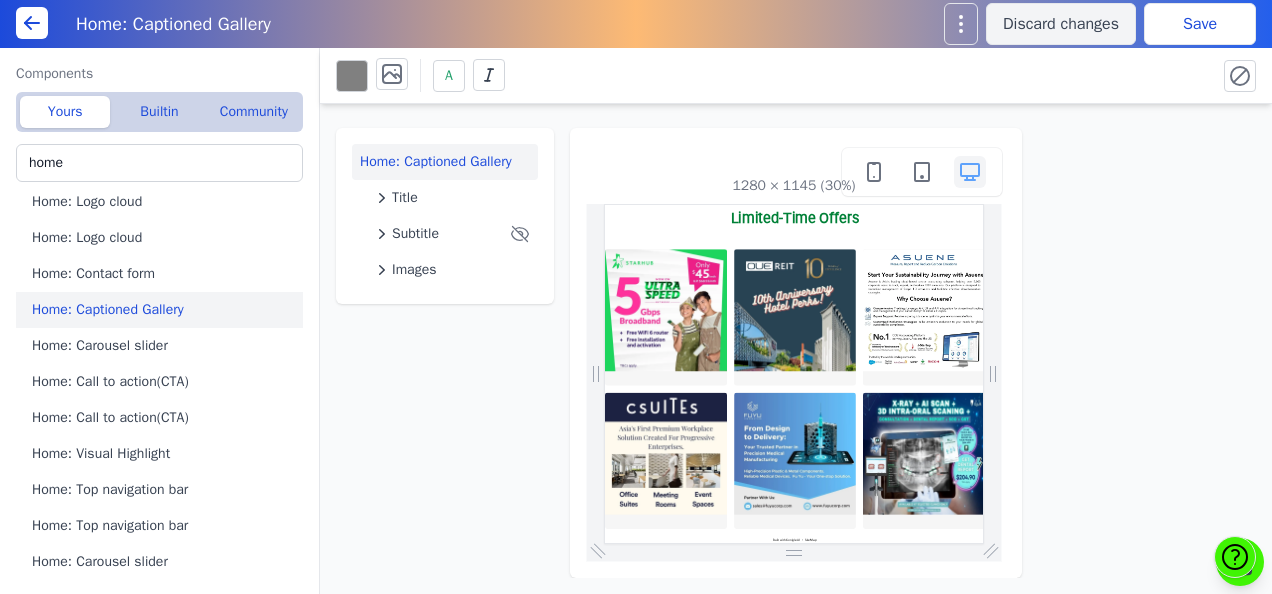 scroll, scrollTop: 0, scrollLeft: 0, axis: both 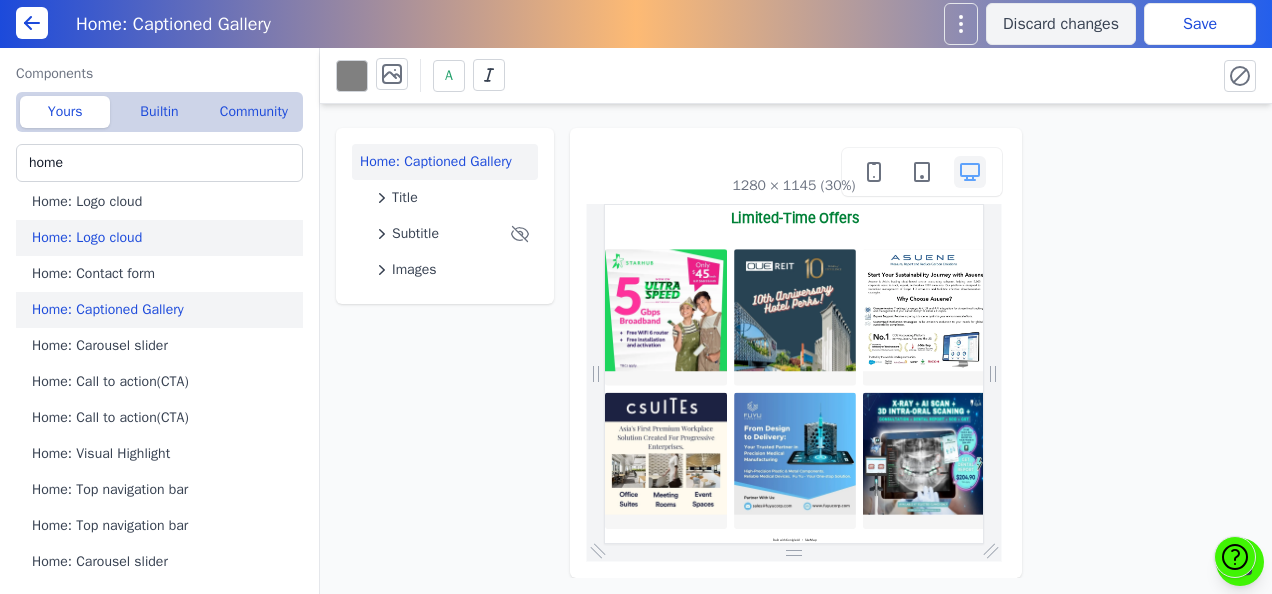 click on "Home: Logo cloud" at bounding box center [163, 238] 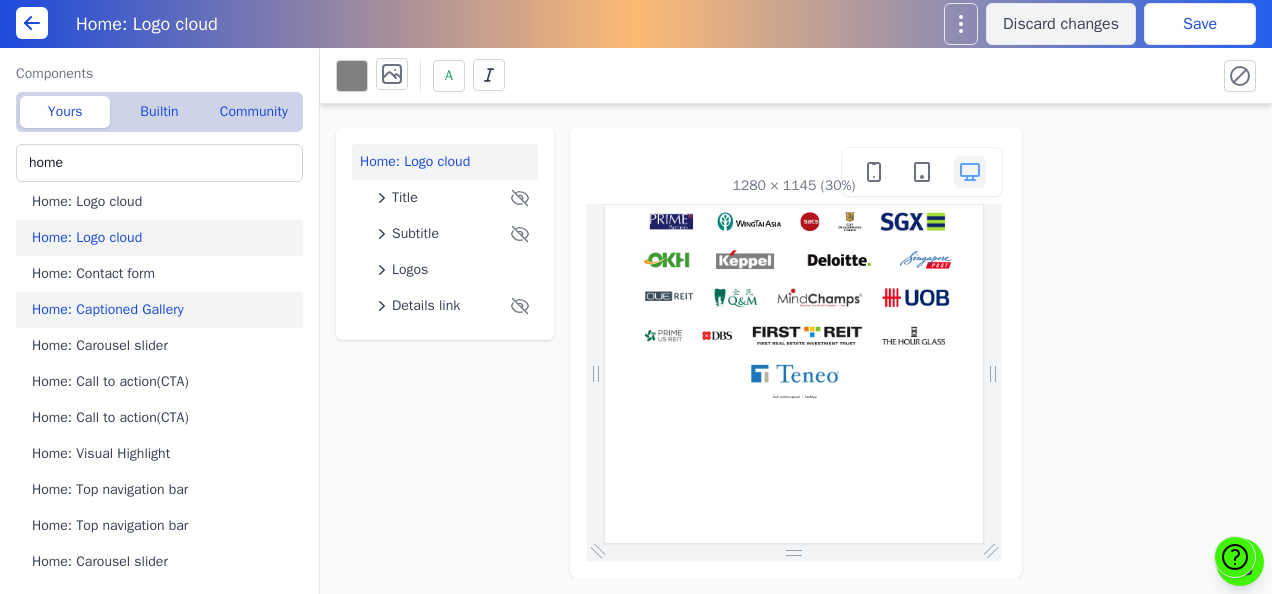 scroll, scrollTop: 0, scrollLeft: 0, axis: both 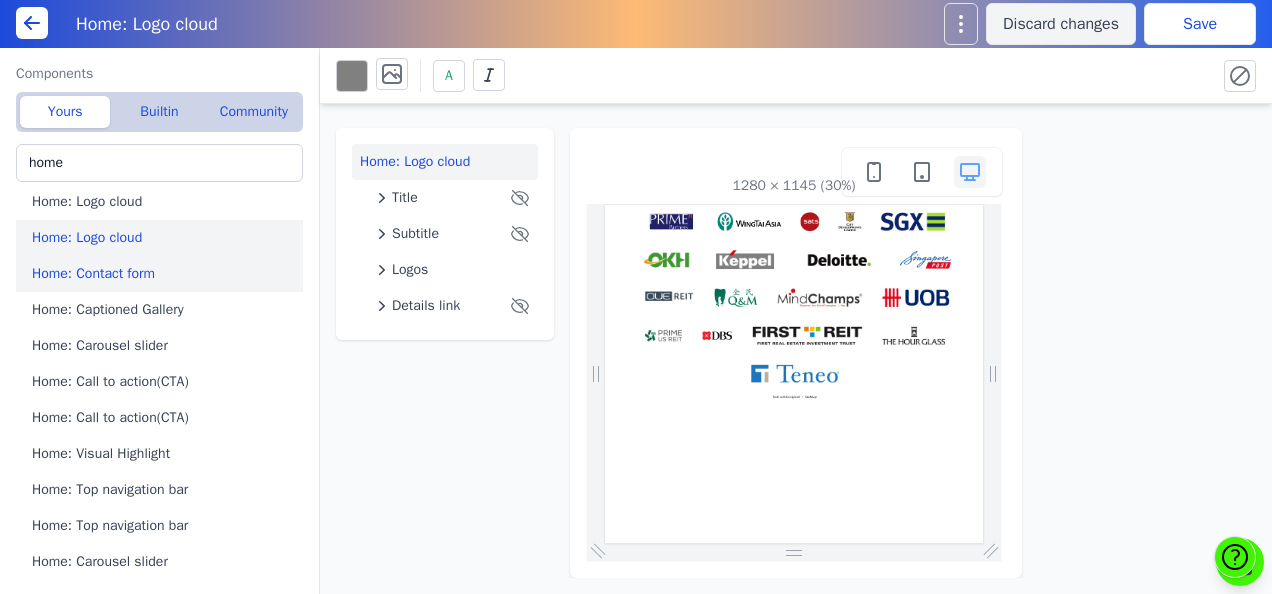 click on "Home: Contact form" at bounding box center [163, 274] 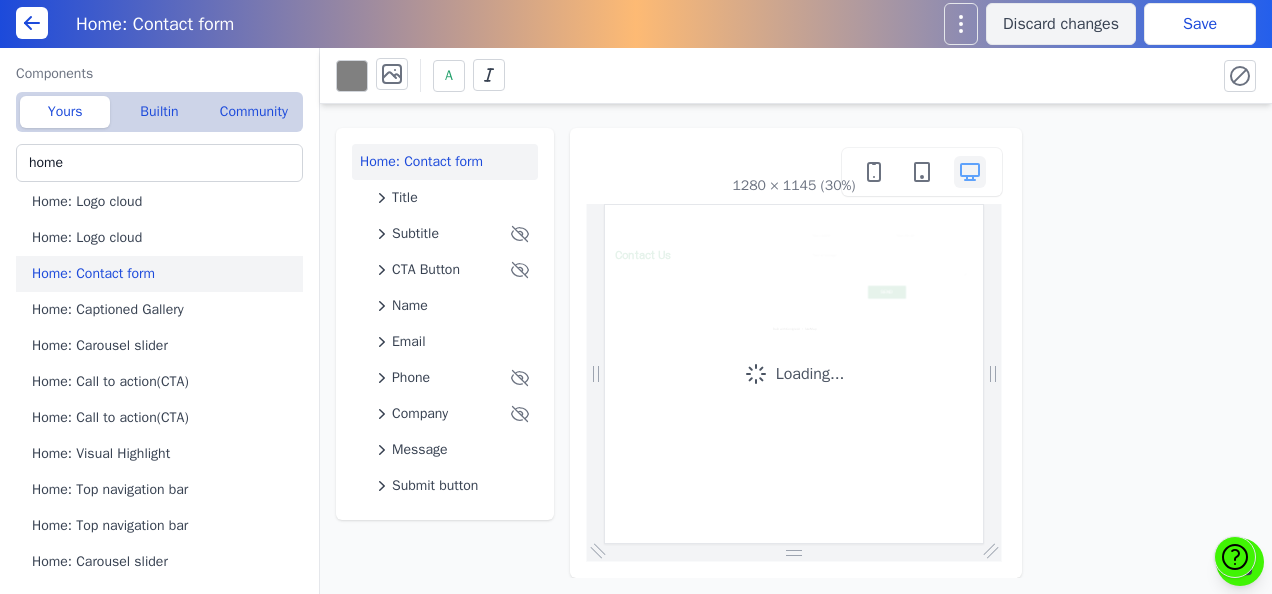 scroll, scrollTop: 0, scrollLeft: 0, axis: both 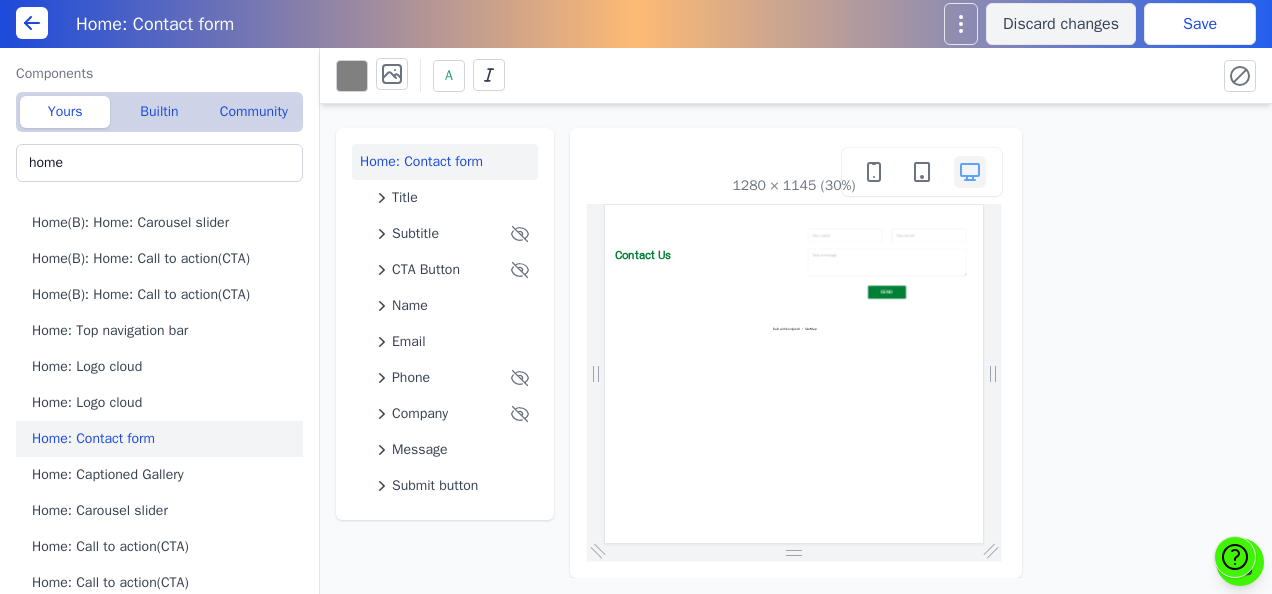 click on "Home(B): Home: Call to action(CTA)" at bounding box center [163, 295] 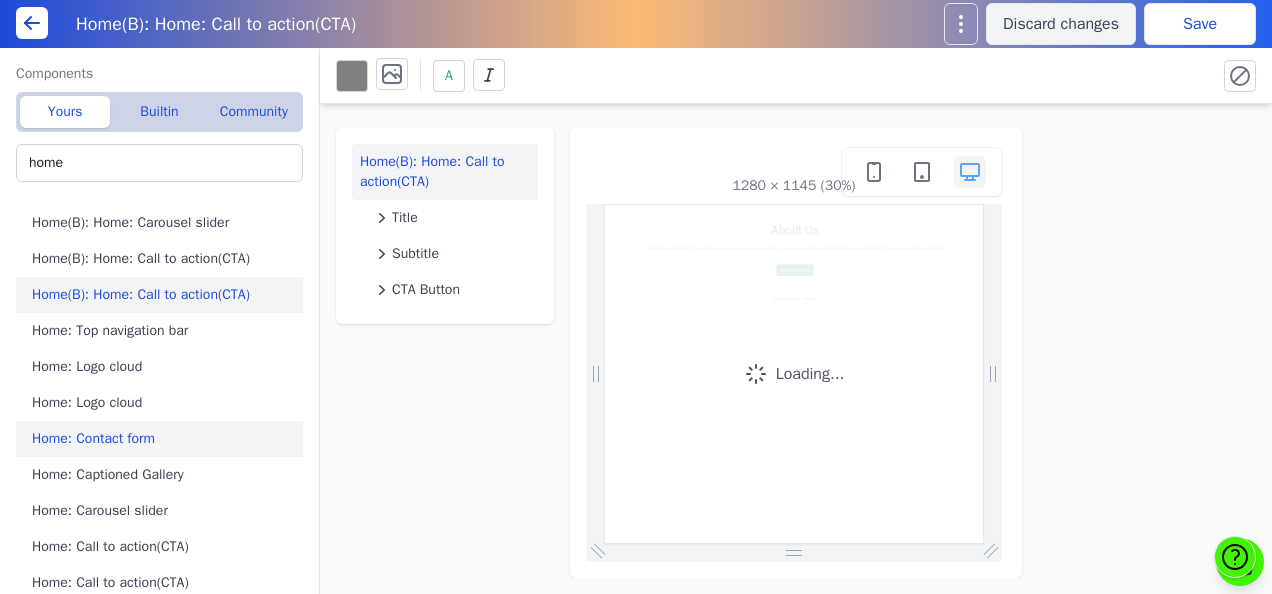 scroll, scrollTop: 0, scrollLeft: 0, axis: both 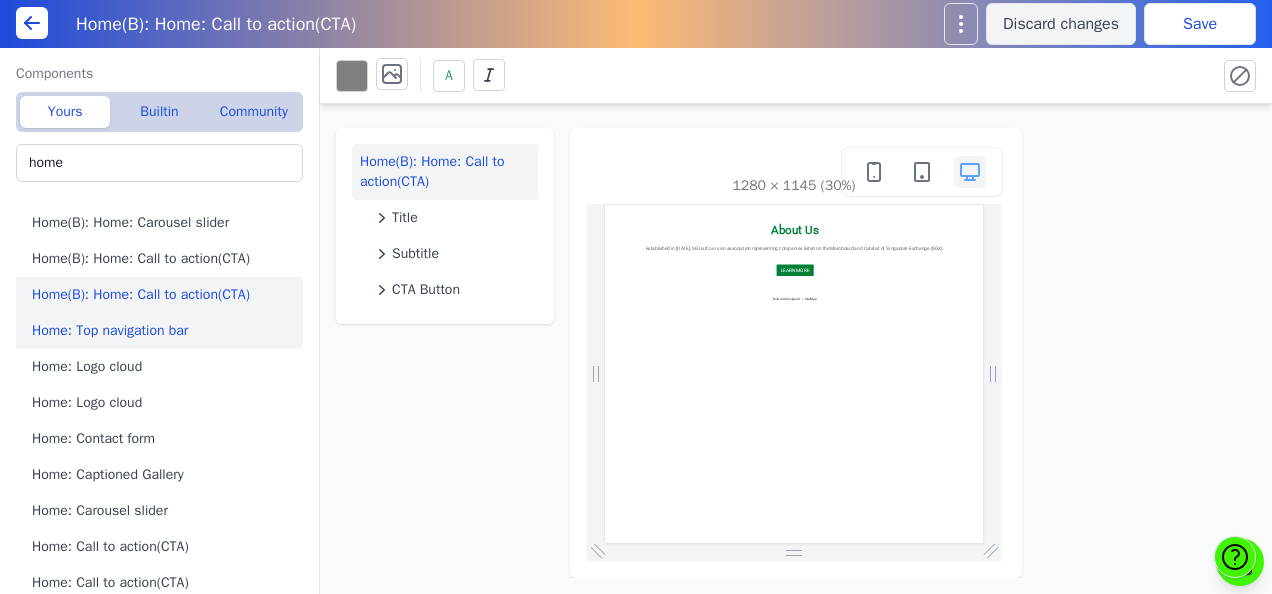click on "Home: Top navigation bar" at bounding box center (163, 331) 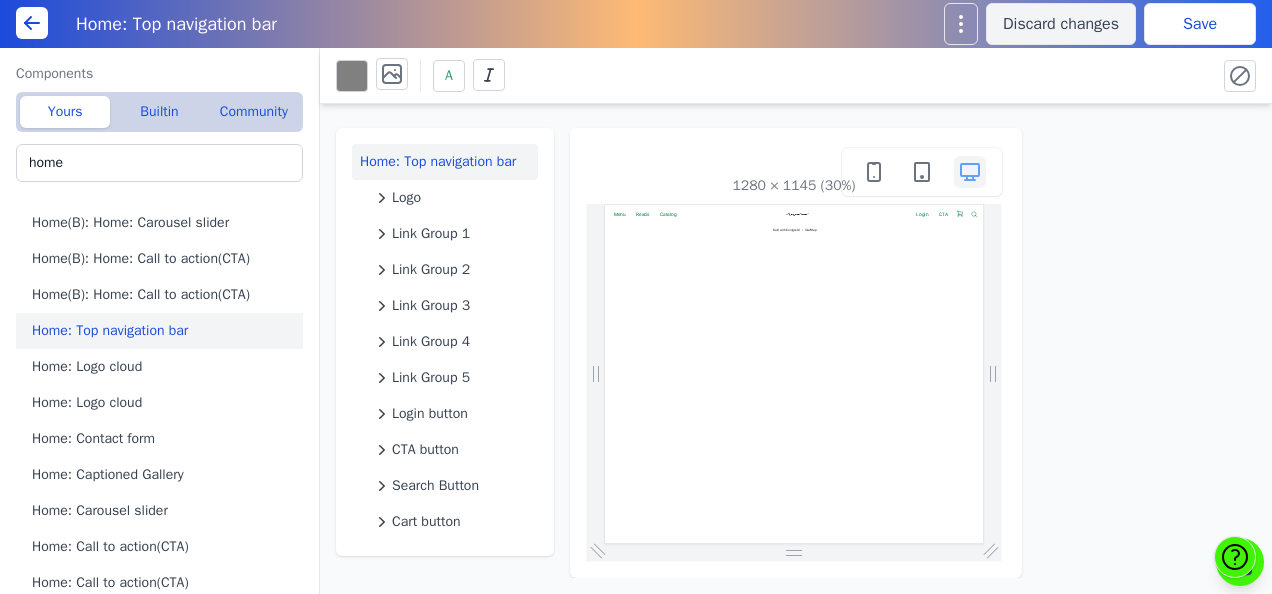 scroll, scrollTop: 0, scrollLeft: 0, axis: both 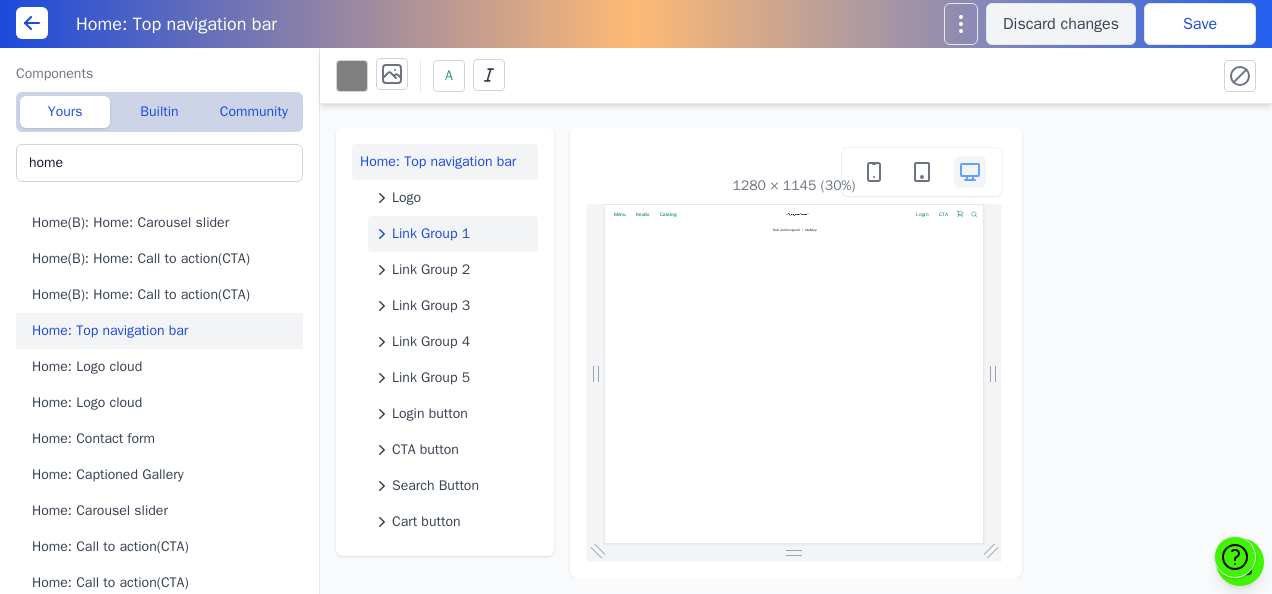 click on "Link Group 1" at bounding box center [431, 234] 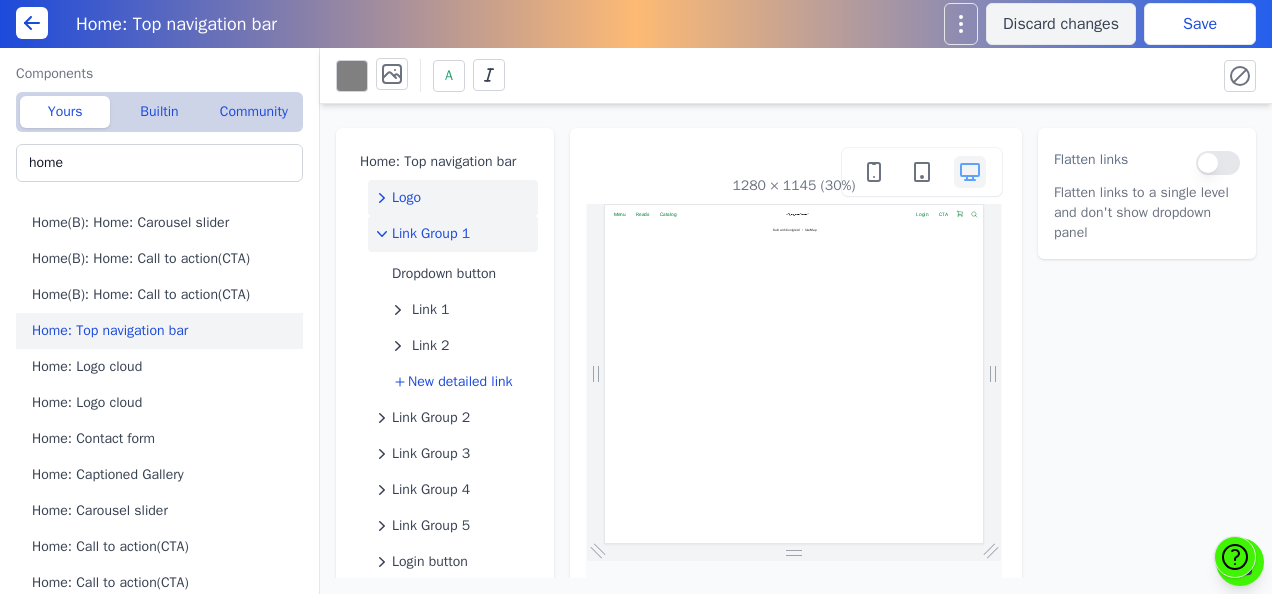 click on "Logo" at bounding box center [453, 198] 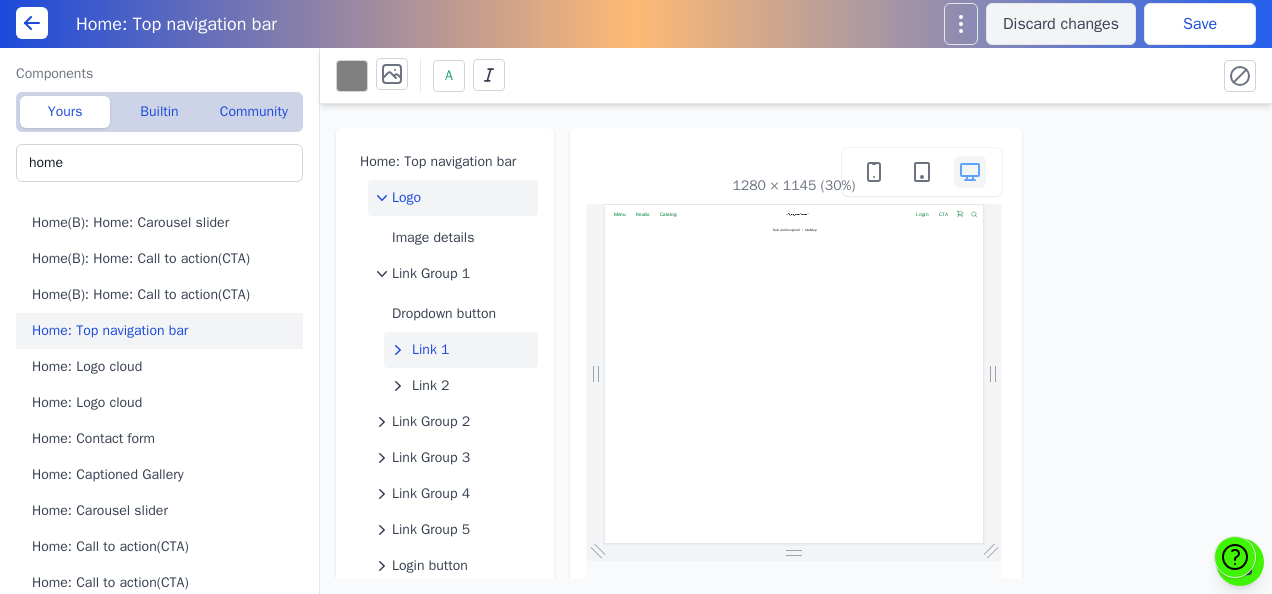 scroll, scrollTop: 130, scrollLeft: 0, axis: vertical 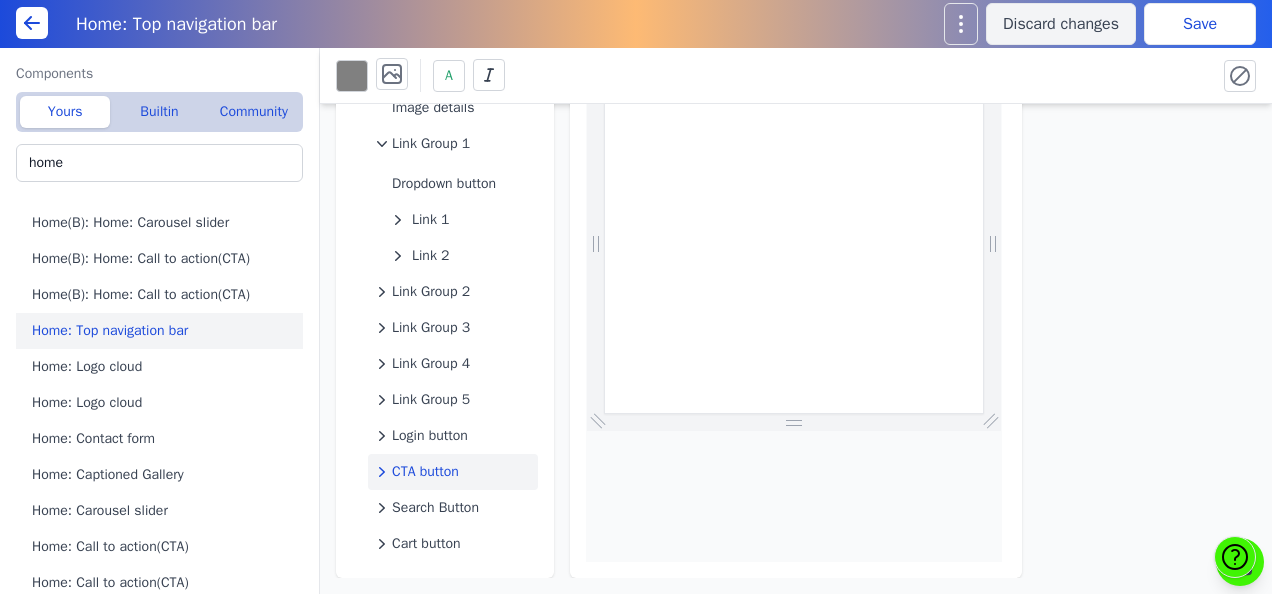 click on "CTA button" 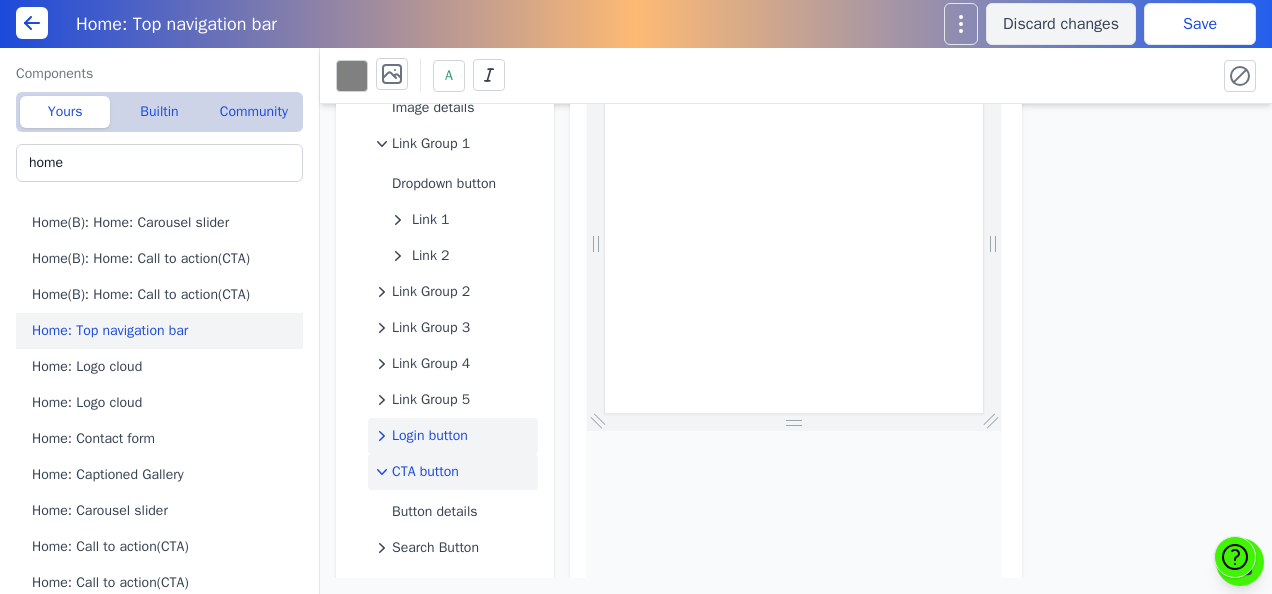 click on "Login button" at bounding box center [430, 436] 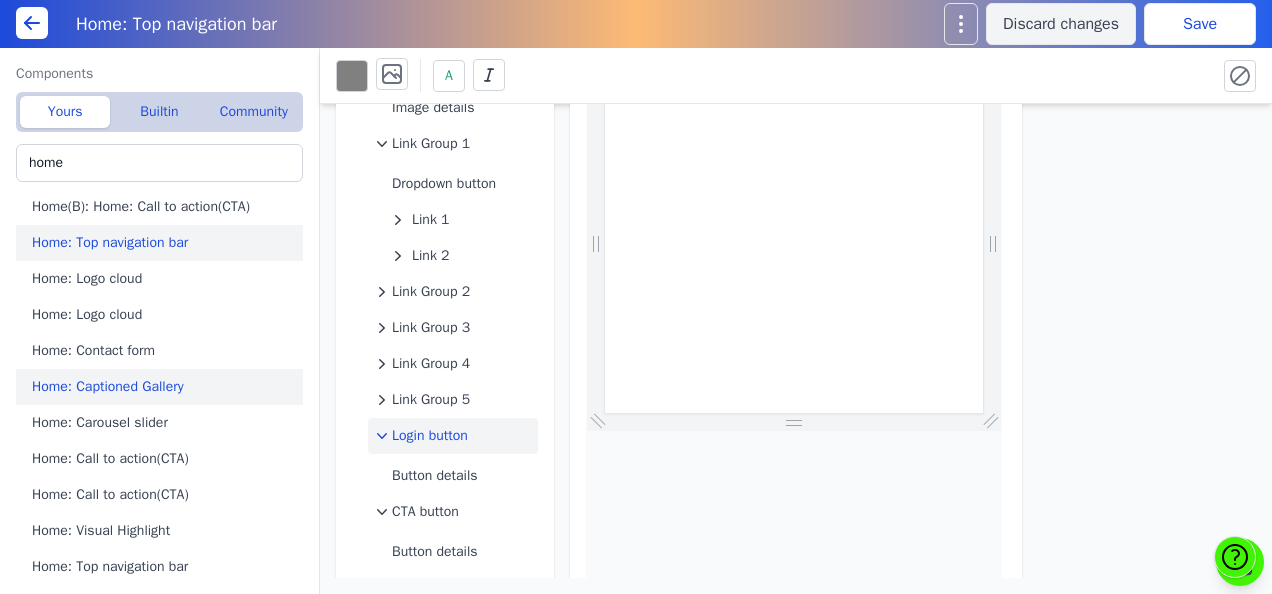 scroll, scrollTop: 636, scrollLeft: 0, axis: vertical 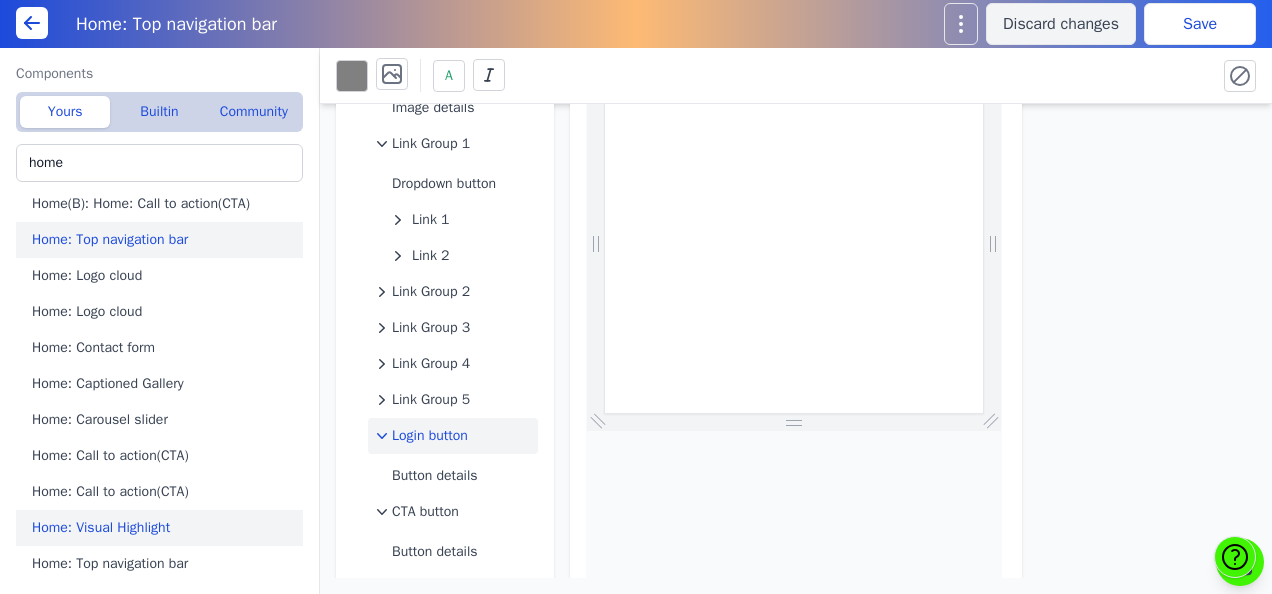 click on "Home: Visual Highlight" at bounding box center (163, 528) 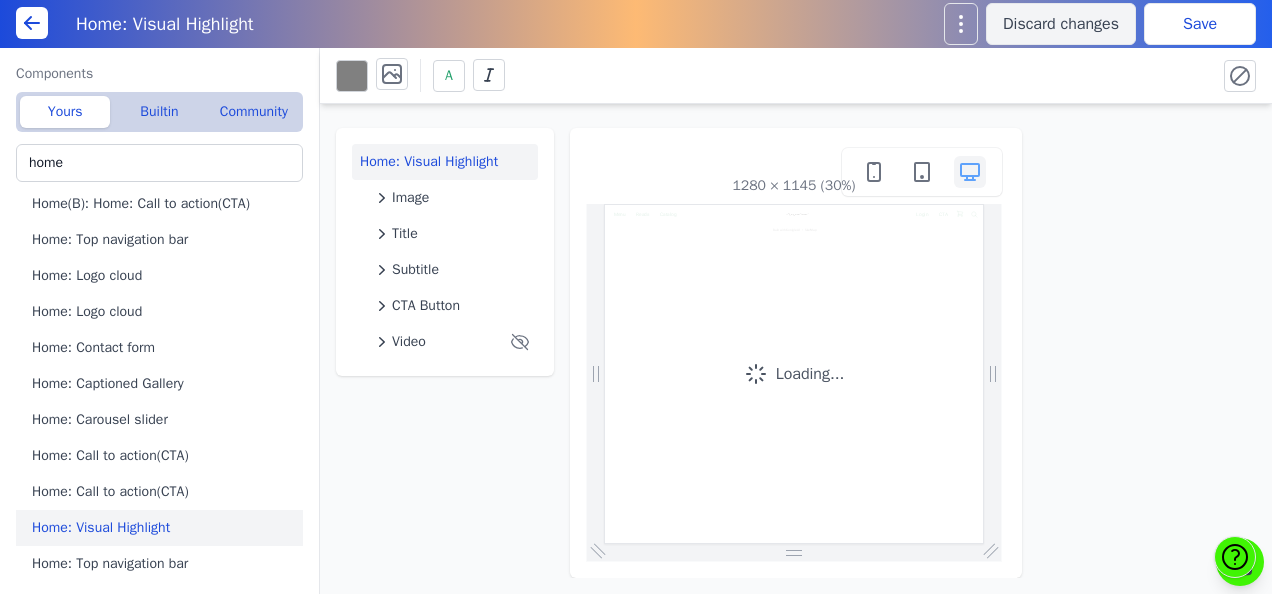 scroll, scrollTop: 0, scrollLeft: 0, axis: both 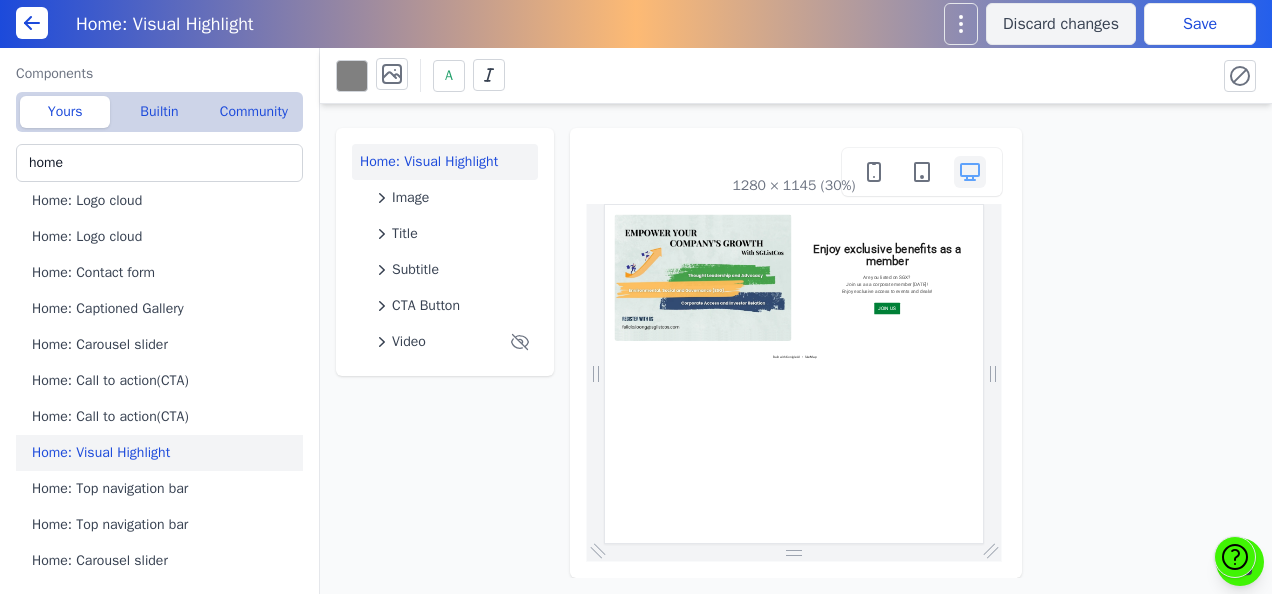 click on "Home: Top navigation bar" at bounding box center (163, 525) 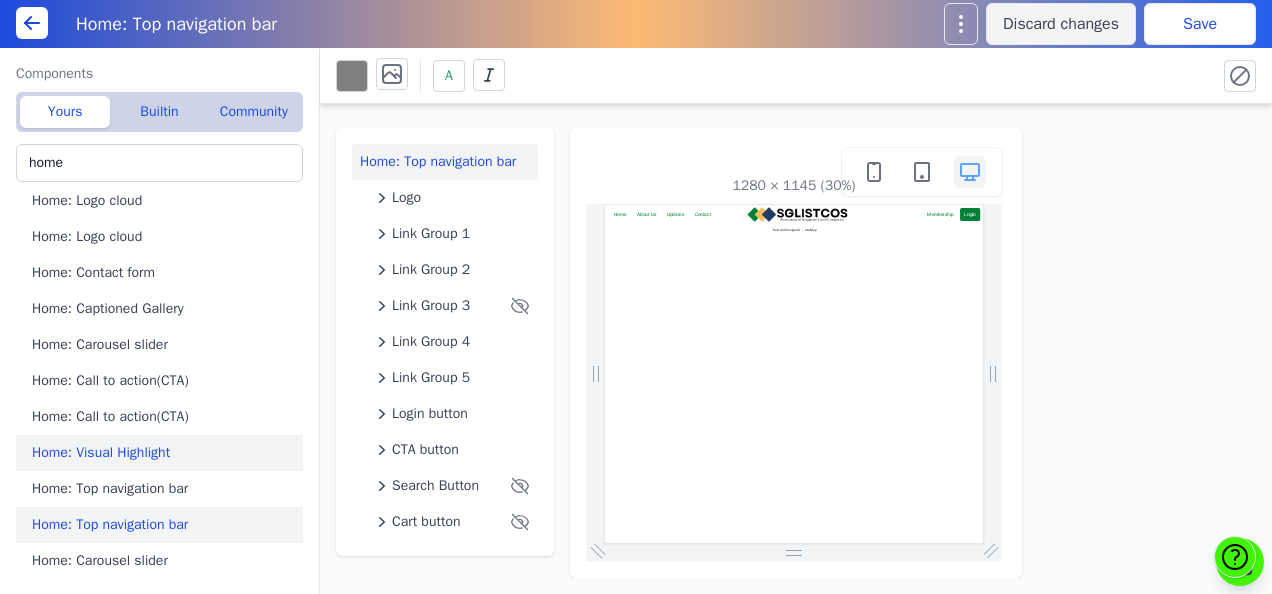 scroll, scrollTop: 0, scrollLeft: 0, axis: both 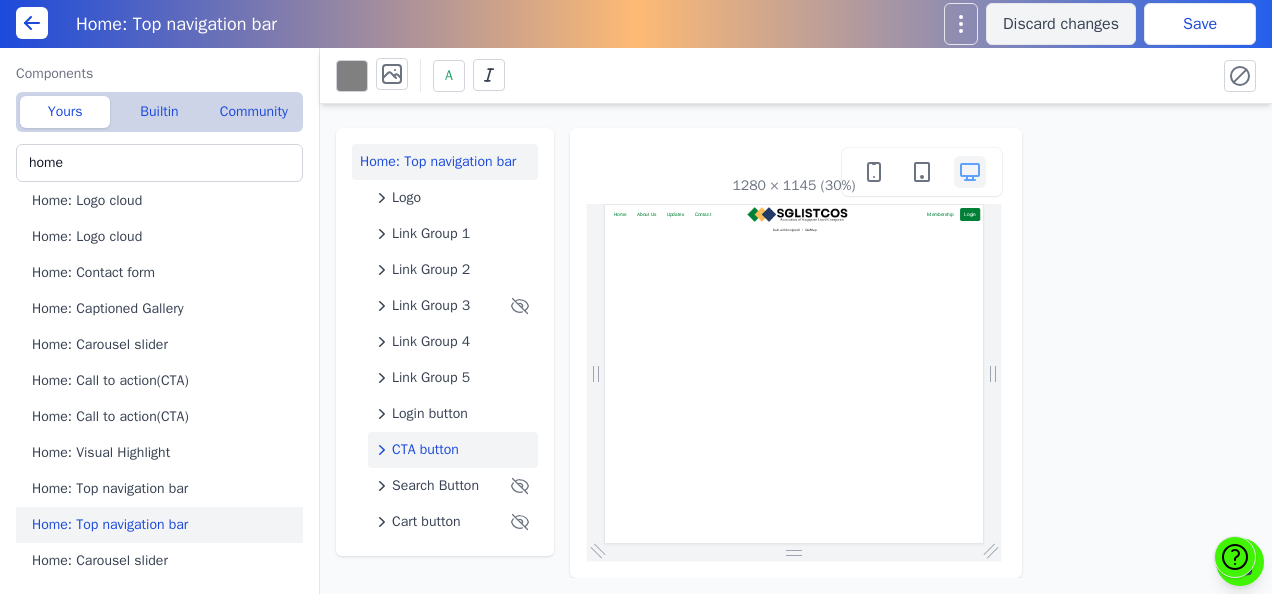 click on "CTA button" at bounding box center (425, 450) 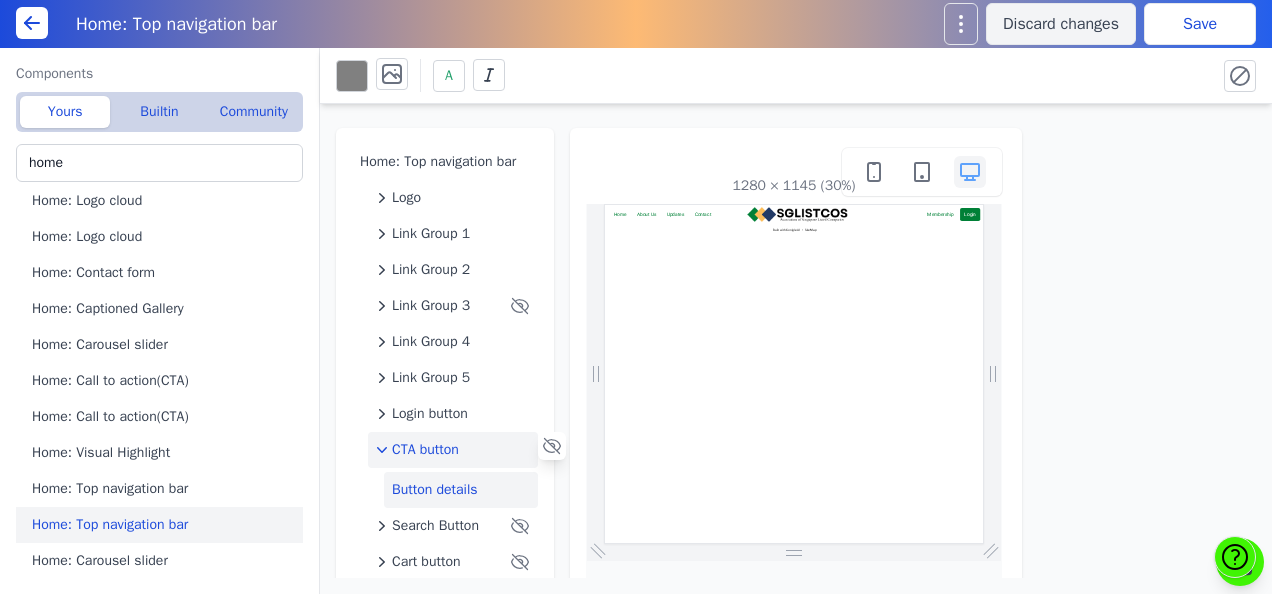 click on "Button details" at bounding box center [461, 490] 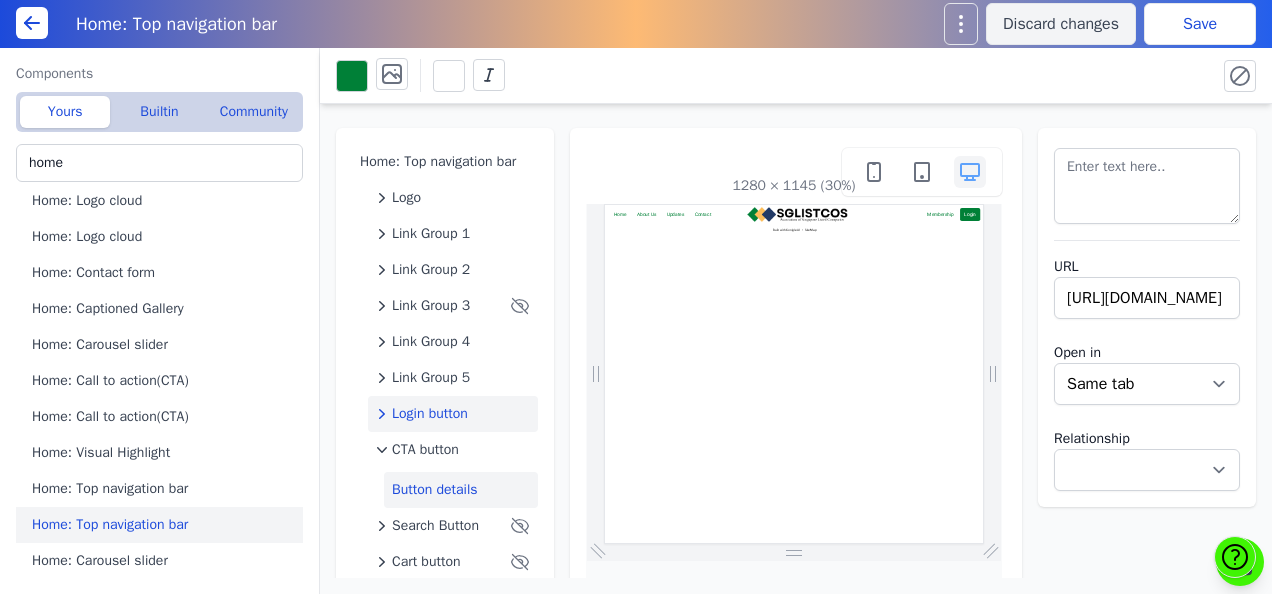 click on "Login button" at bounding box center [430, 414] 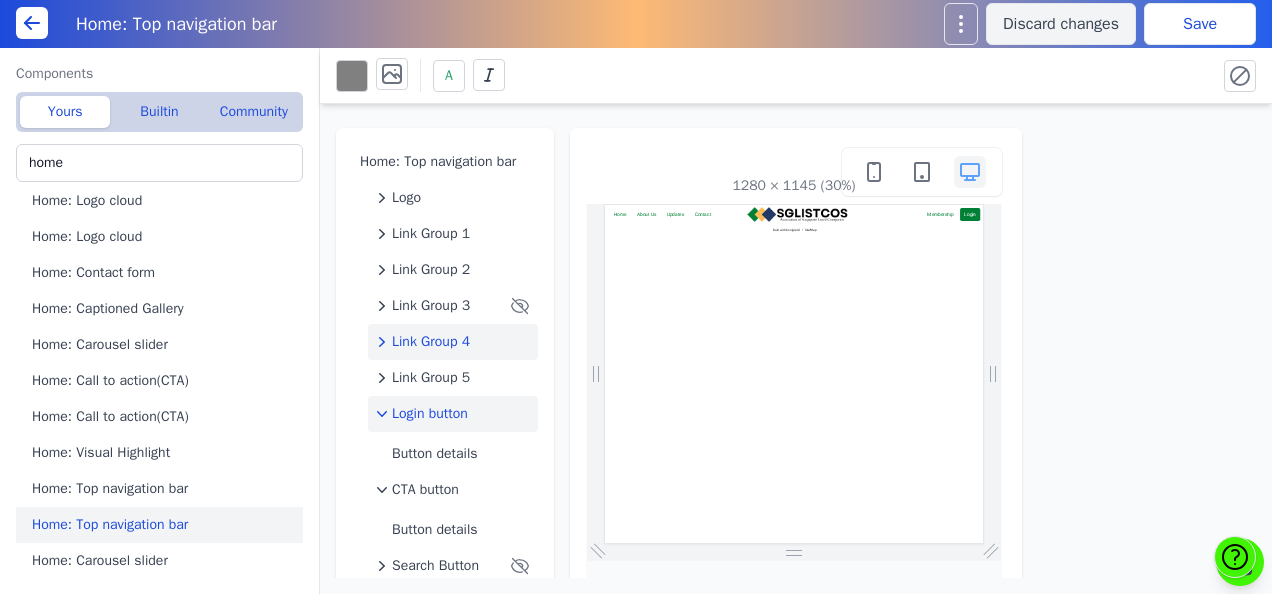 click on "Link Group 4" at bounding box center [431, 342] 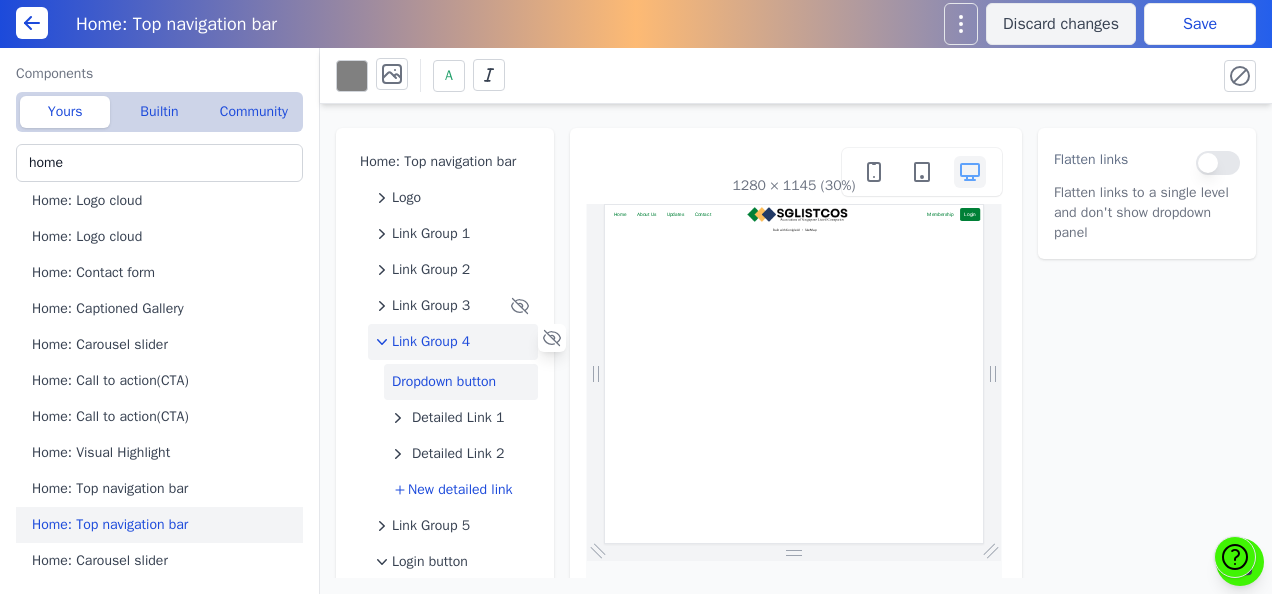 click on "Dropdown button" at bounding box center [461, 382] 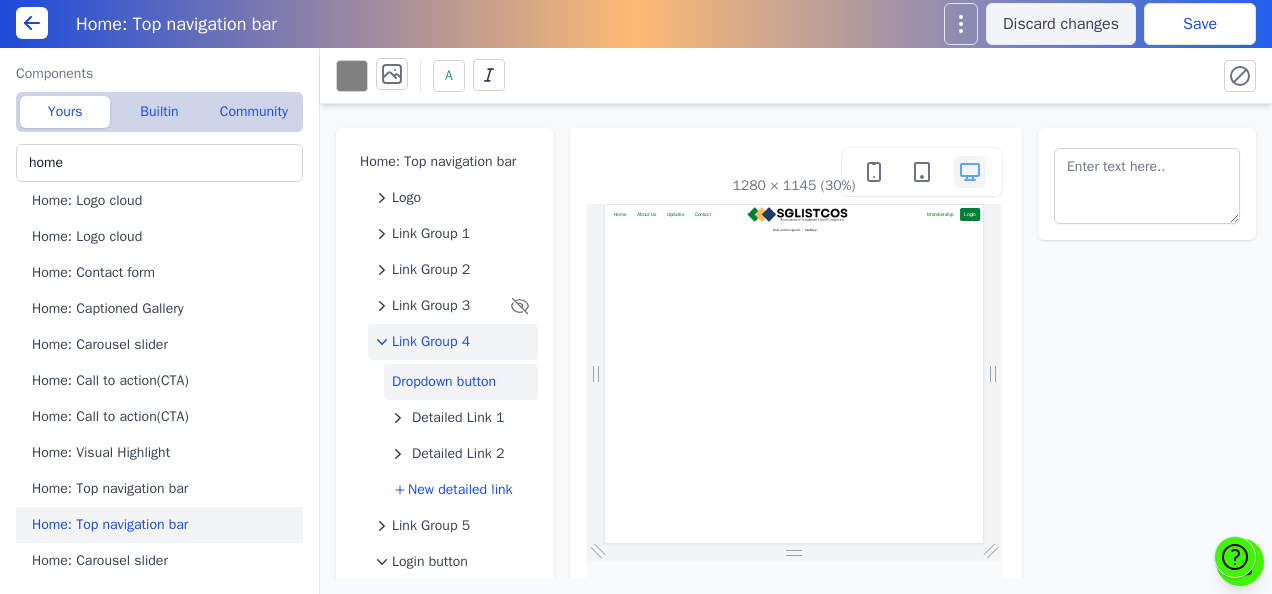 click on "Link Group 4" at bounding box center [431, 342] 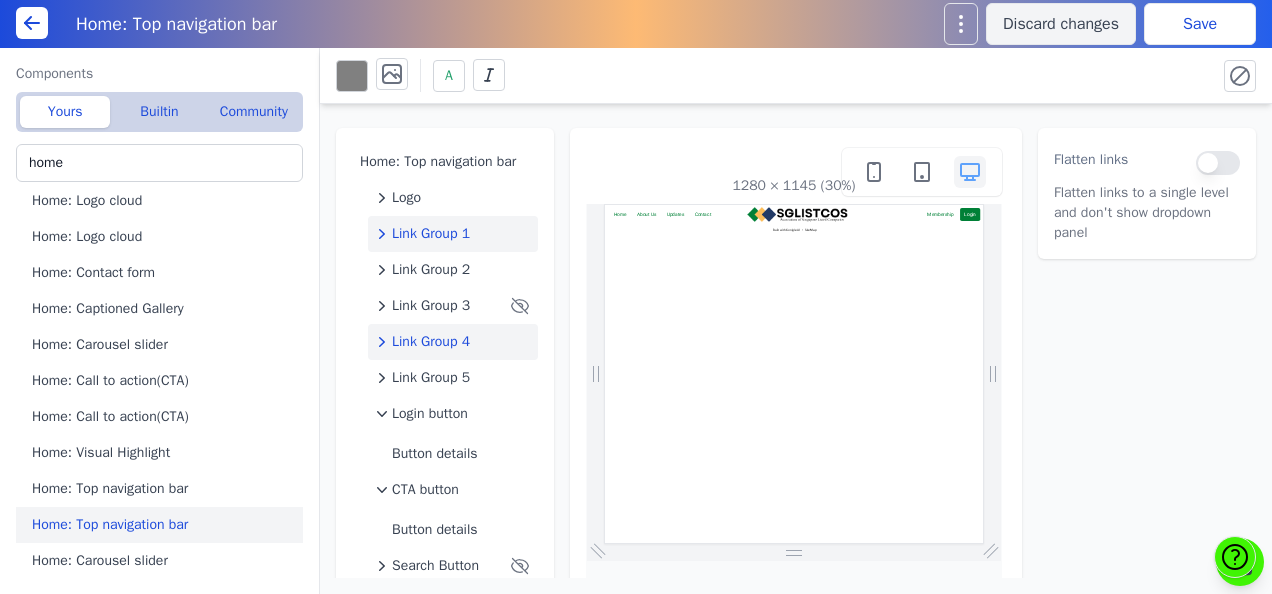click on "Link Group 1" at bounding box center (431, 234) 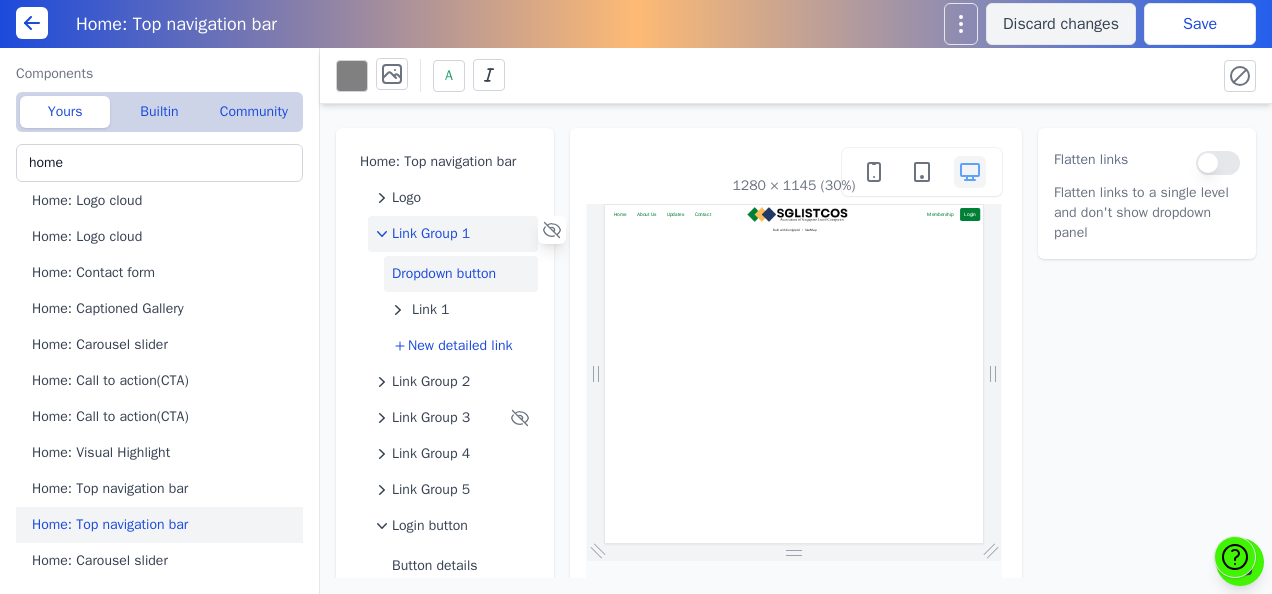 click on "Dropdown button" at bounding box center (461, 274) 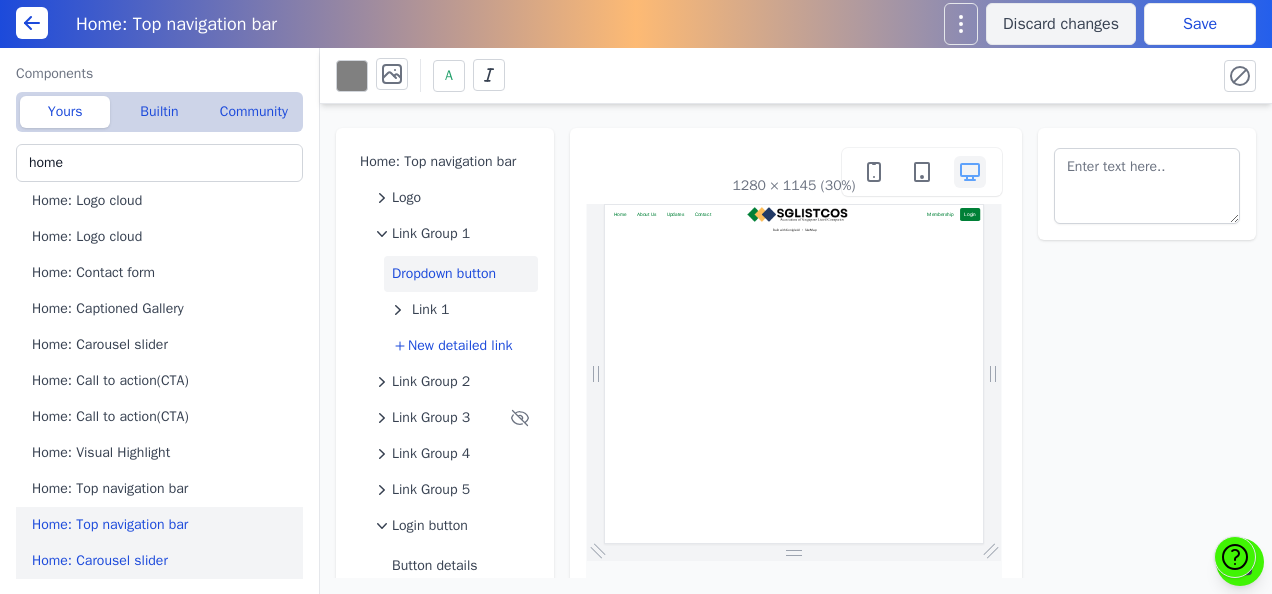 click on "Home: Carousel slider" at bounding box center [163, 561] 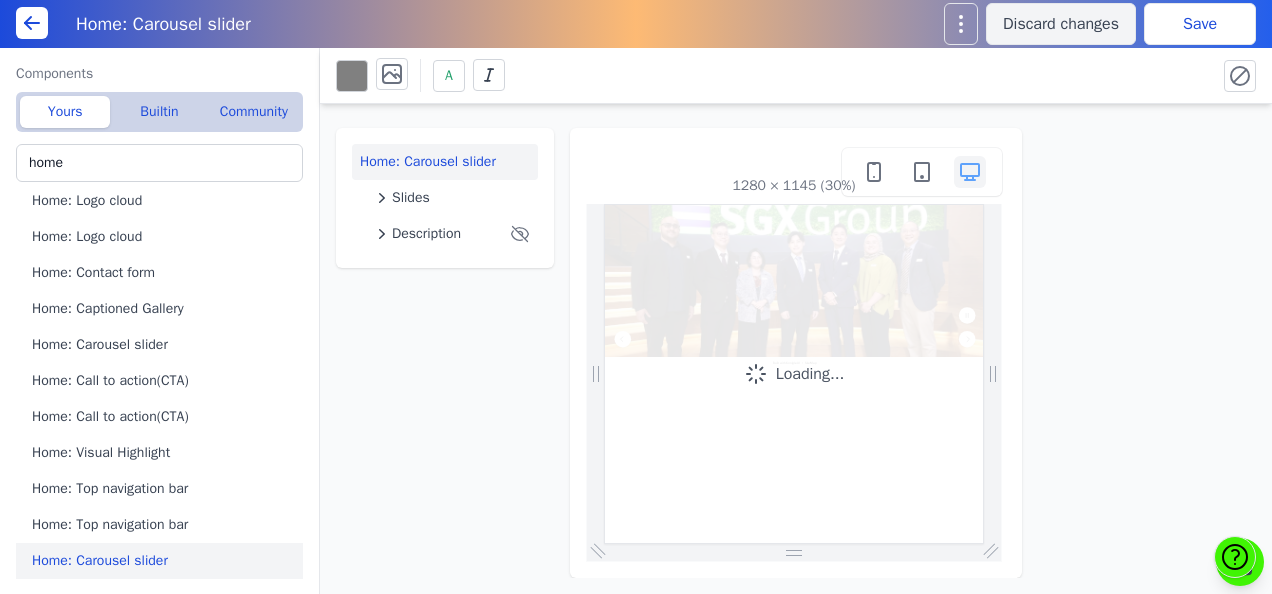 scroll, scrollTop: 0, scrollLeft: 0, axis: both 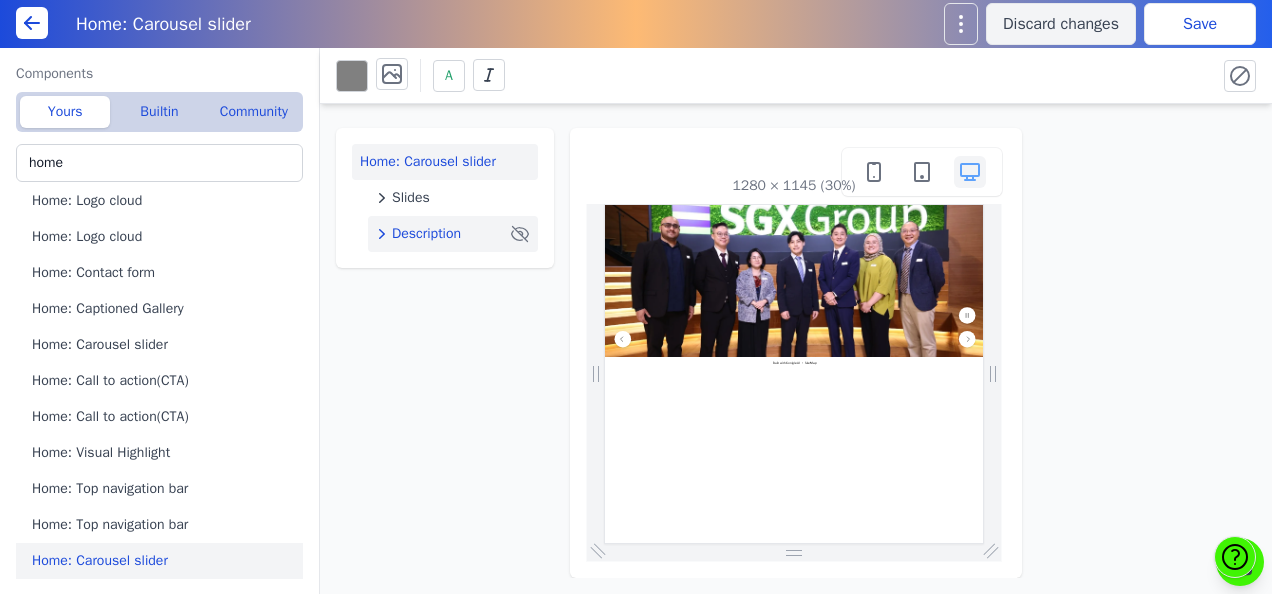 click on "Description" at bounding box center (426, 234) 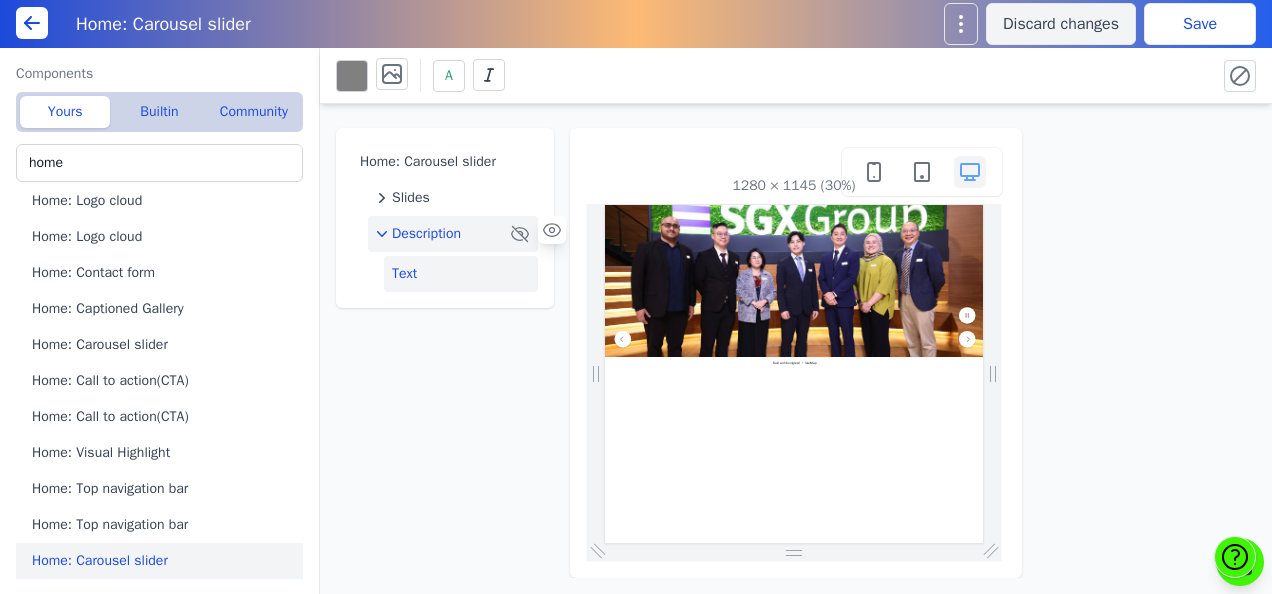 click on "Text" at bounding box center [461, 274] 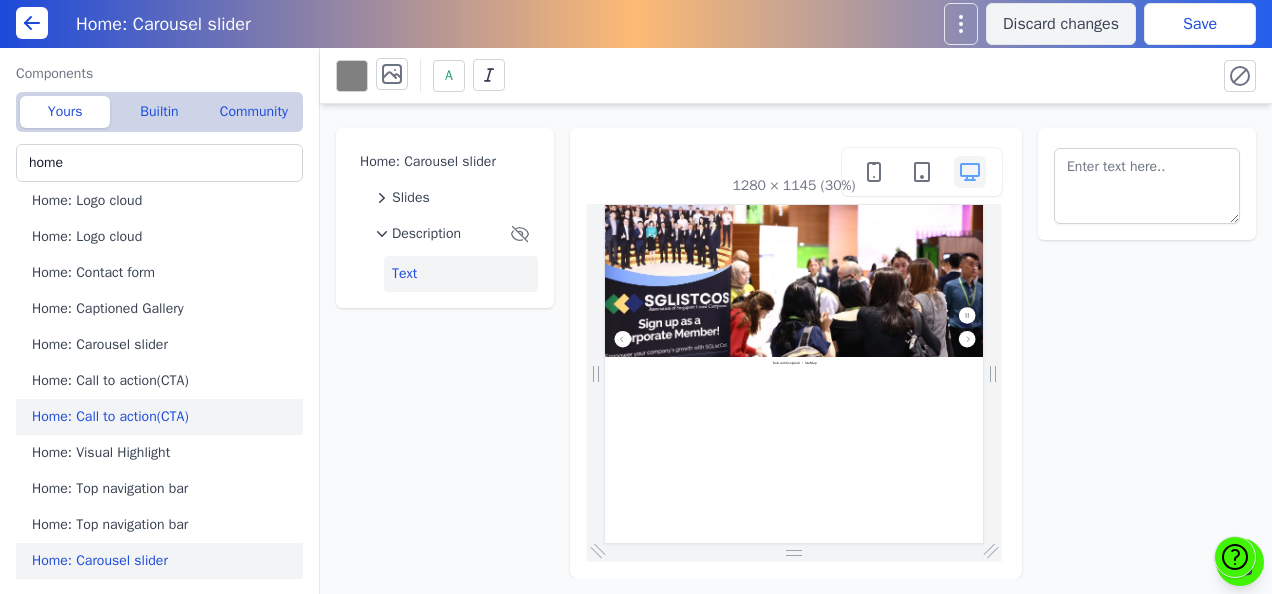 scroll, scrollTop: 0, scrollLeft: 0, axis: both 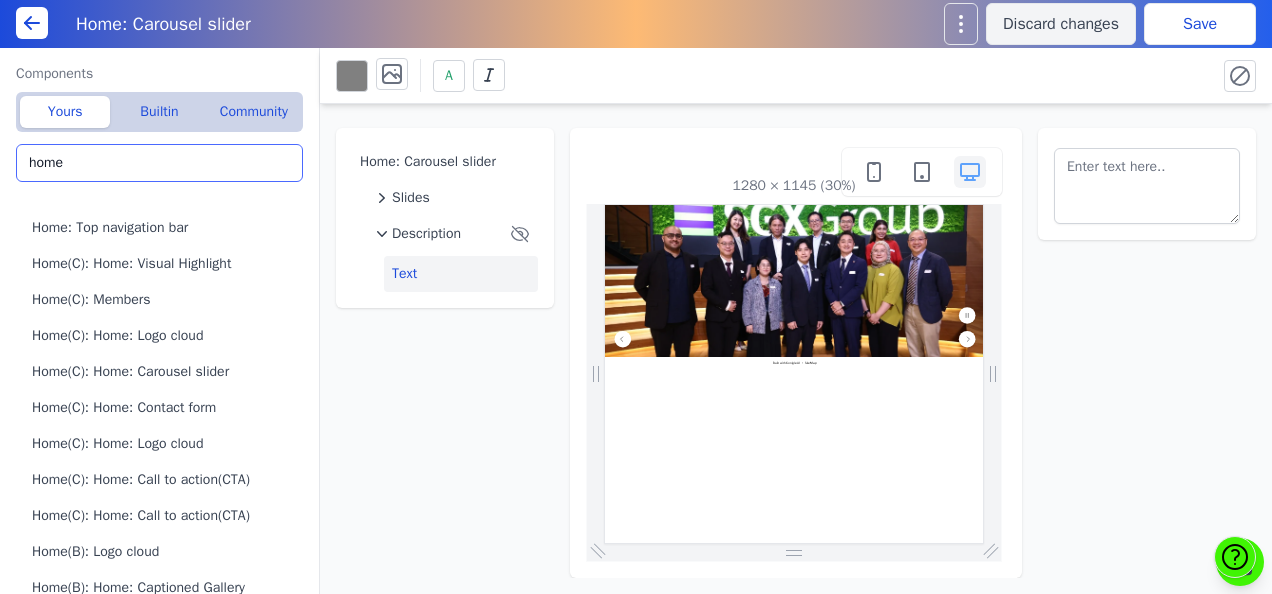 click on "home" at bounding box center [159, 163] 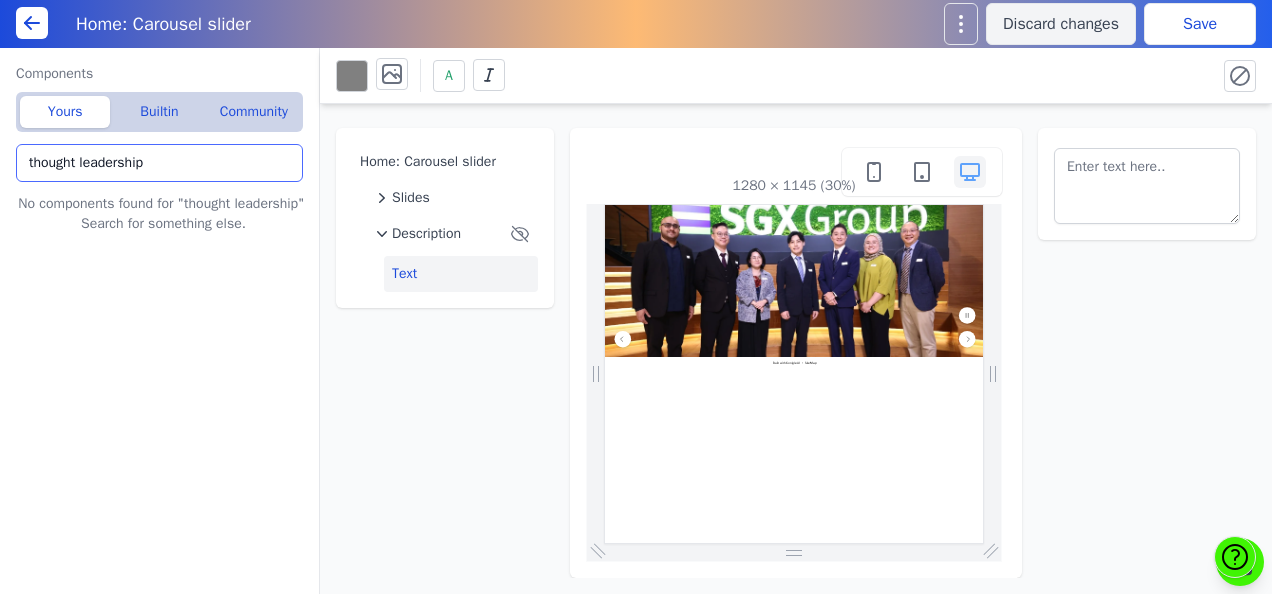 click on "thought leadership" at bounding box center (159, 163) 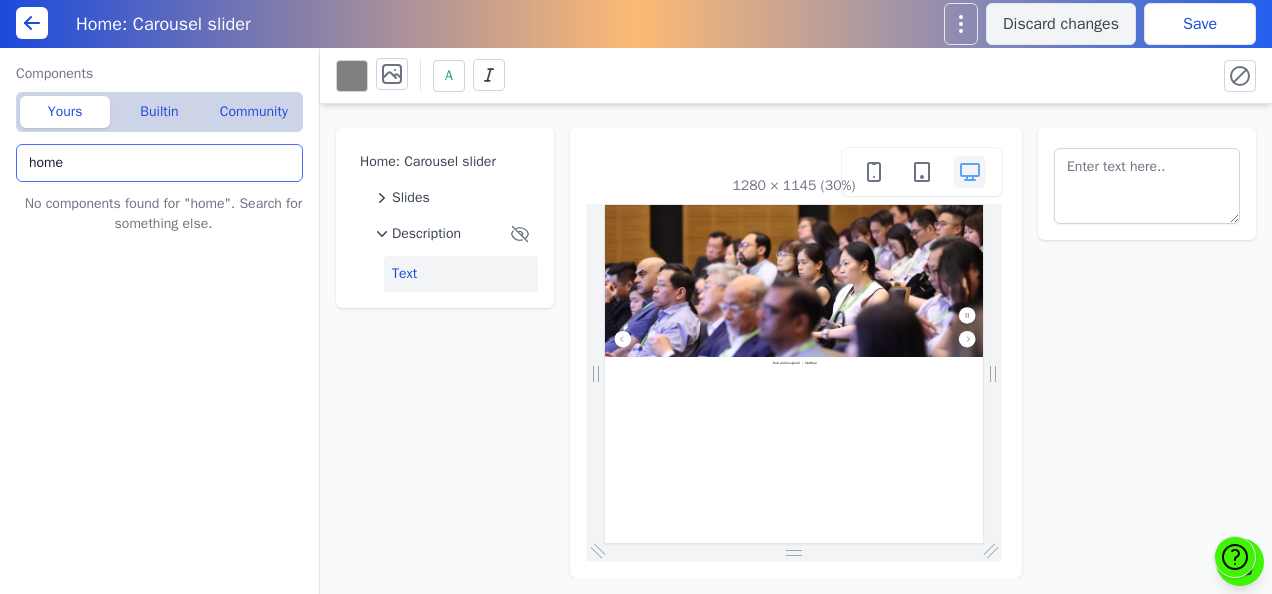 type on "home" 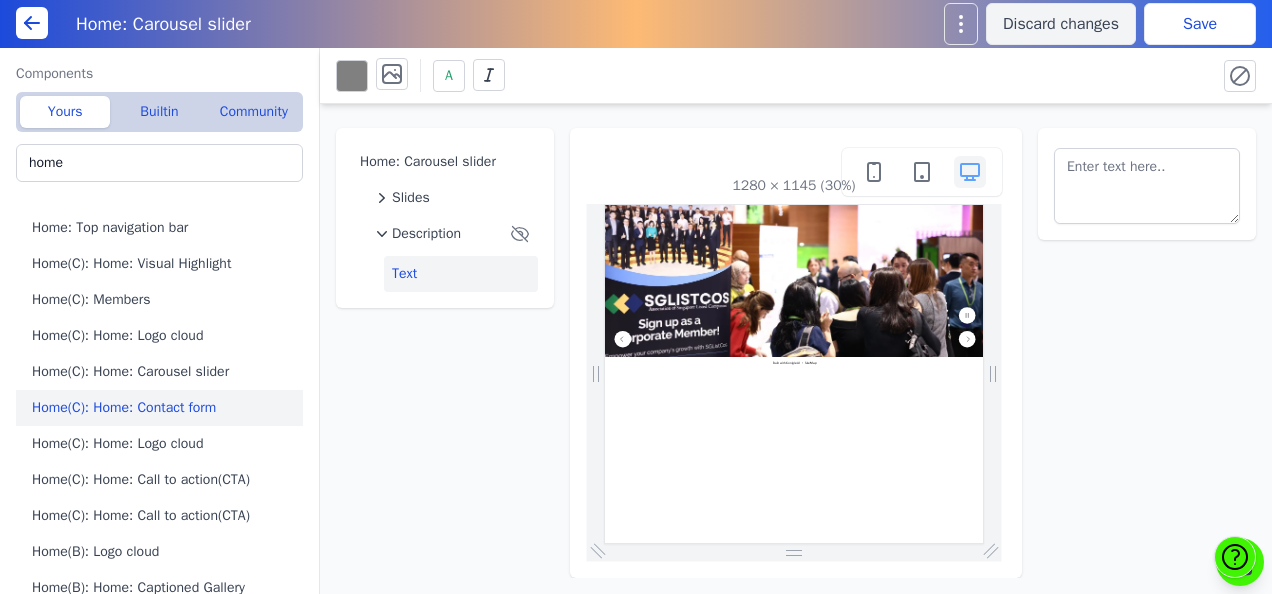 click on "Home(C): Home: Contact form" at bounding box center (163, 408) 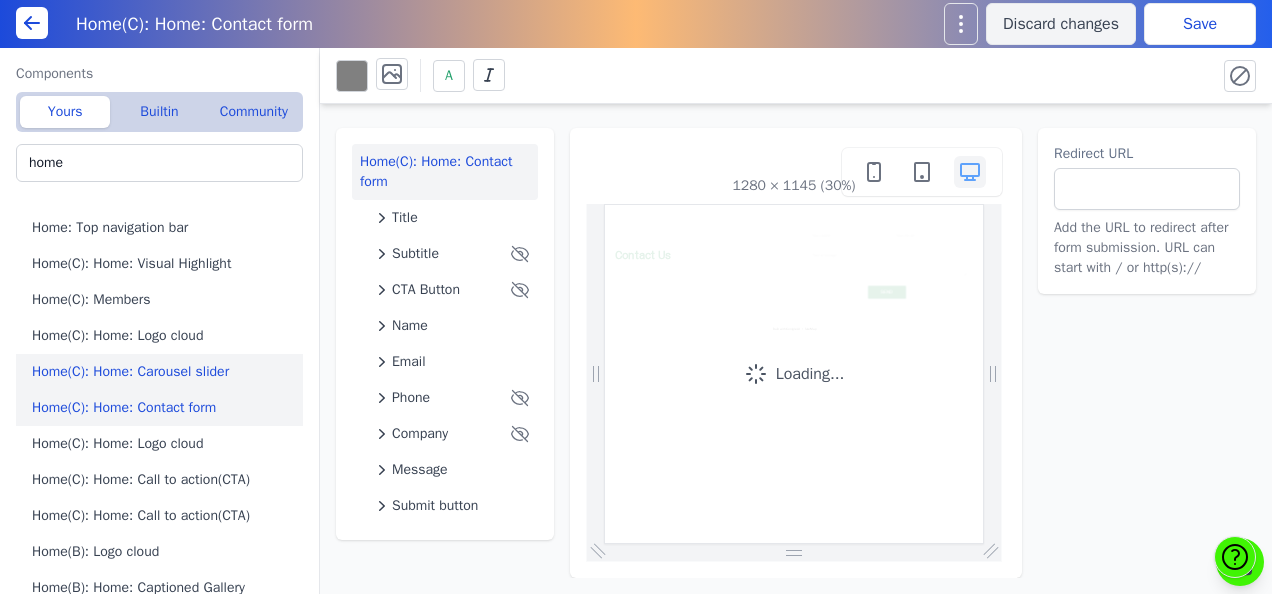 scroll, scrollTop: 0, scrollLeft: 0, axis: both 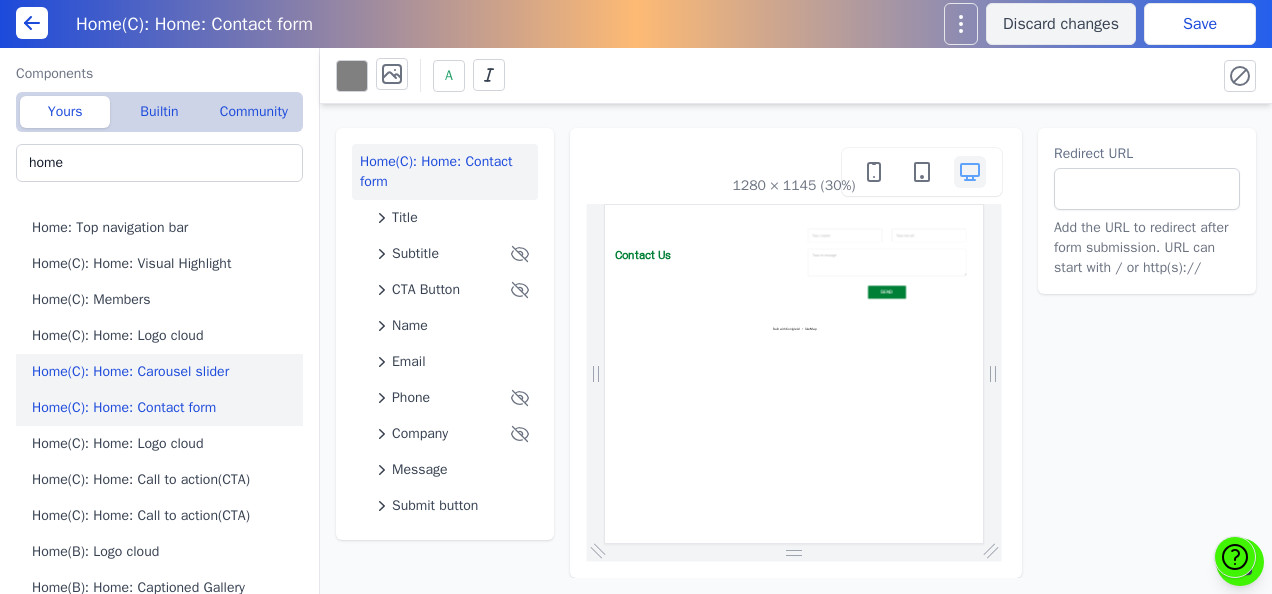 click on "Home(C): Home: Carousel slider" at bounding box center [163, 372] 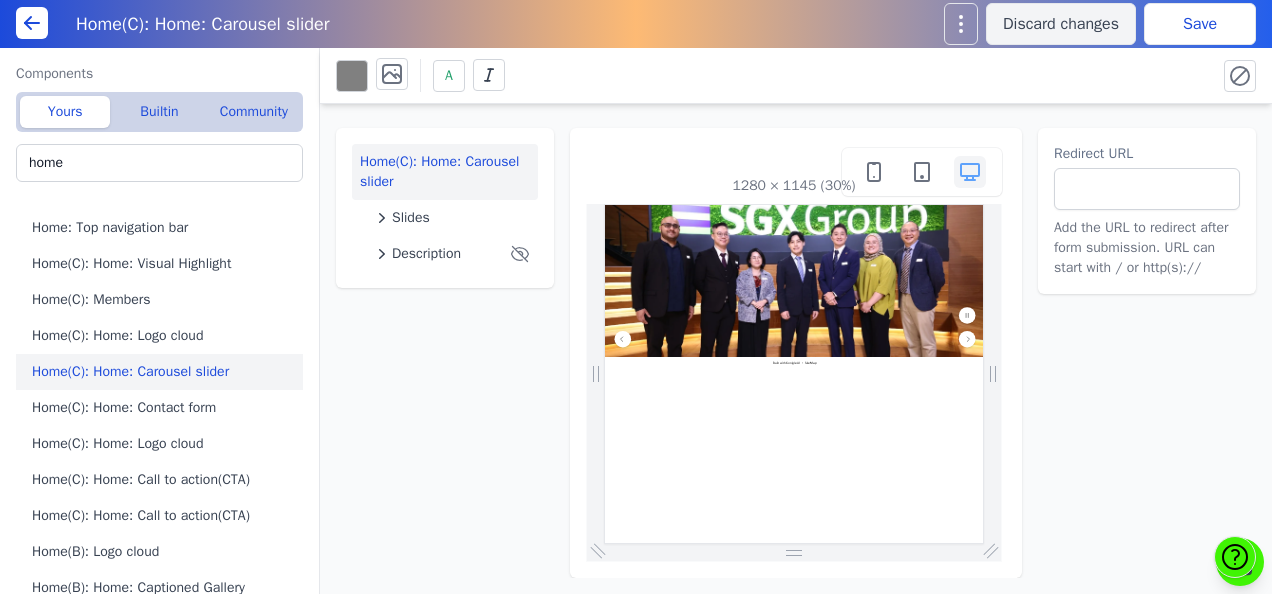 scroll, scrollTop: 0, scrollLeft: 0, axis: both 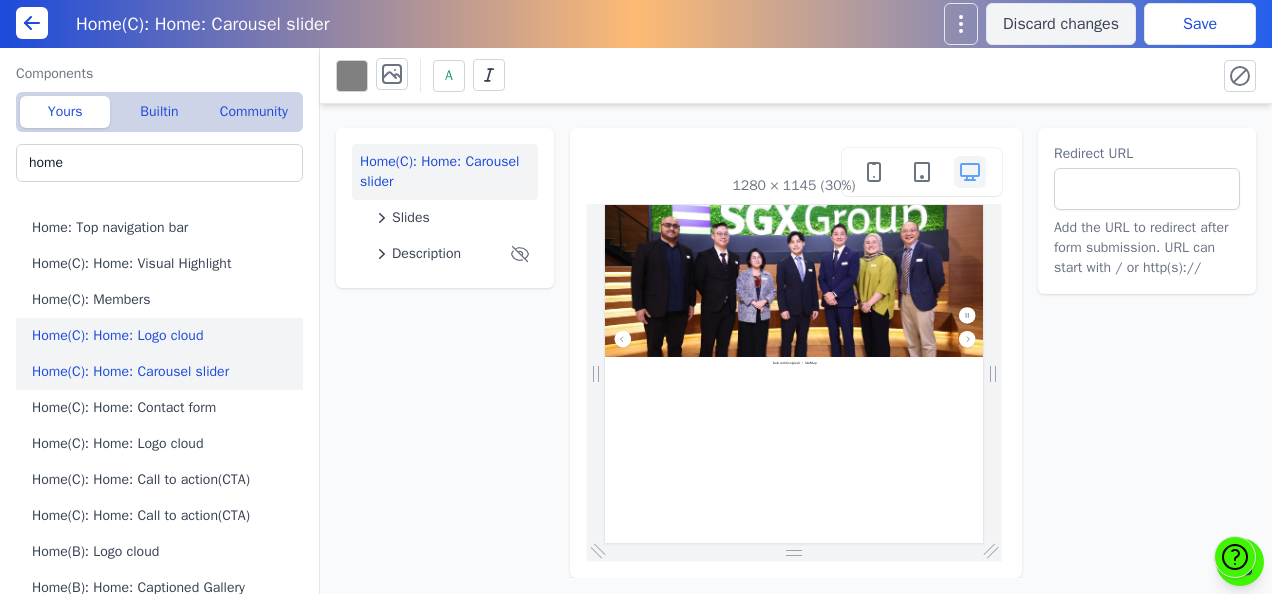 click on "Home(C): Home: Logo cloud" at bounding box center [163, 336] 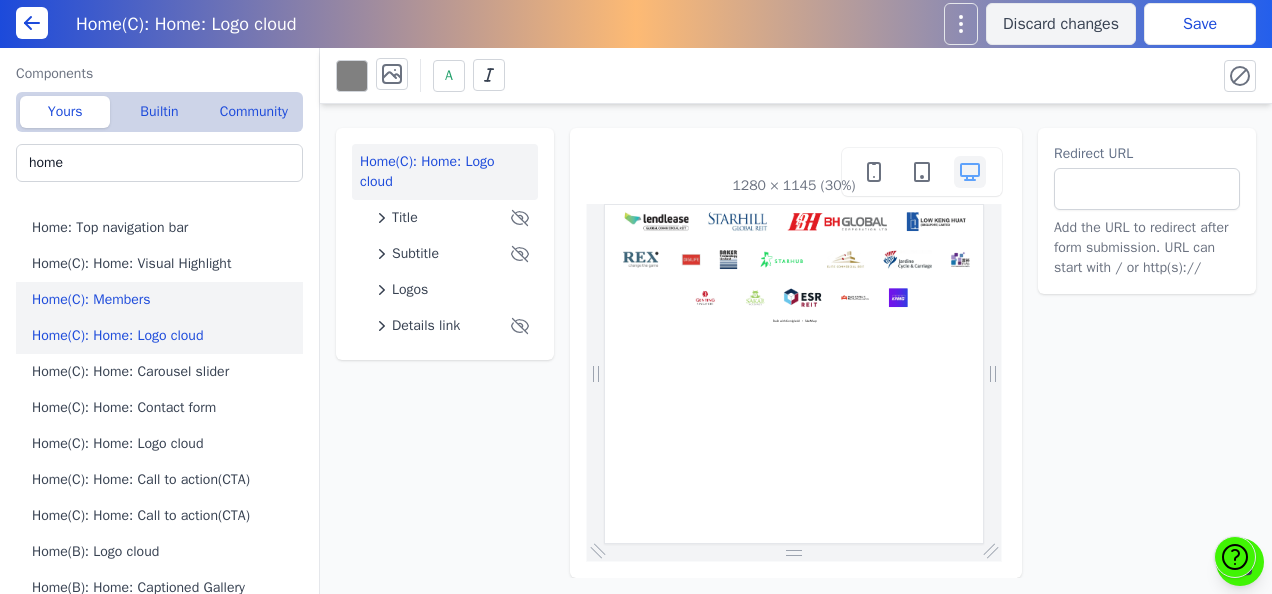 scroll, scrollTop: 0, scrollLeft: 0, axis: both 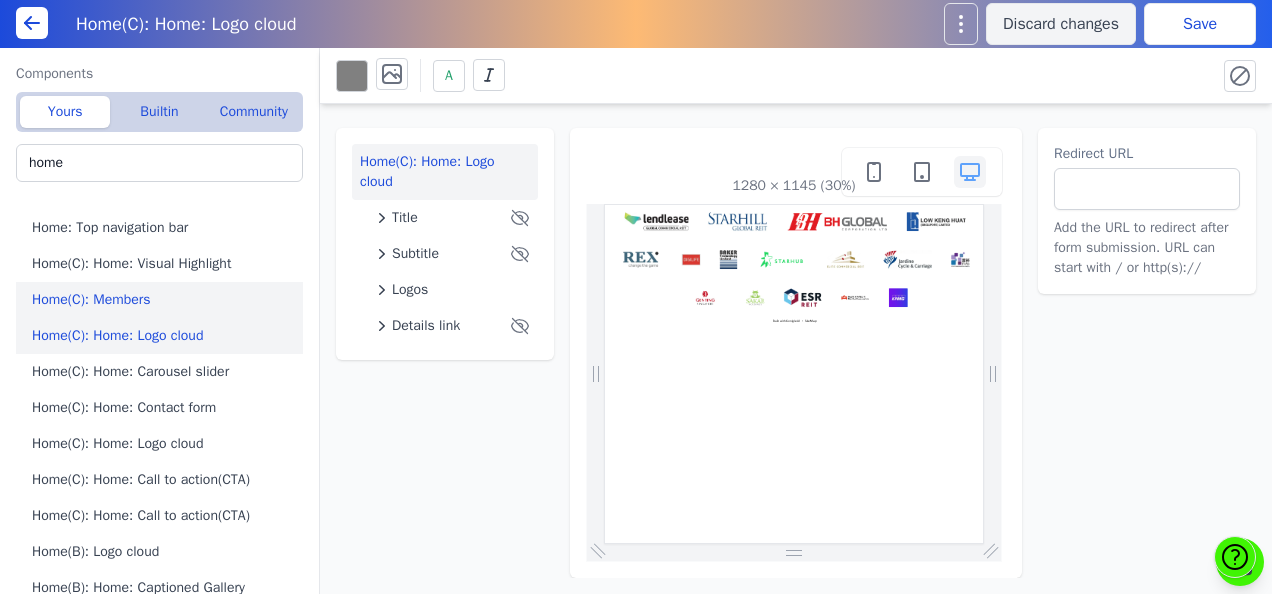 click on "Home(C): Members" at bounding box center [163, 300] 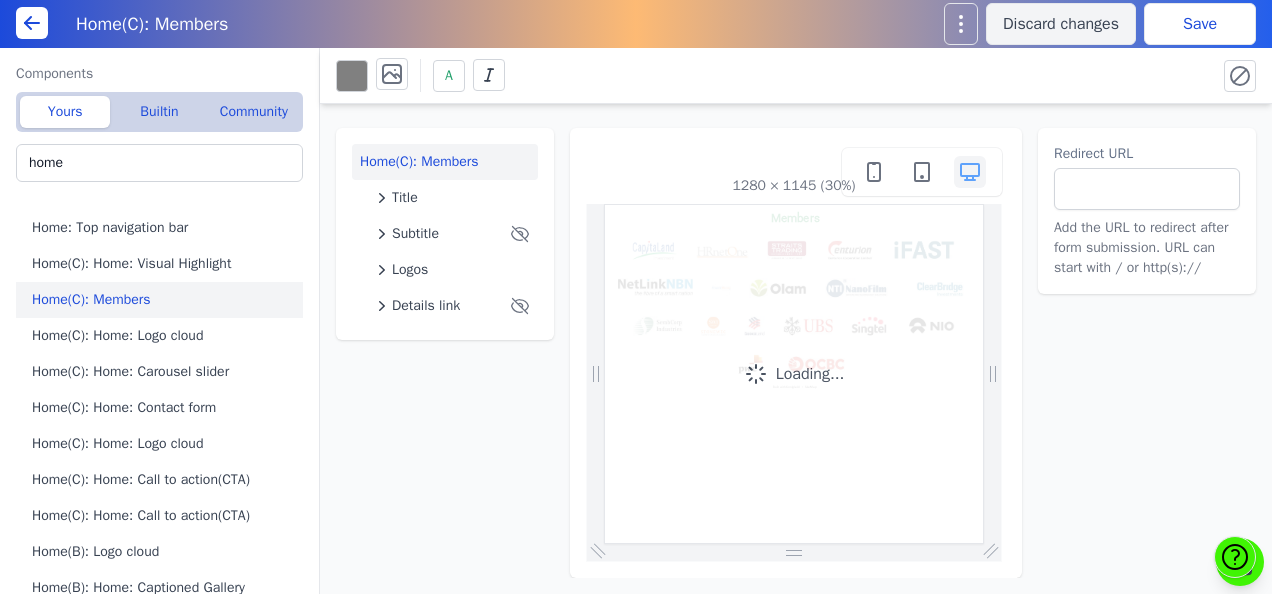 scroll, scrollTop: 0, scrollLeft: 0, axis: both 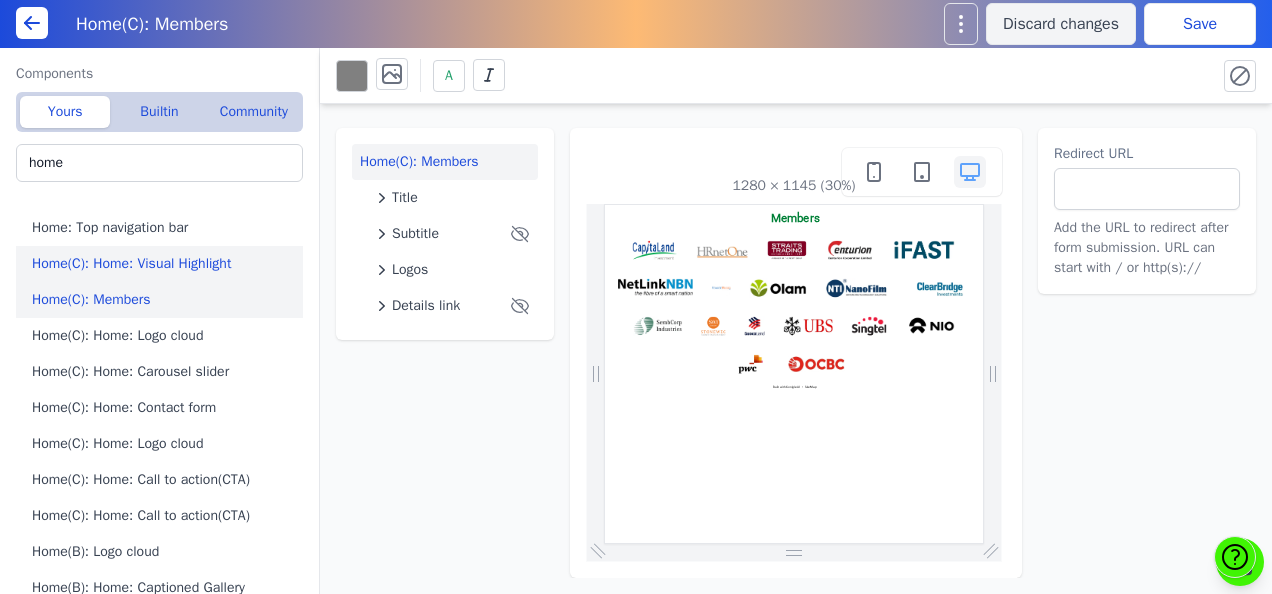 click on "Home(C): Home: Visual Highlight" at bounding box center [163, 264] 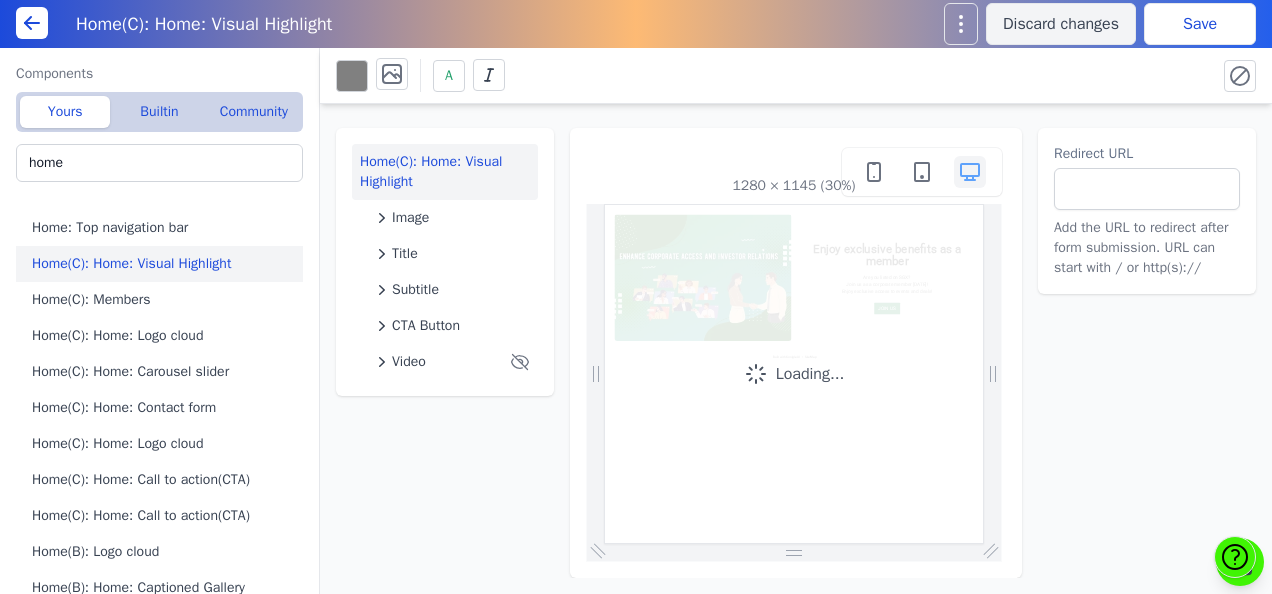 scroll, scrollTop: 0, scrollLeft: 0, axis: both 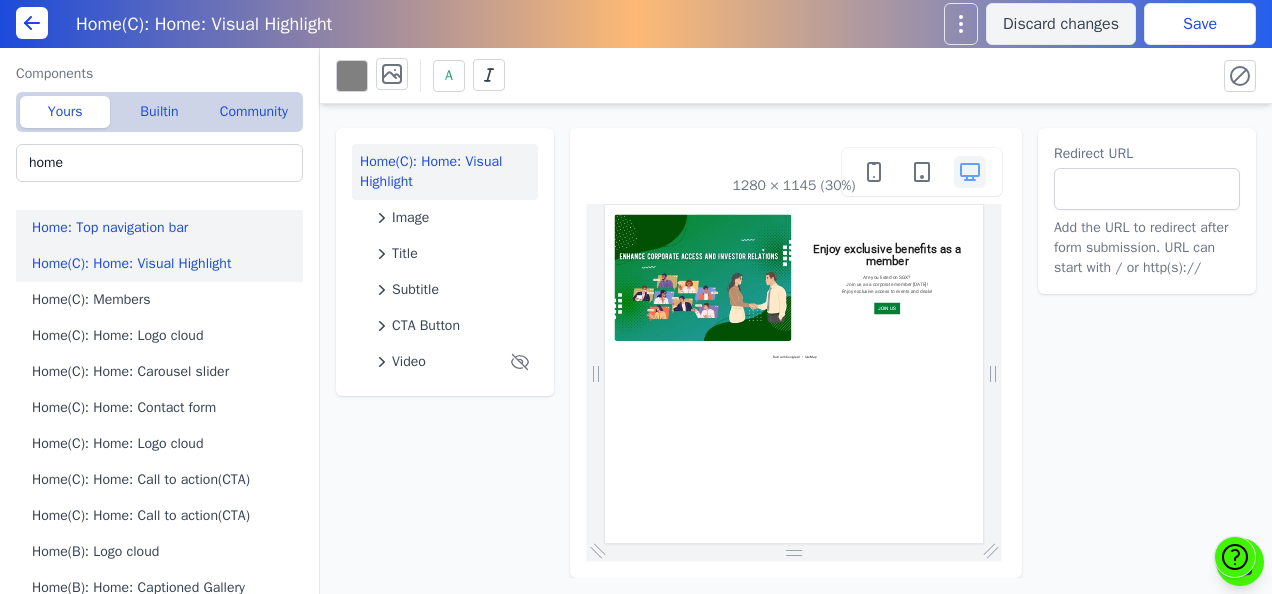 click on "Home: Top navigation bar" at bounding box center (163, 228) 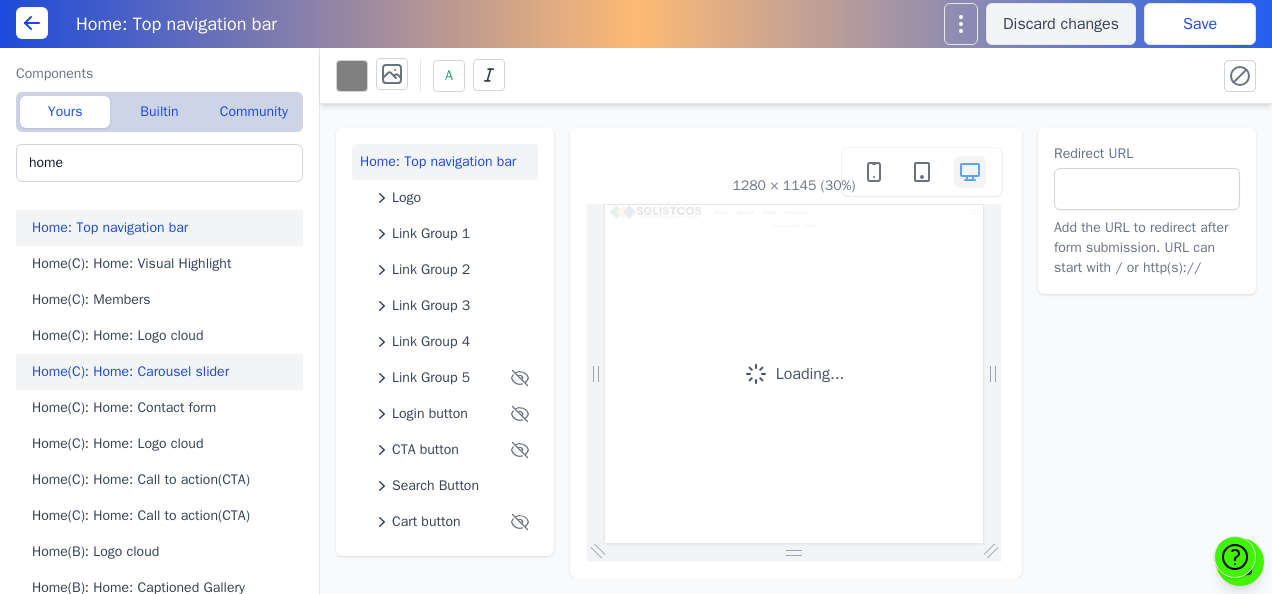 scroll, scrollTop: 0, scrollLeft: 0, axis: both 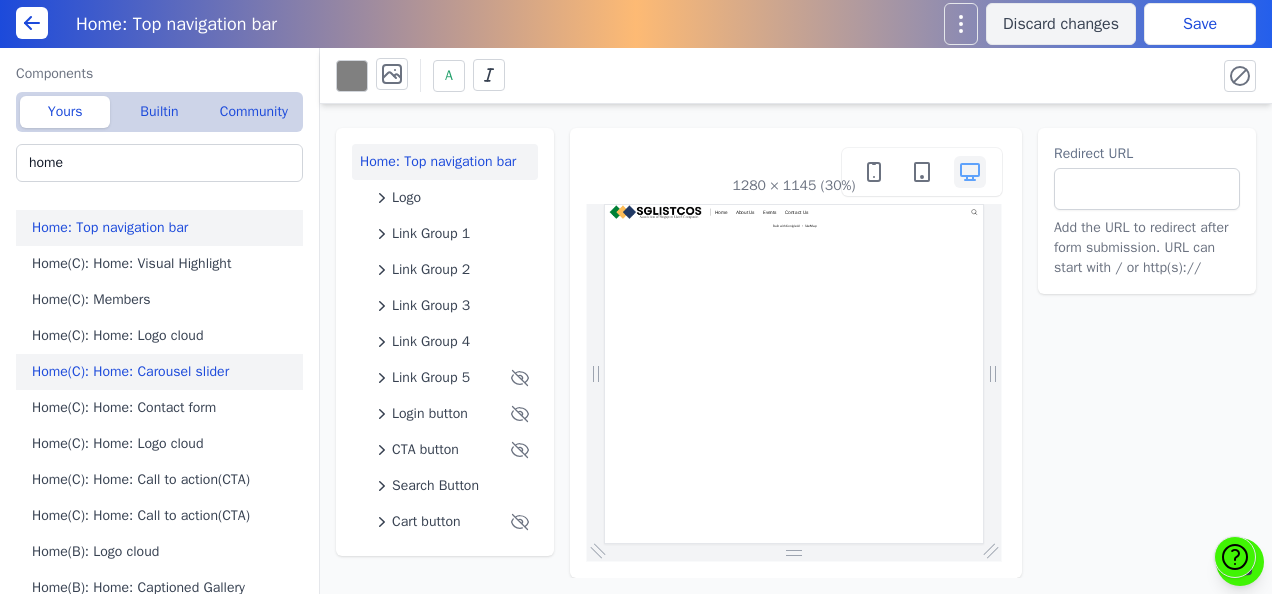 click on "Home(C): Home: Carousel slider" at bounding box center [163, 372] 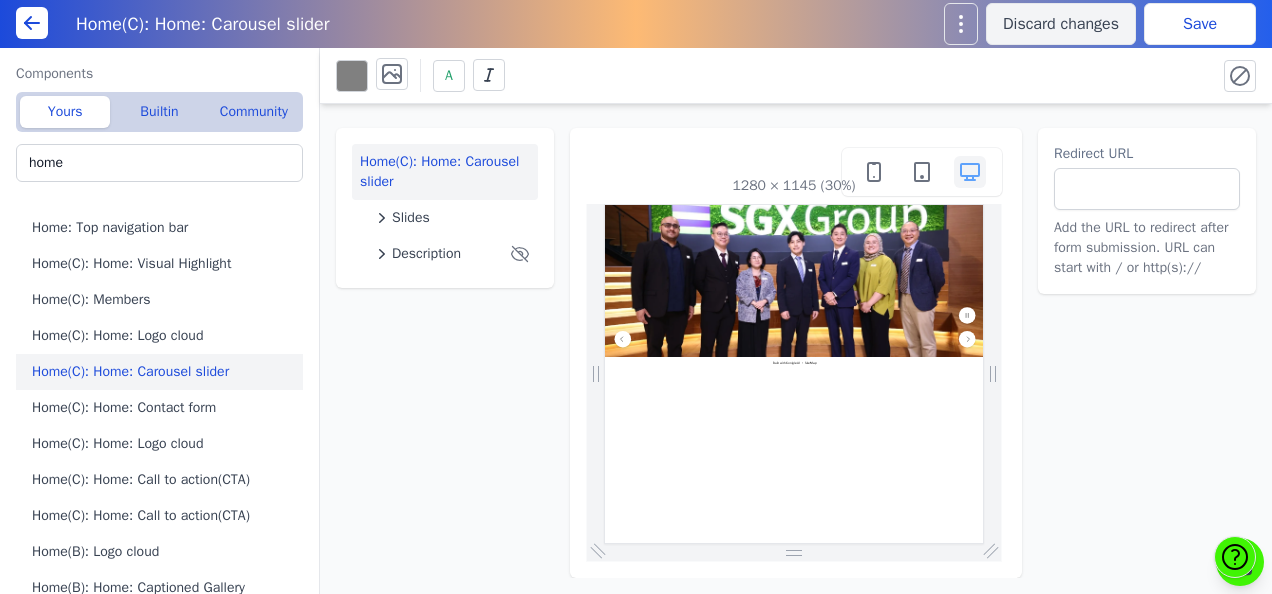 scroll, scrollTop: 0, scrollLeft: 0, axis: both 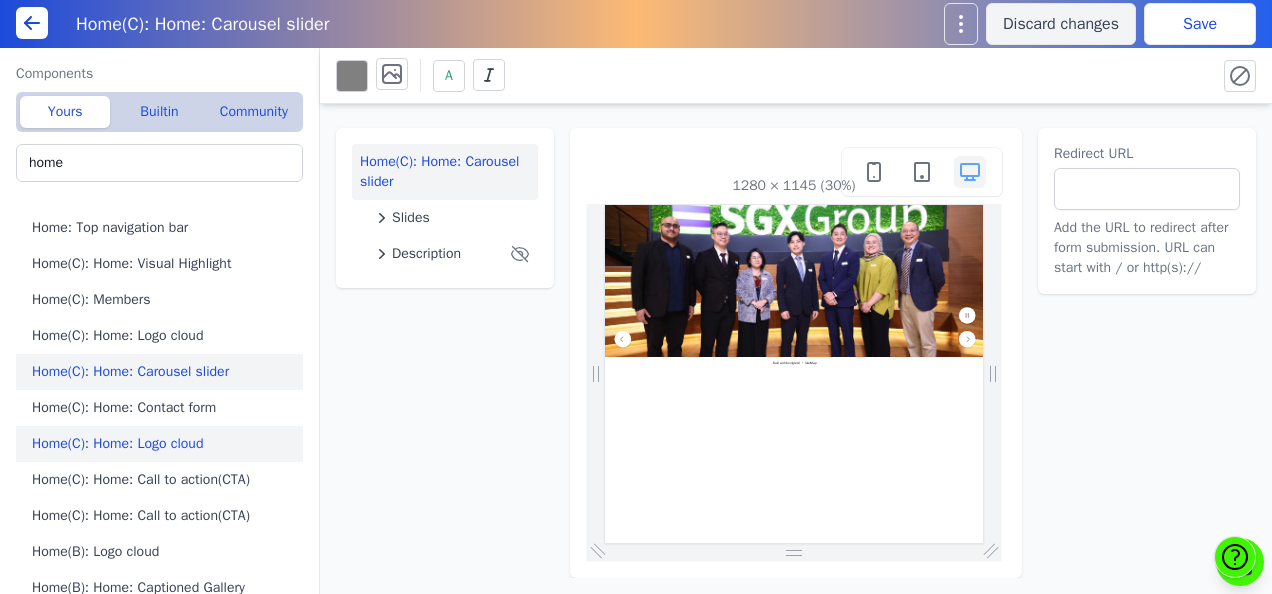 click on "Home(C): Home: Logo cloud" at bounding box center [163, 444] 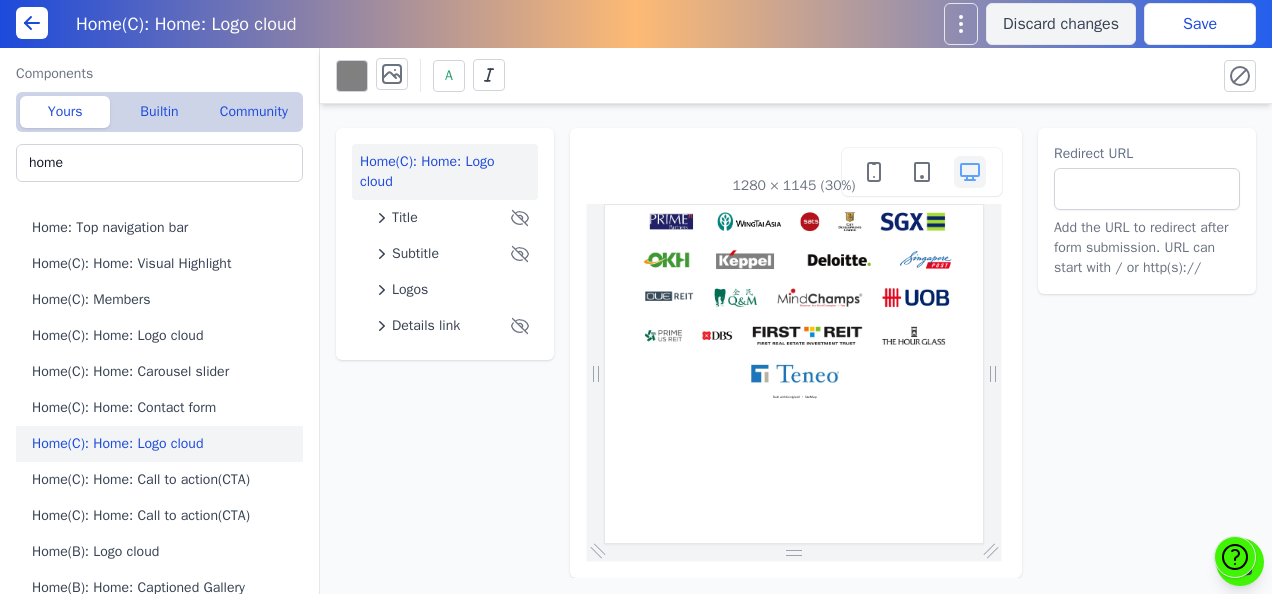 scroll, scrollTop: 0, scrollLeft: 0, axis: both 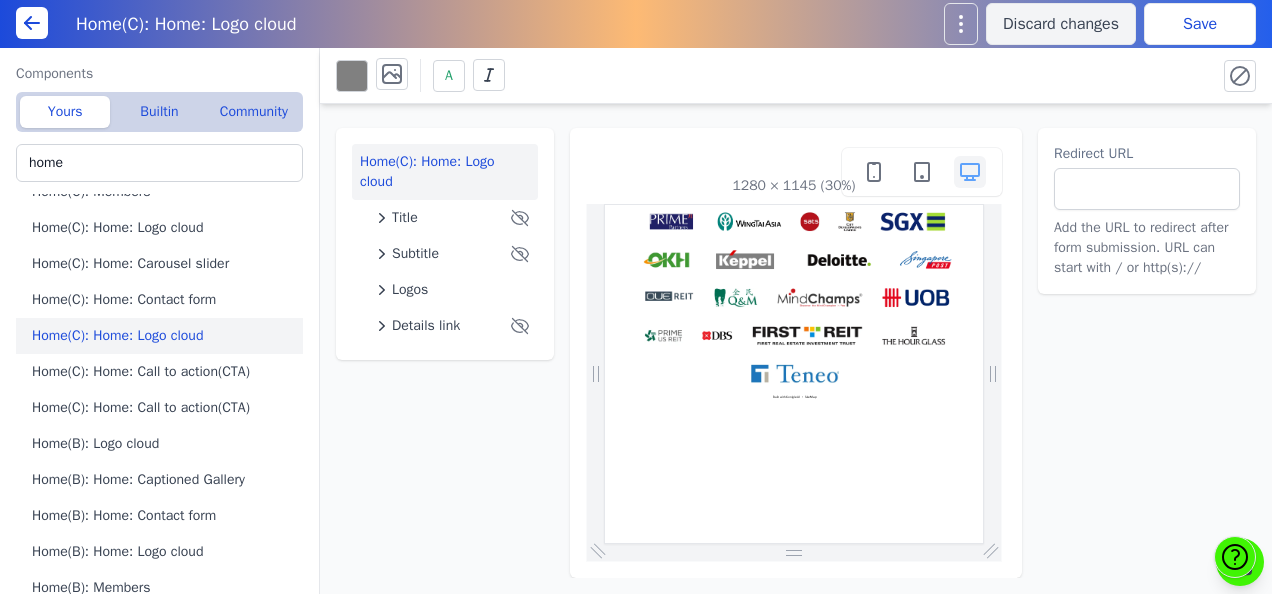 click on "Home(B): Logo cloud" at bounding box center [163, 444] 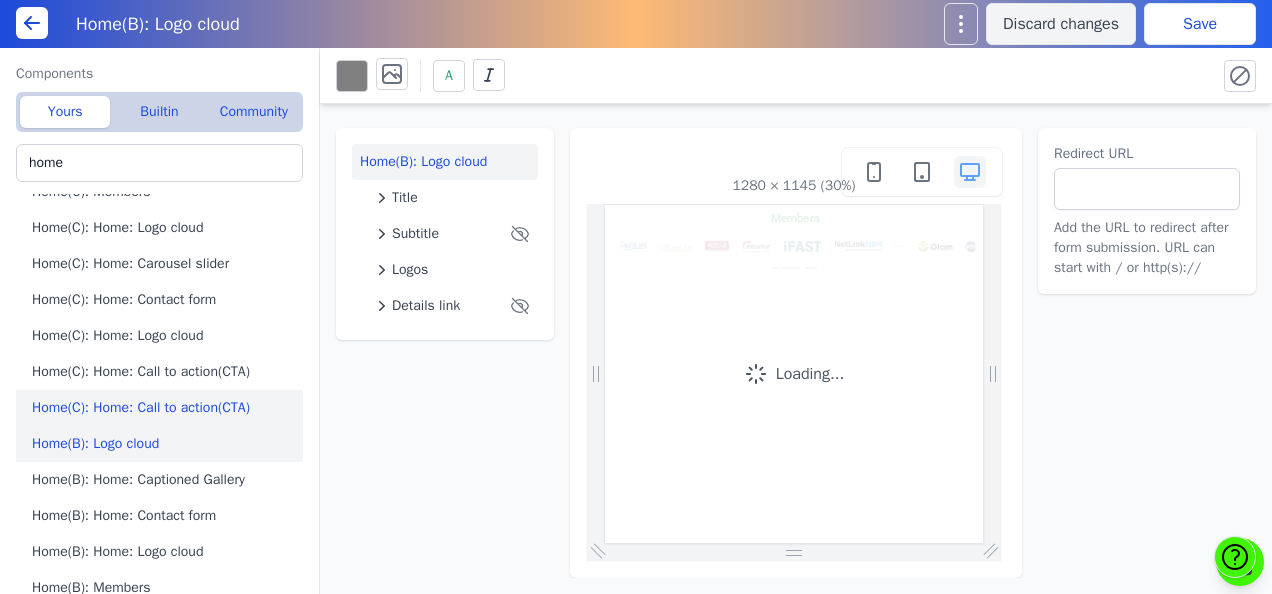 scroll, scrollTop: 0, scrollLeft: 0, axis: both 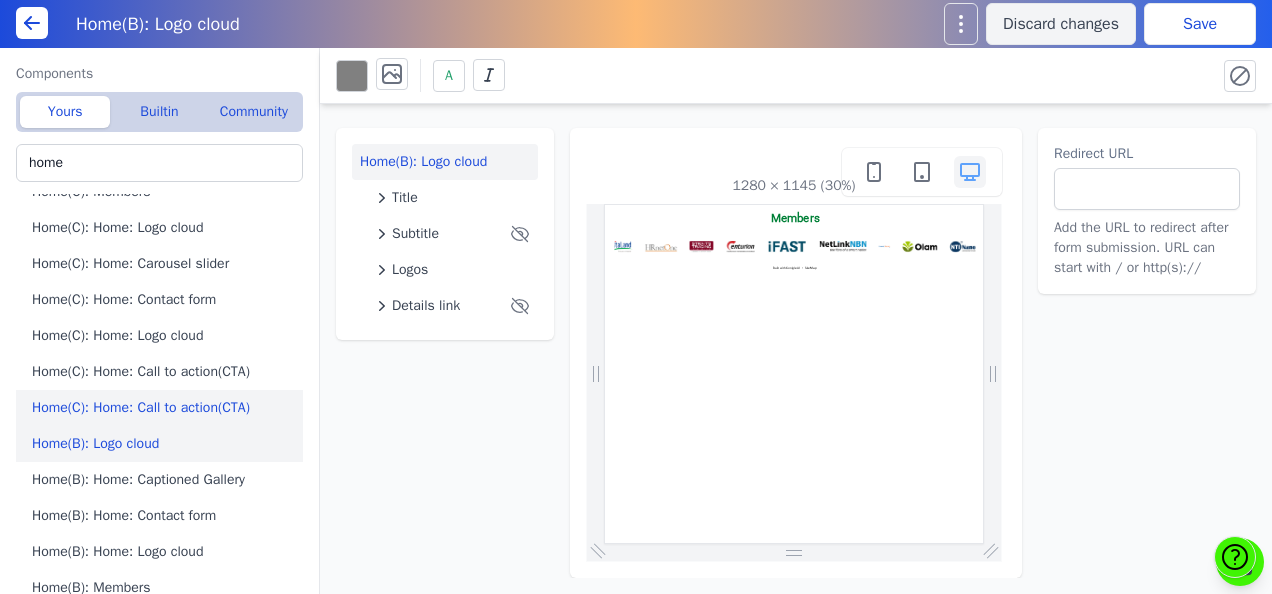 click on "Home(C): Home: Call to action(CTA)" at bounding box center (163, 408) 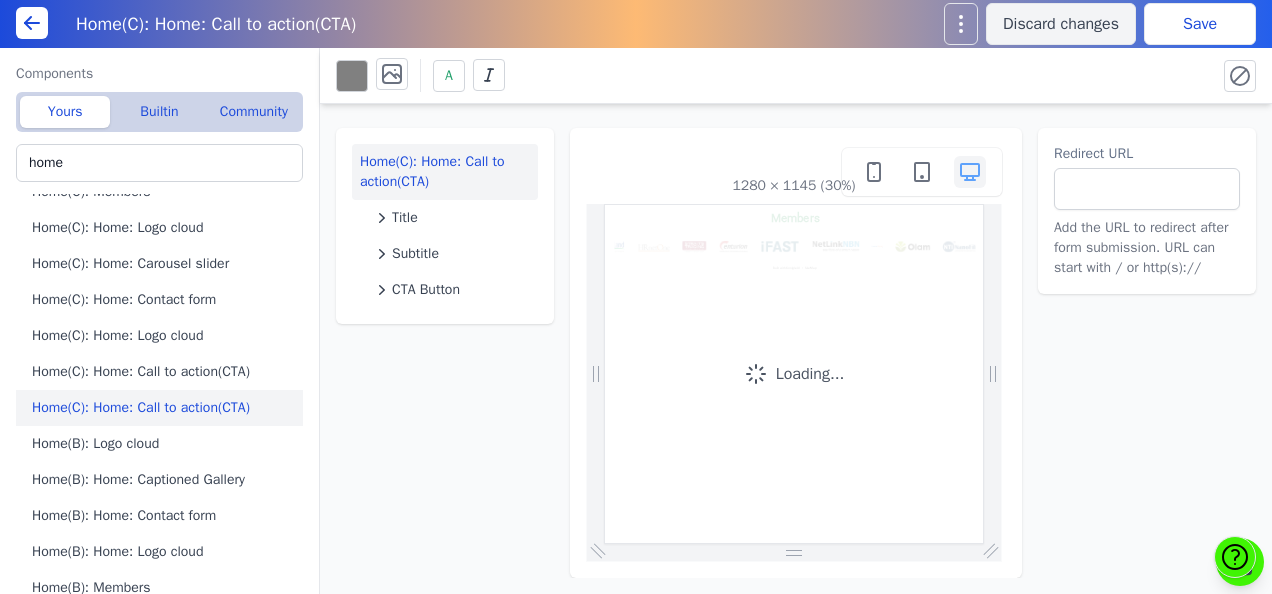 scroll, scrollTop: 0, scrollLeft: 88, axis: horizontal 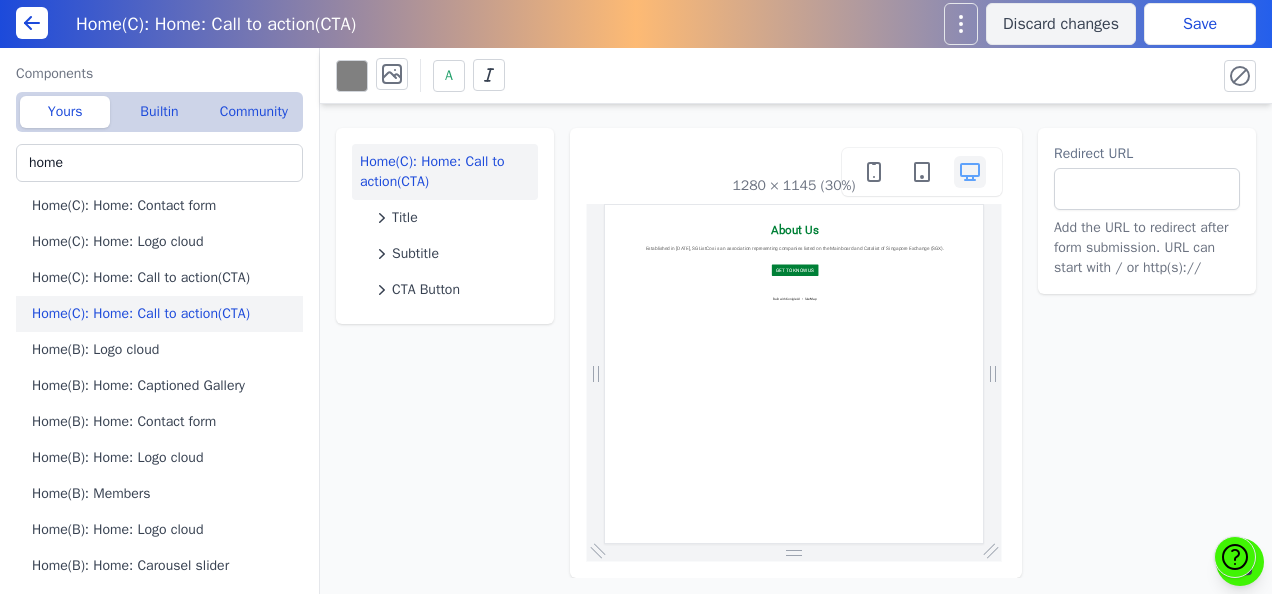click on "Home(B): Home: Captioned Gallery" at bounding box center [163, 386] 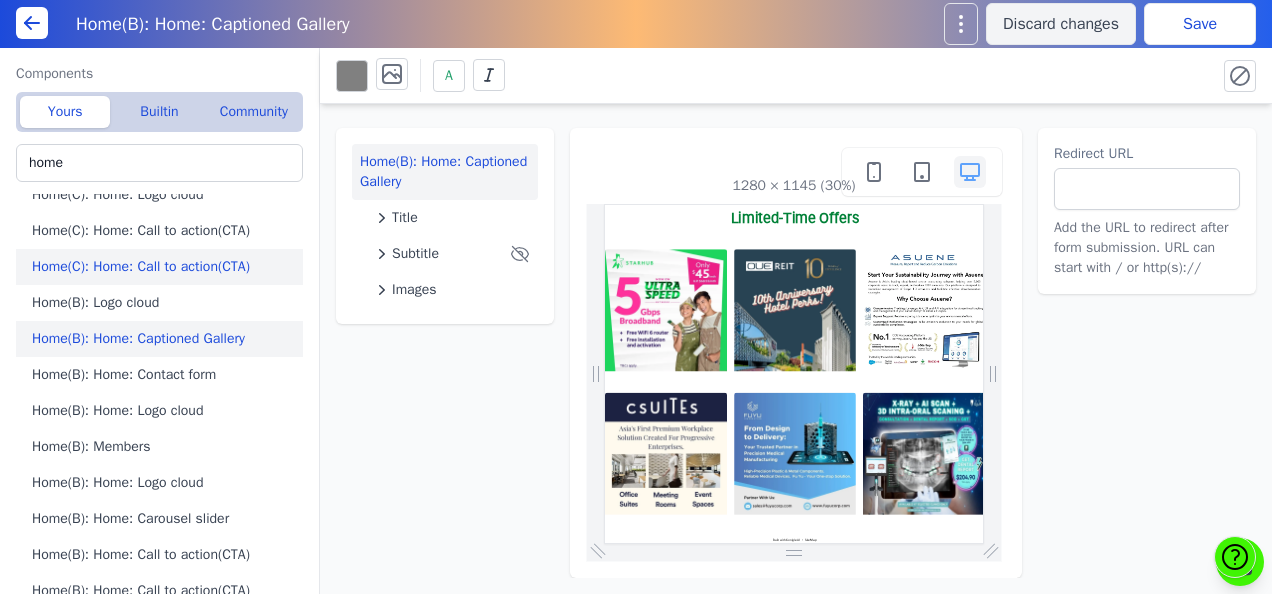 scroll, scrollTop: 0, scrollLeft: 0, axis: both 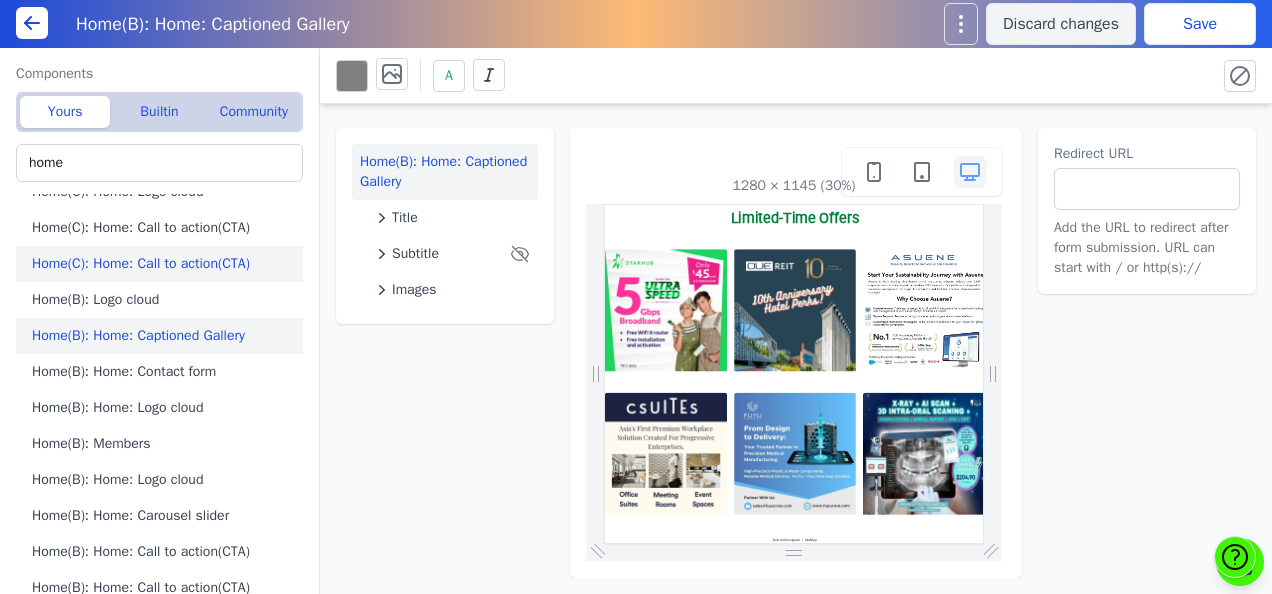 click on "Home(B): Home: Logo cloud" at bounding box center [163, 408] 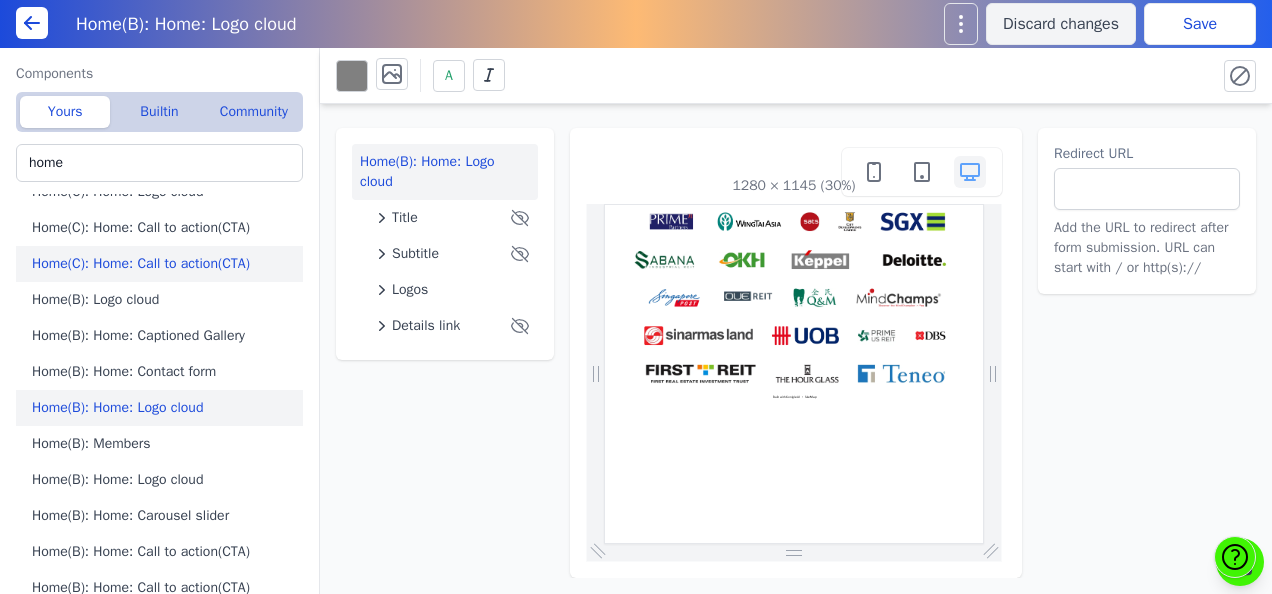 scroll, scrollTop: 0, scrollLeft: 0, axis: both 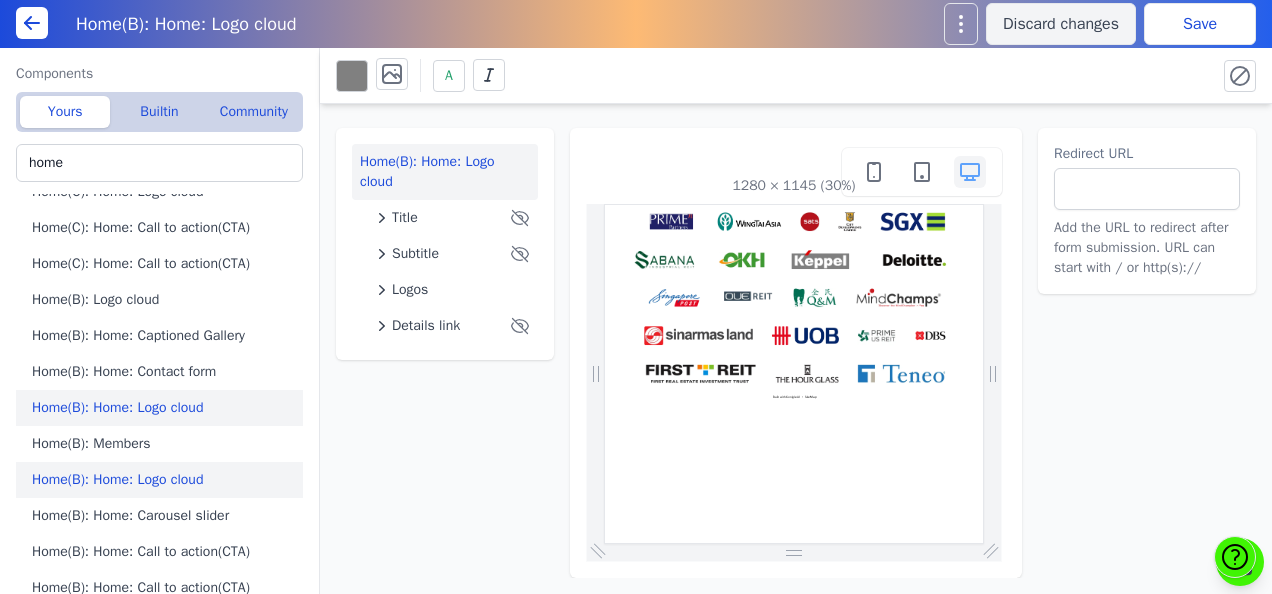 click on "Home(B): Home: Logo cloud" at bounding box center (163, 480) 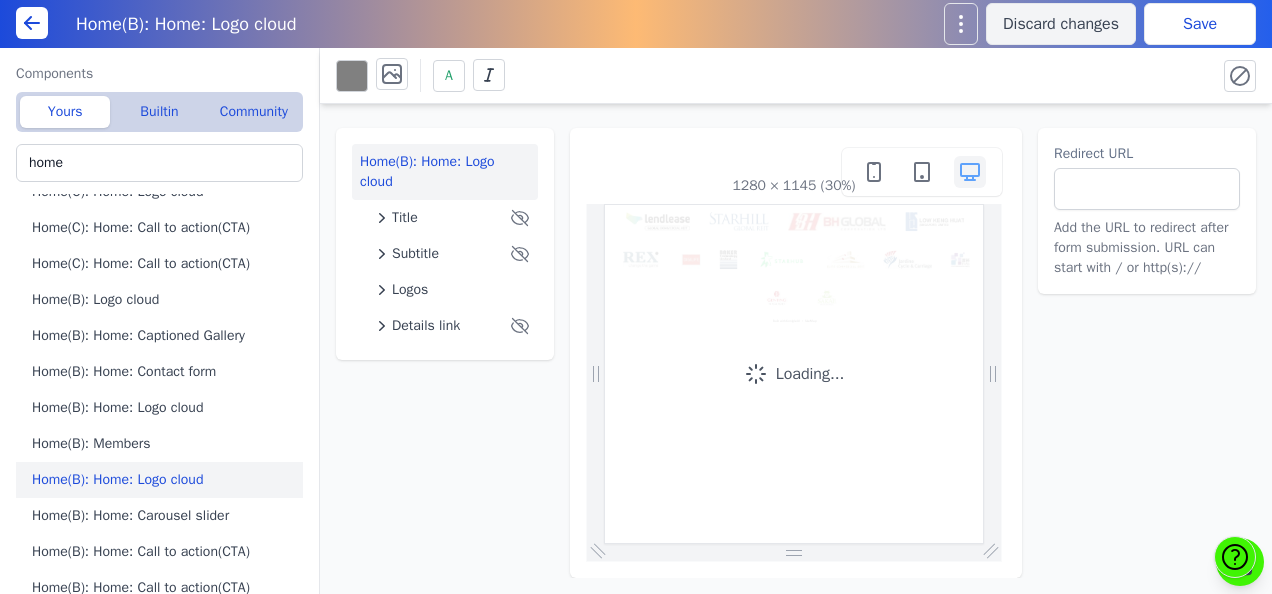 scroll, scrollTop: 0, scrollLeft: 0, axis: both 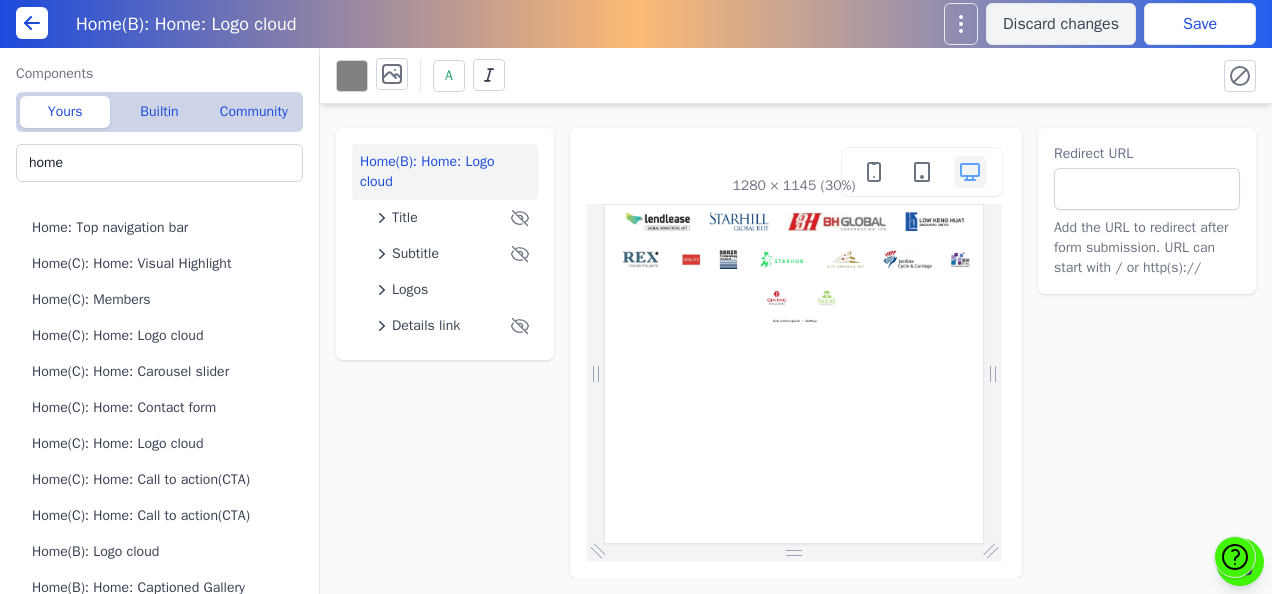 click on "Home(C): Home: Call to action(CTA)" at bounding box center (163, 480) 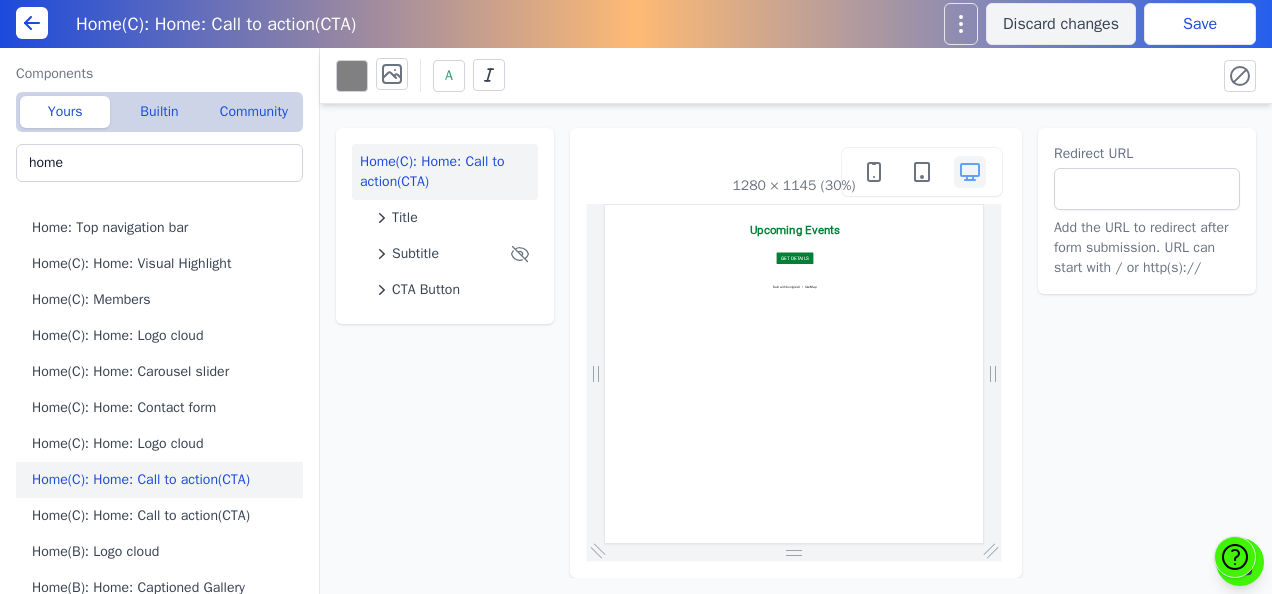 scroll, scrollTop: 0, scrollLeft: 0, axis: both 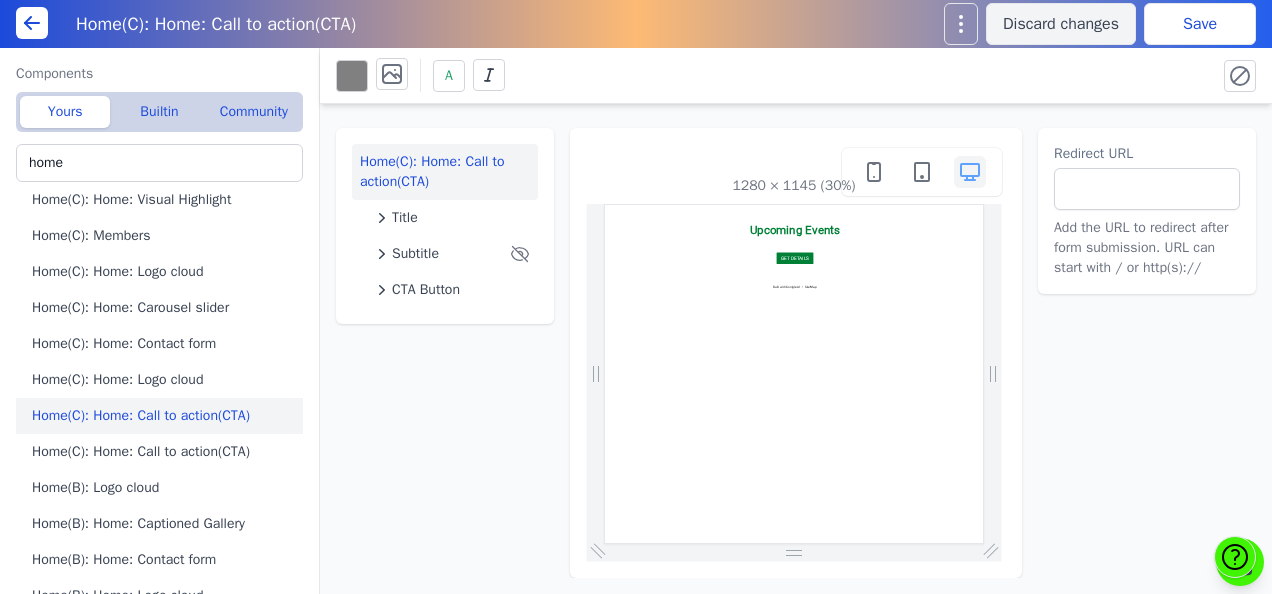 click on "Home(C): Home: Call to action(CTA)" at bounding box center (163, 452) 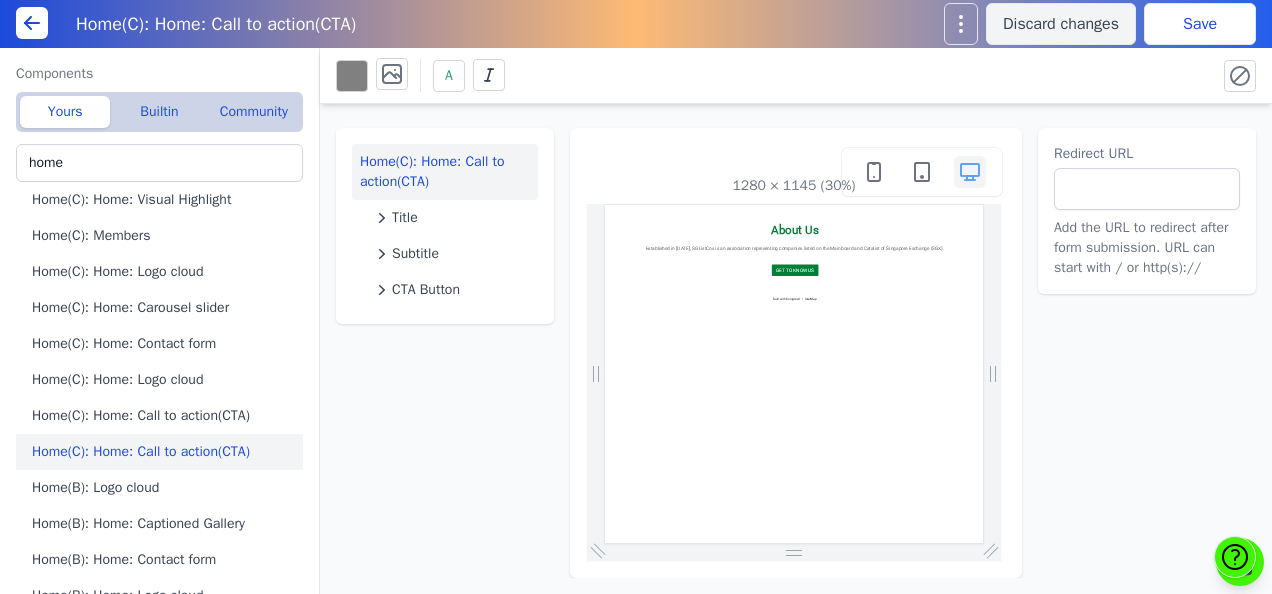 scroll, scrollTop: 0, scrollLeft: 0, axis: both 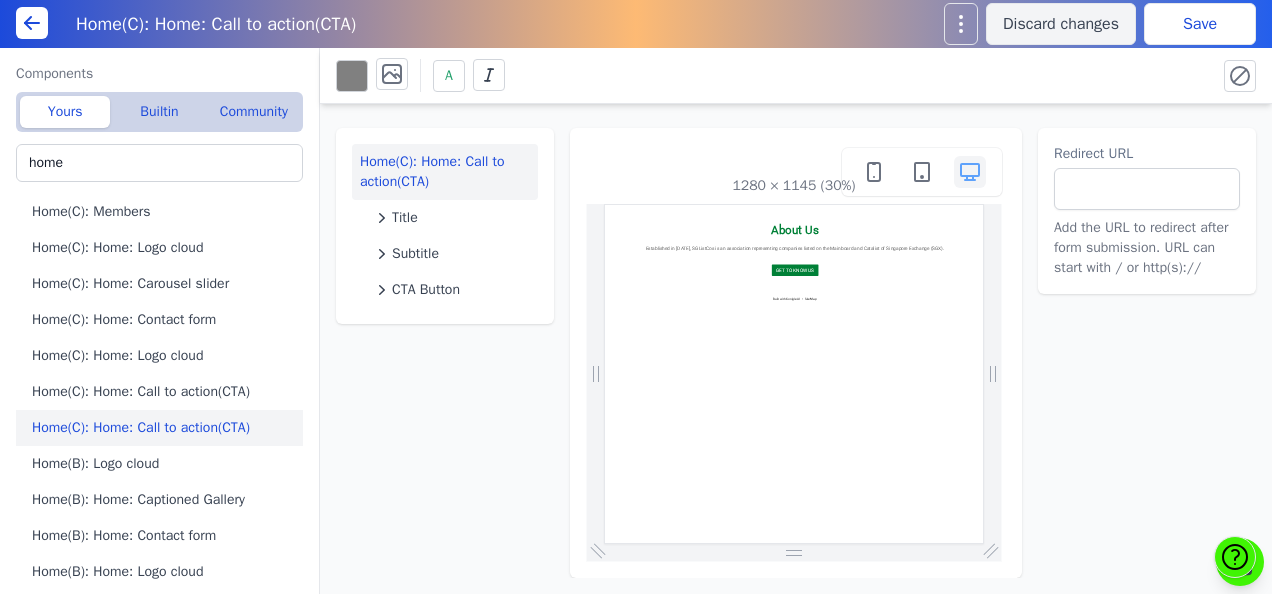 click on "Home(B): Logo cloud" at bounding box center [163, 464] 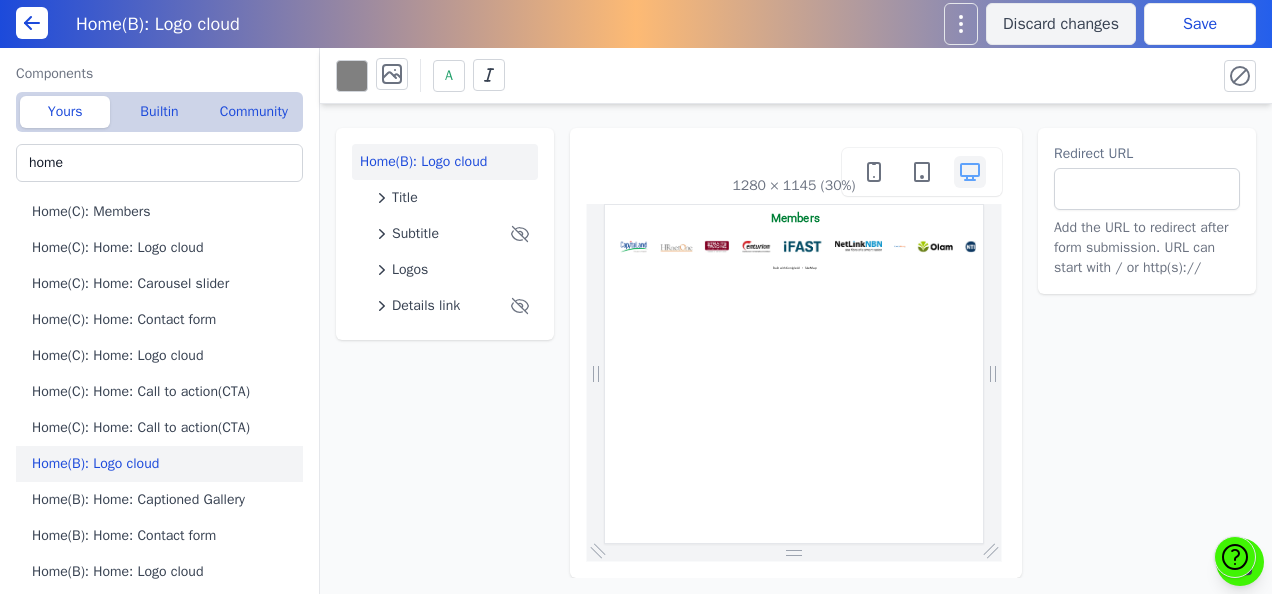 scroll, scrollTop: 0, scrollLeft: 0, axis: both 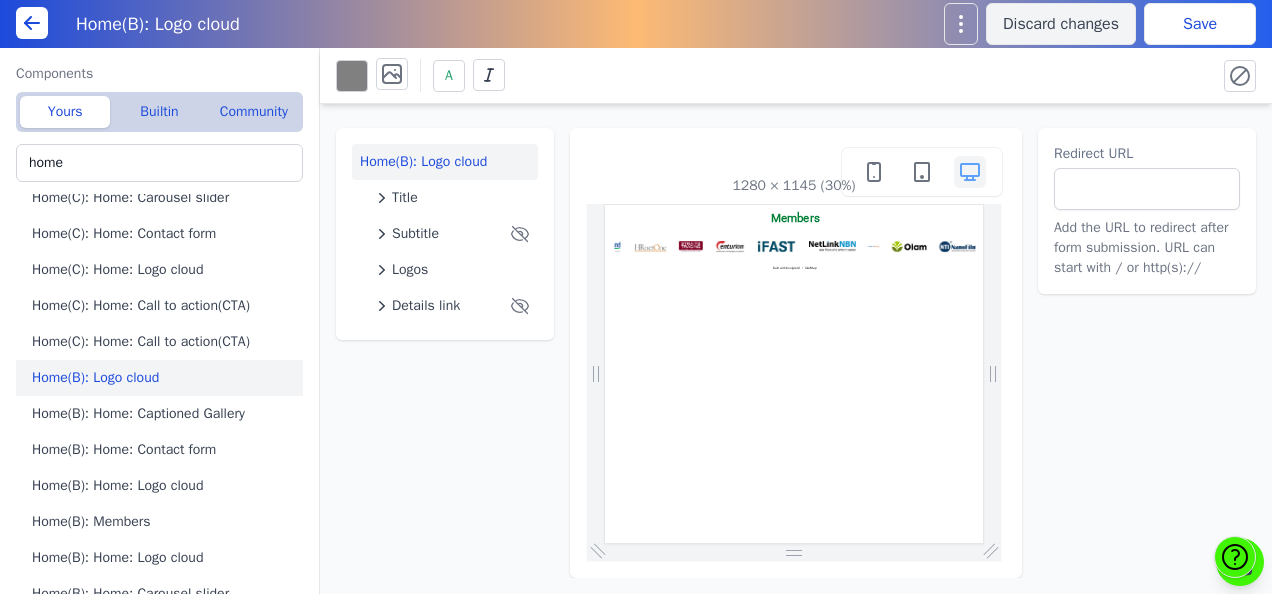 click on "Home(B): Home: Contact form" at bounding box center [163, 450] 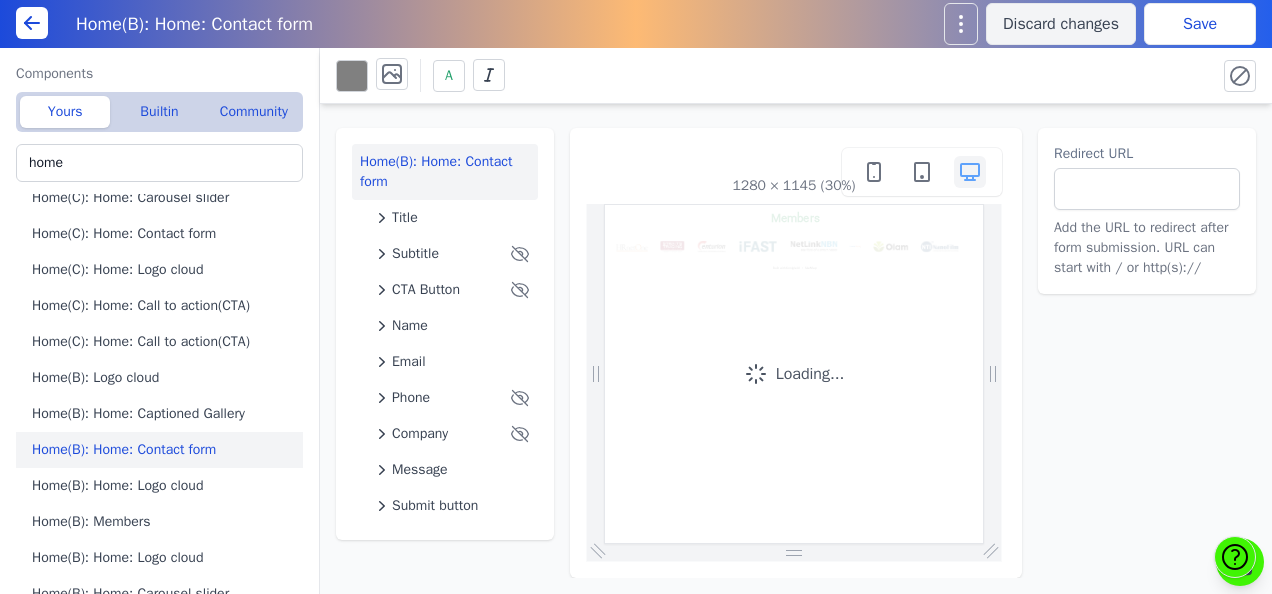 scroll, scrollTop: 0, scrollLeft: 160, axis: horizontal 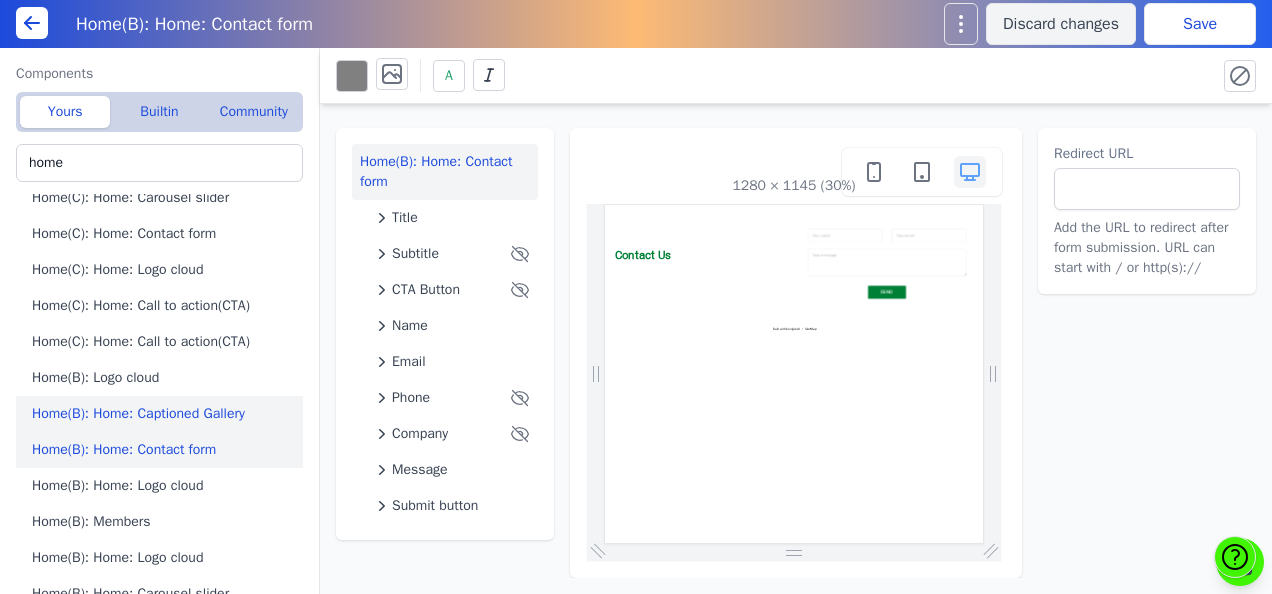 click on "Home(B): Home: Captioned Gallery" at bounding box center (163, 414) 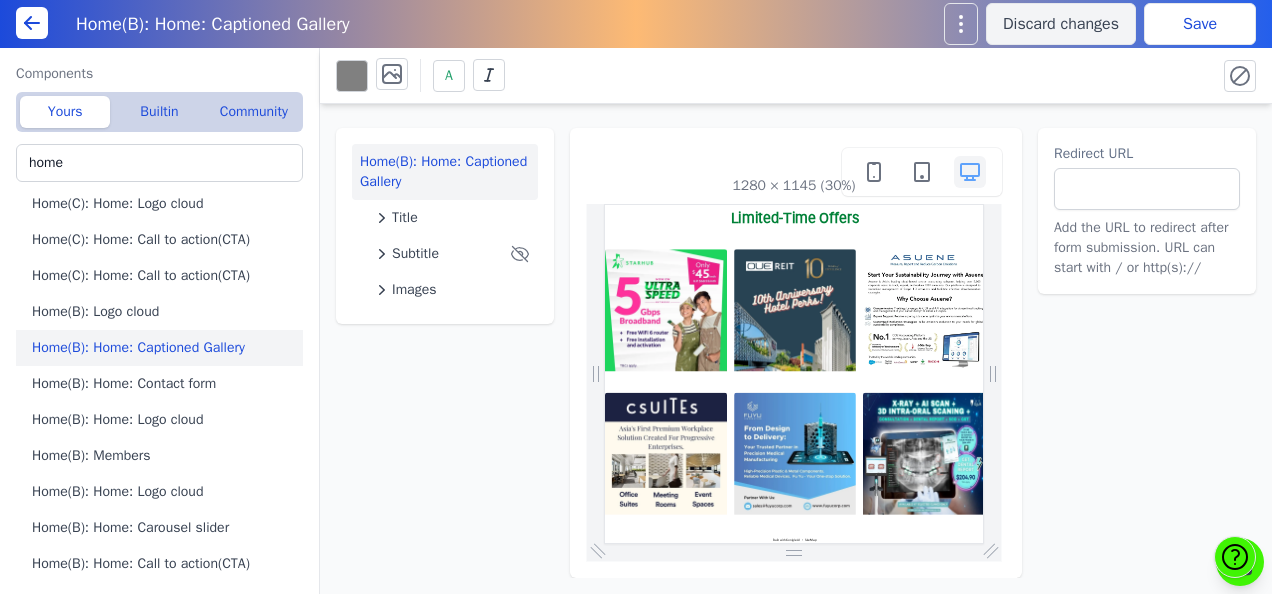 click on "Home(B): Home: Logo cloud" at bounding box center (163, 420) 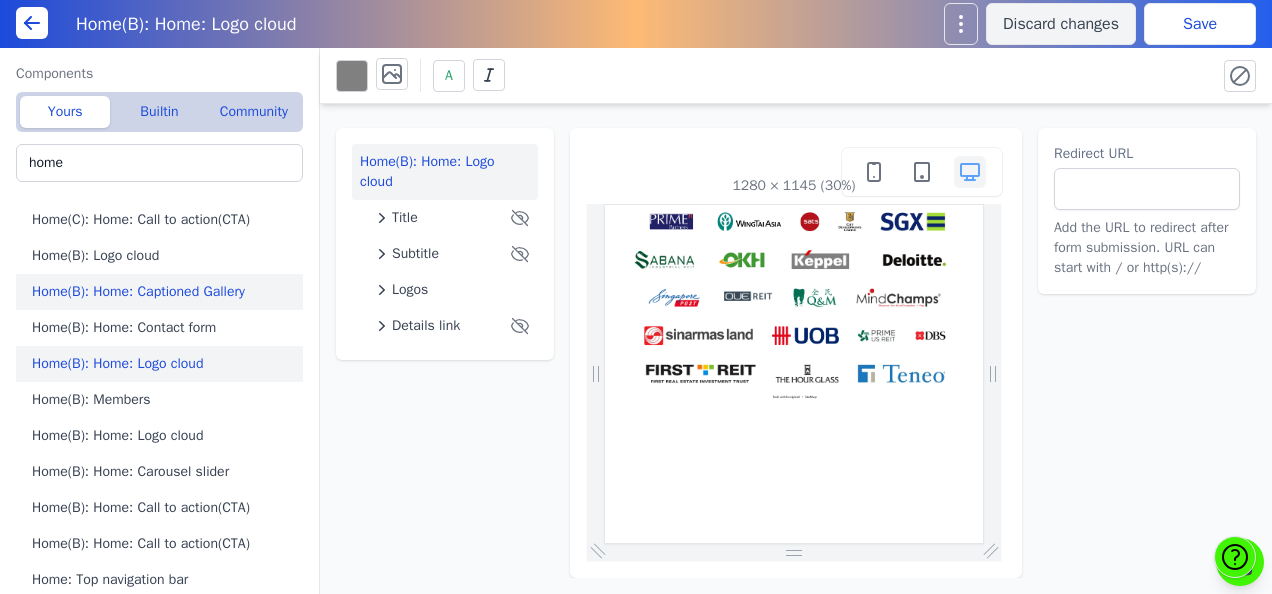 click on "Home(B): Home: Logo cloud" at bounding box center [163, 436] 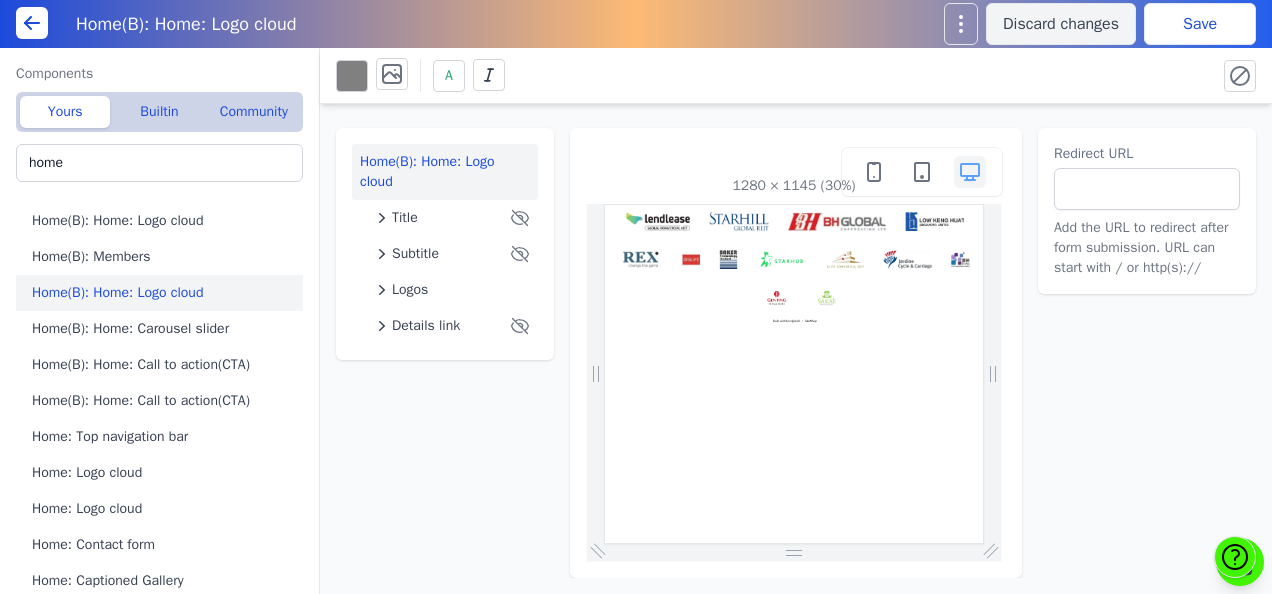 click on "Home: Top navigation bar" at bounding box center (163, 437) 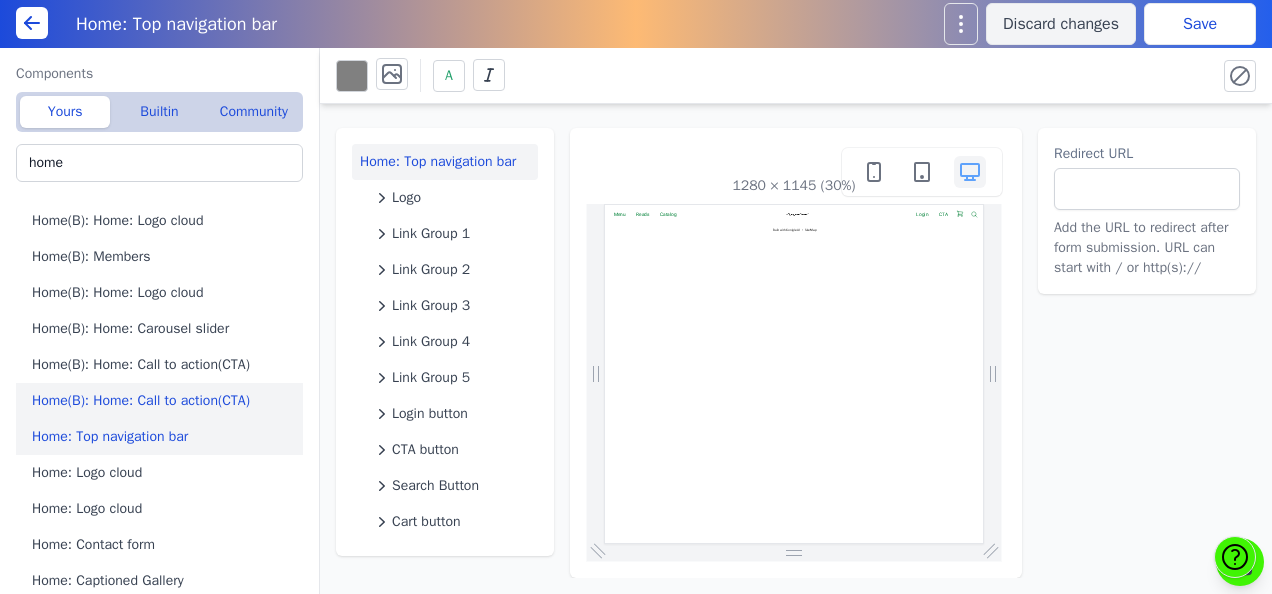 click on "Home(B): Home: Call to action(CTA)" at bounding box center (163, 401) 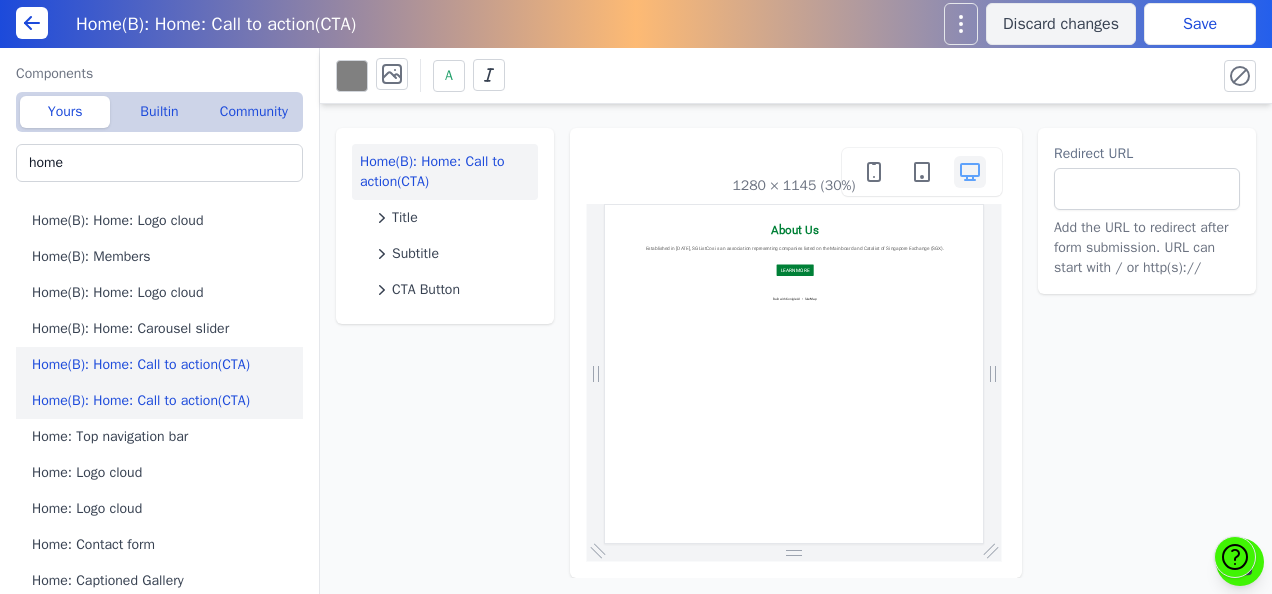 click on "Home(B): Home: Call to action(CTA)" at bounding box center (163, 365) 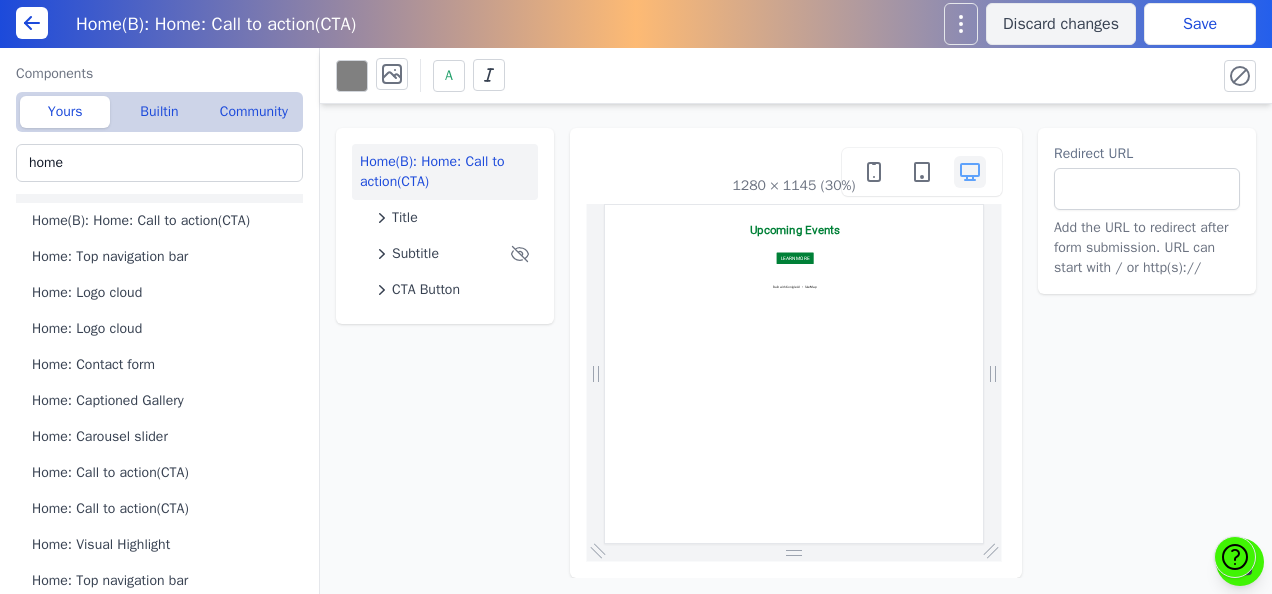 click on "Home: Contact form" at bounding box center [163, 365] 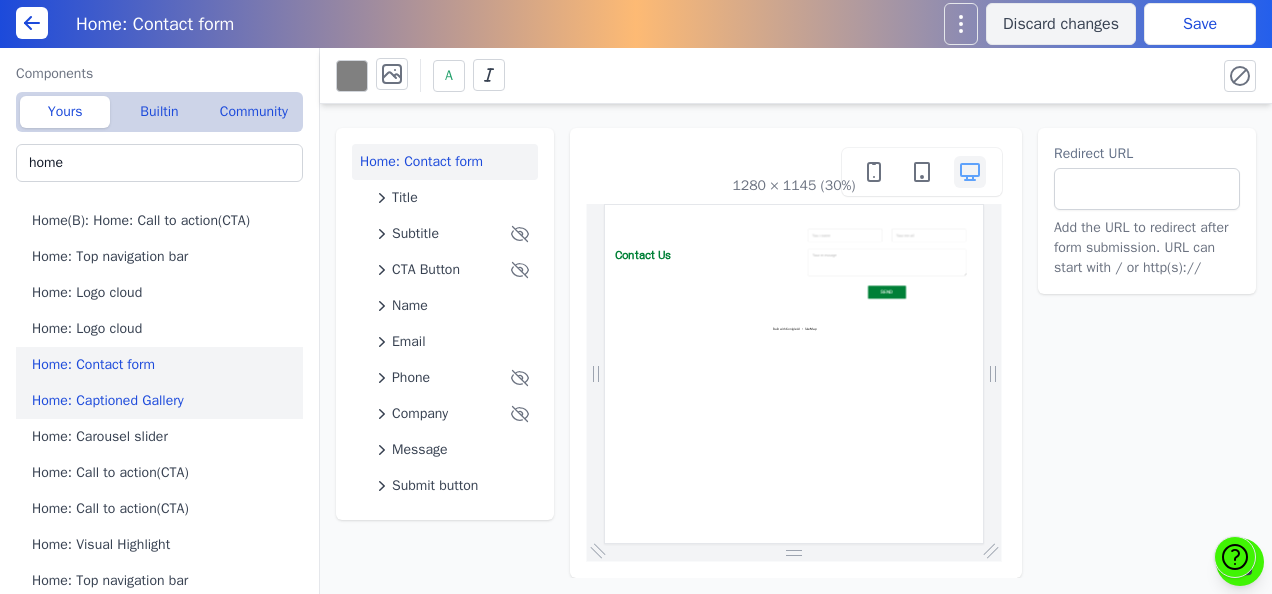 click on "Home: Captioned Gallery" at bounding box center (163, 401) 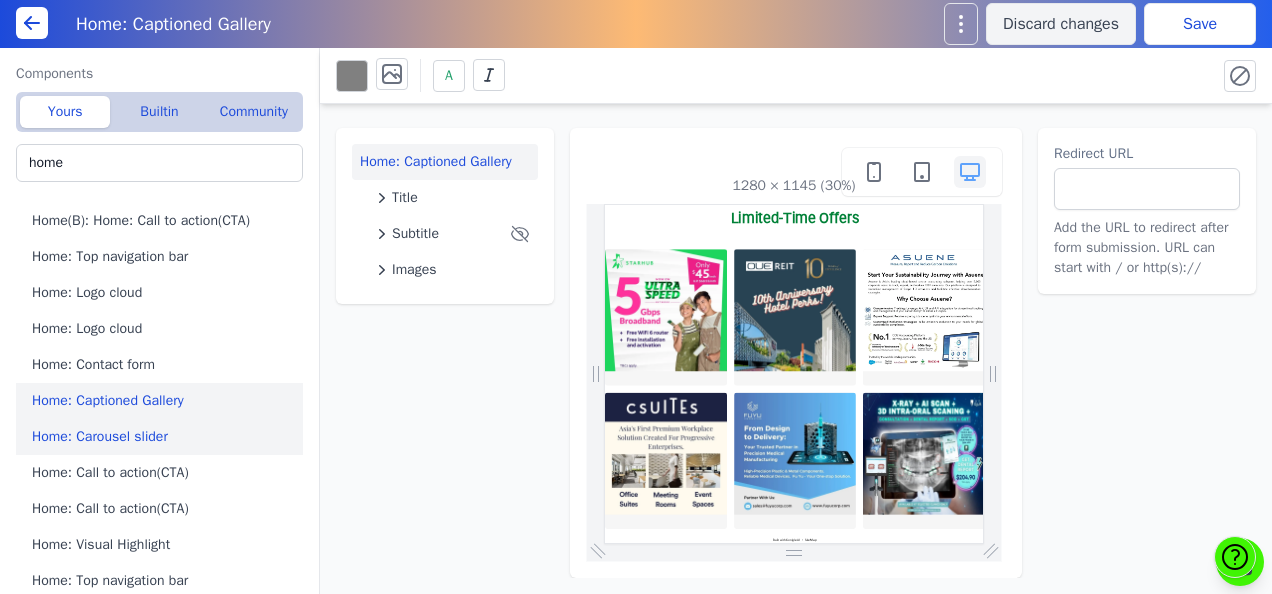 click on "Home: Carousel slider" at bounding box center (163, 437) 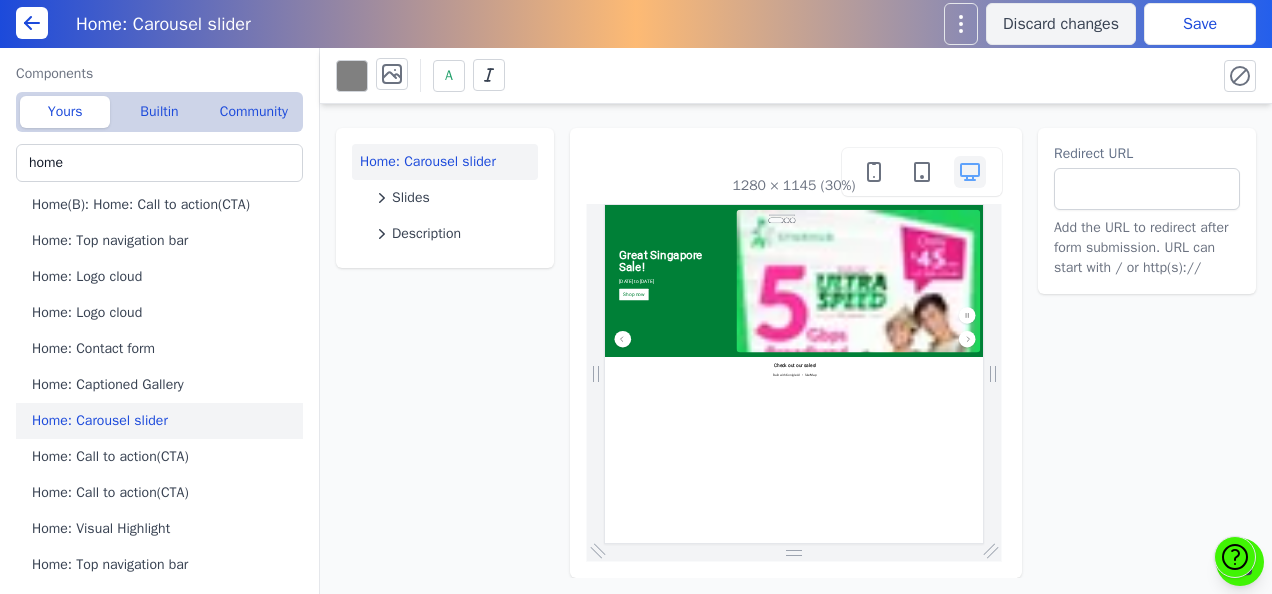 click on "Home: Call to action(CTA)" at bounding box center [163, 457] 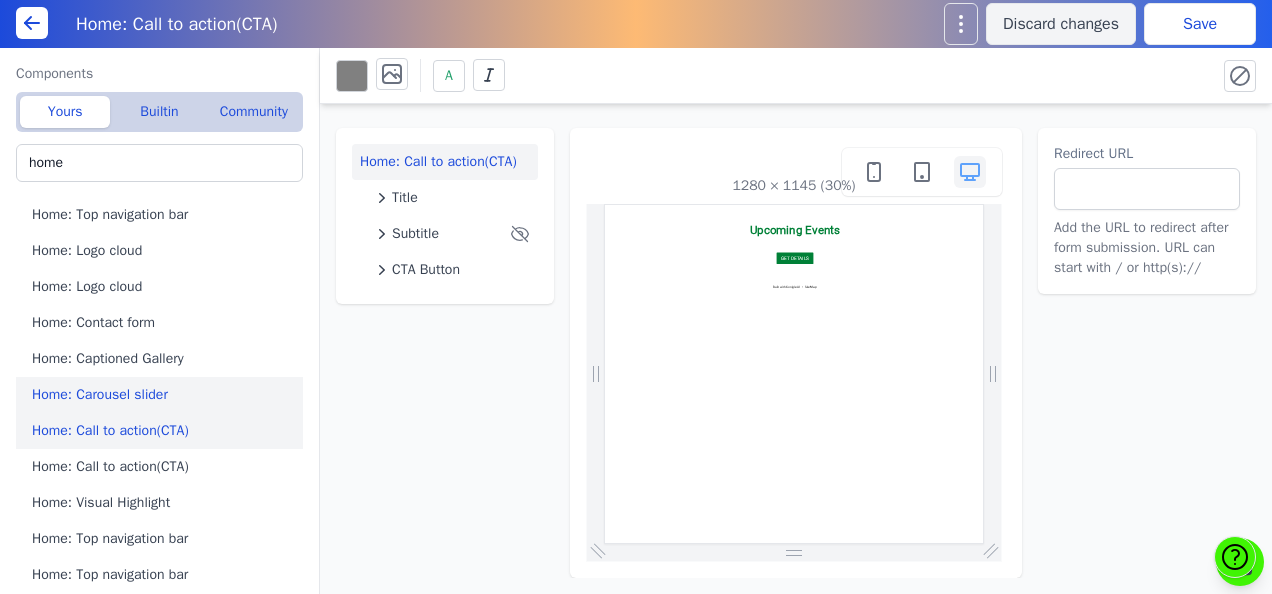 click on "Home: Call to action(CTA)" at bounding box center [163, 431] 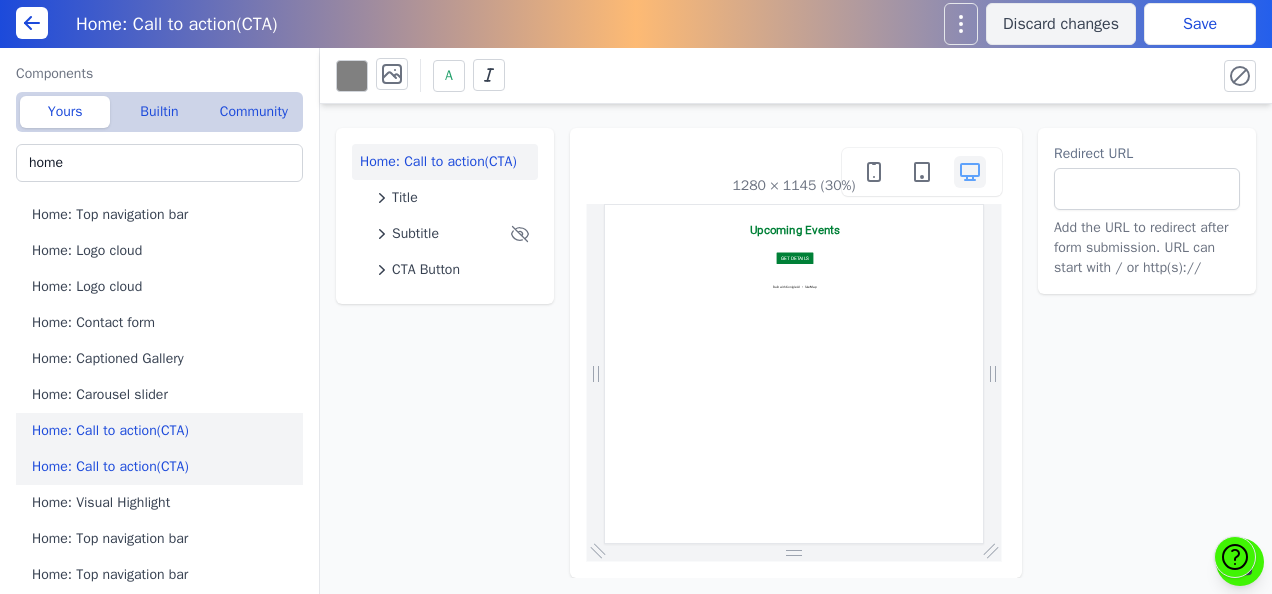 click on "Home: Call to action(CTA)" at bounding box center [163, 467] 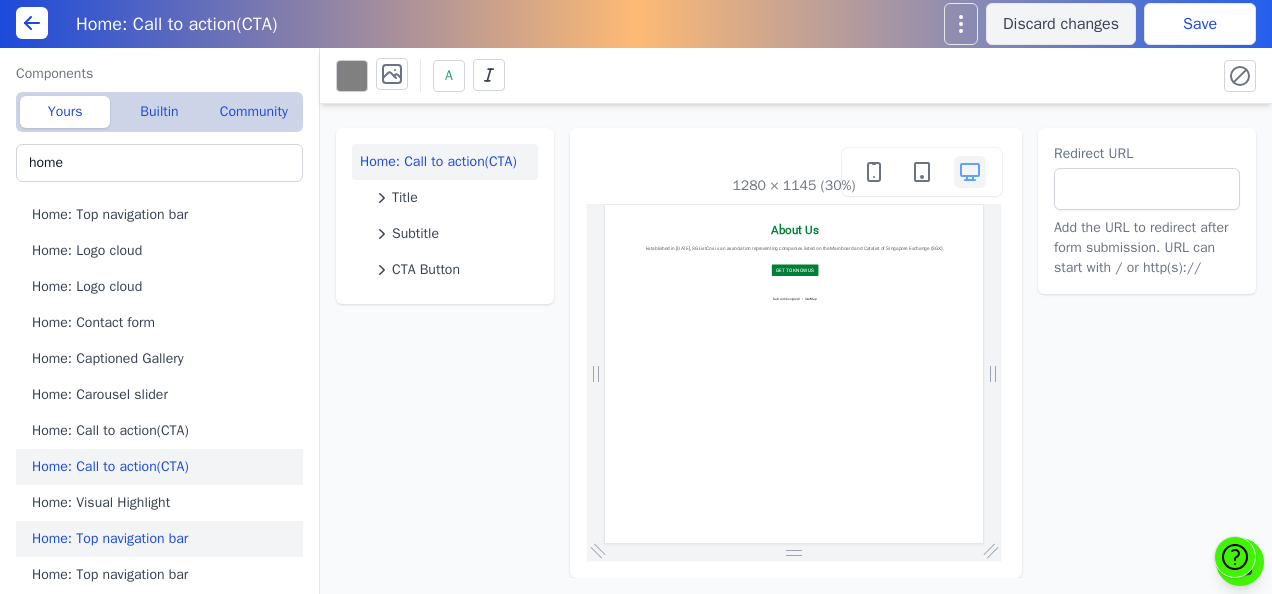 click on "Home: Top navigation bar" at bounding box center (163, 539) 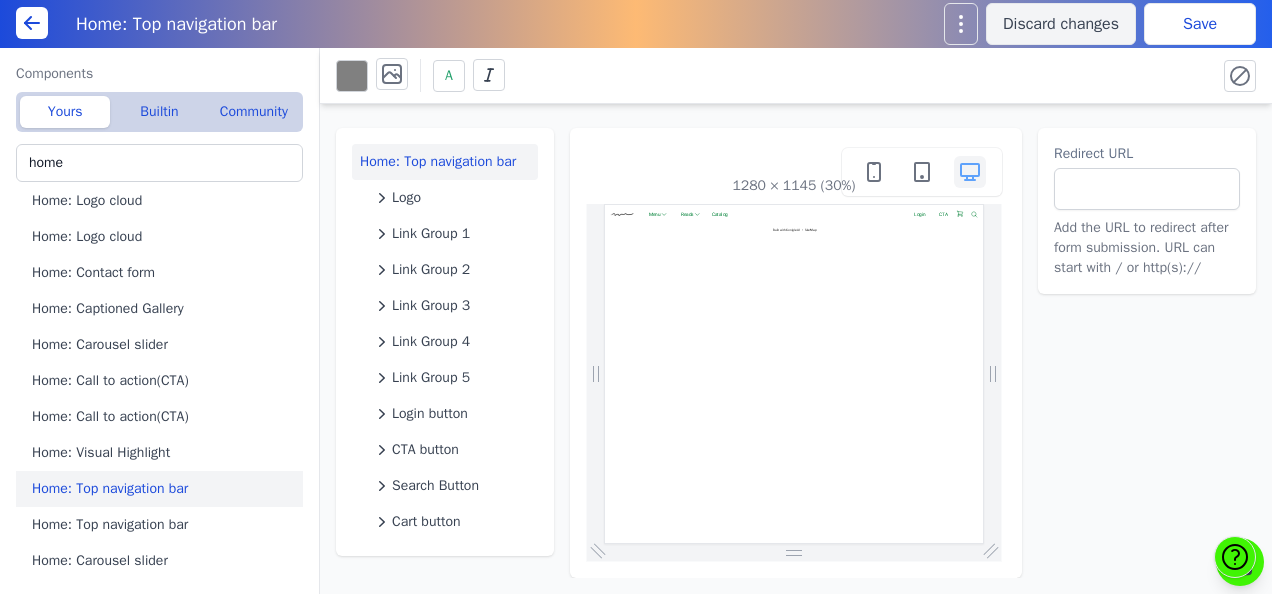 click on "Home: Top navigation bar" at bounding box center (163, 525) 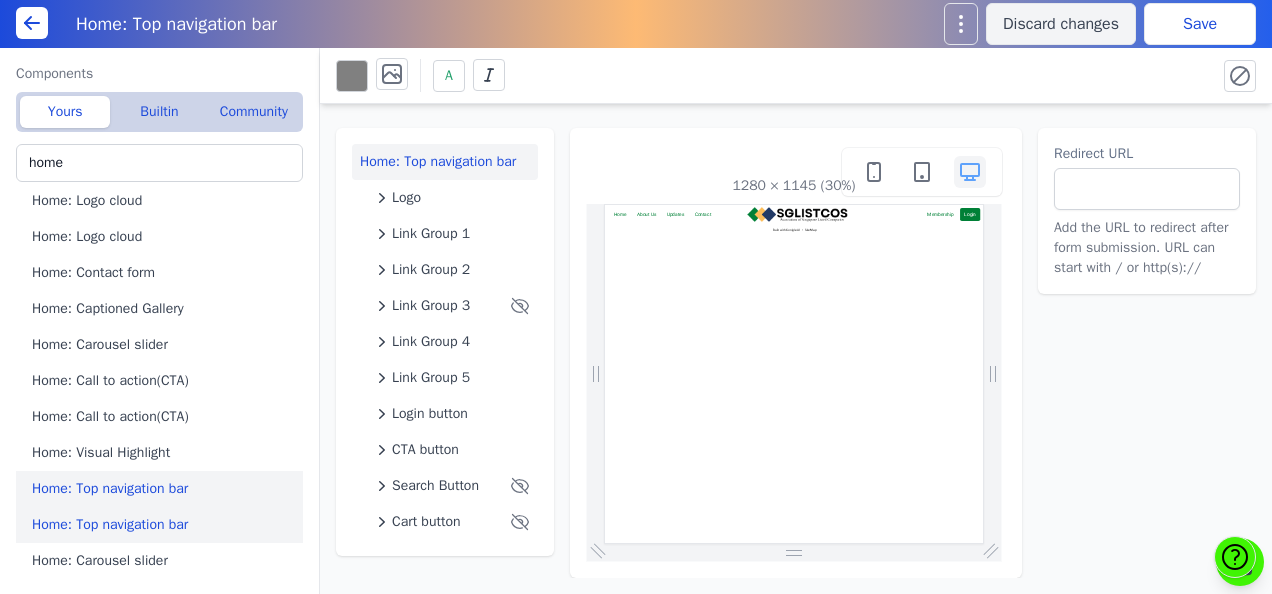 click on "Home: Top navigation bar" at bounding box center (163, 525) 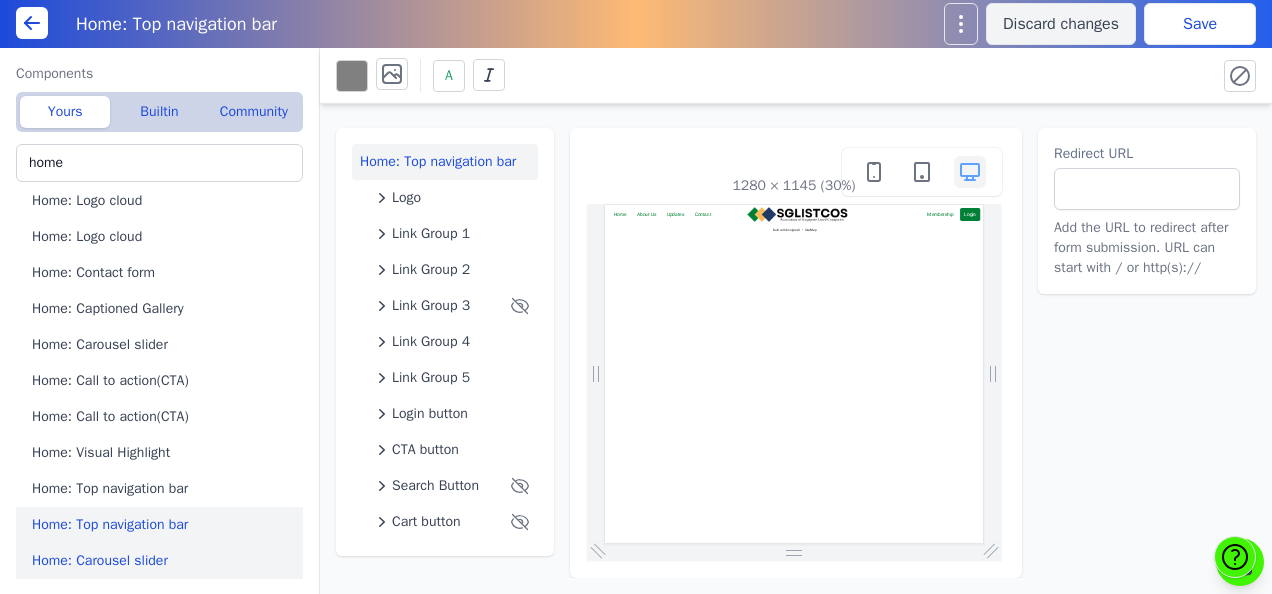 click on "Home: Carousel slider" at bounding box center (163, 561) 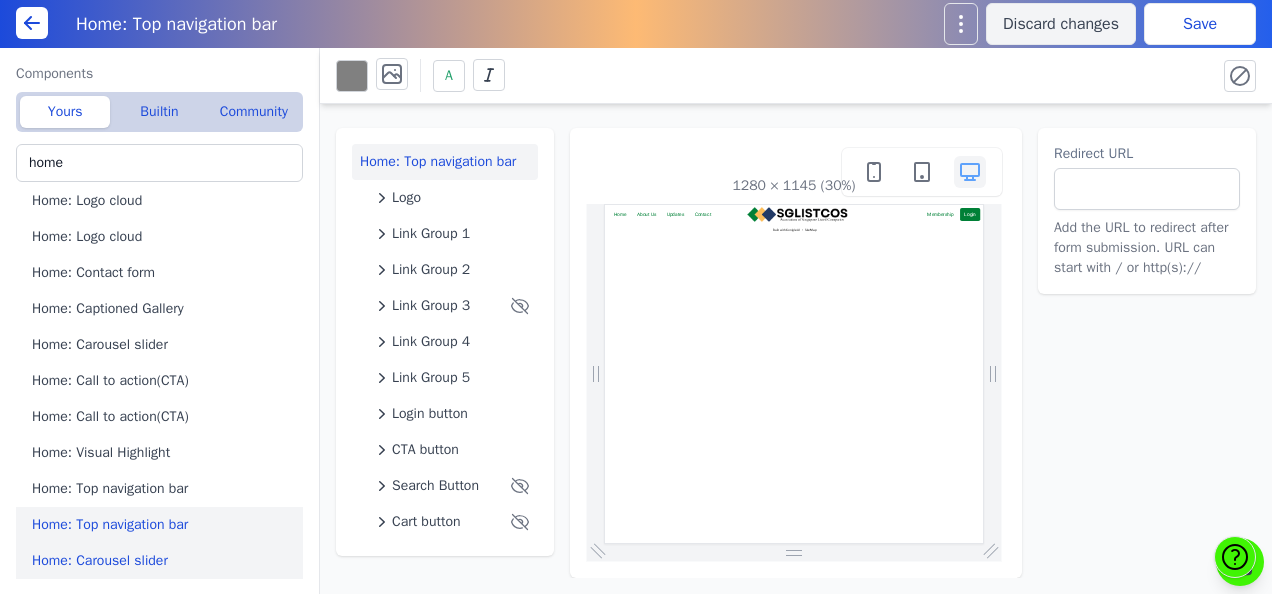 type on "Home: Carousel slider" 